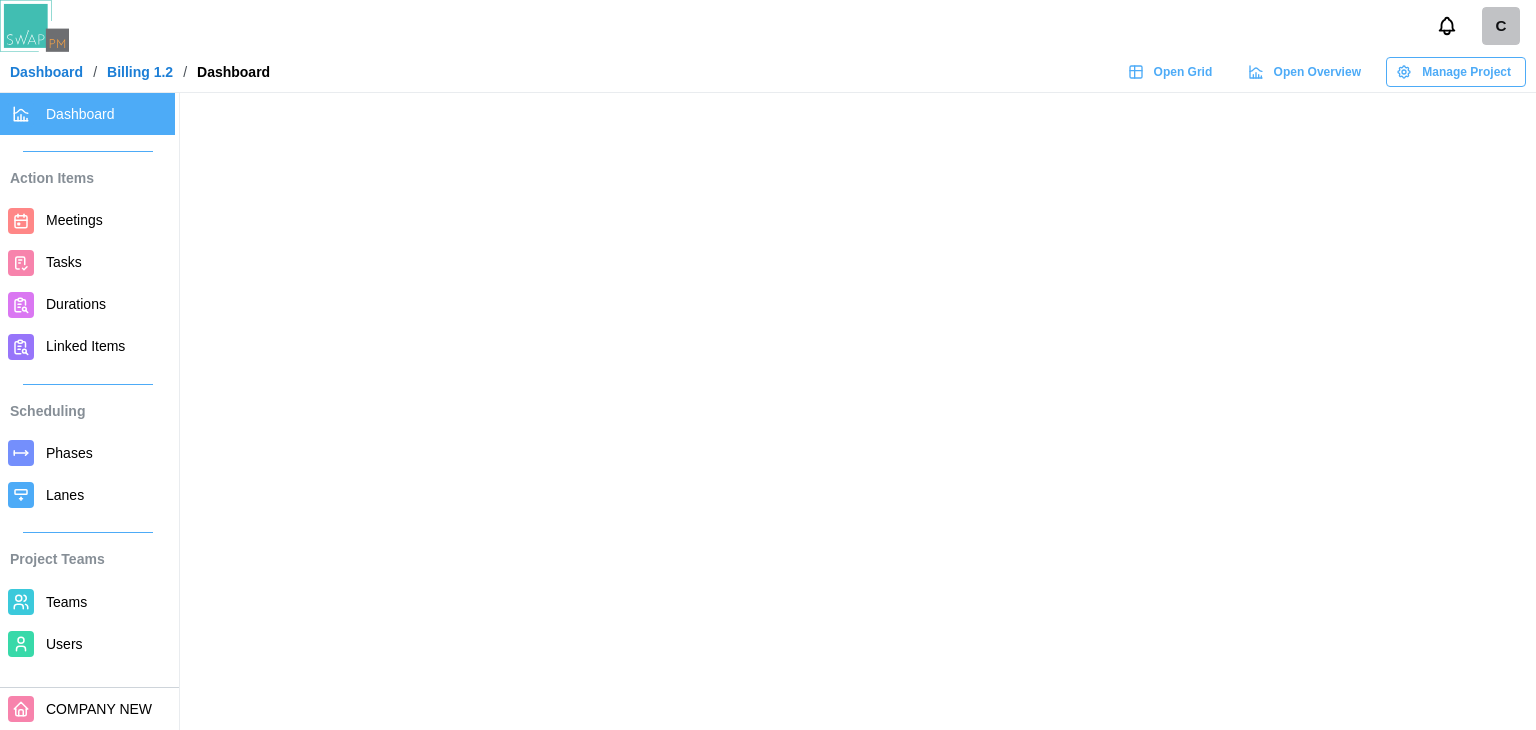 scroll, scrollTop: 0, scrollLeft: 0, axis: both 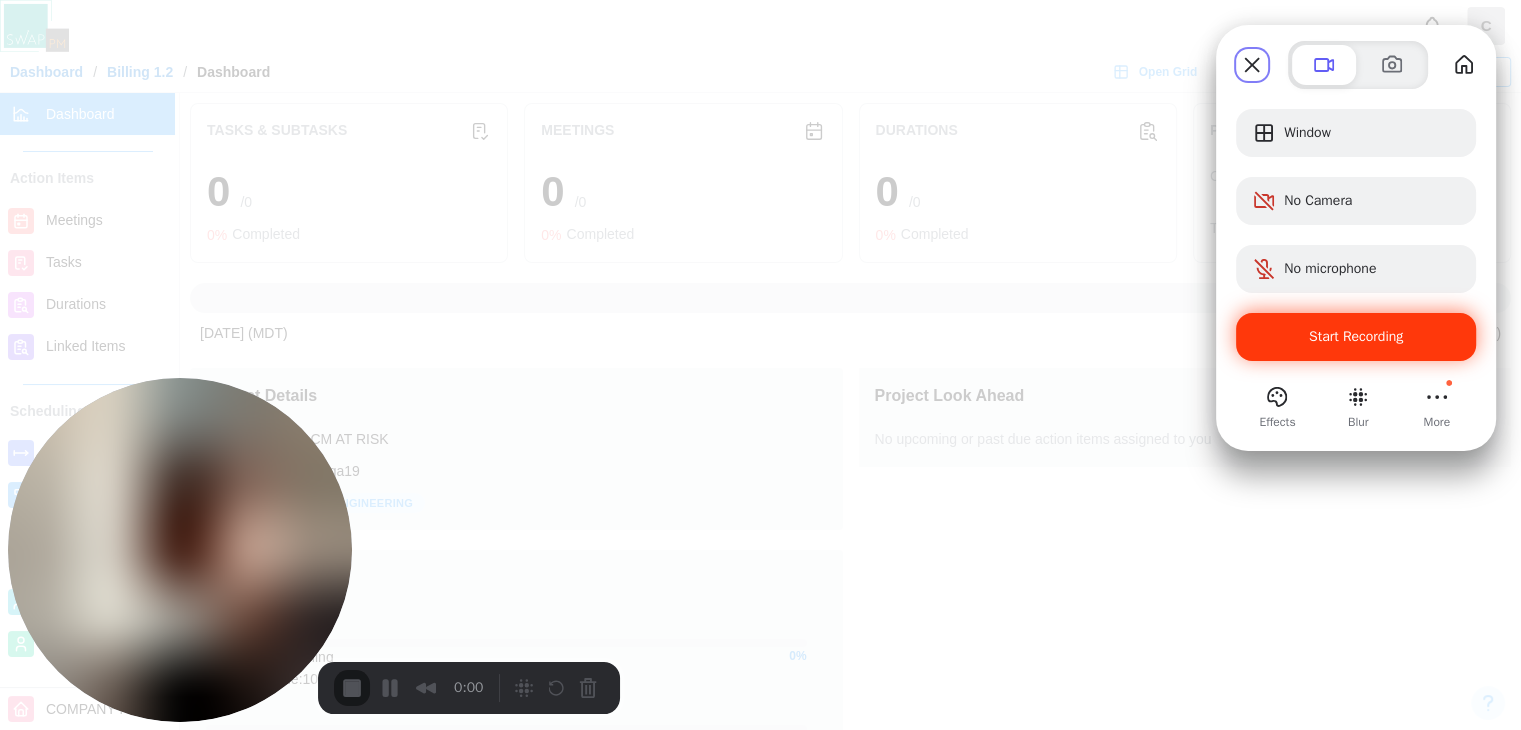click on "Start Recording" at bounding box center [1356, 337] 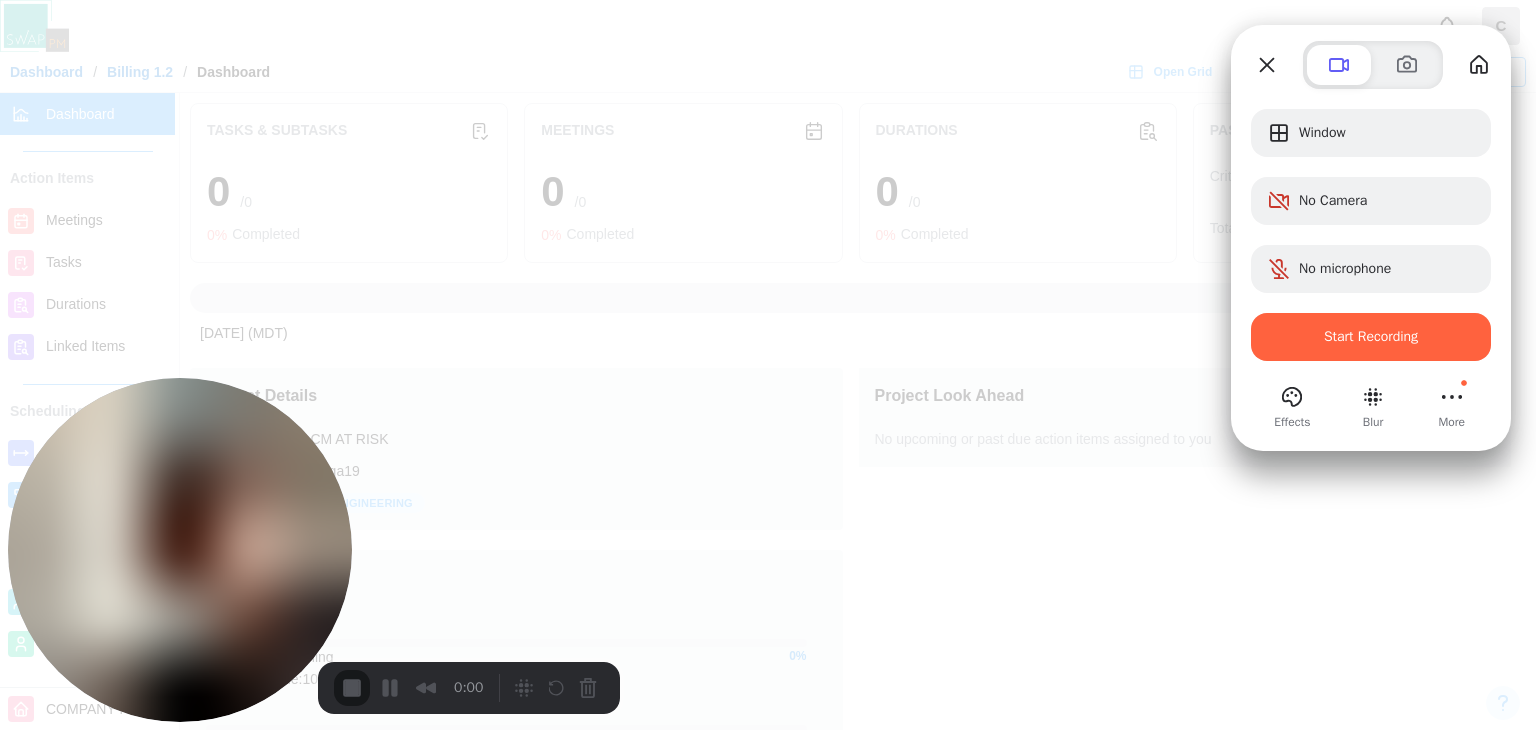 click on "Your microphone is muted" at bounding box center [768, 1554] 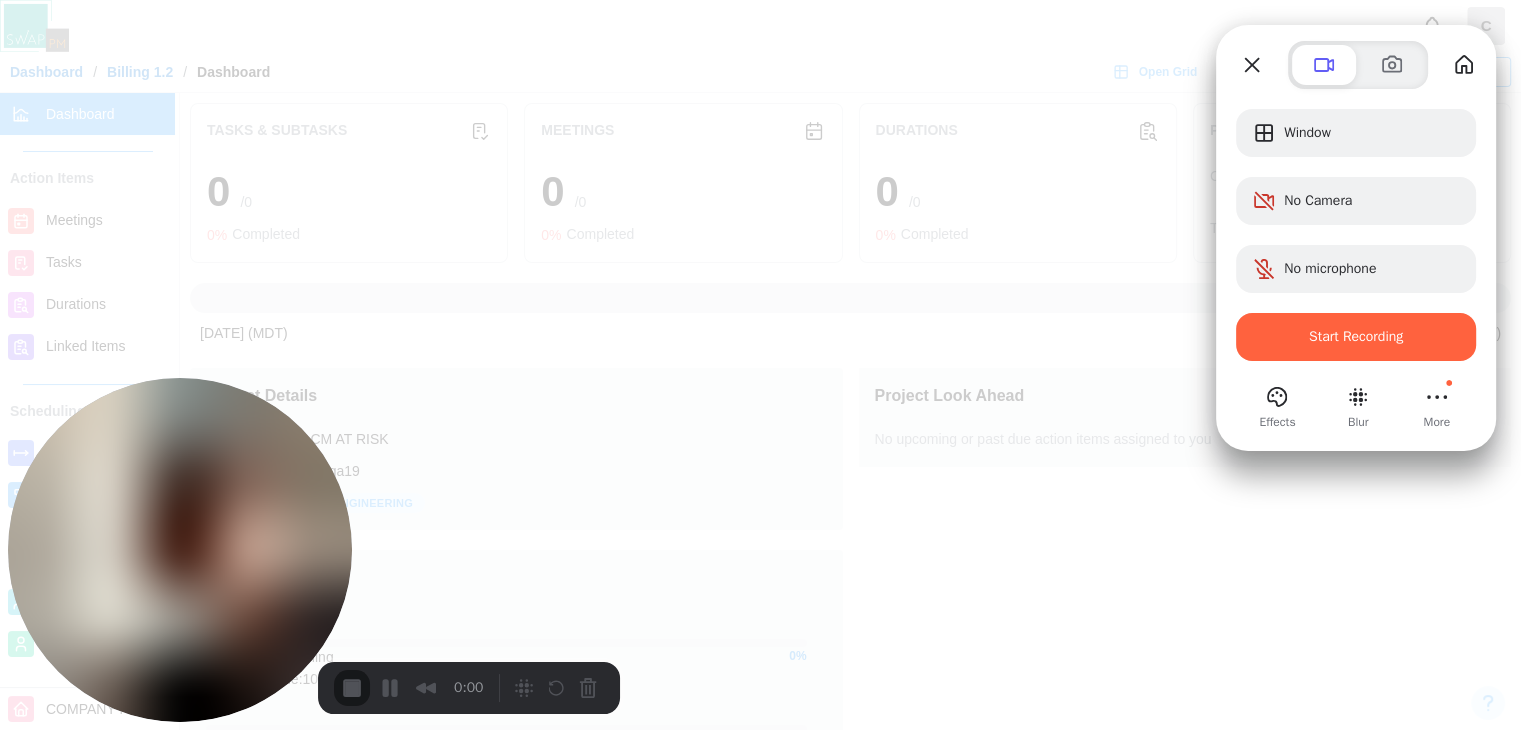 click at bounding box center (760, 365) 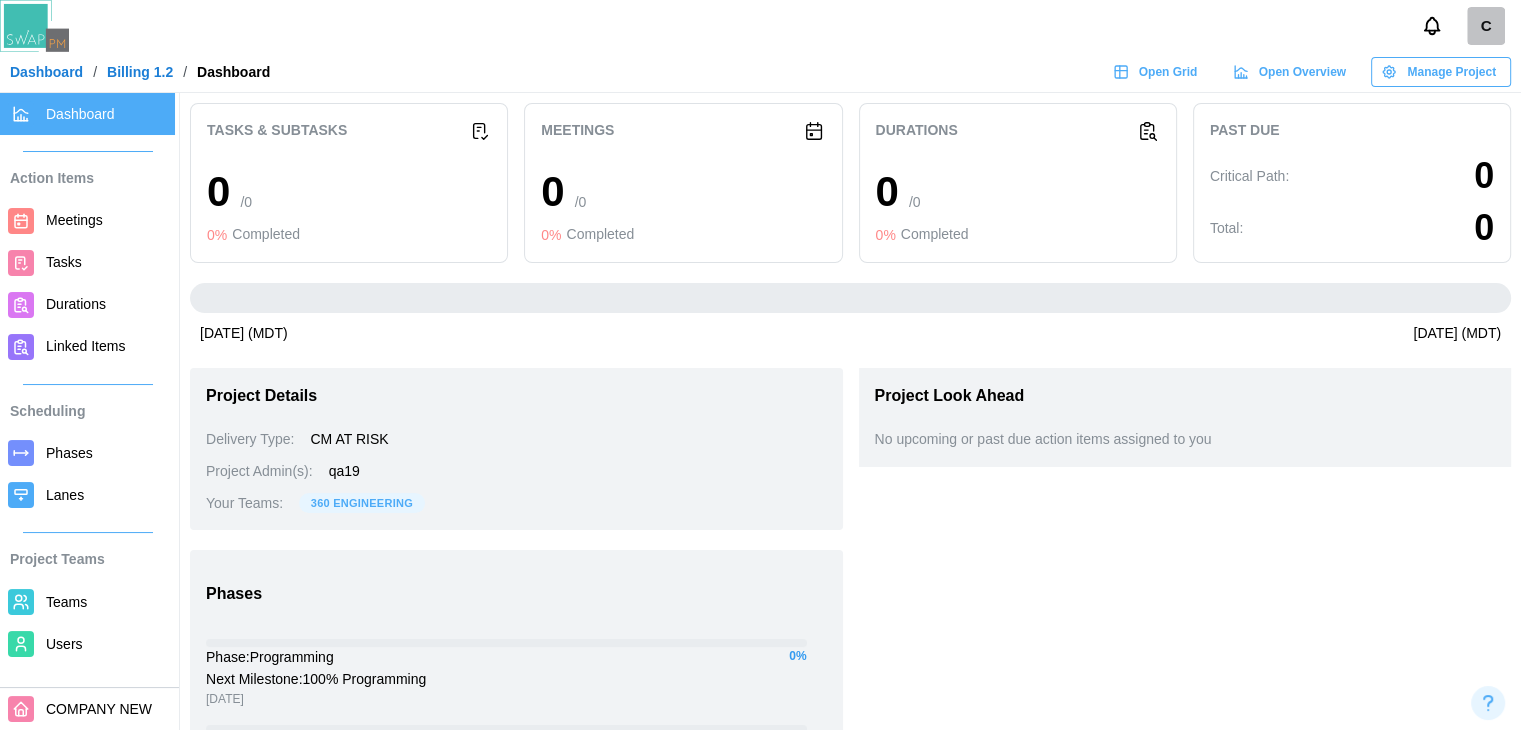 click on "Dashboard" at bounding box center [46, 72] 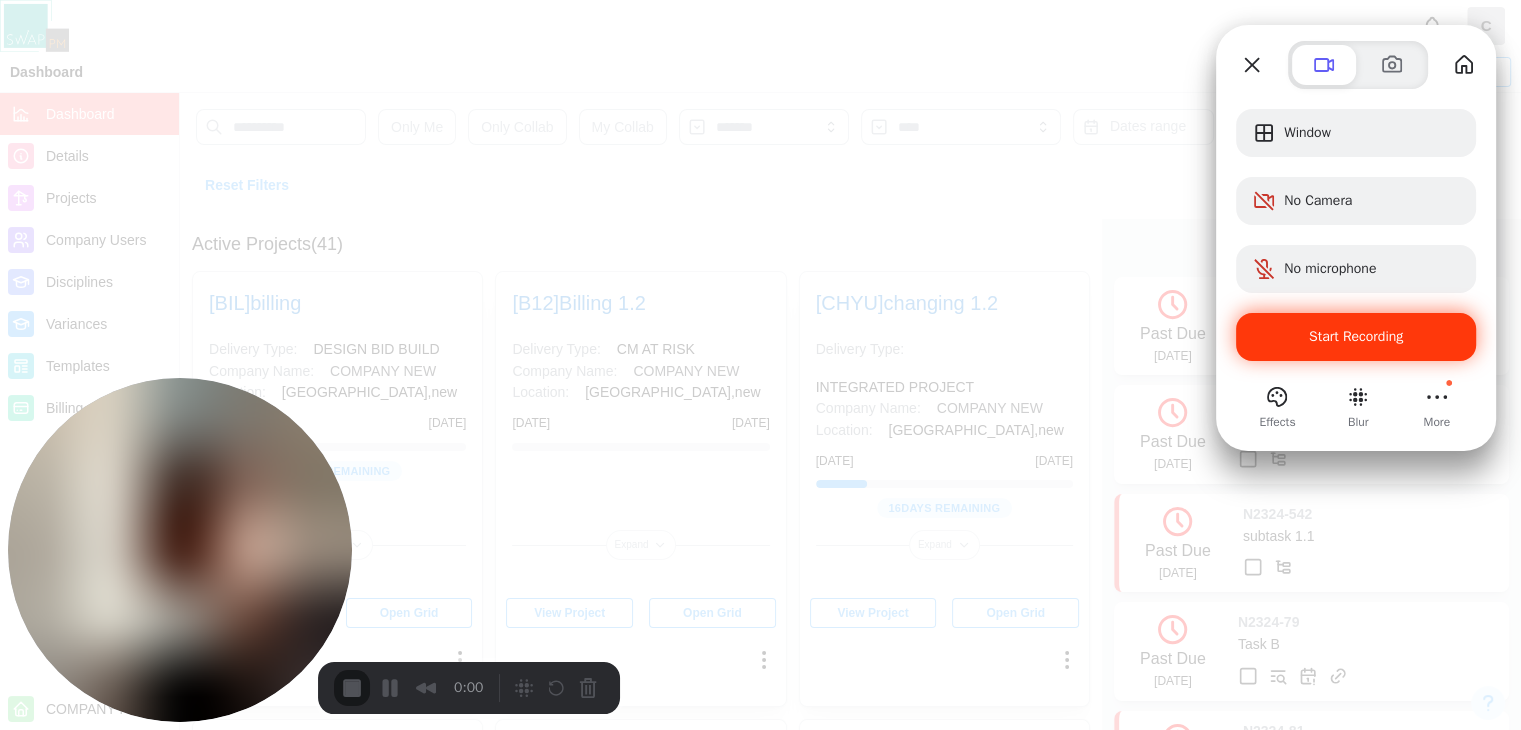 click on "Start Recording" at bounding box center [1356, 337] 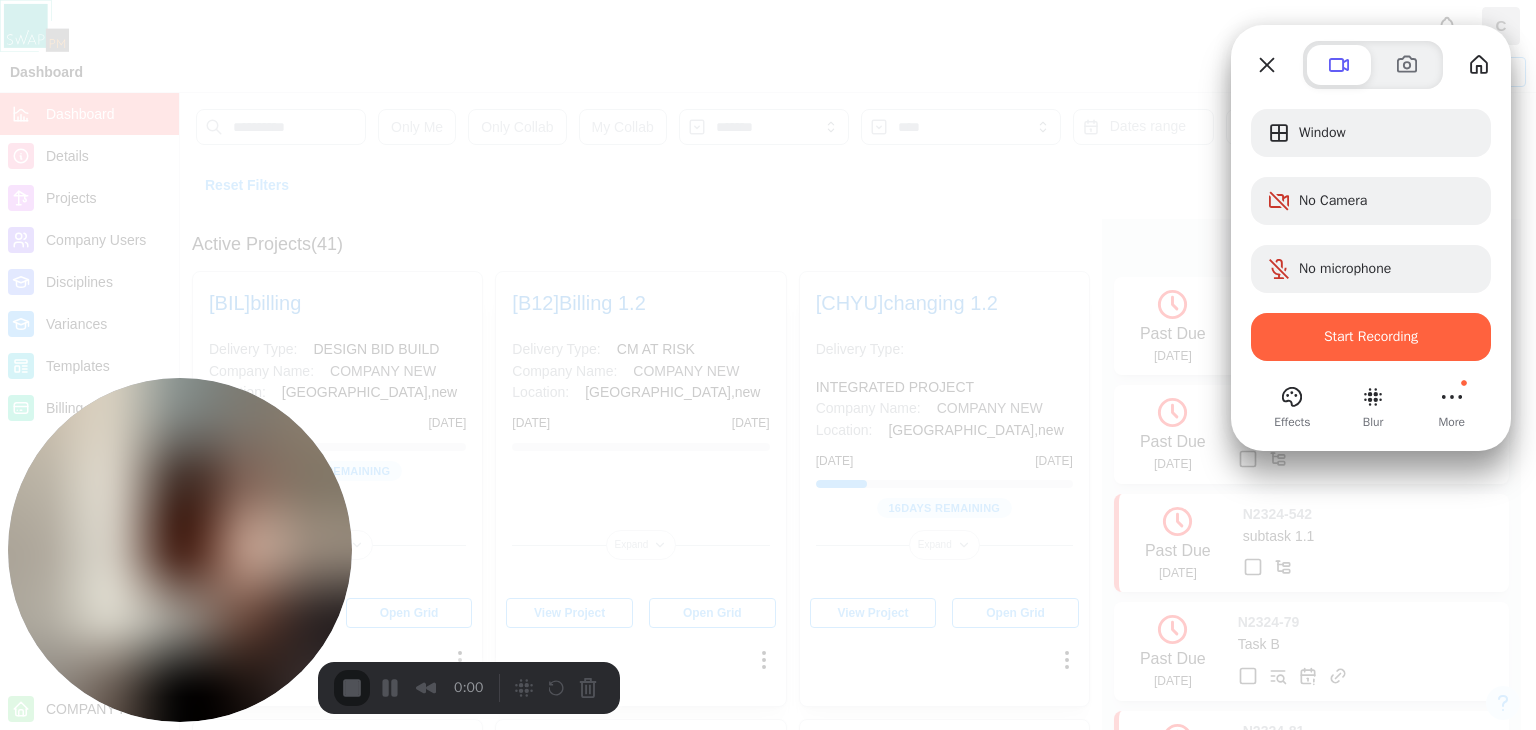 click on "Yes, proceed" at bounding box center [435, 1650] 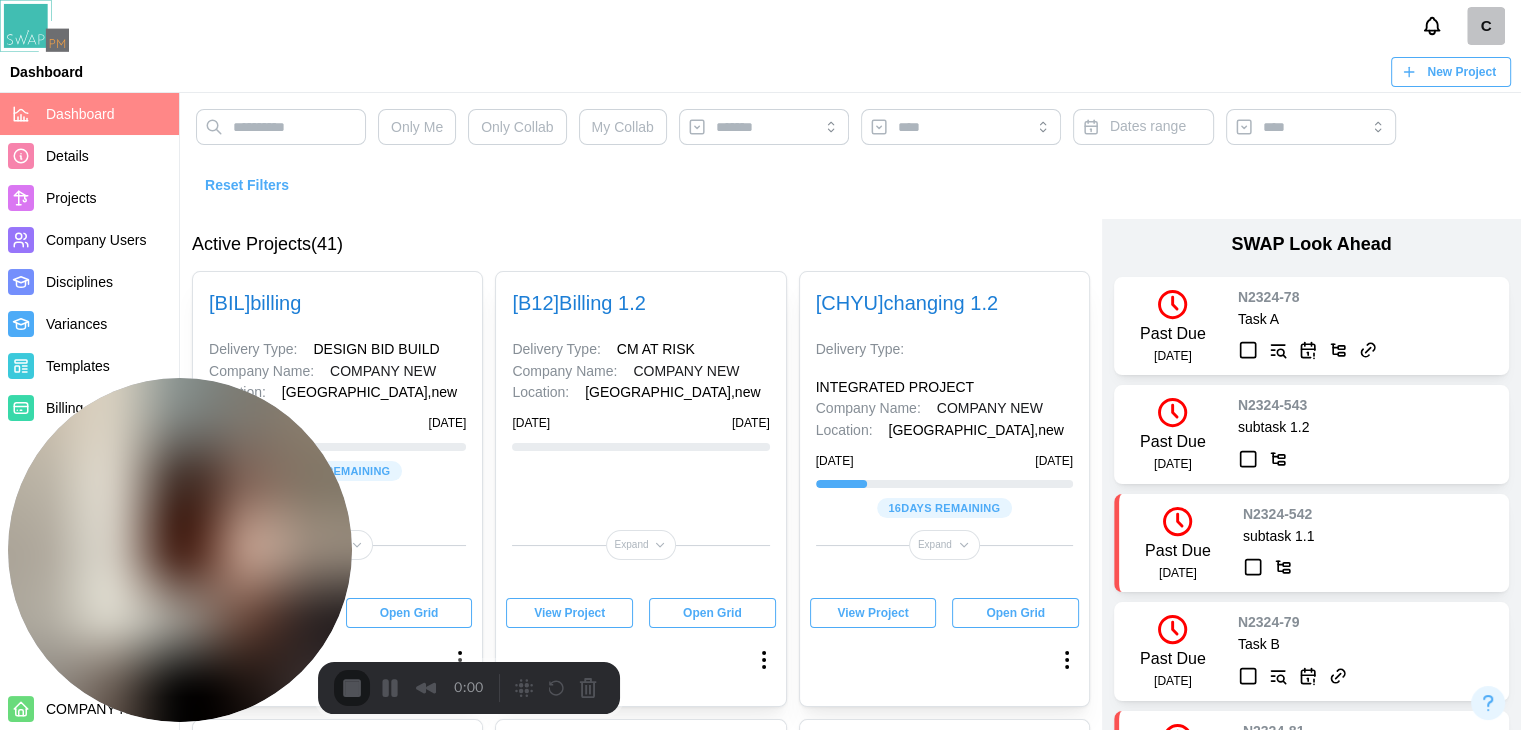 click on "Templates" at bounding box center (108, 366) 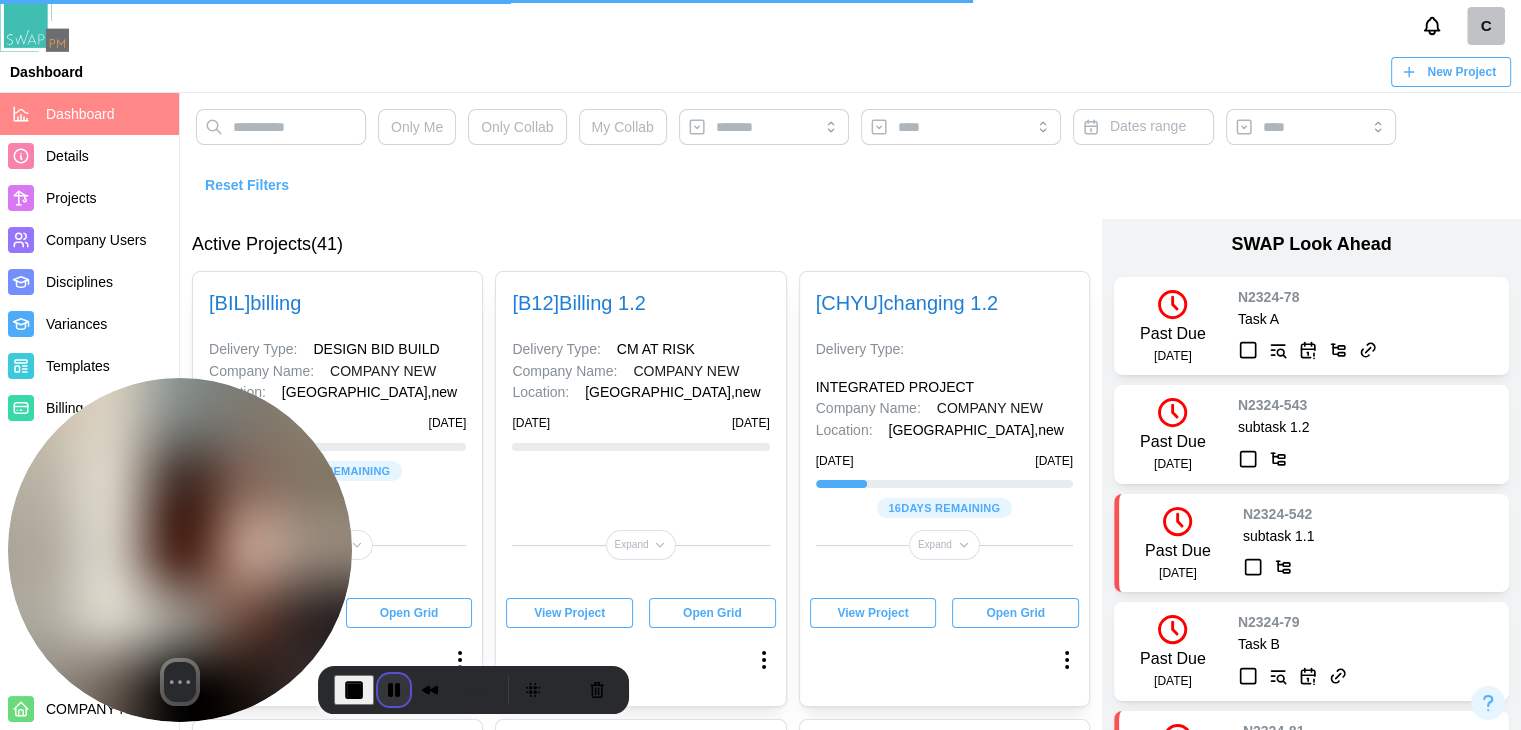 click at bounding box center [394, 690] 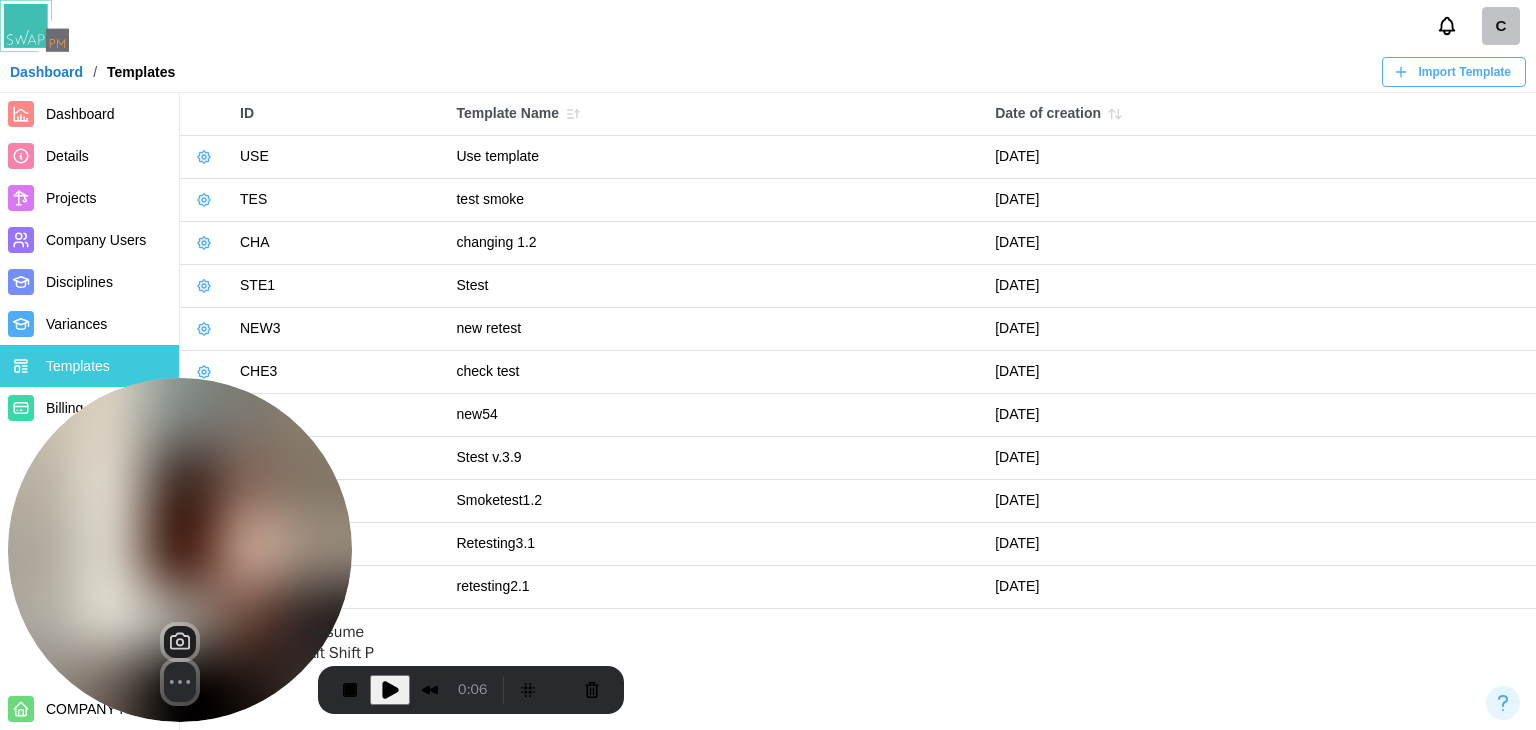 click at bounding box center (390, 690) 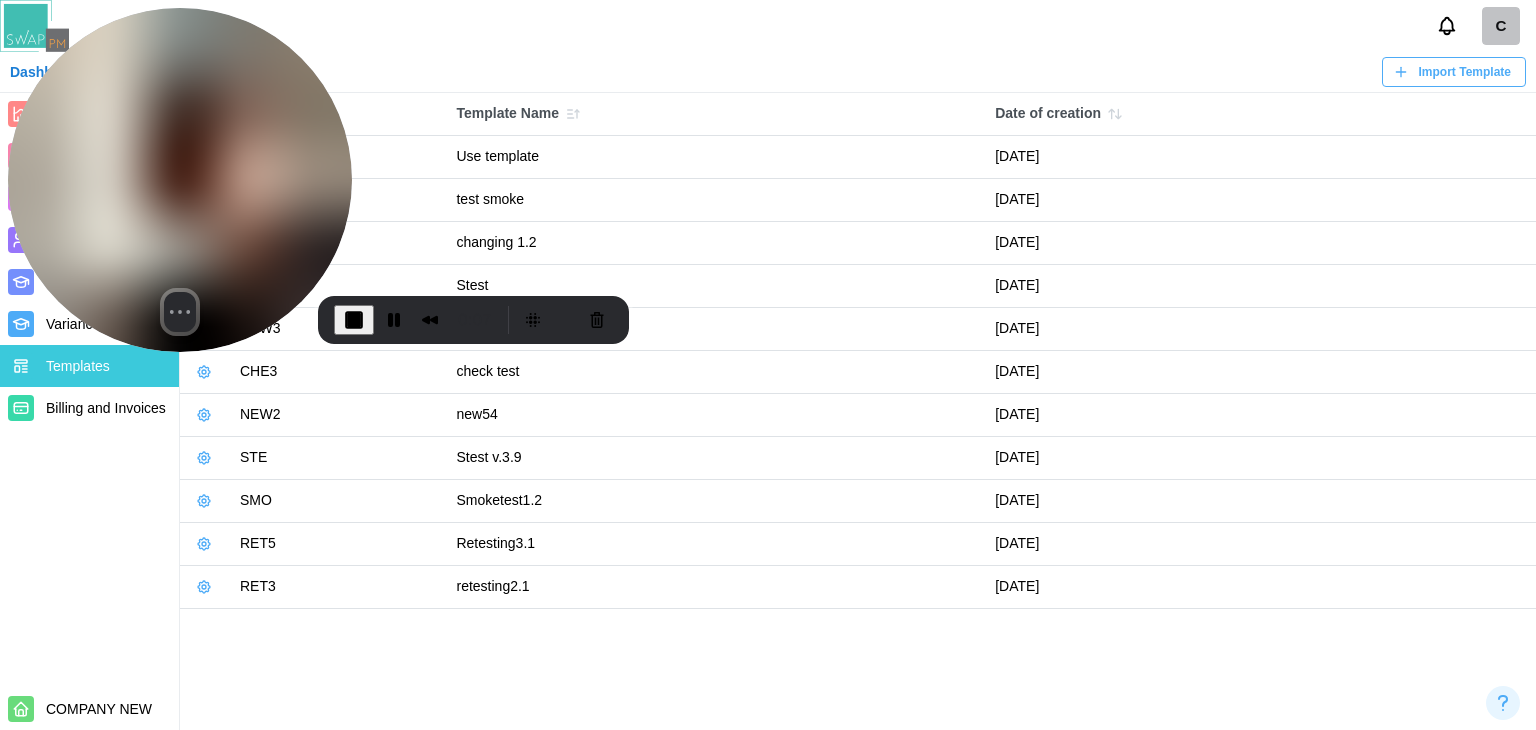drag, startPoint x: 259, startPoint y: 479, endPoint x: 68, endPoint y: -63, distance: 574.6695 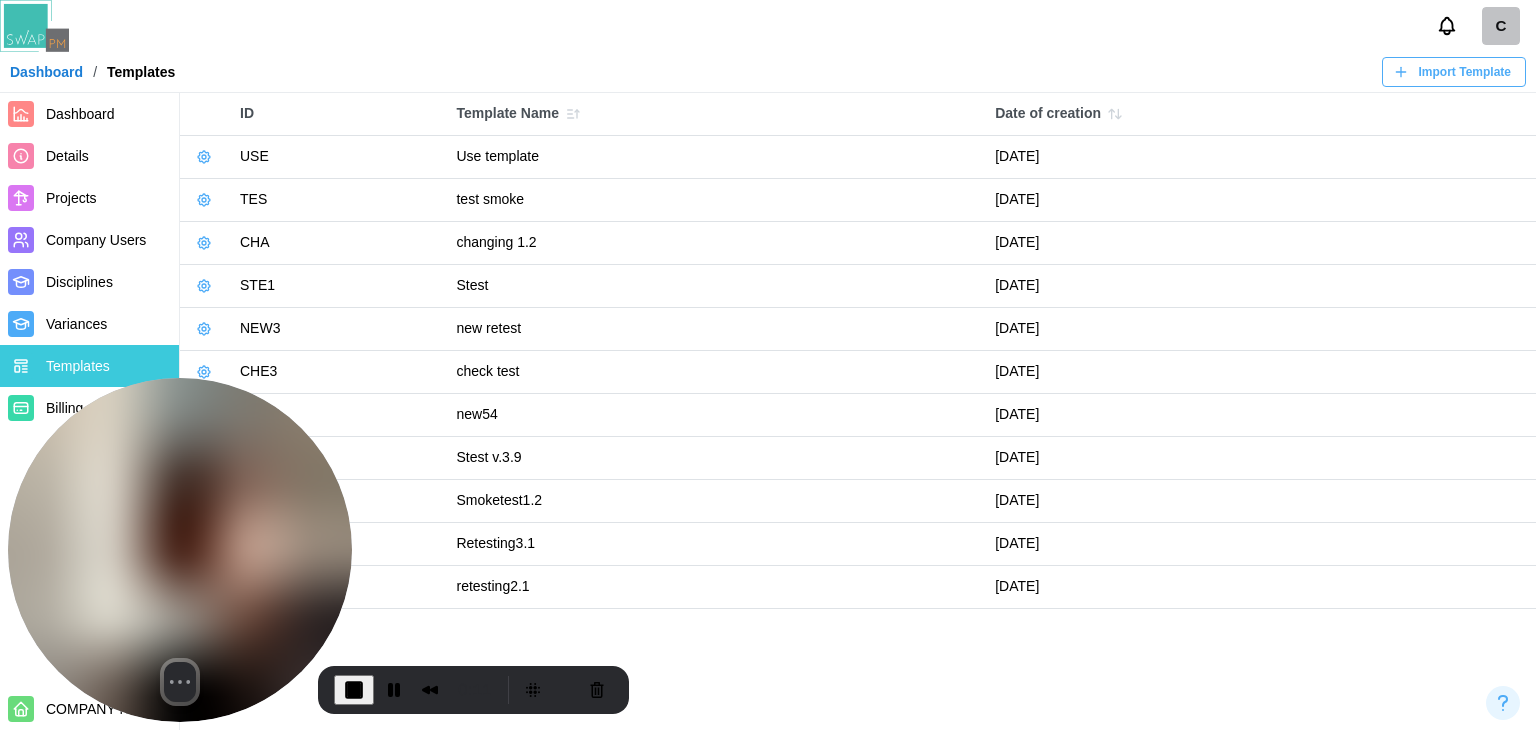 drag, startPoint x: 249, startPoint y: 234, endPoint x: 208, endPoint y: 669, distance: 436.92792 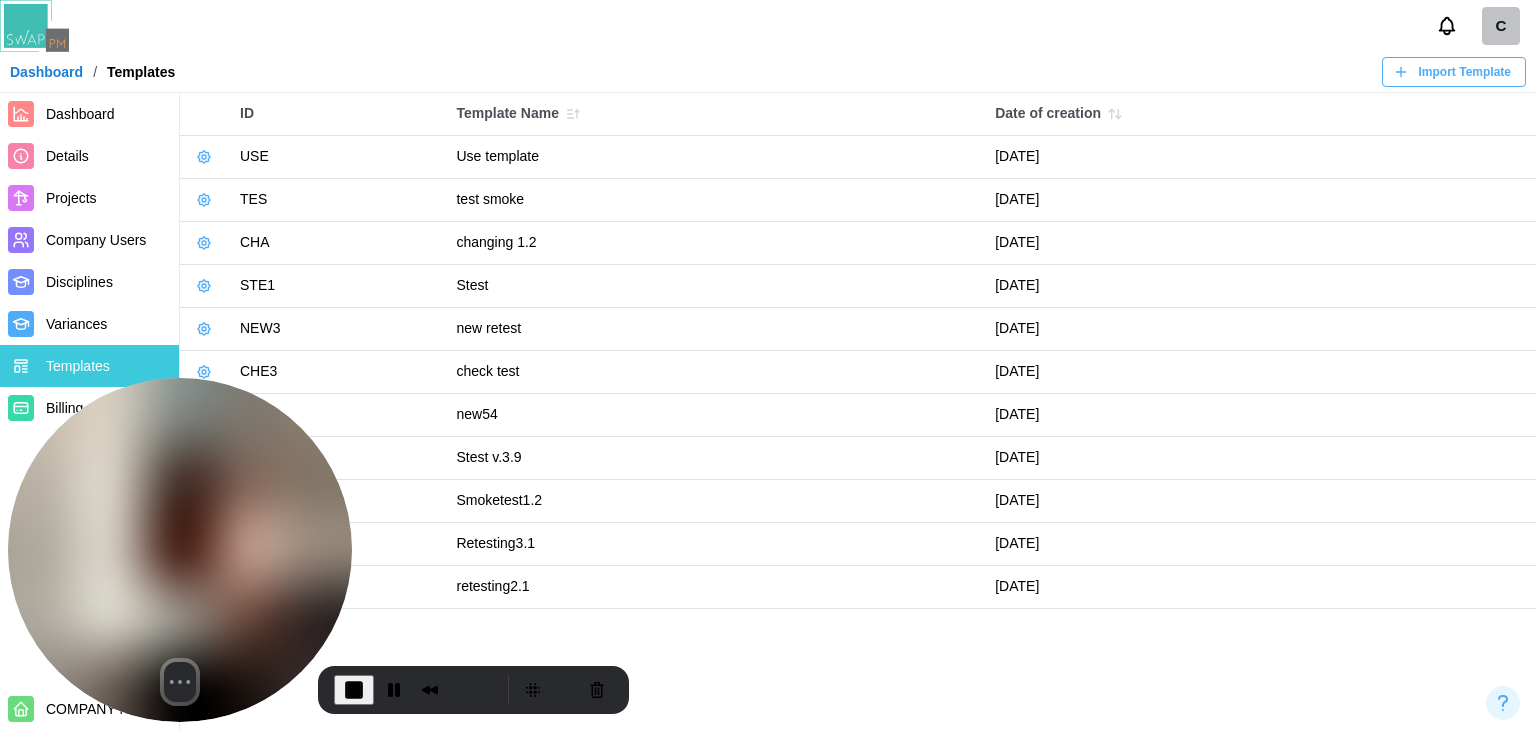 click at bounding box center (204, 329) 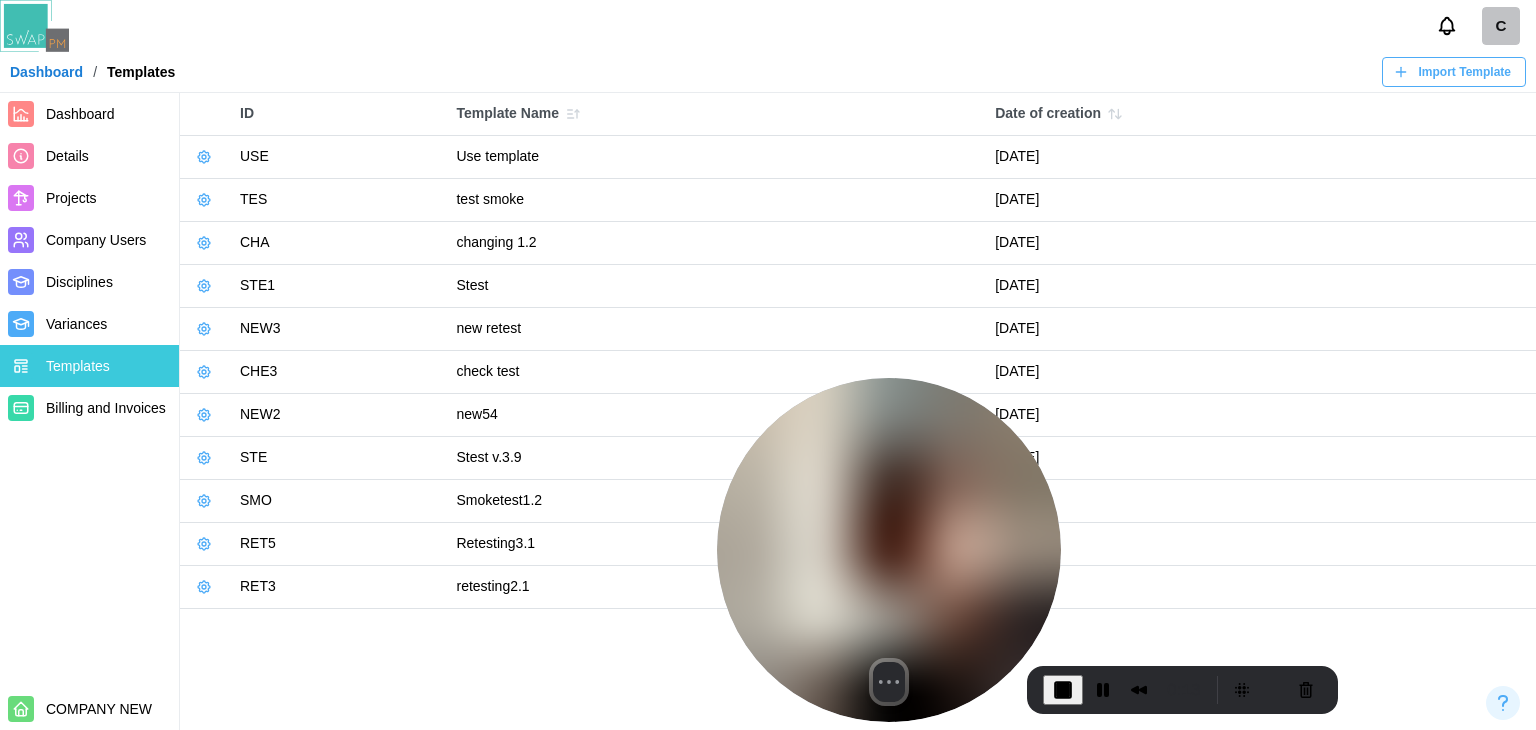 drag, startPoint x: 260, startPoint y: 424, endPoint x: 976, endPoint y: 508, distance: 720.9105 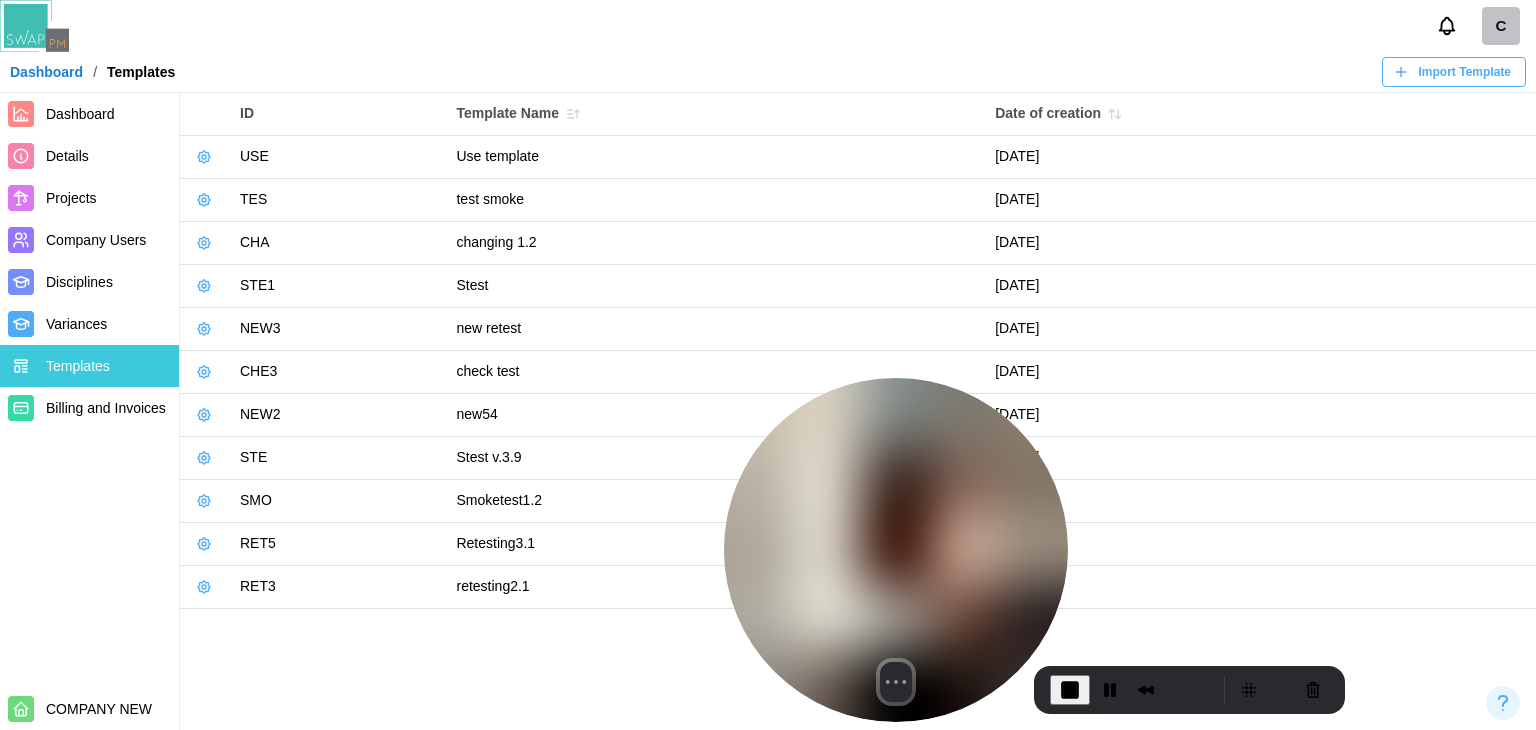 click 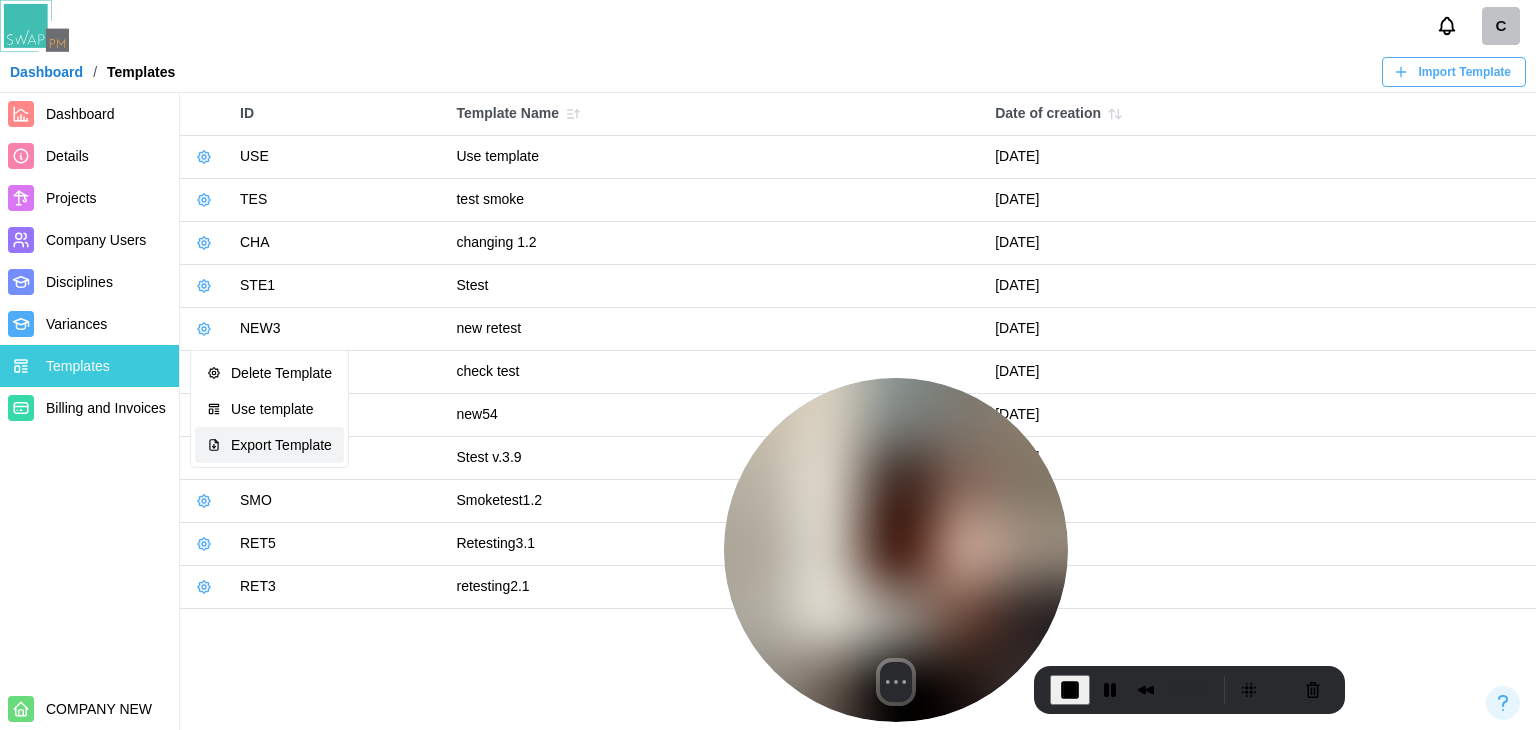 click on "Export Template" at bounding box center (269, 445) 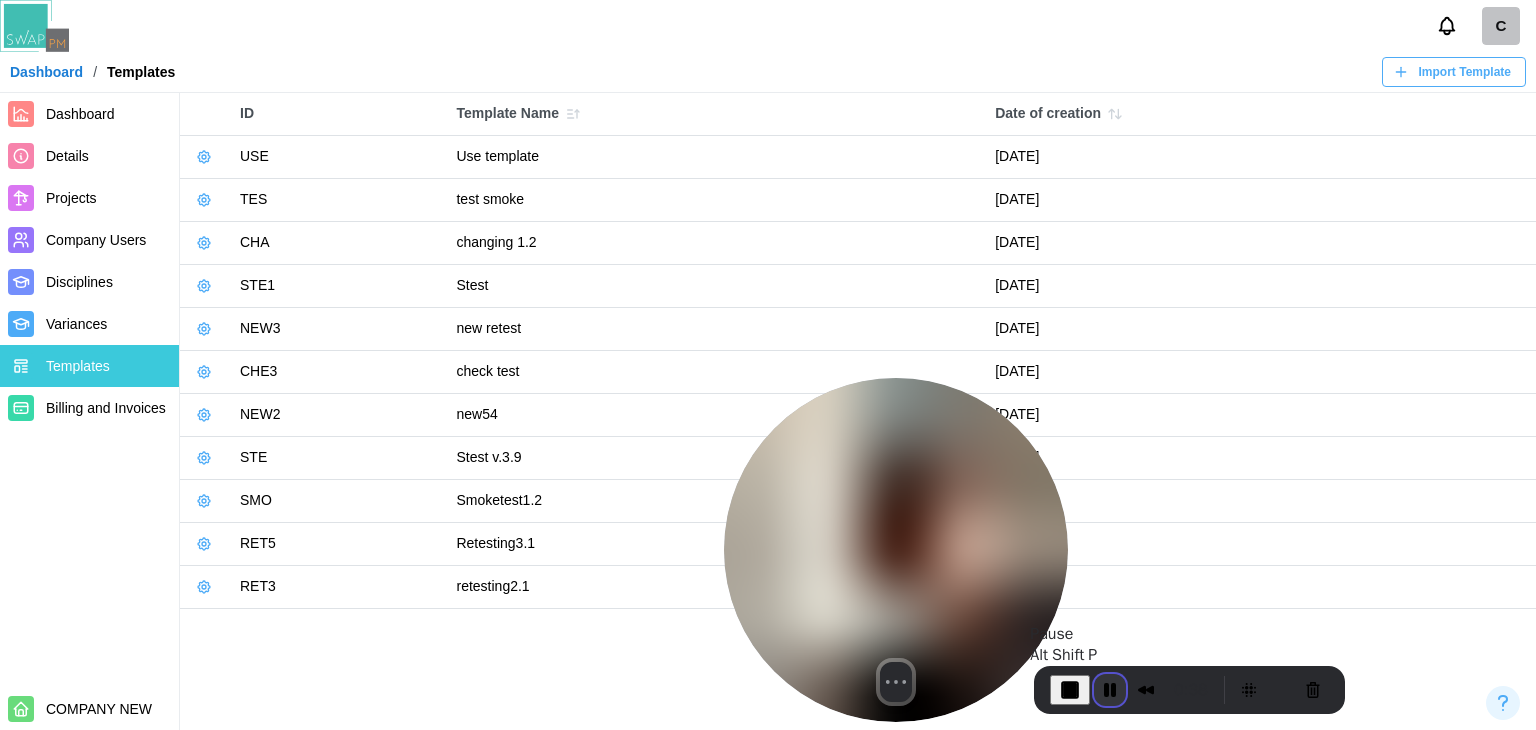 click at bounding box center [1110, 690] 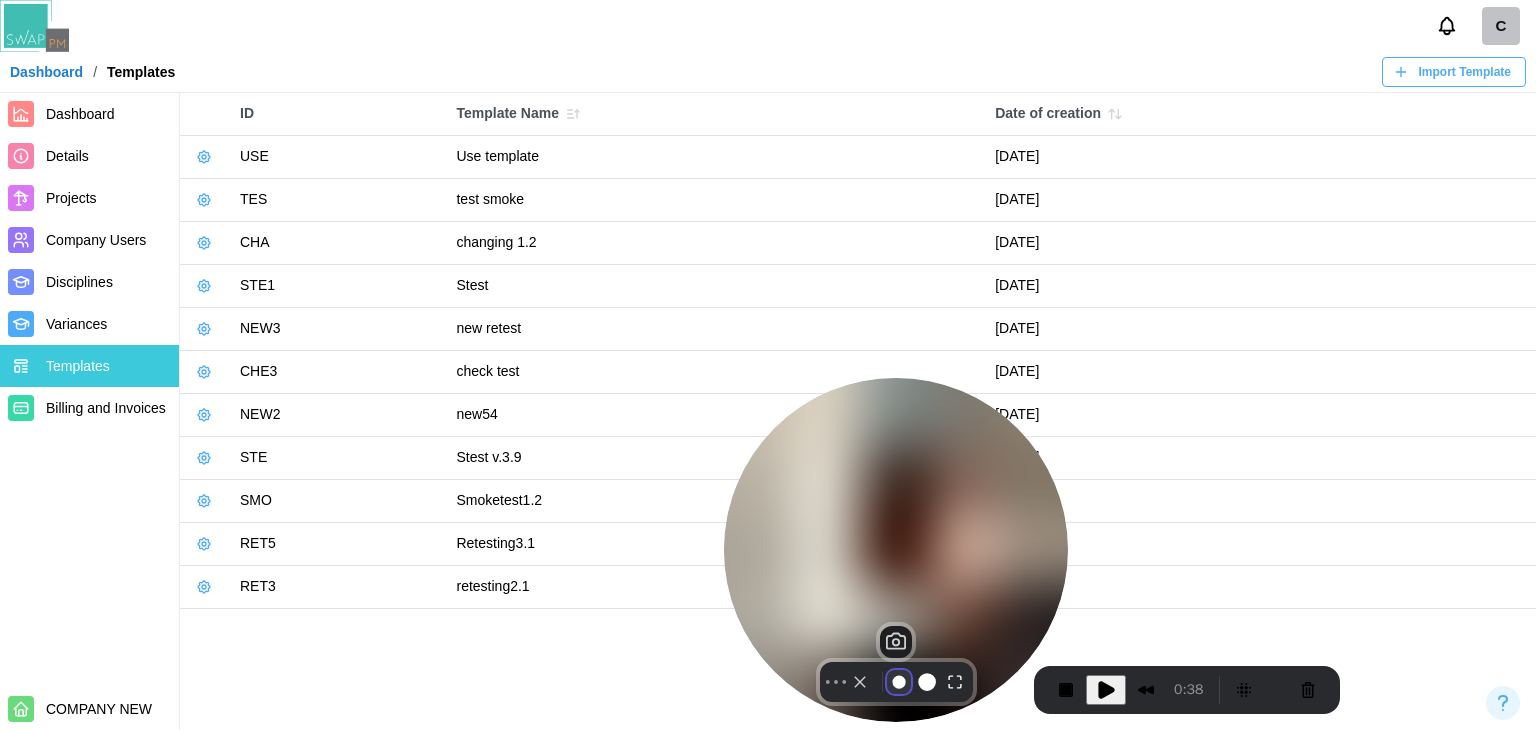 click at bounding box center (899, 682) 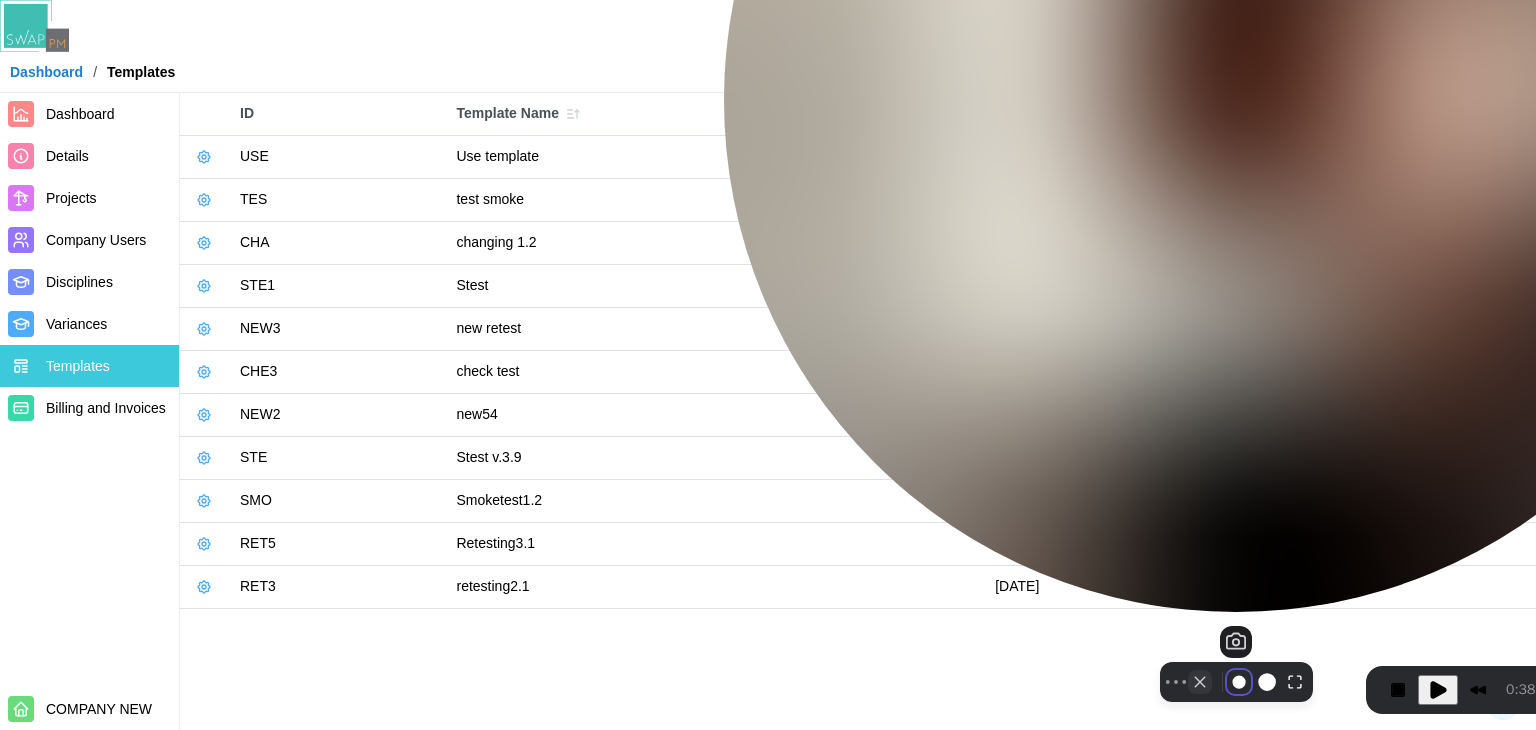 click at bounding box center (1200, 682) 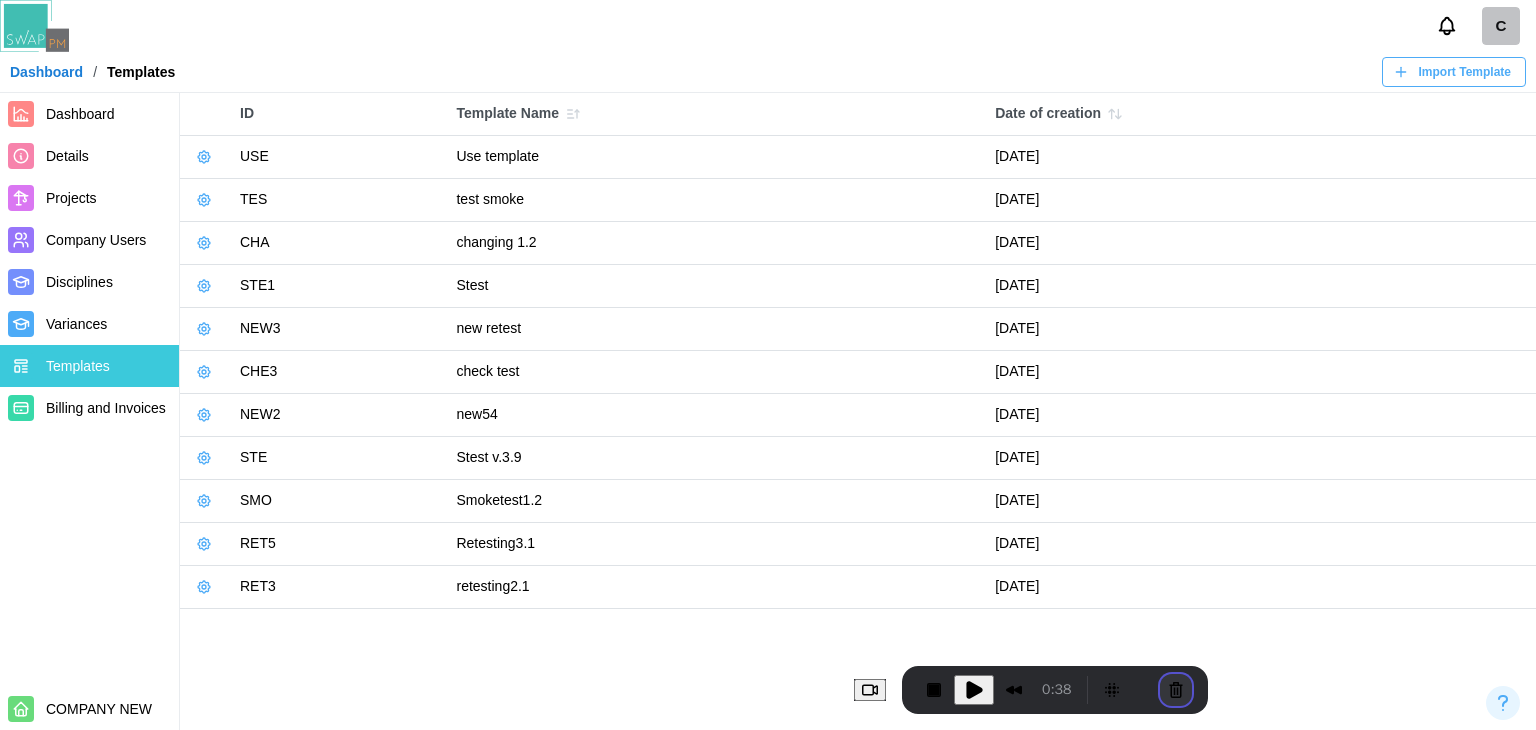 click at bounding box center (1176, 690) 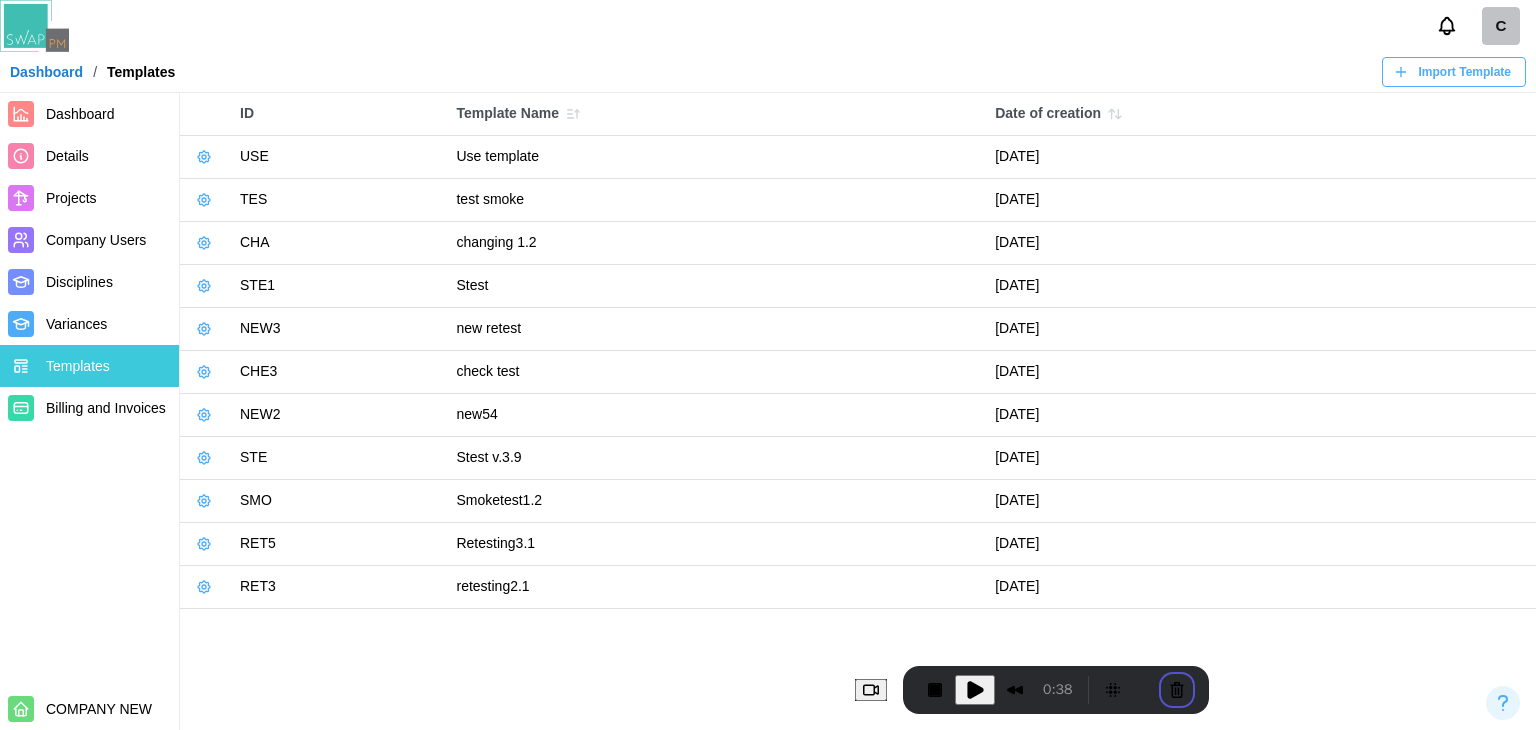 click on "Cancel recording" at bounding box center [599, 899] 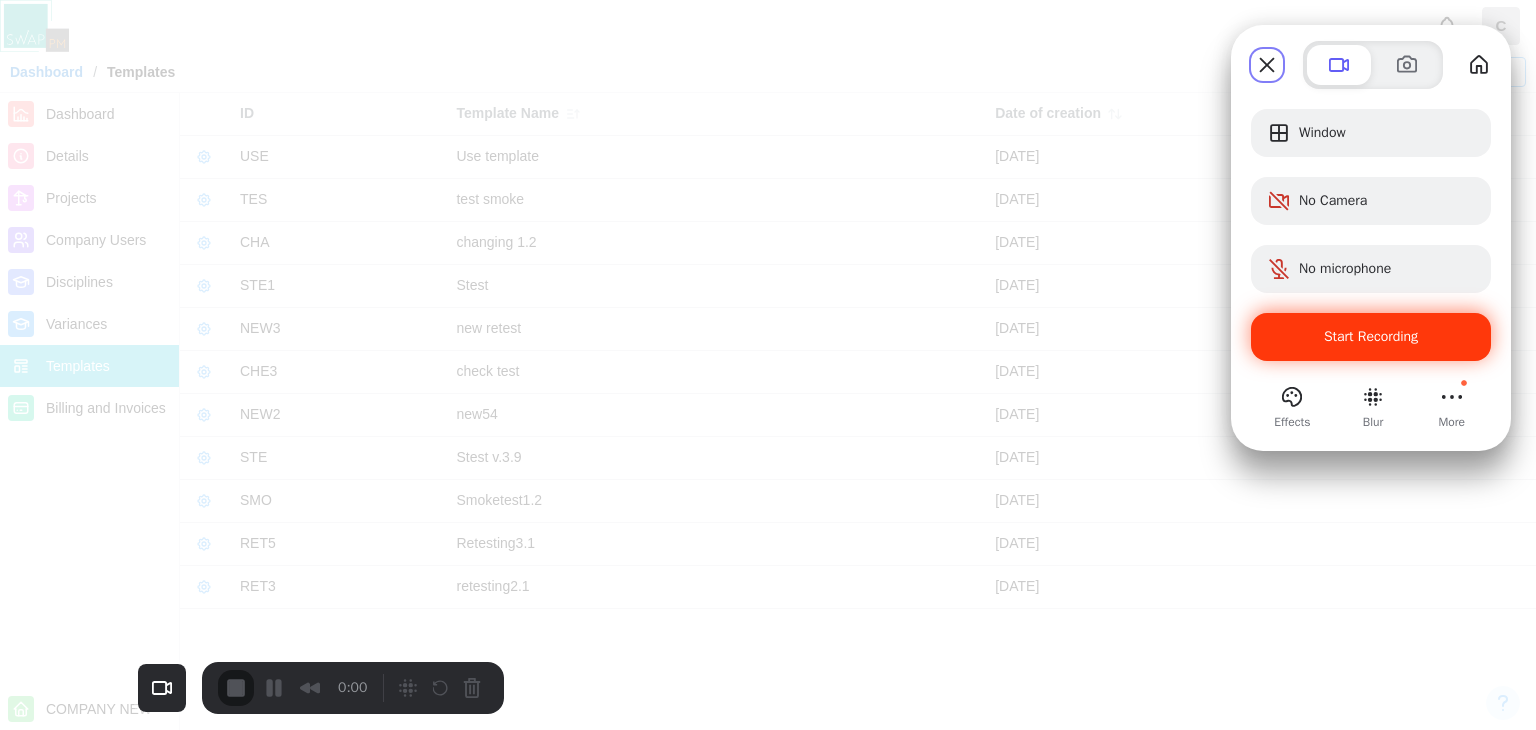 click on "Start Recording" at bounding box center [1371, 336] 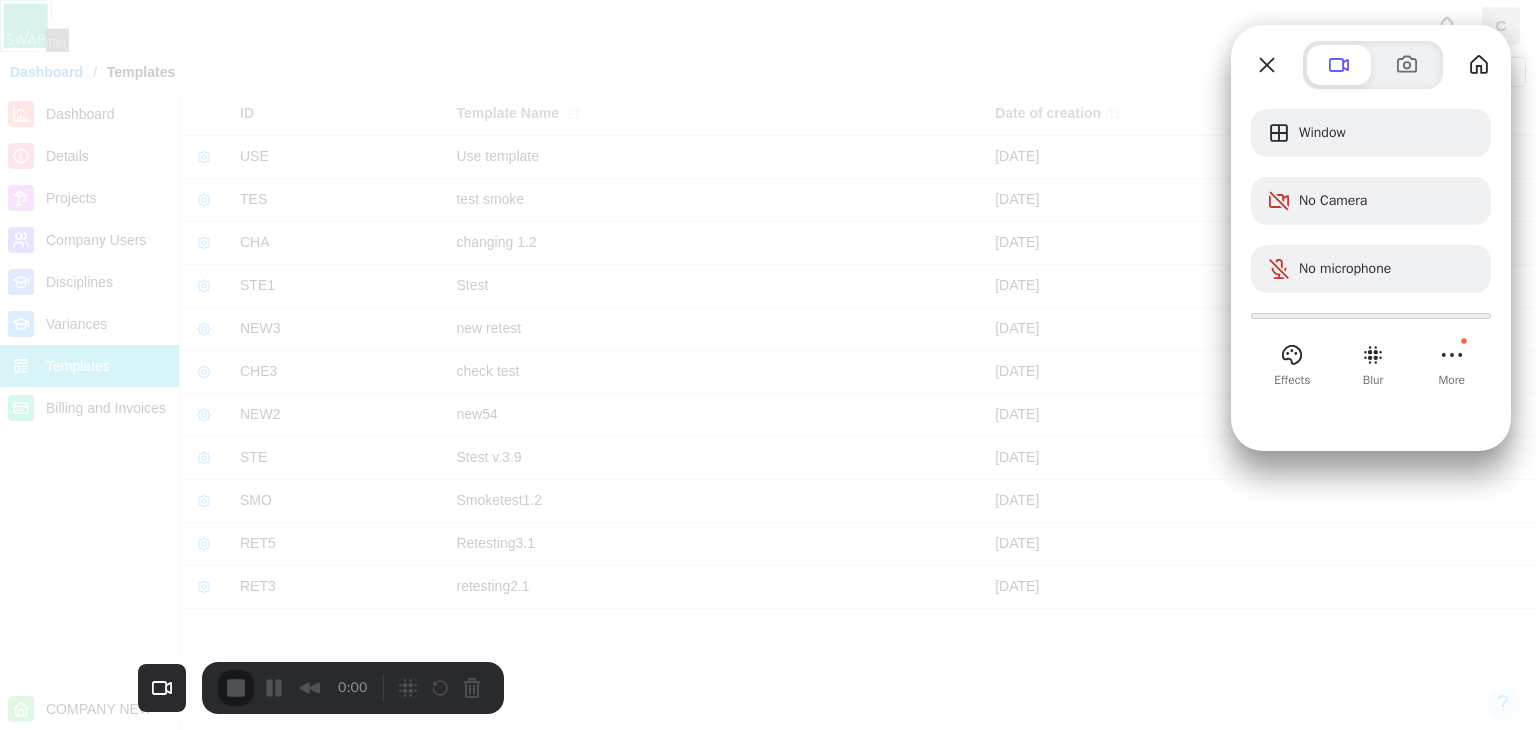click on "Yes, proceed" at bounding box center (435, 1650) 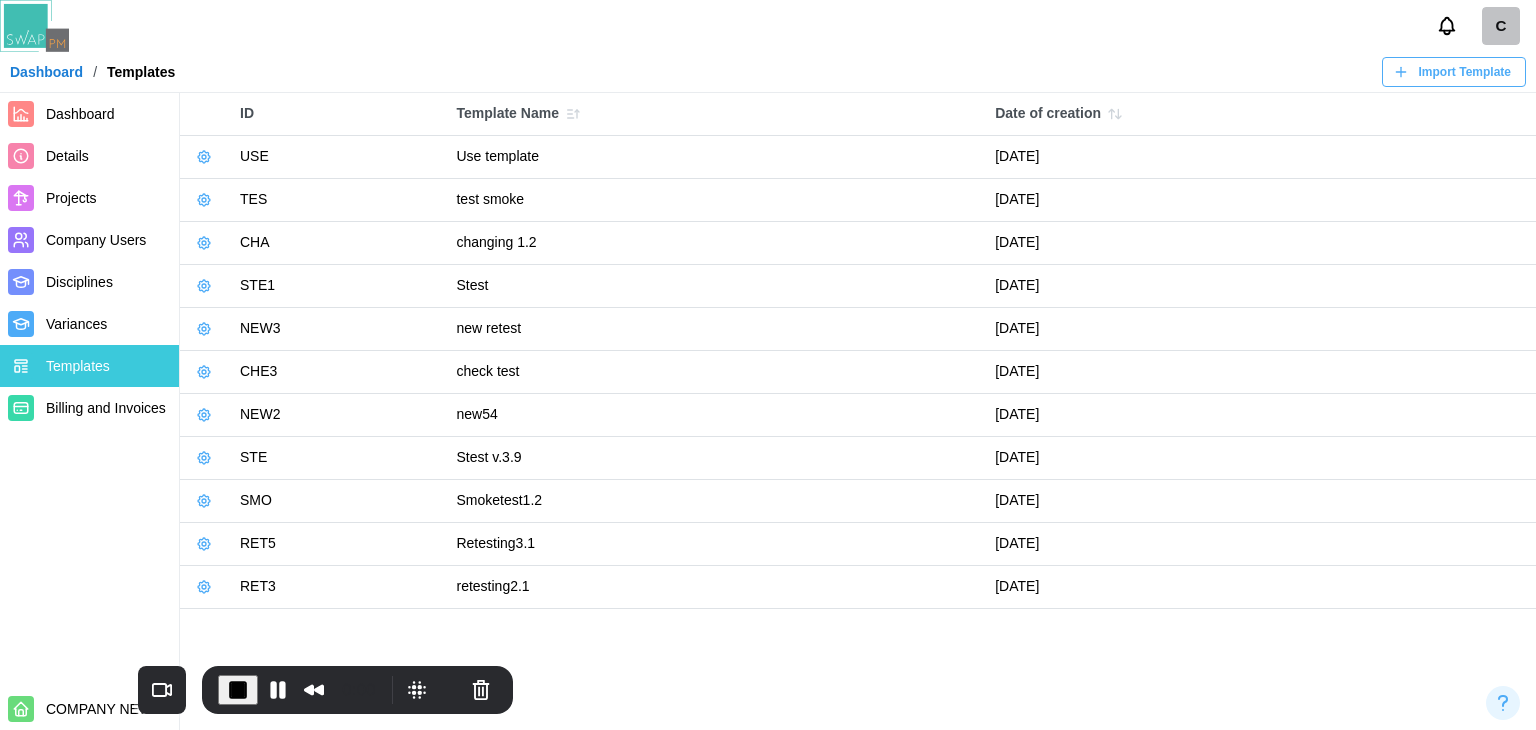 click at bounding box center [204, 372] 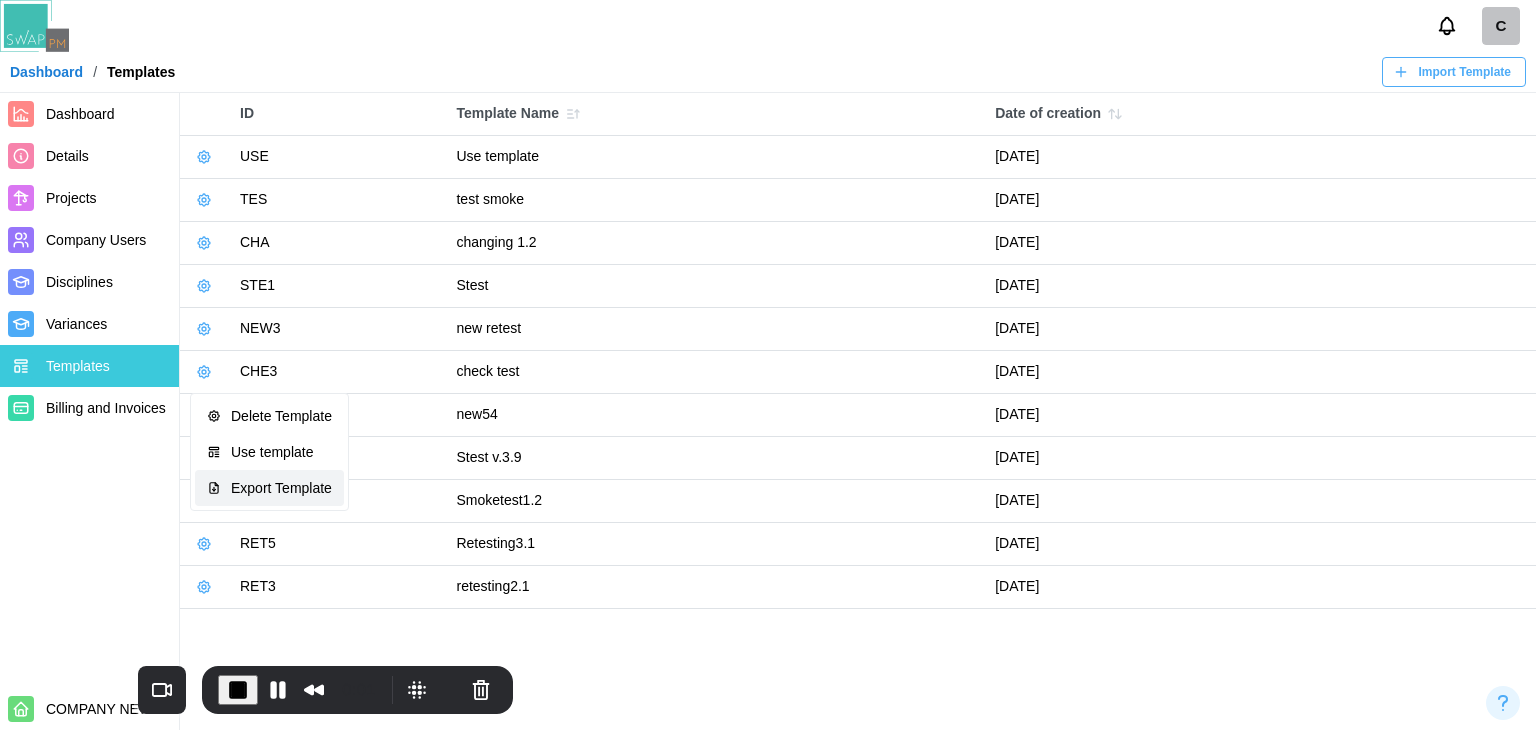 click on "Export Template" at bounding box center [281, 488] 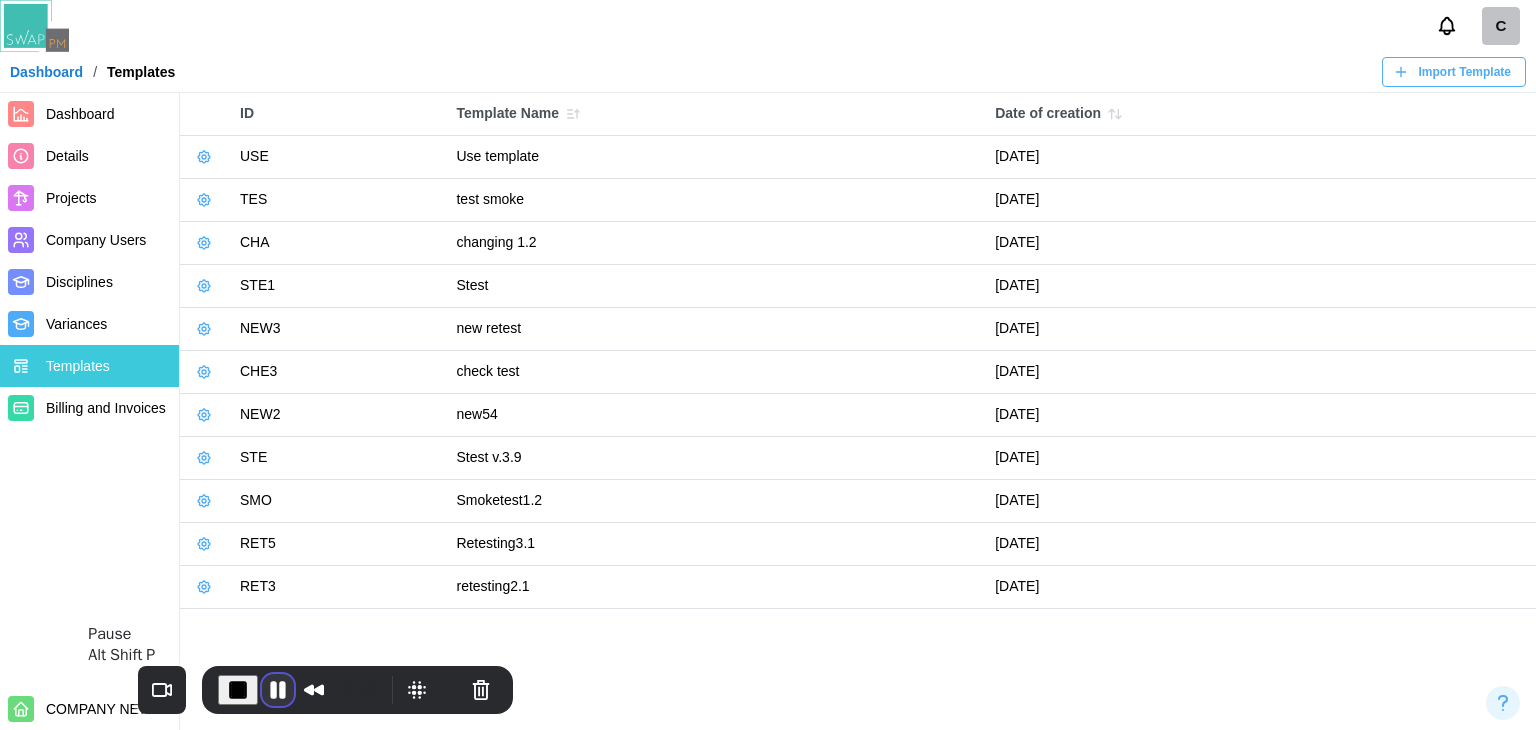 click at bounding box center [278, 690] 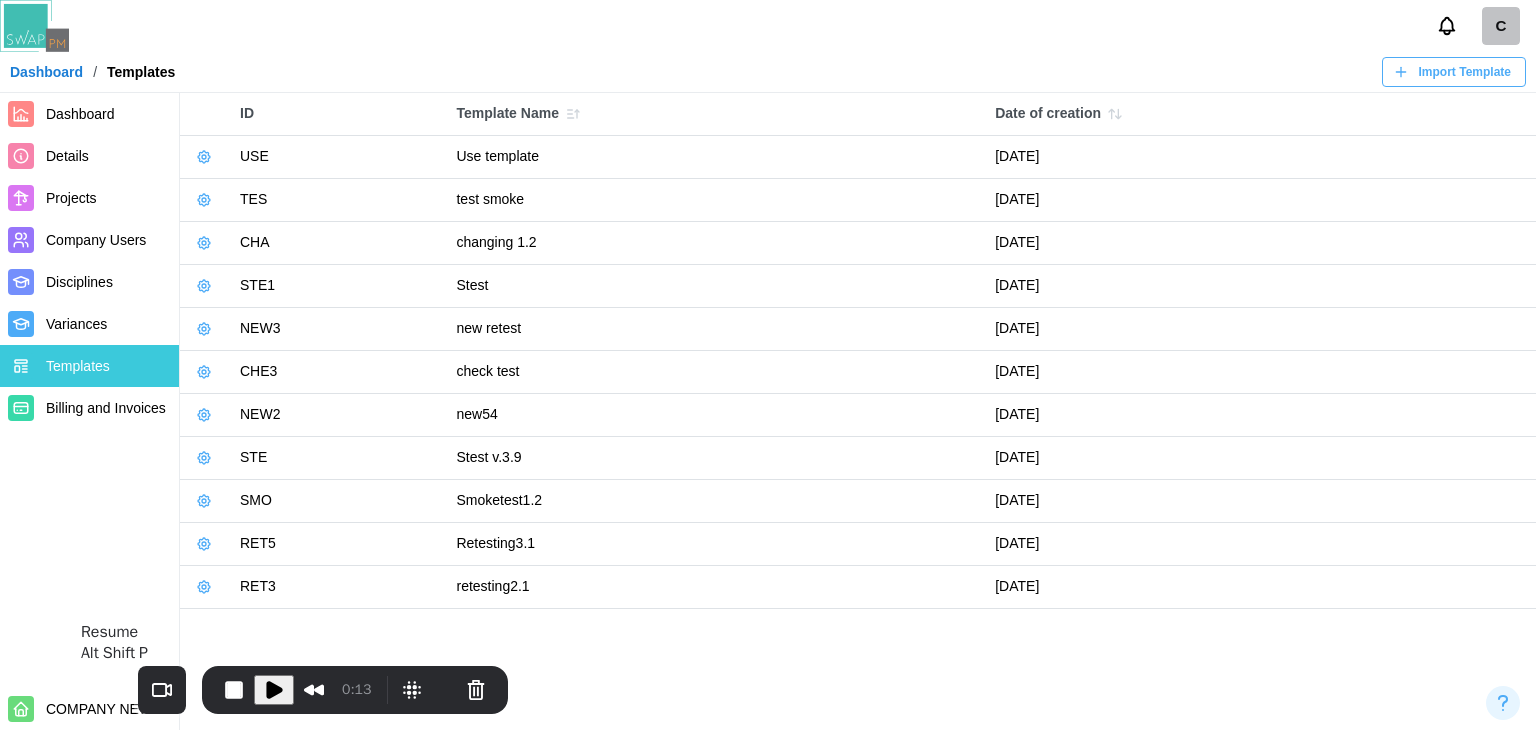 click at bounding box center [274, 690] 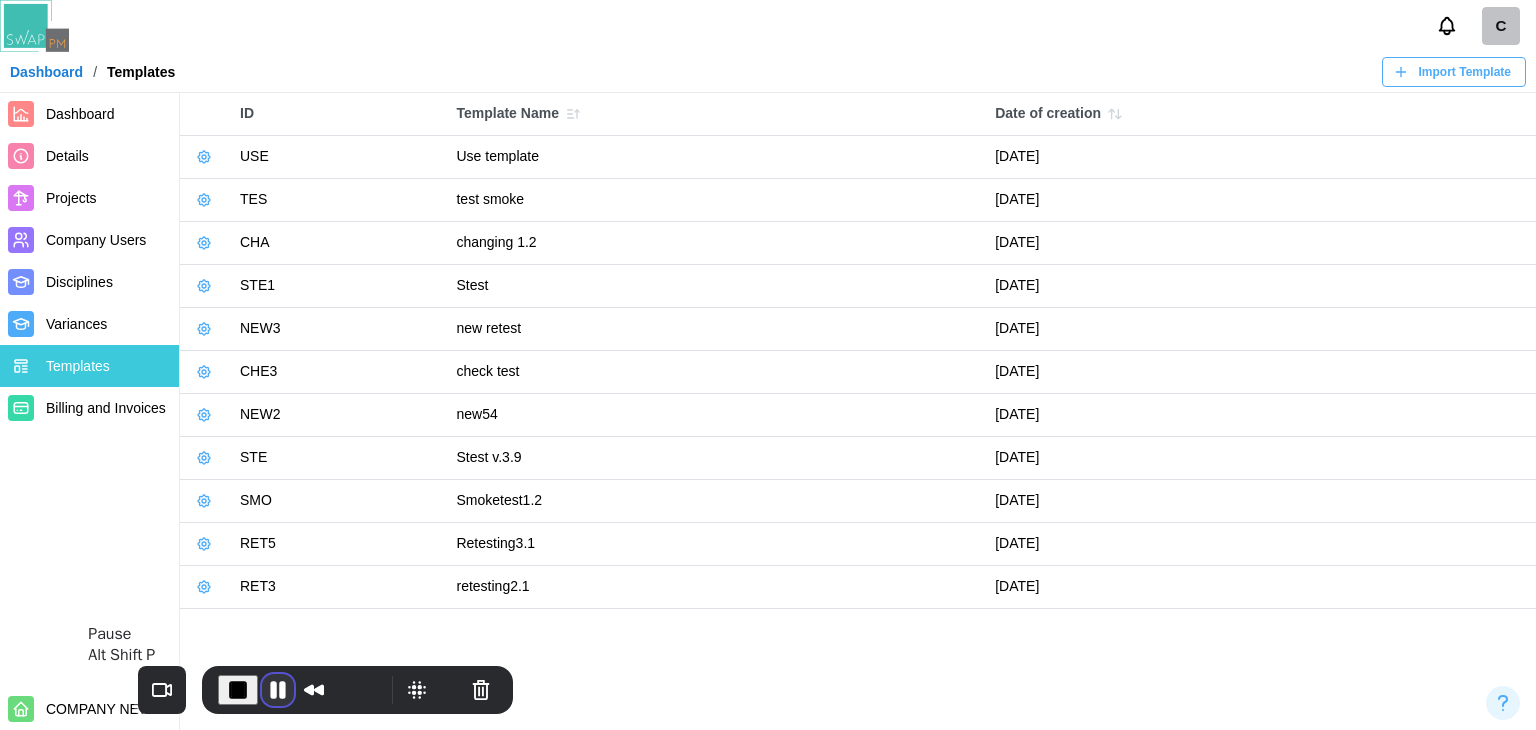 click at bounding box center (278, 690) 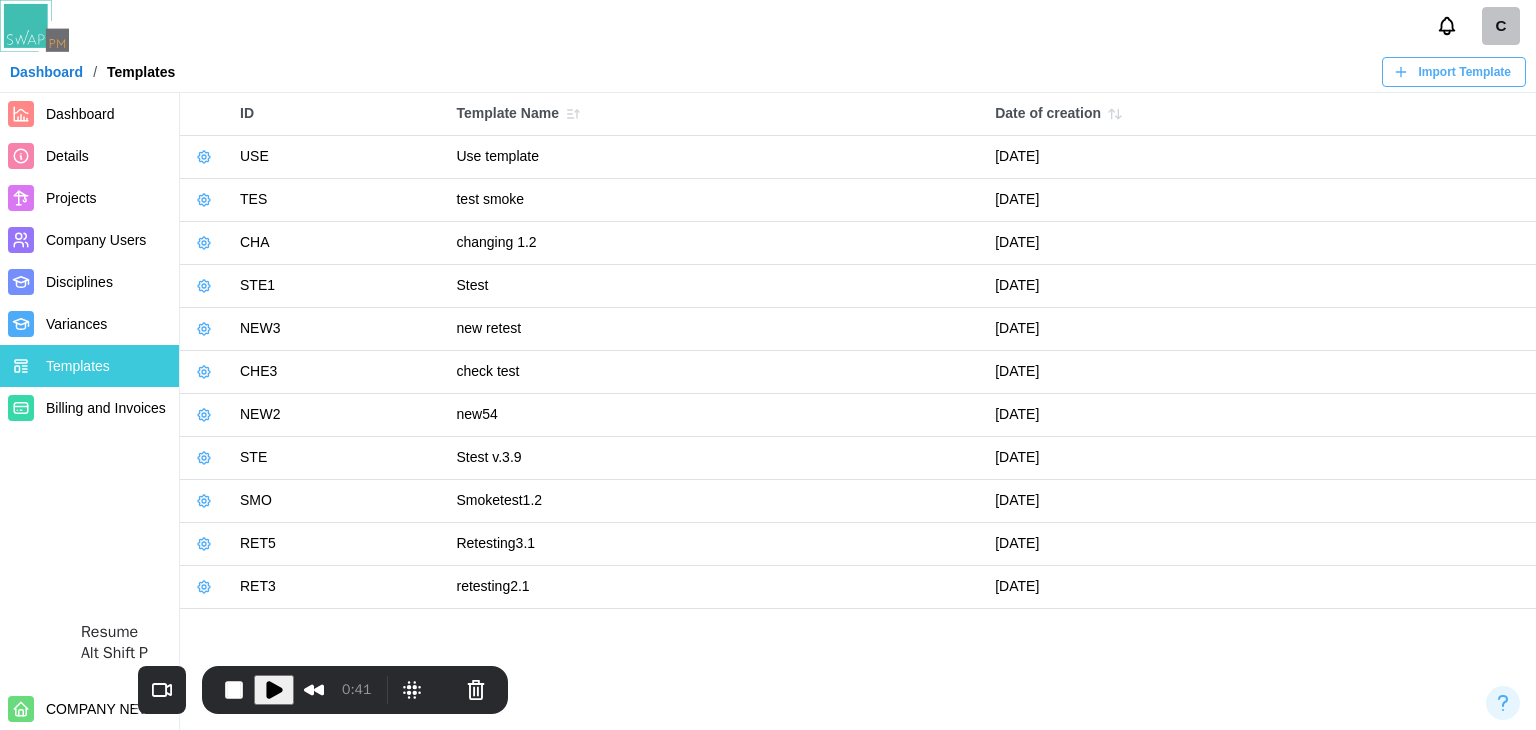 click at bounding box center [274, 690] 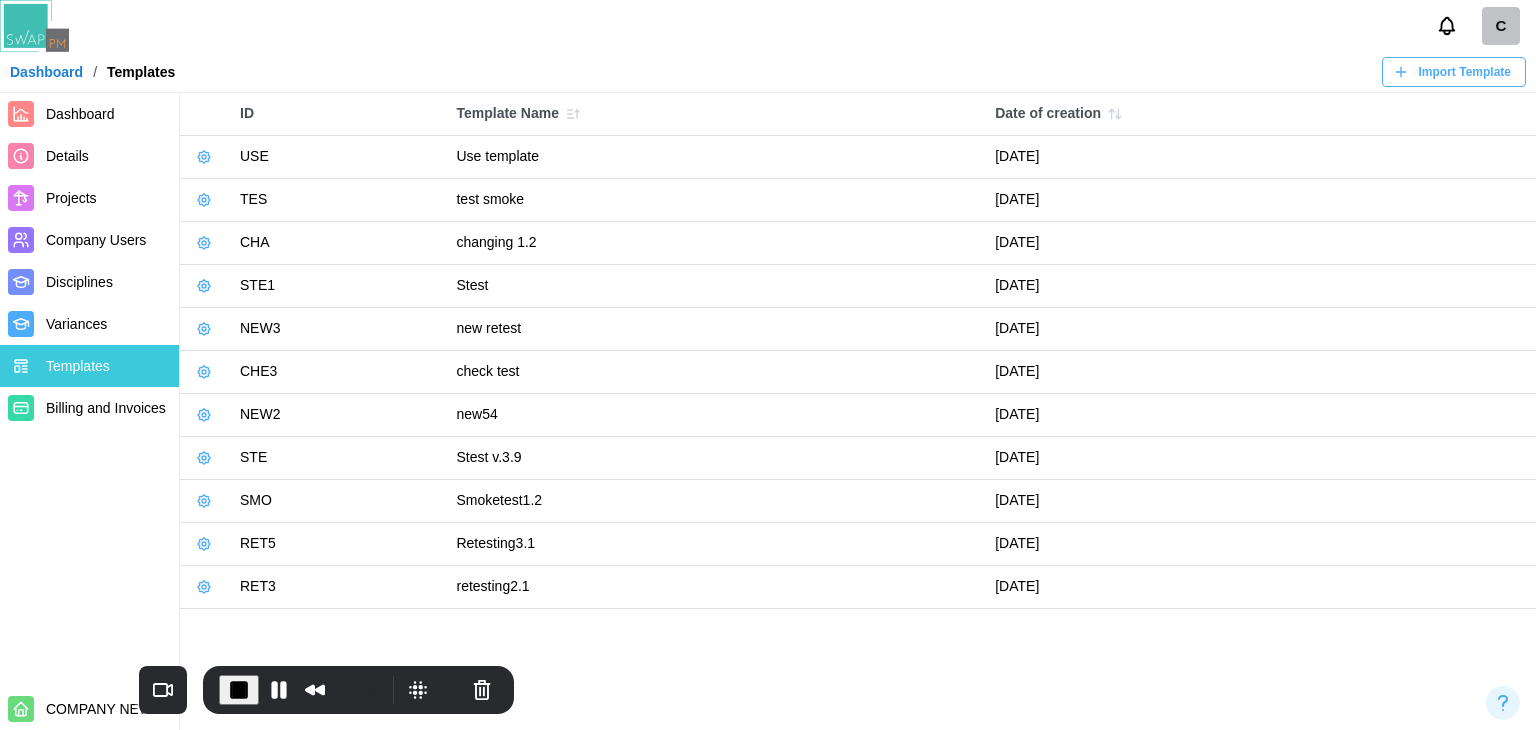 click on "Import Template" at bounding box center (1465, 72) 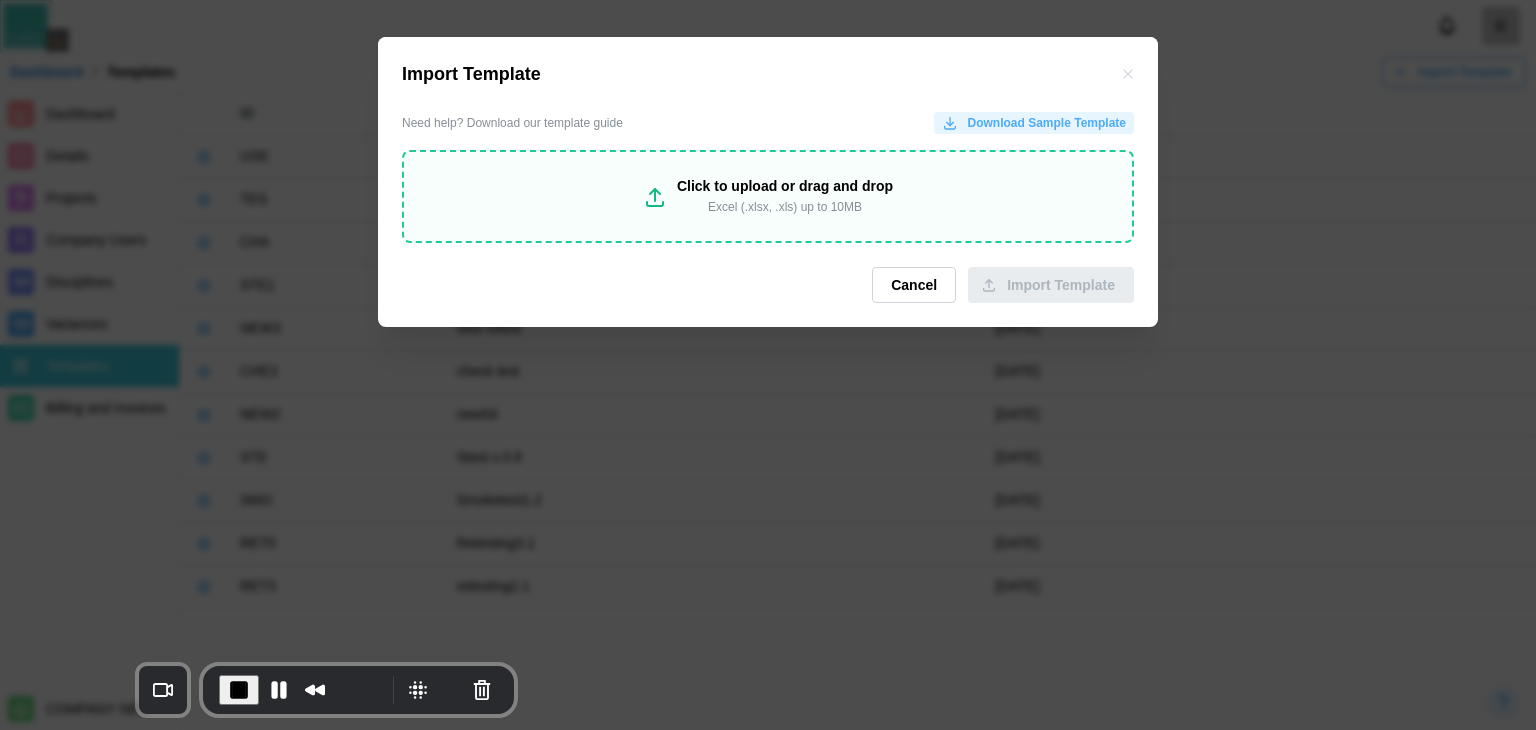 click on "Excel (.xlsx, .xls) up to 10MB" at bounding box center (785, 207) 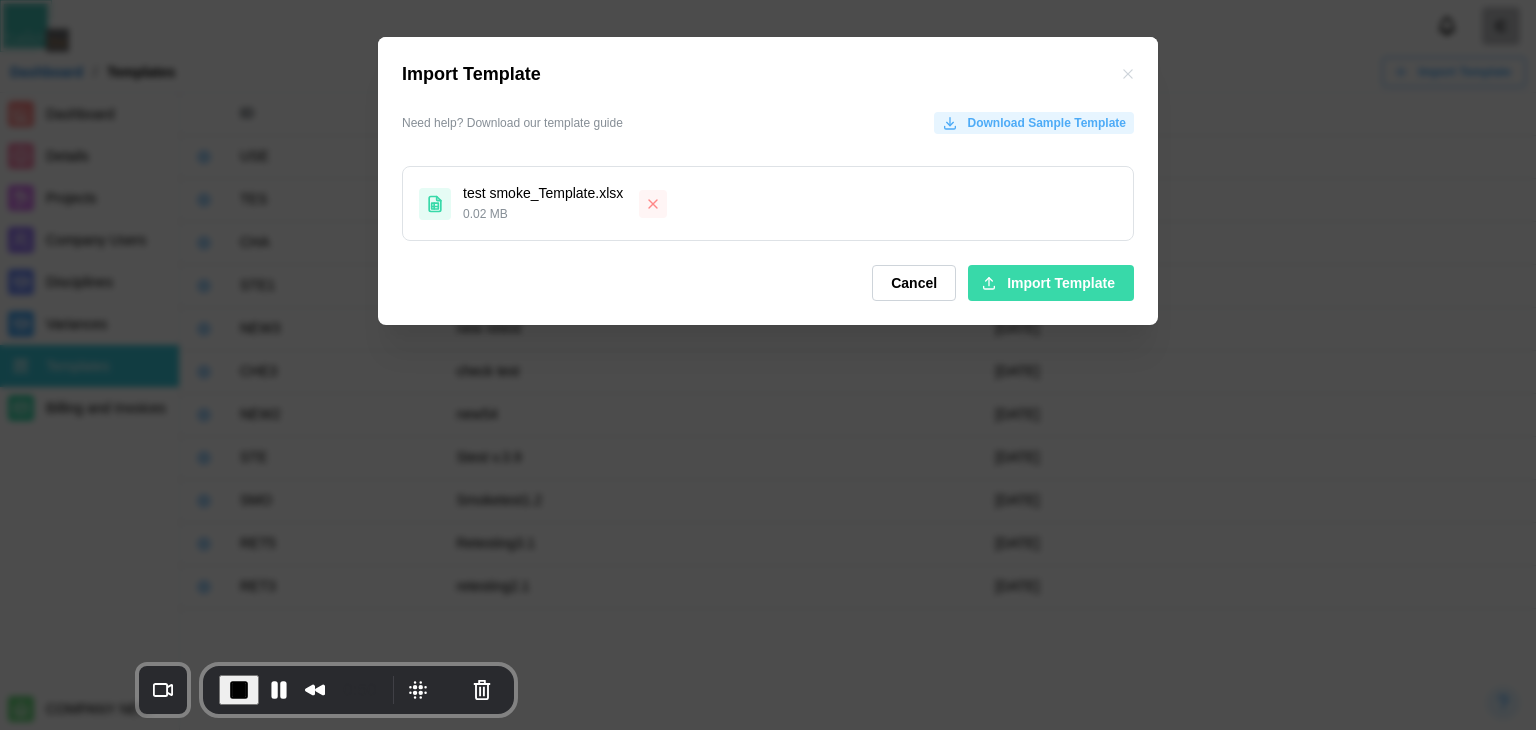 click on "Import Template" at bounding box center (1061, 283) 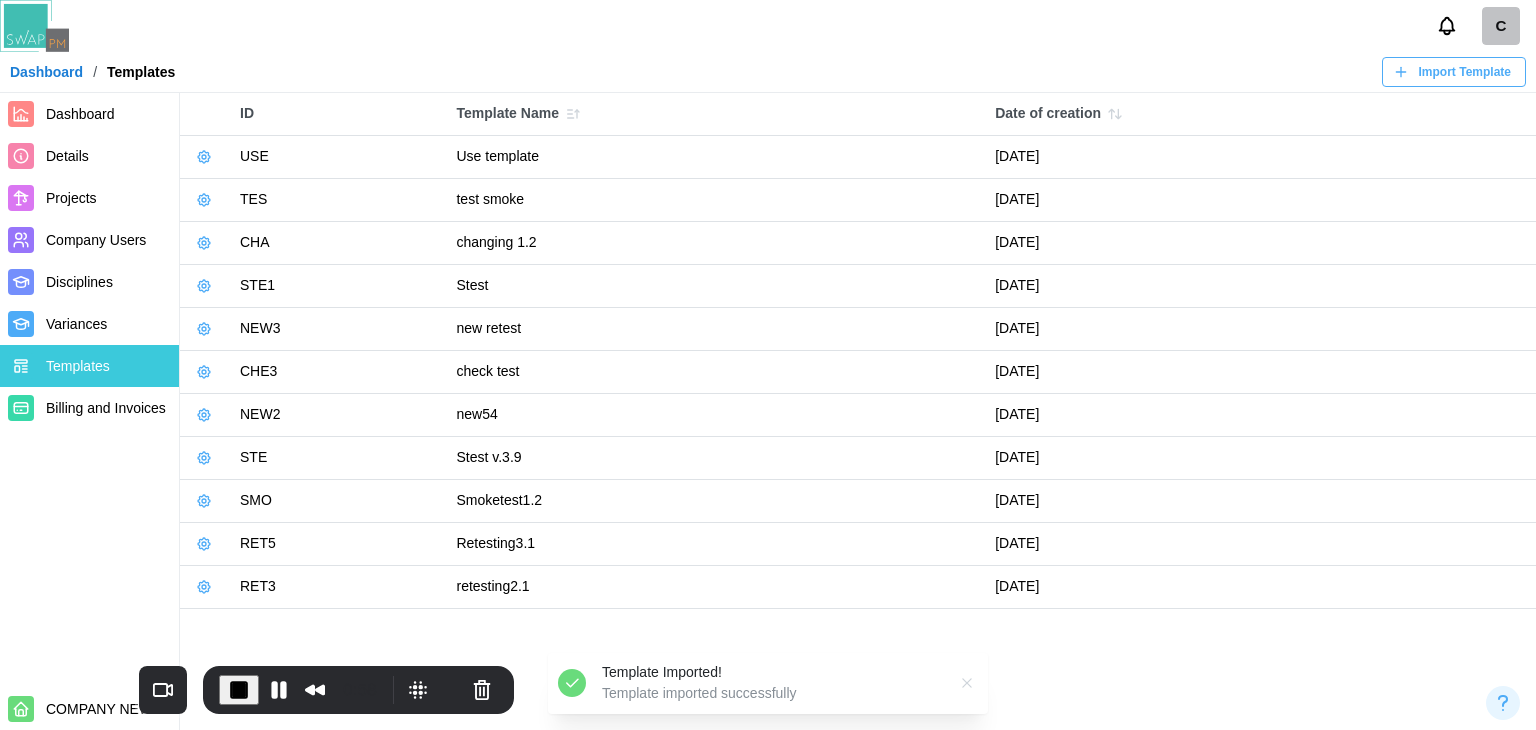 type 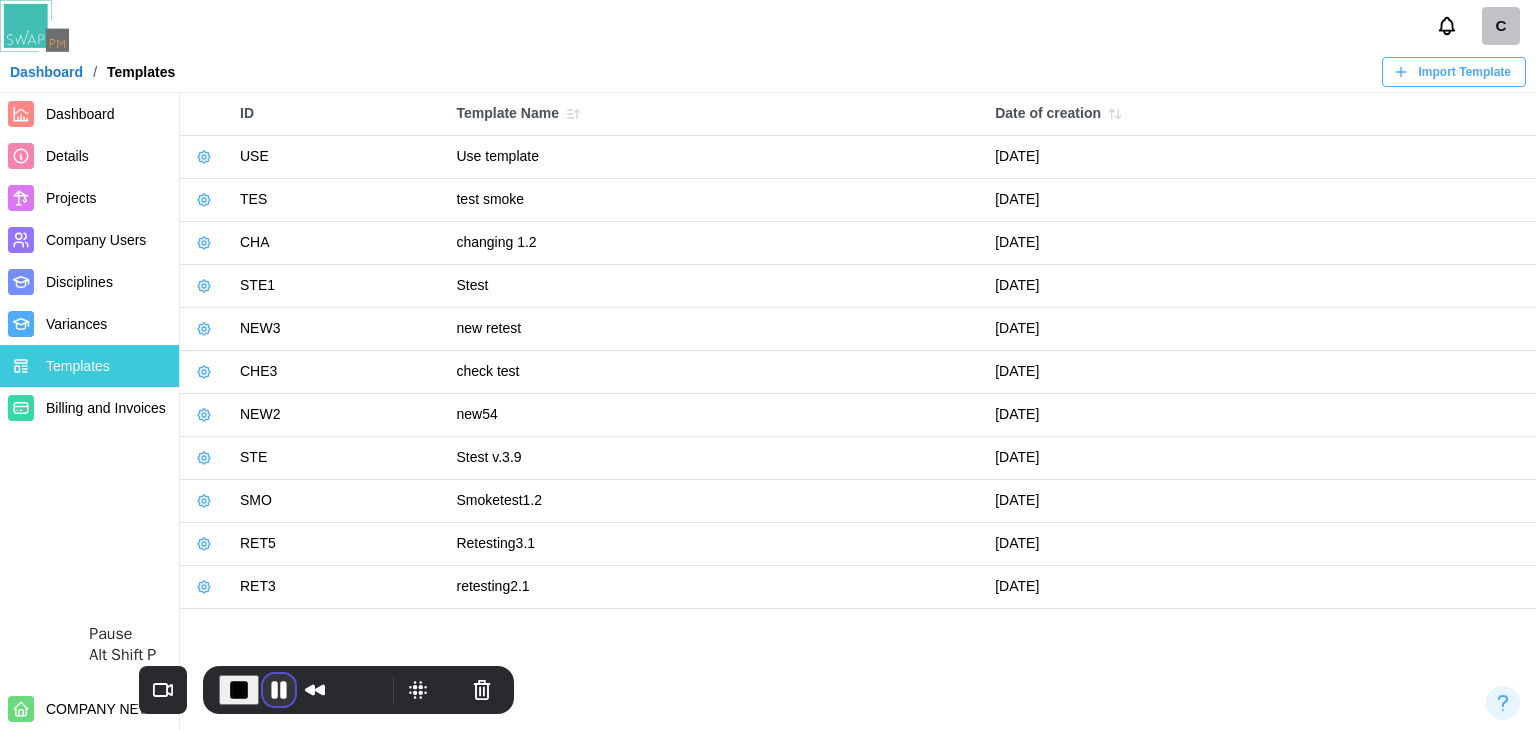 click at bounding box center (279, 690) 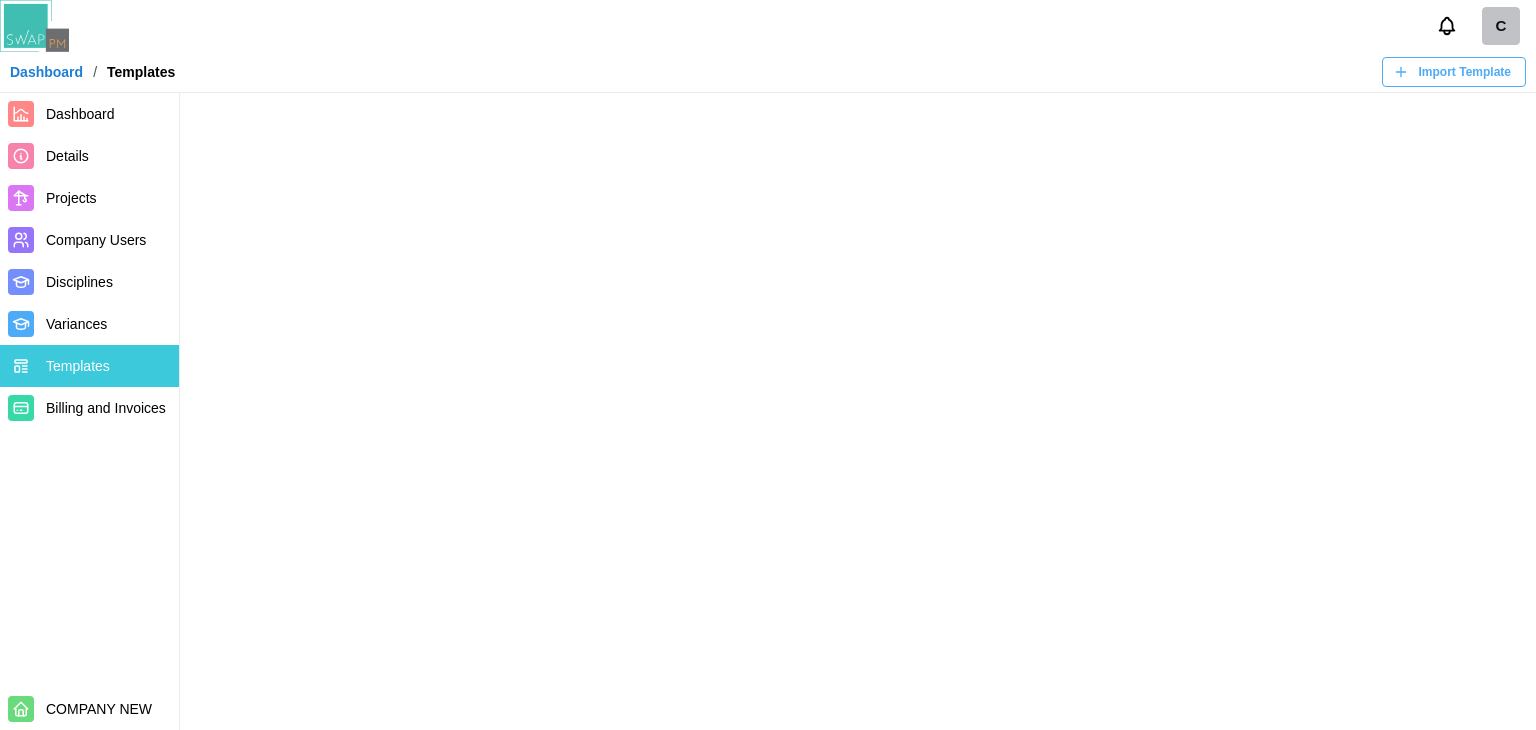 scroll, scrollTop: 0, scrollLeft: 0, axis: both 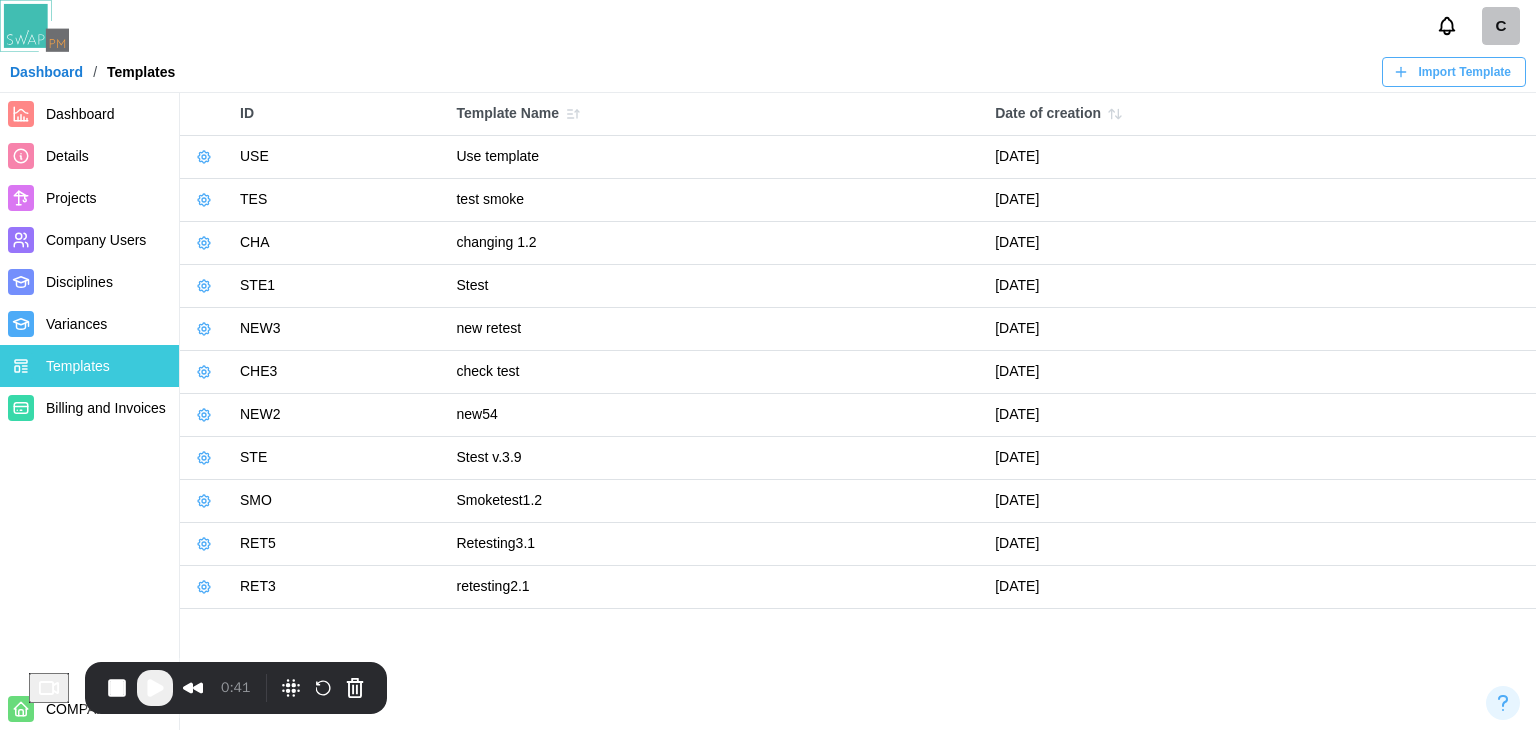 click at bounding box center (204, 200) 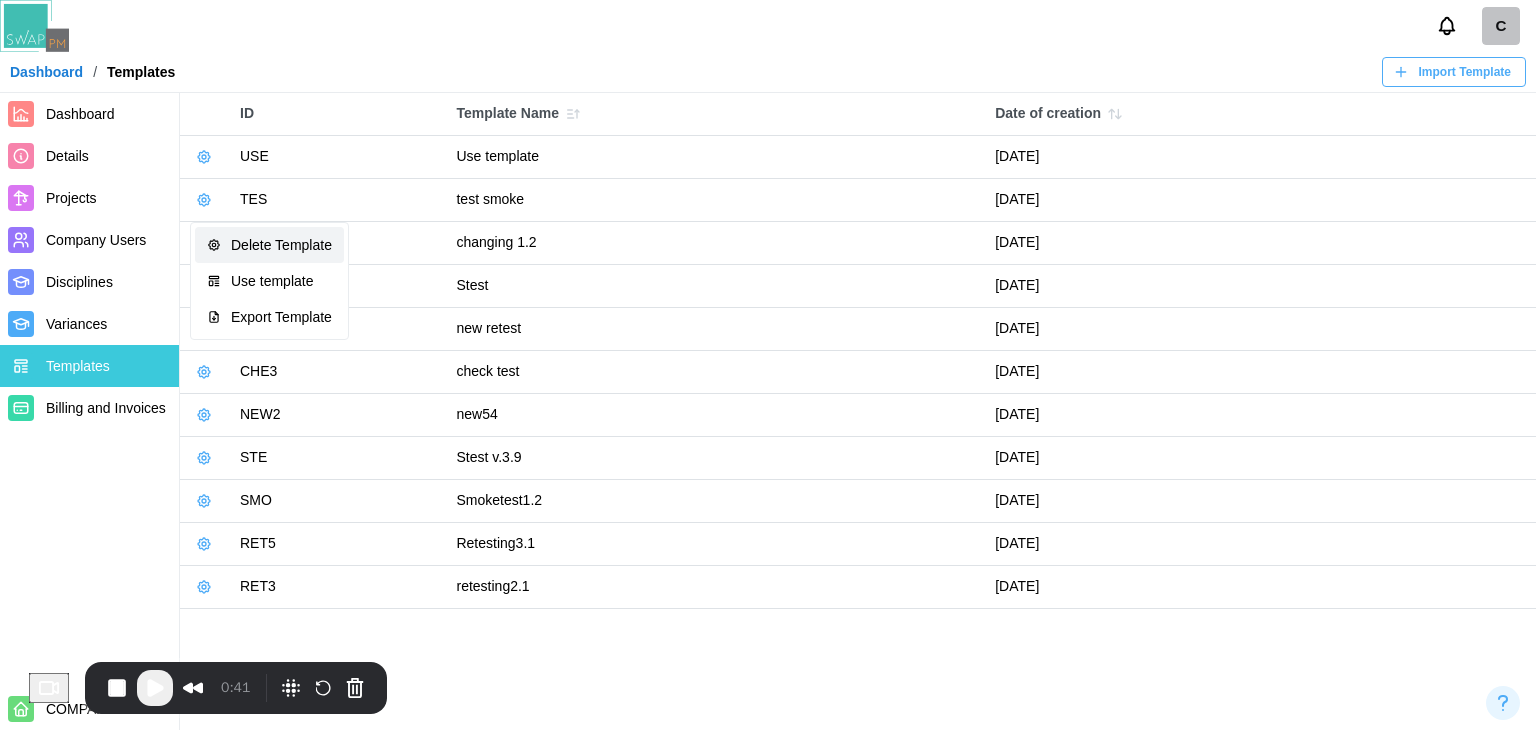 click on "Delete Template" at bounding box center [269, 245] 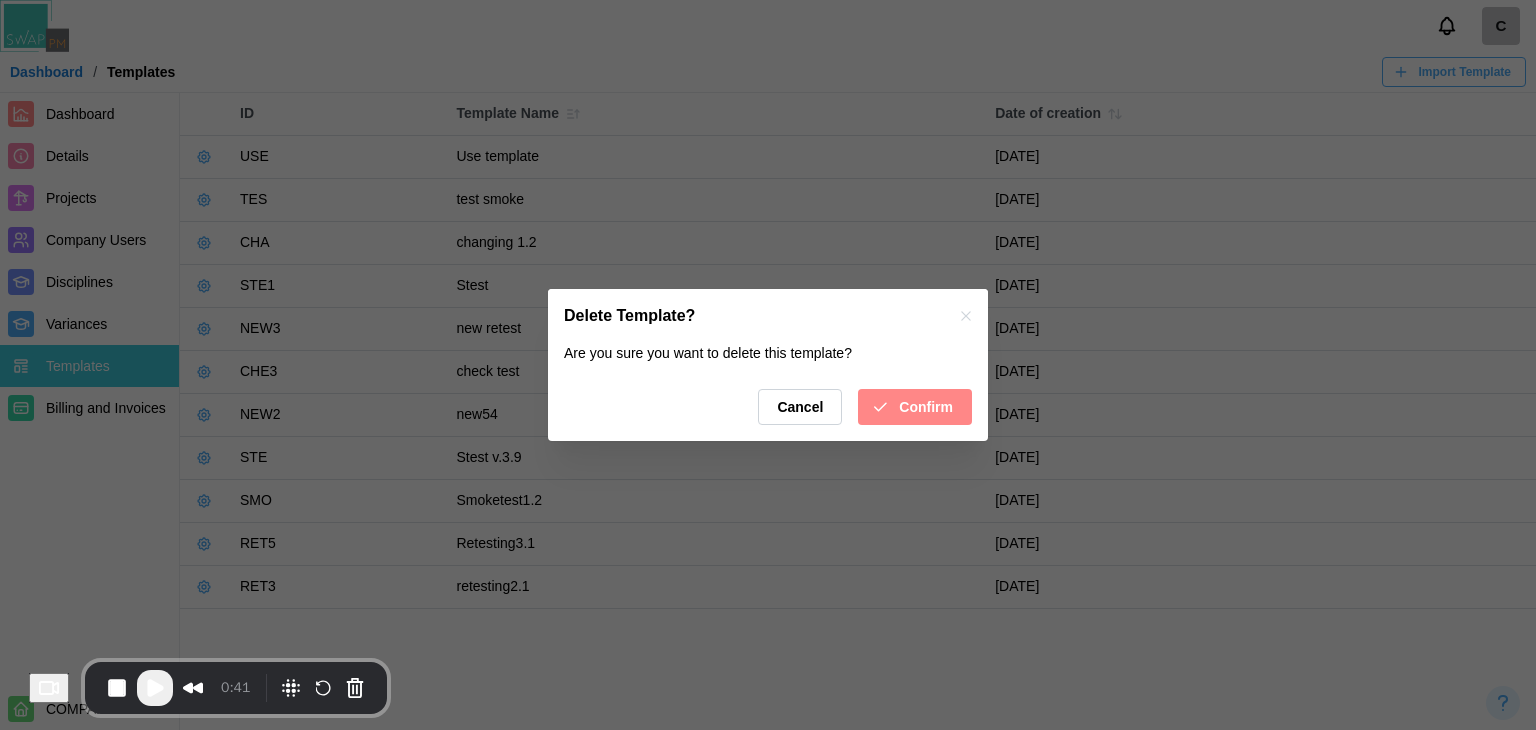 click 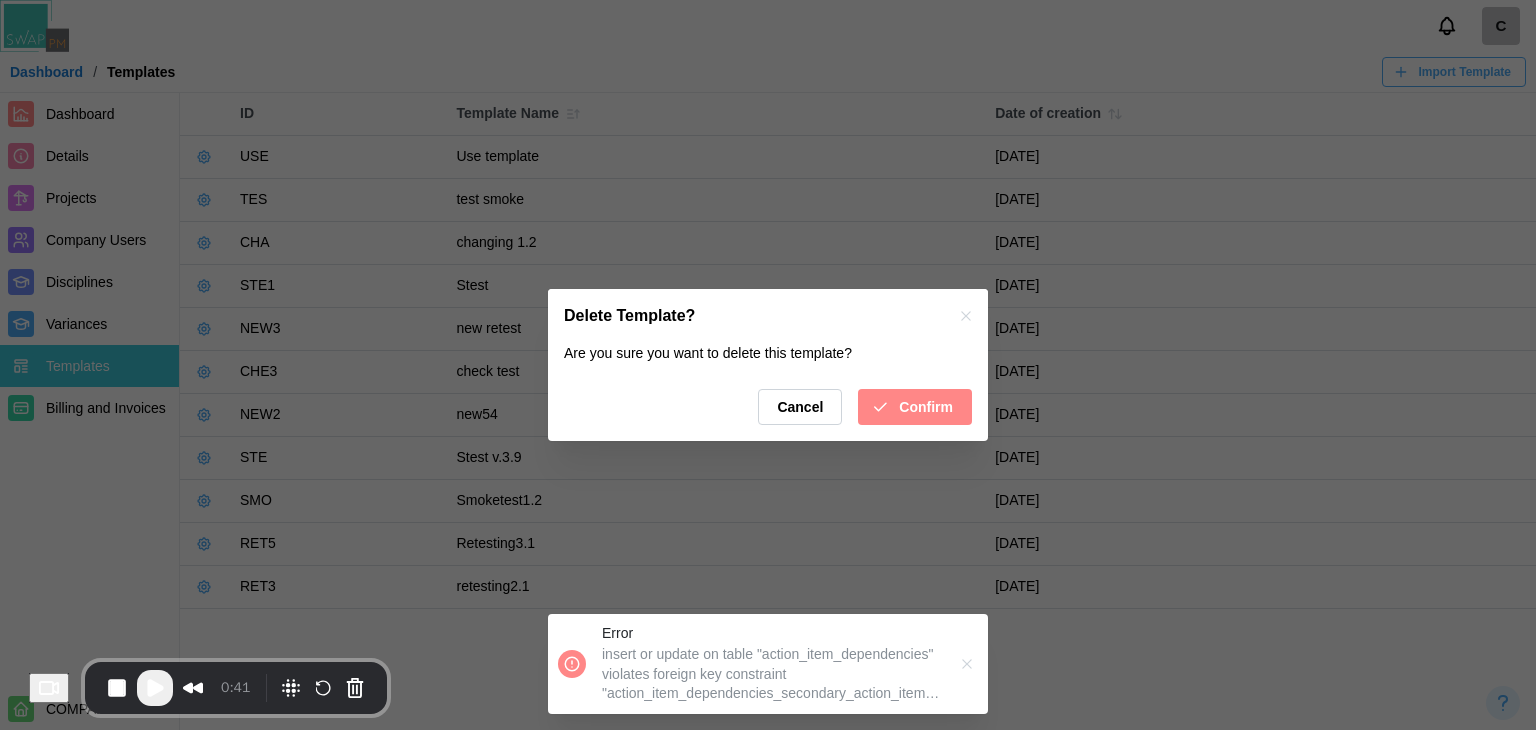 click on "Cancel" at bounding box center [800, 407] 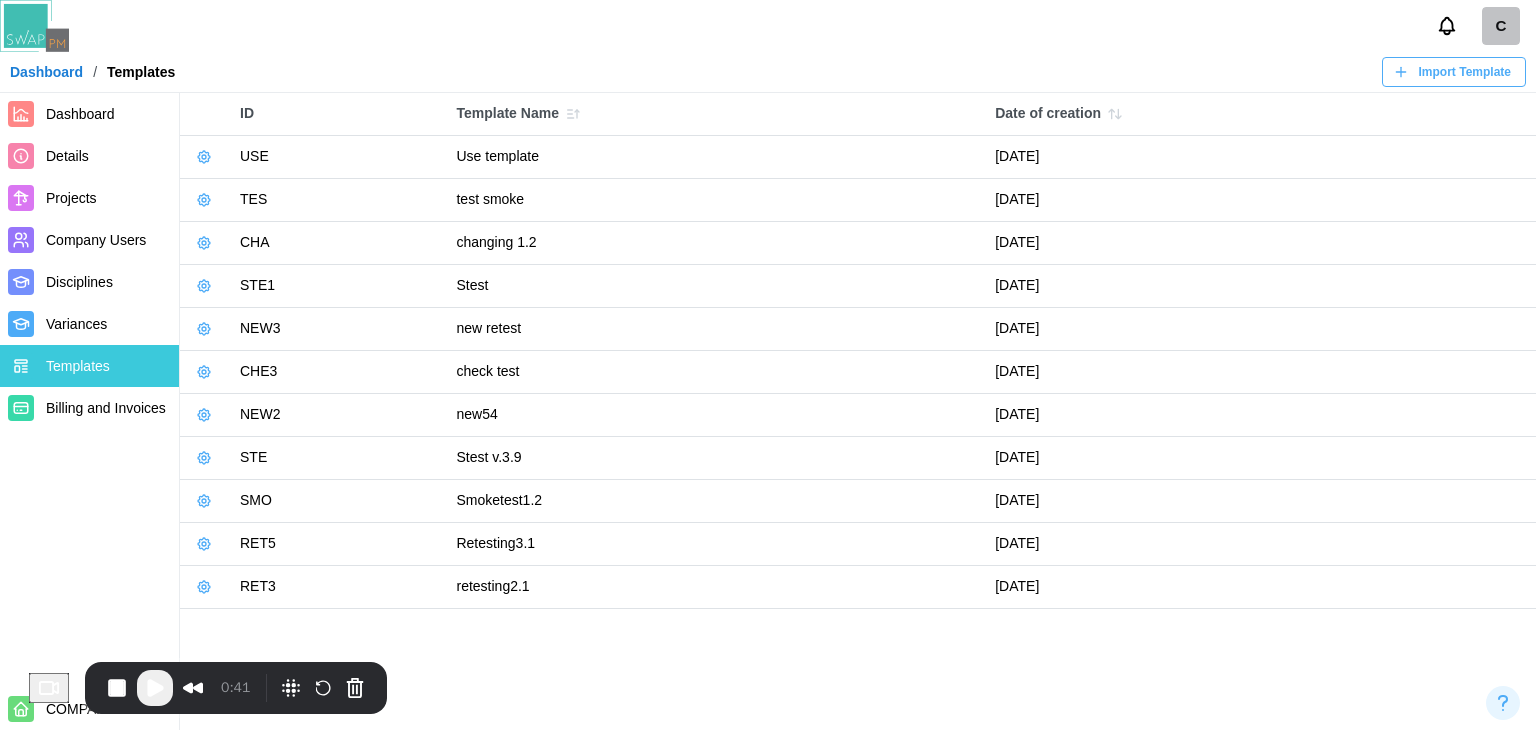 click on "Import Template" at bounding box center (1465, 72) 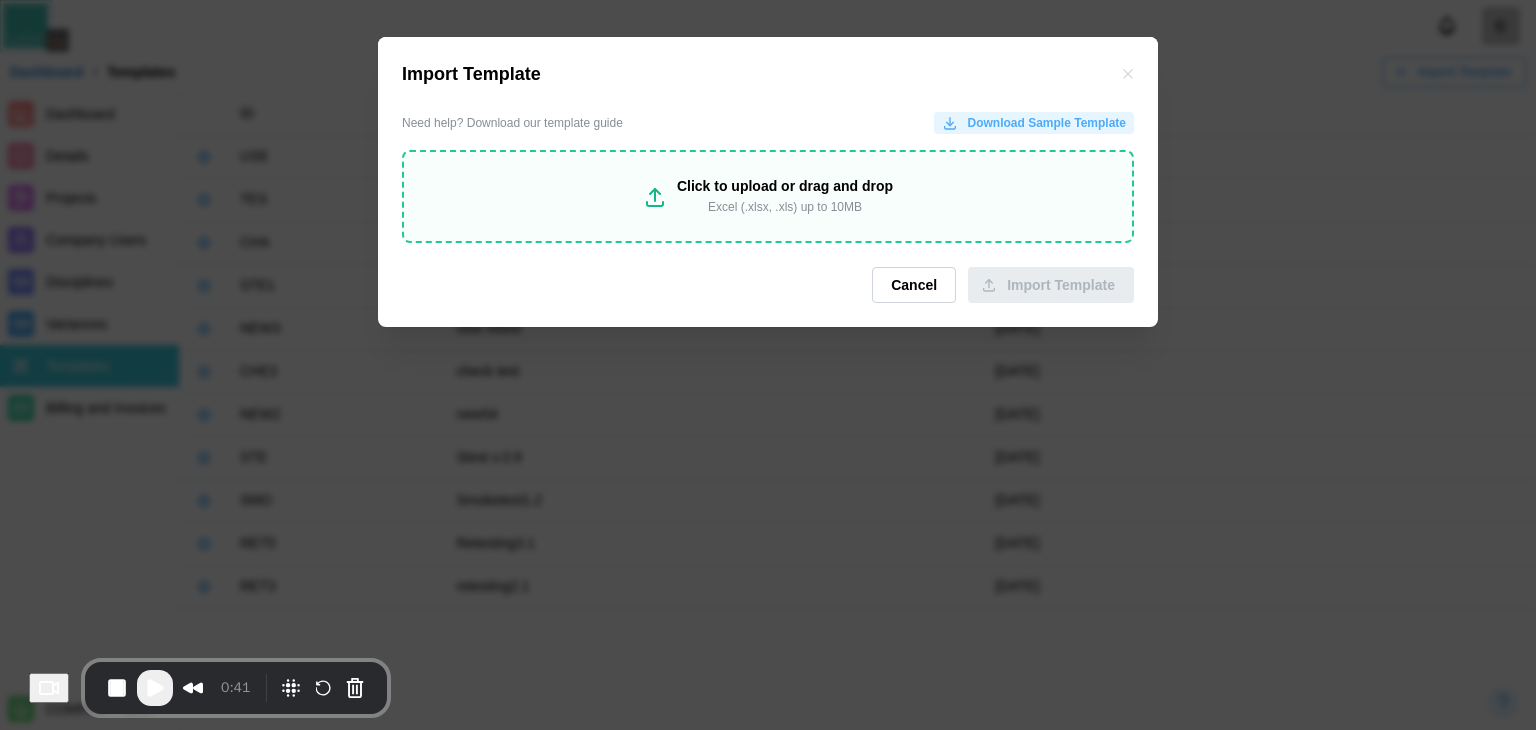 click on "Click to upload or drag and drop" at bounding box center [785, 187] 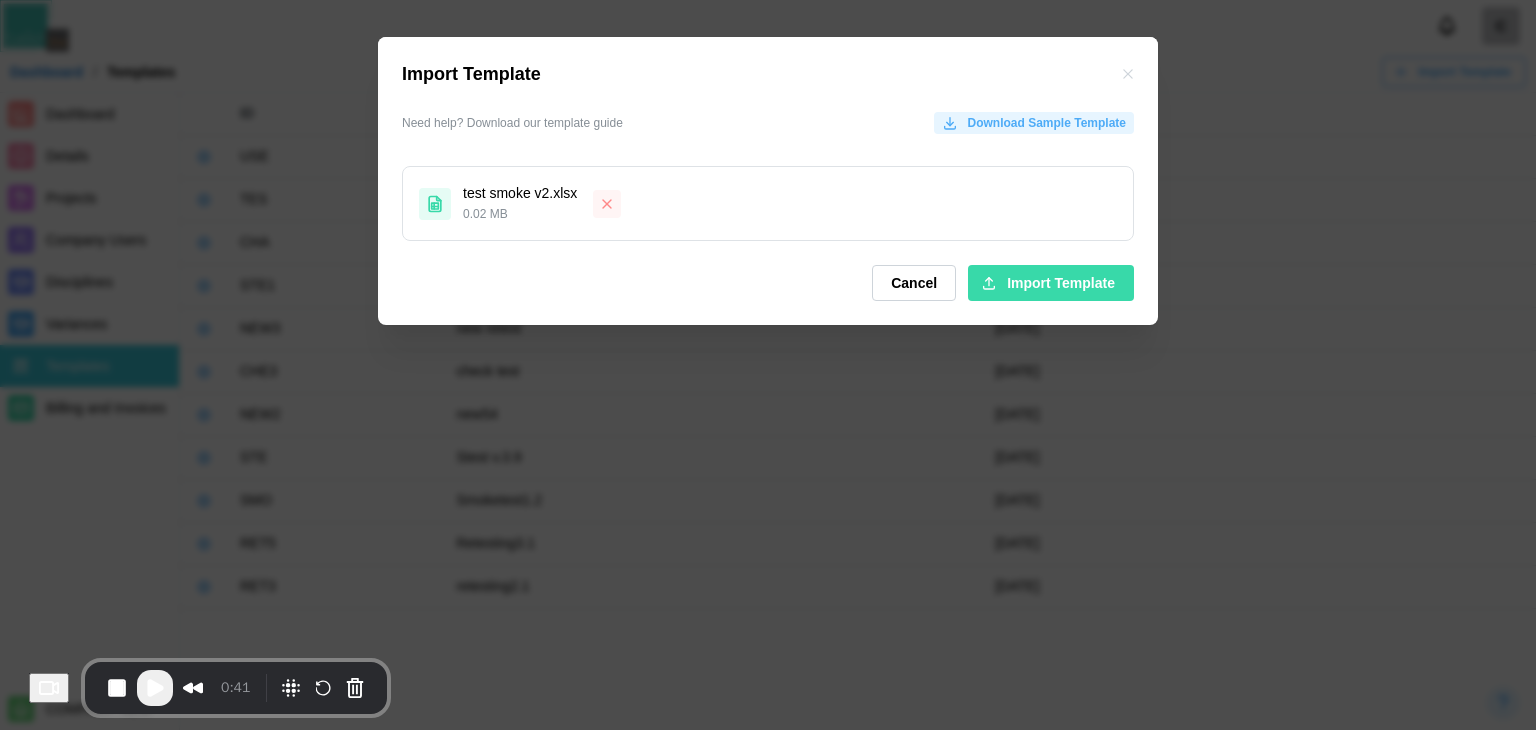 click on "Import Template" at bounding box center (1061, 283) 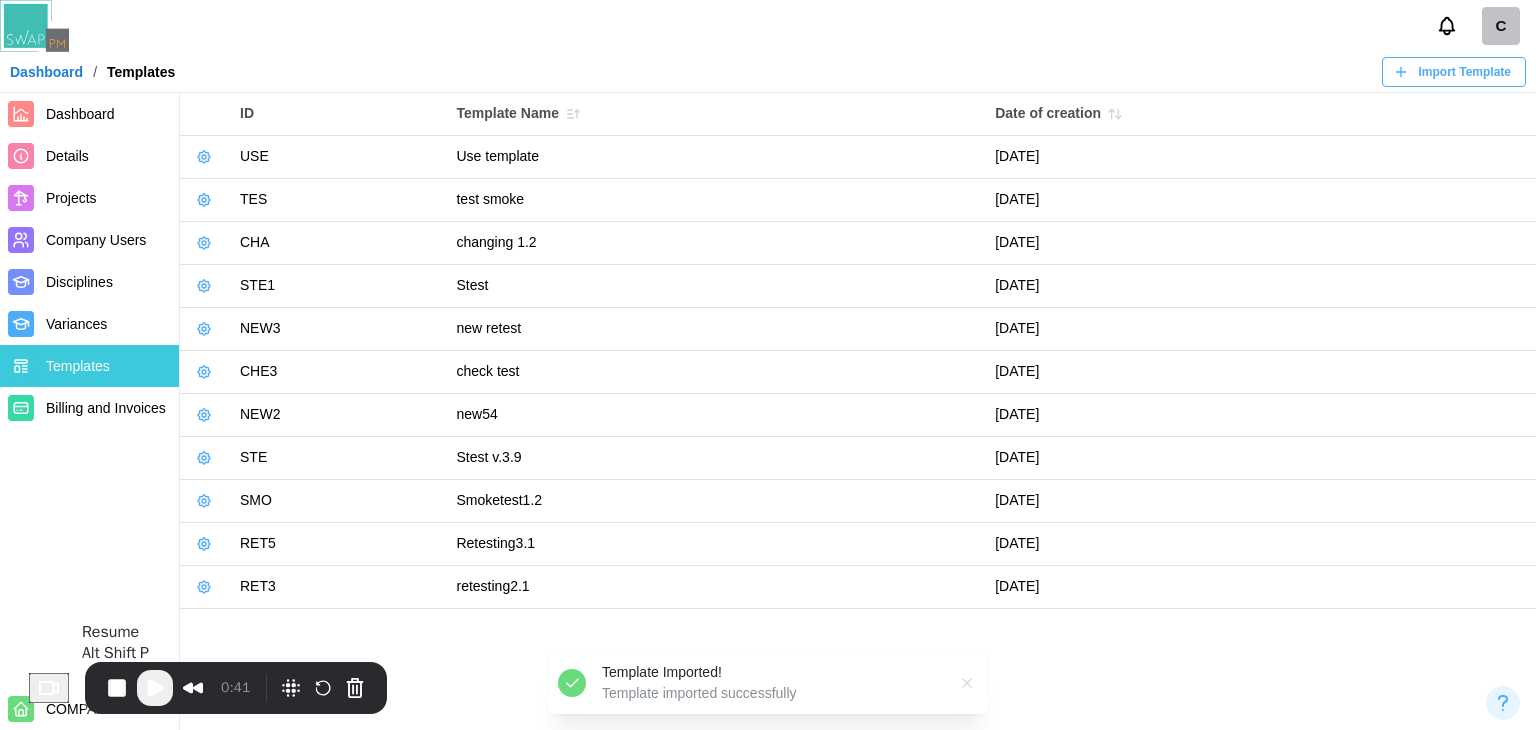 click at bounding box center [155, 688] 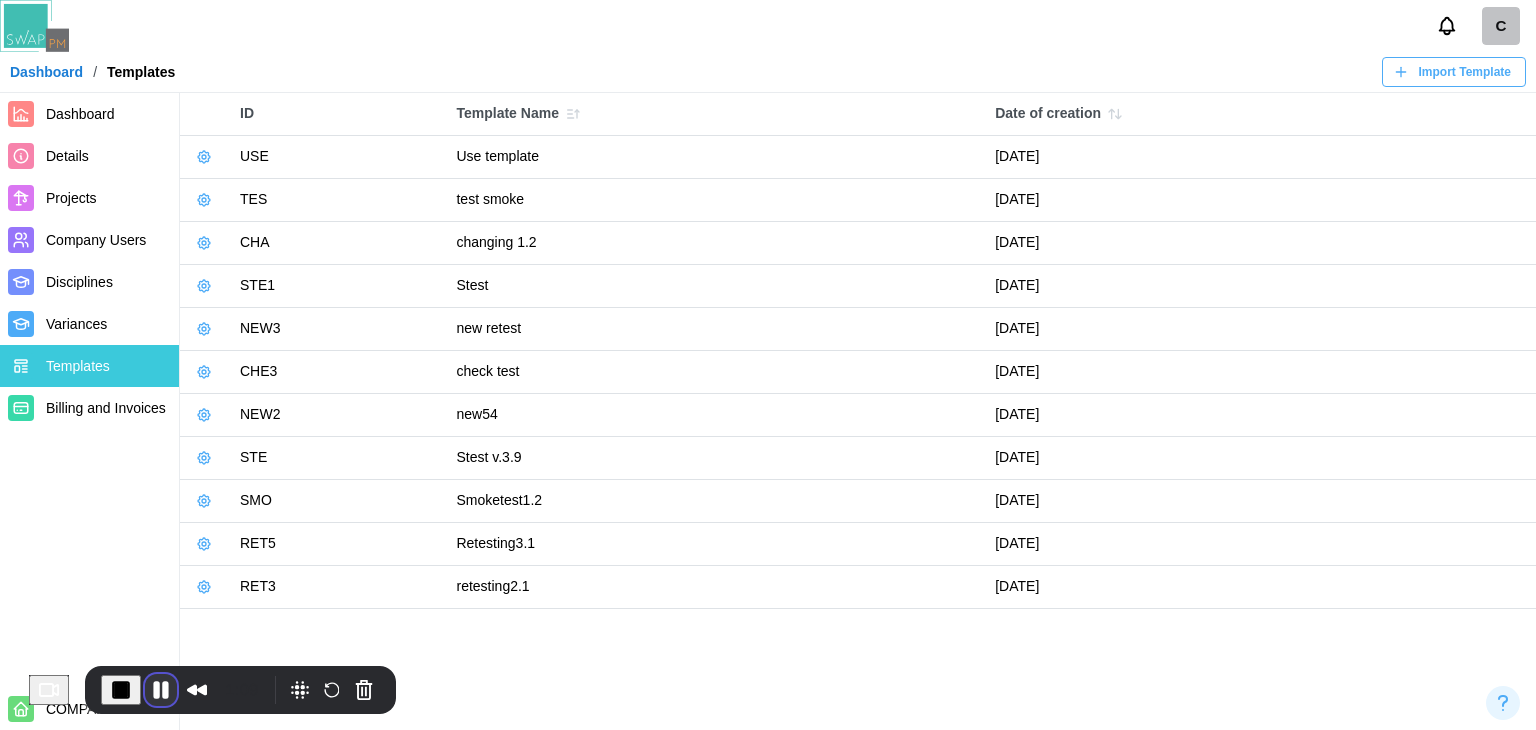 click at bounding box center [161, 690] 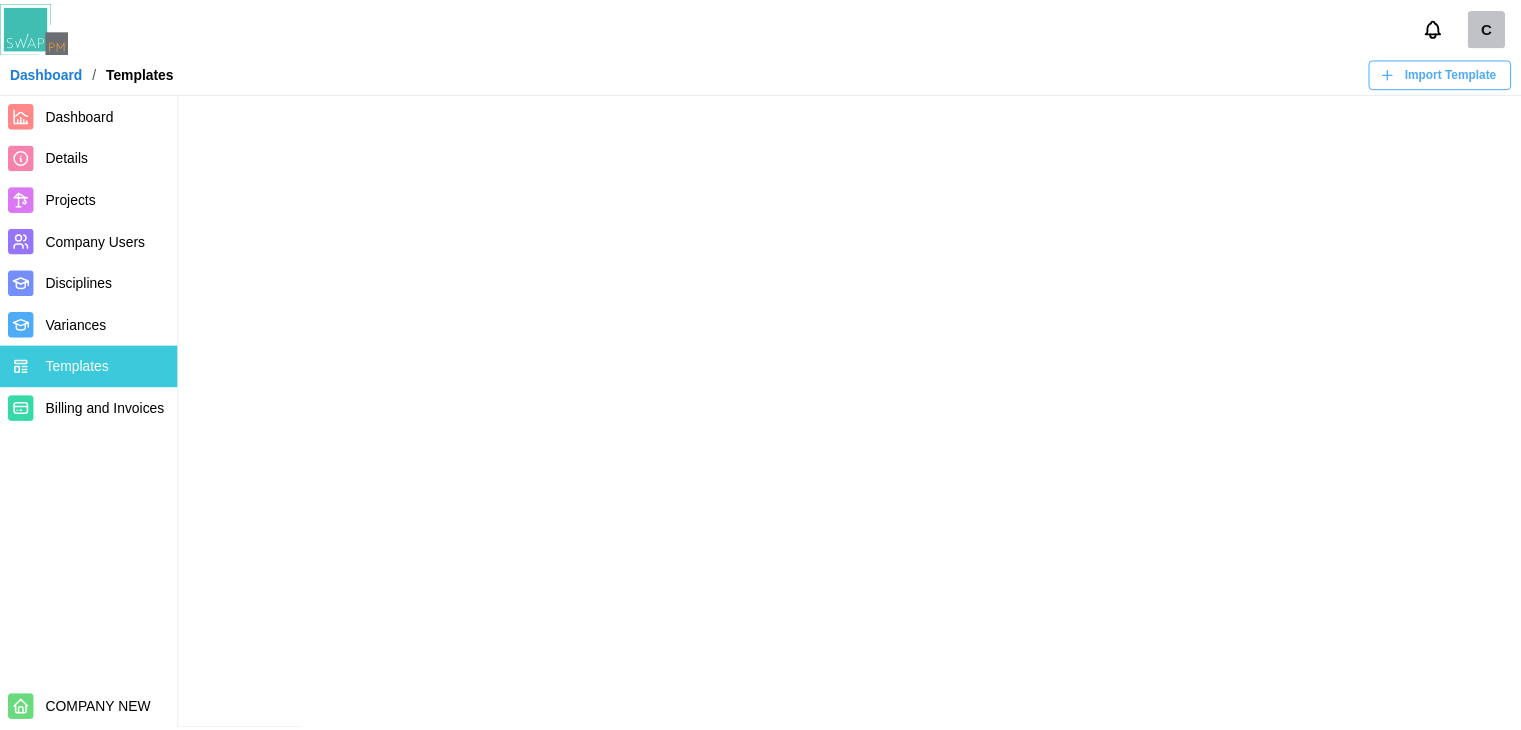 scroll, scrollTop: 0, scrollLeft: 0, axis: both 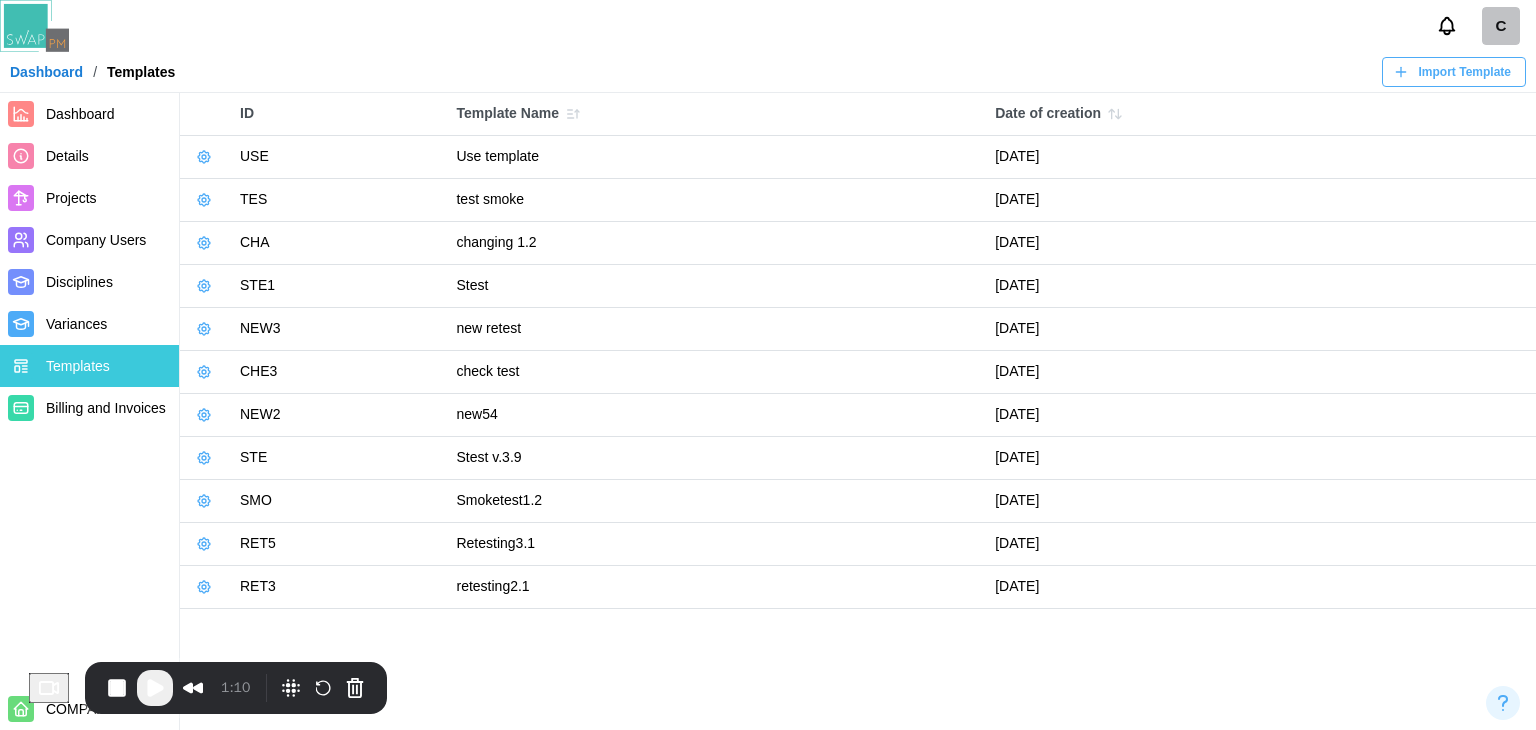 click on "C" at bounding box center [1501, 26] 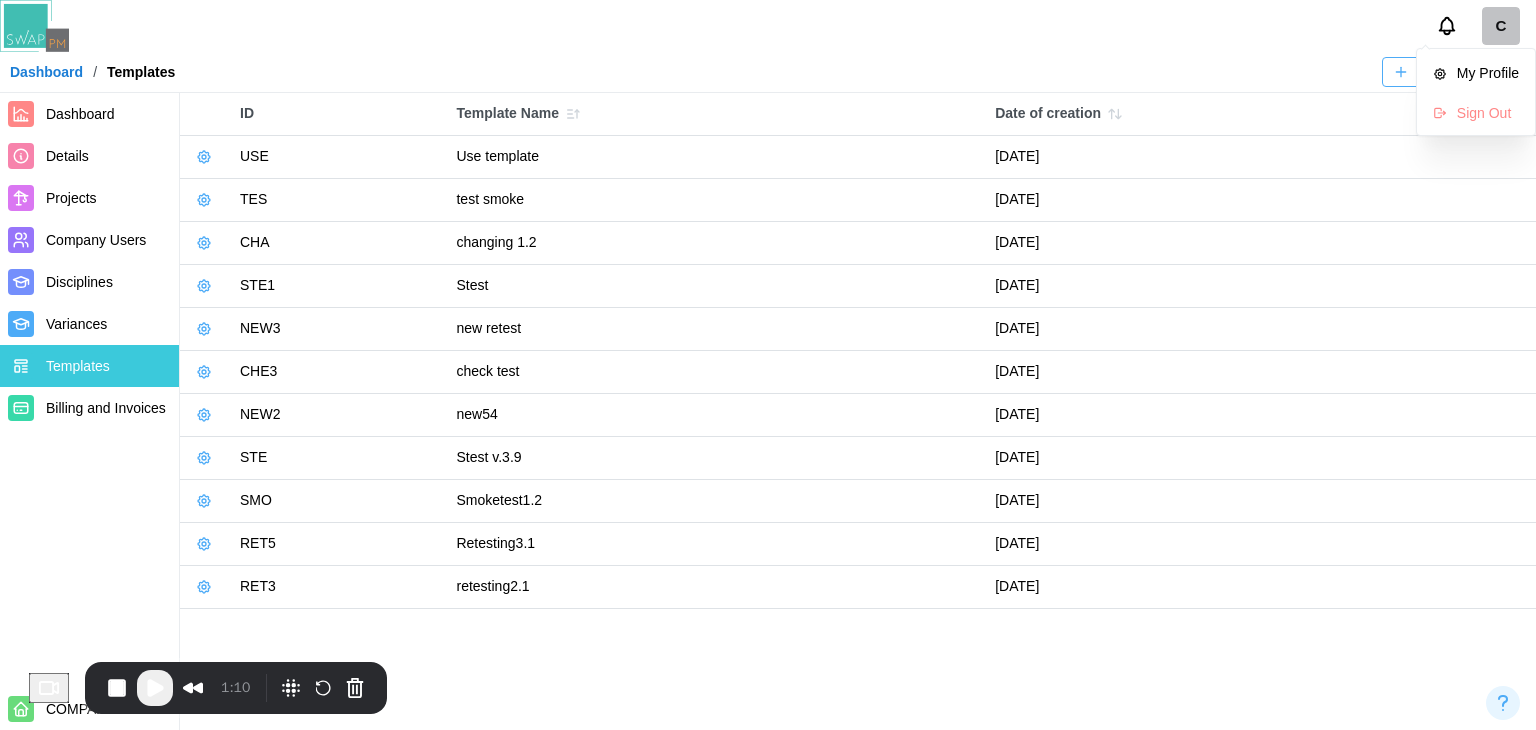 click on "Company Users" at bounding box center [108, 240] 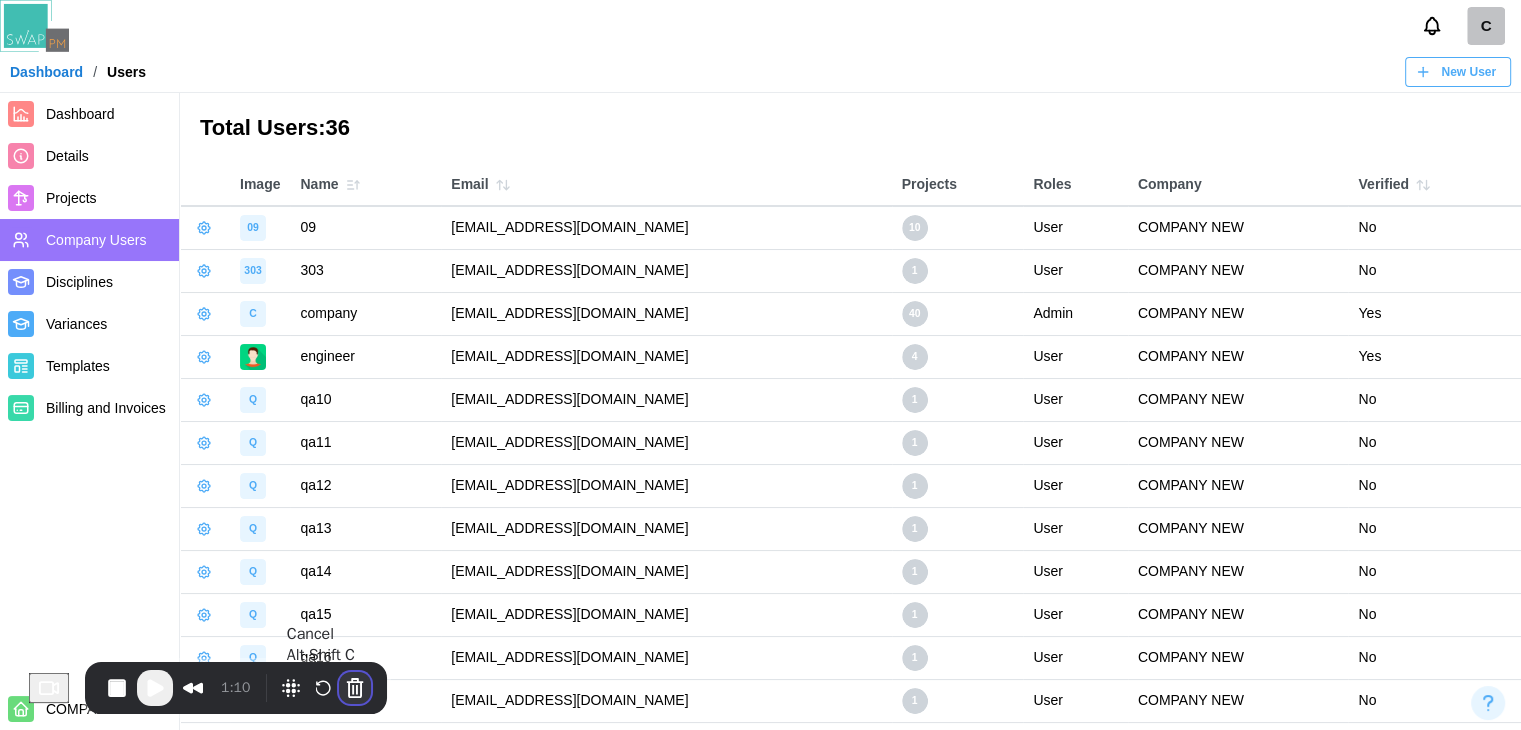 click at bounding box center (355, 688) 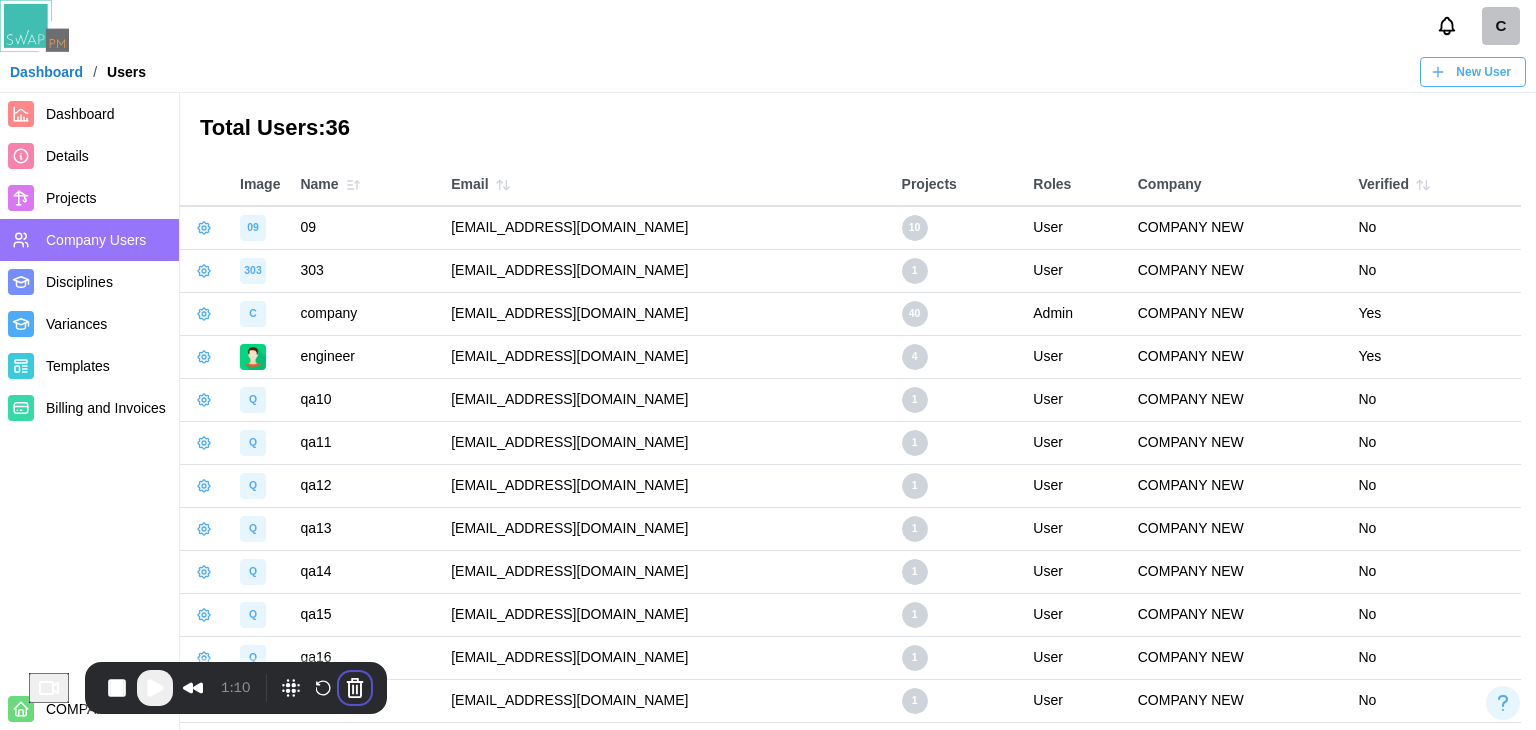 click on "Cancel recording" at bounding box center [599, 910] 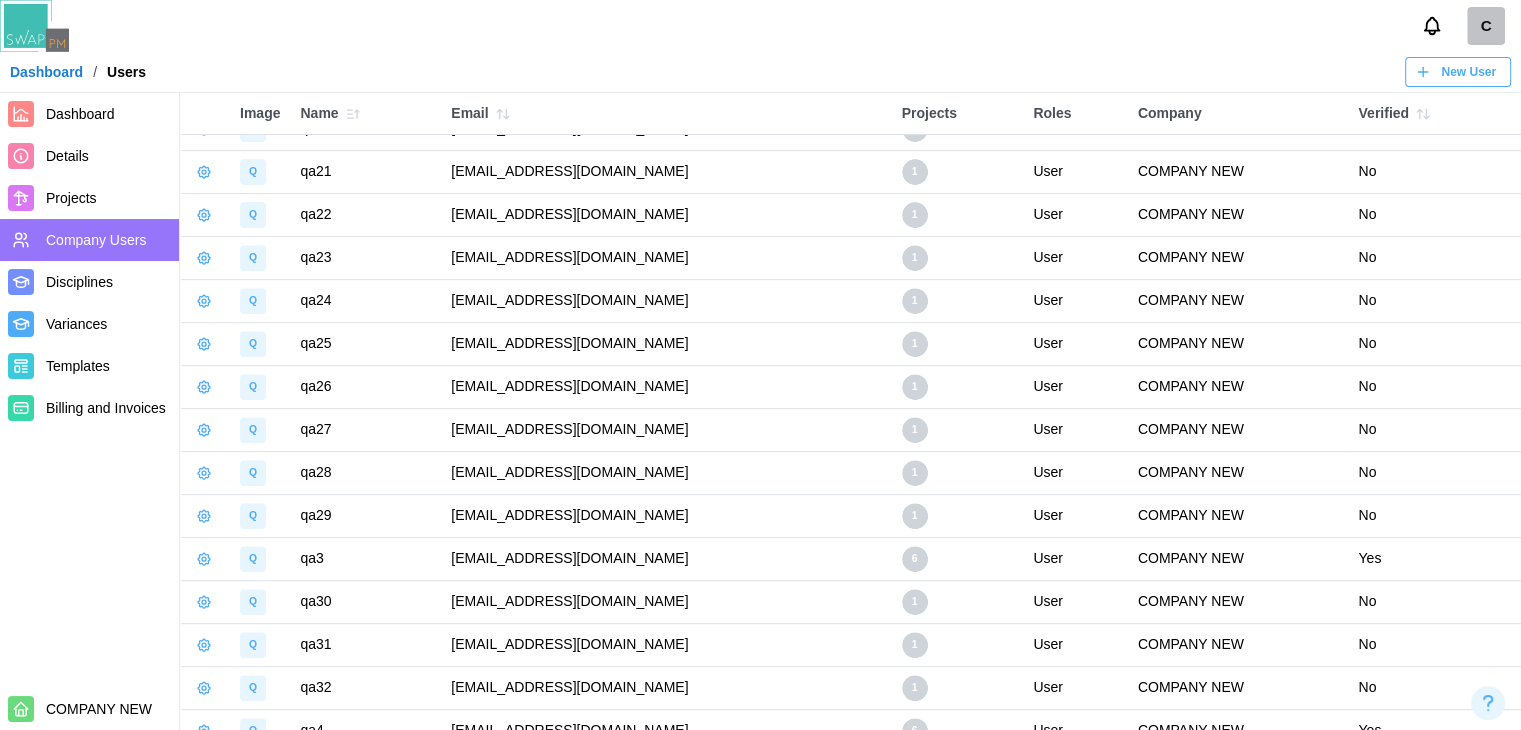 scroll, scrollTop: 907, scrollLeft: 0, axis: vertical 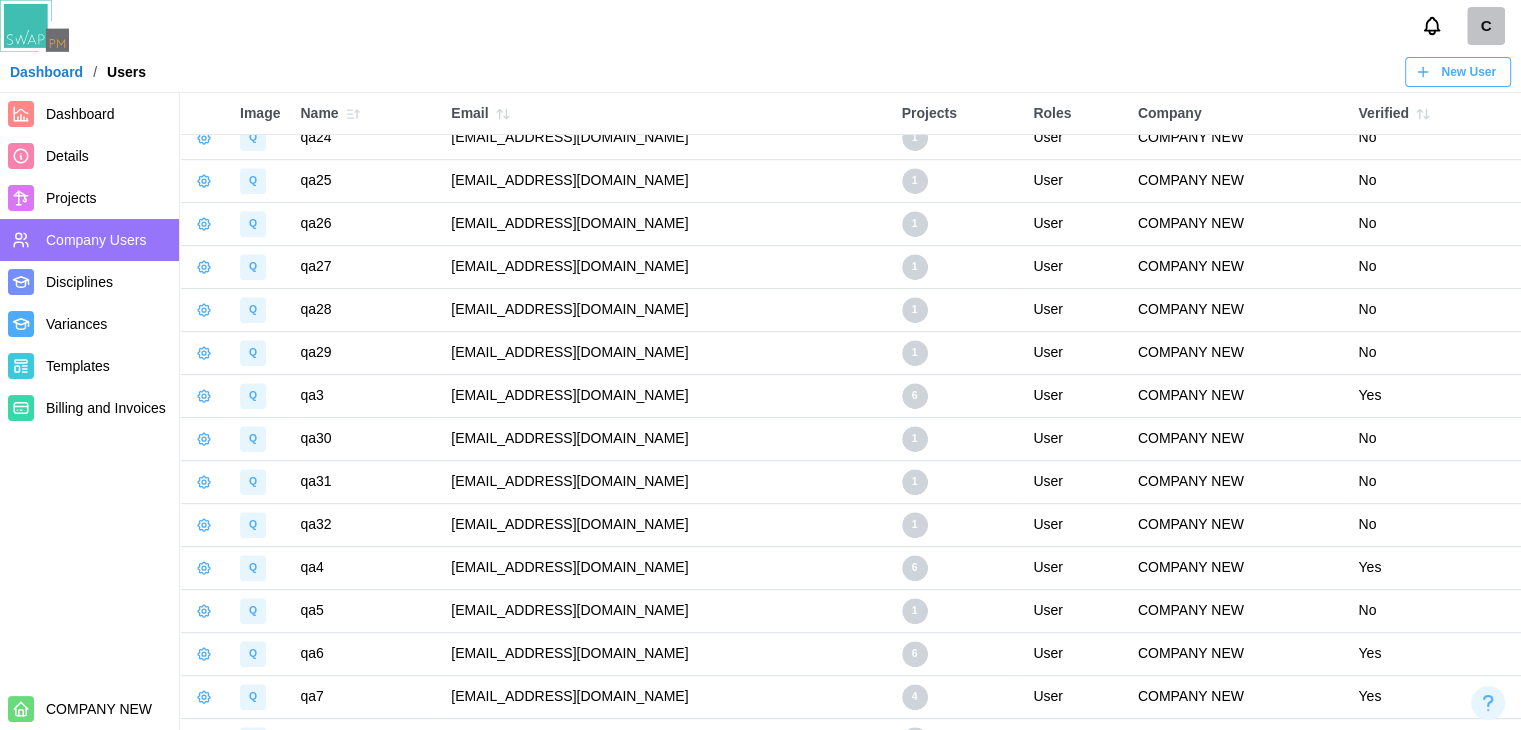 click 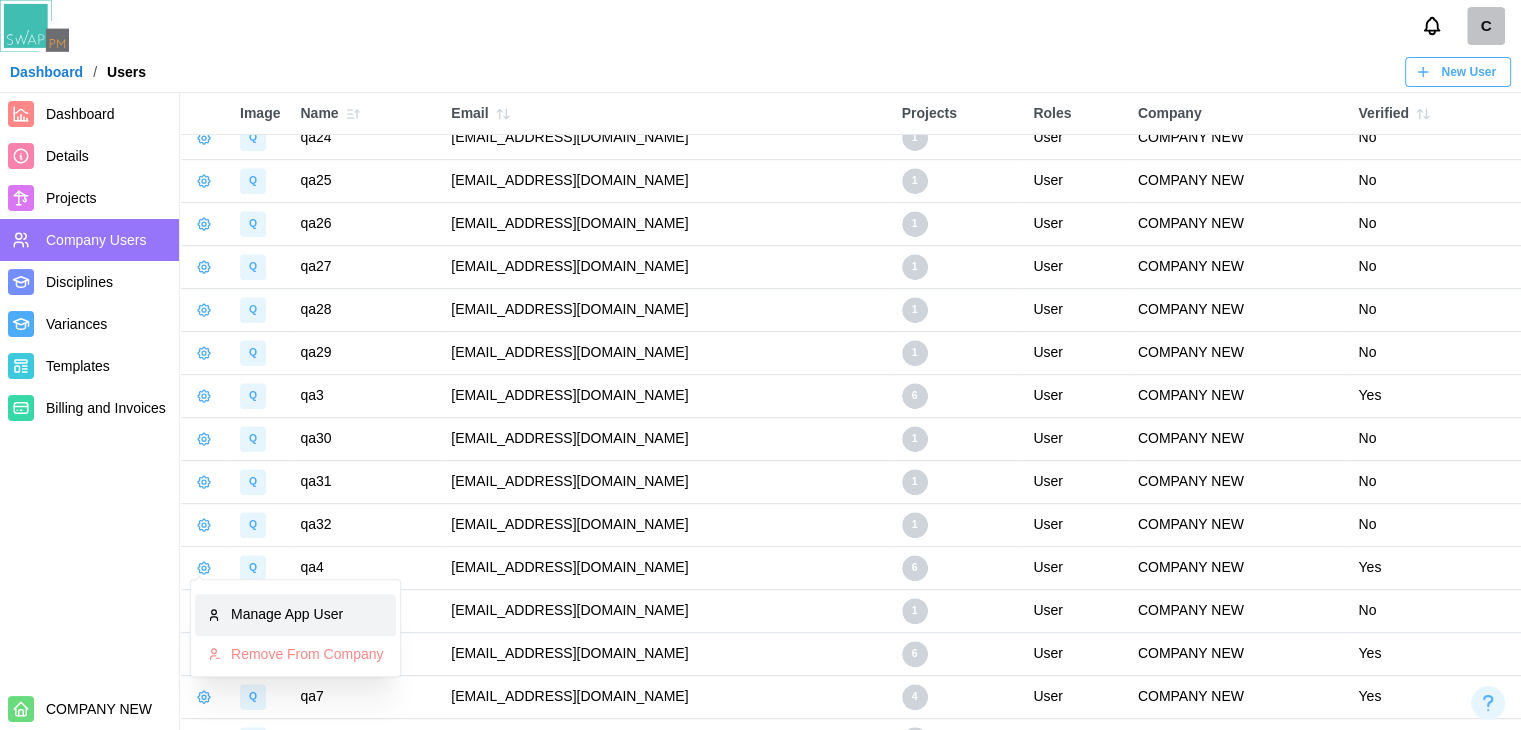 click on "Manage App User" at bounding box center (307, 615) 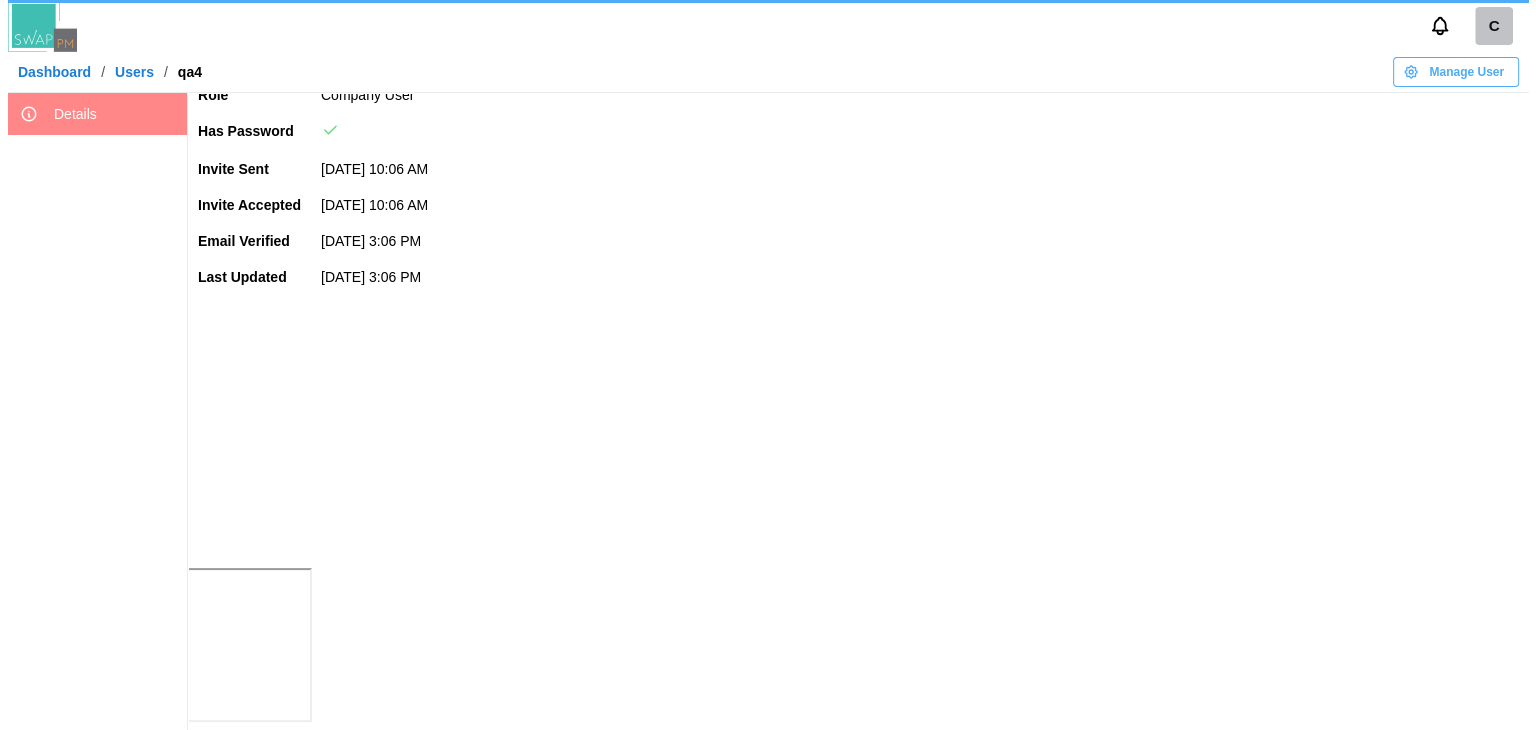 scroll, scrollTop: 0, scrollLeft: 0, axis: both 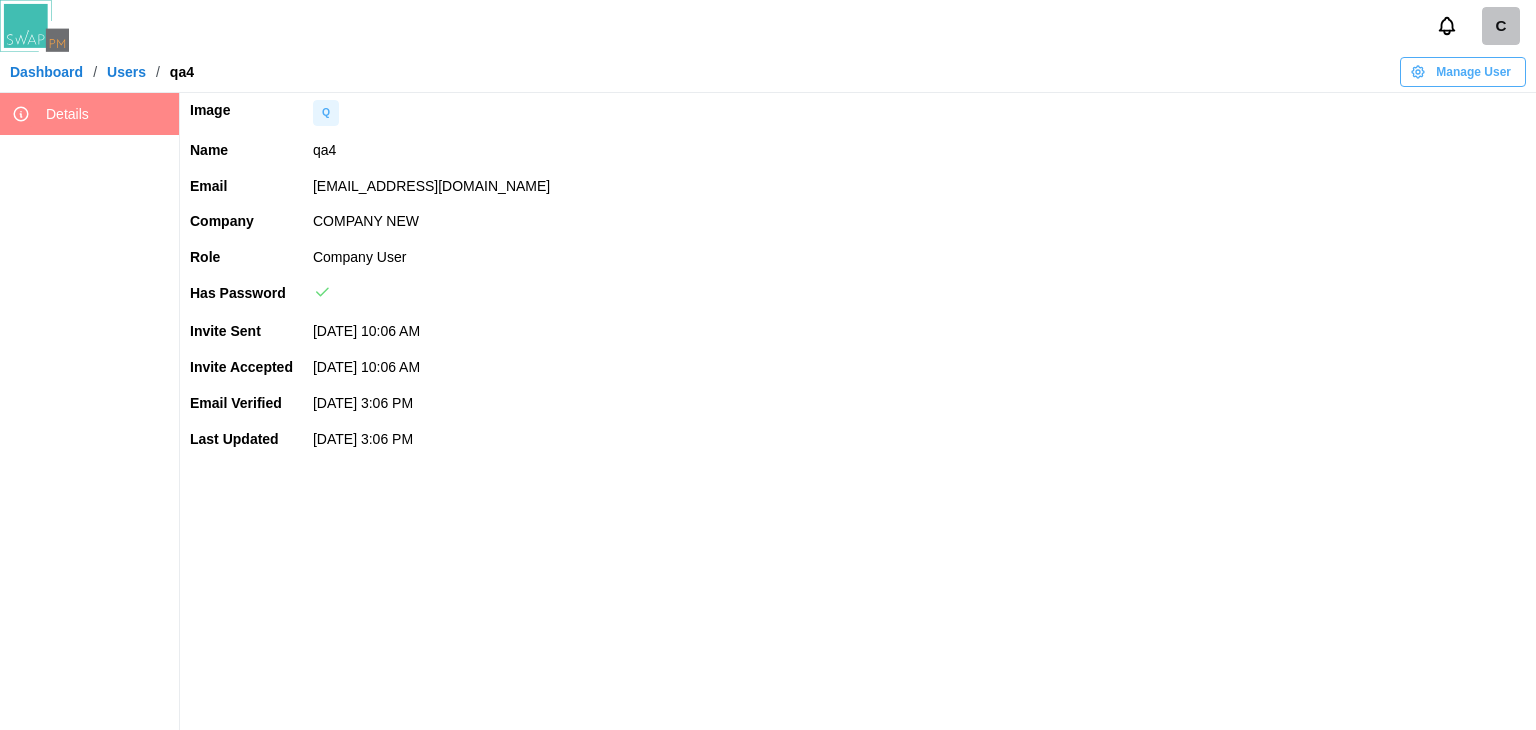 click on "Manage User" at bounding box center (1473, 72) 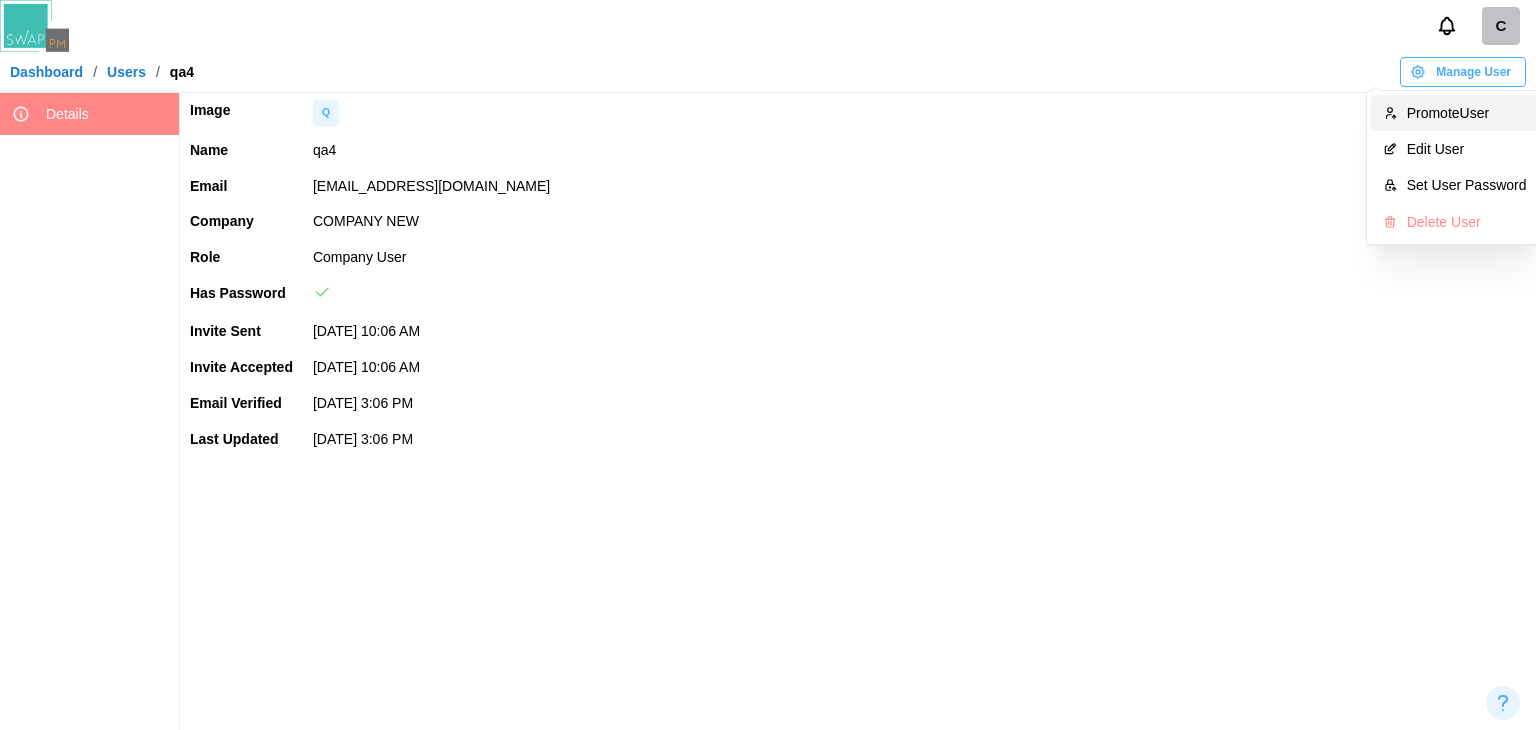 click on "Promote  User" at bounding box center [1455, 113] 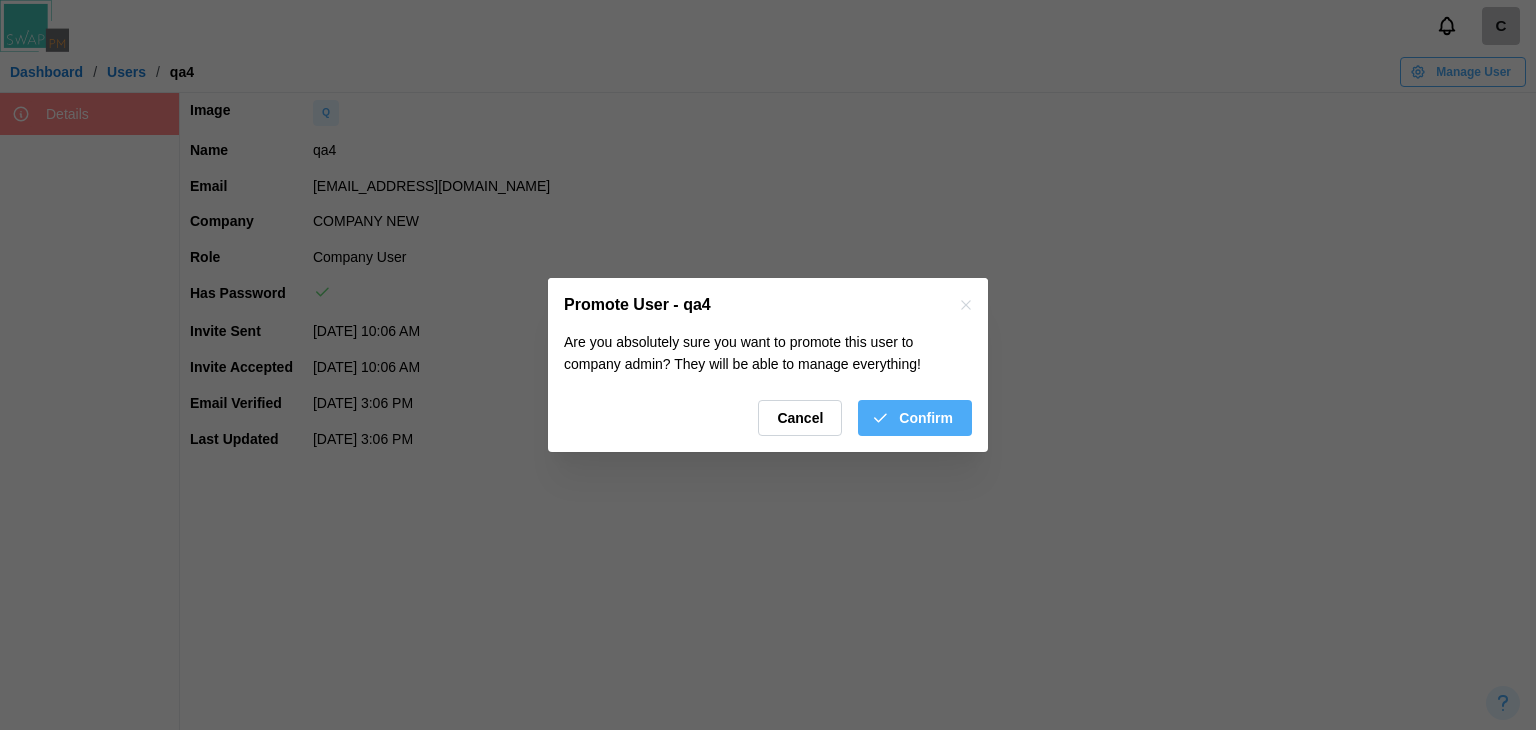 click on "Confirm" at bounding box center [926, 418] 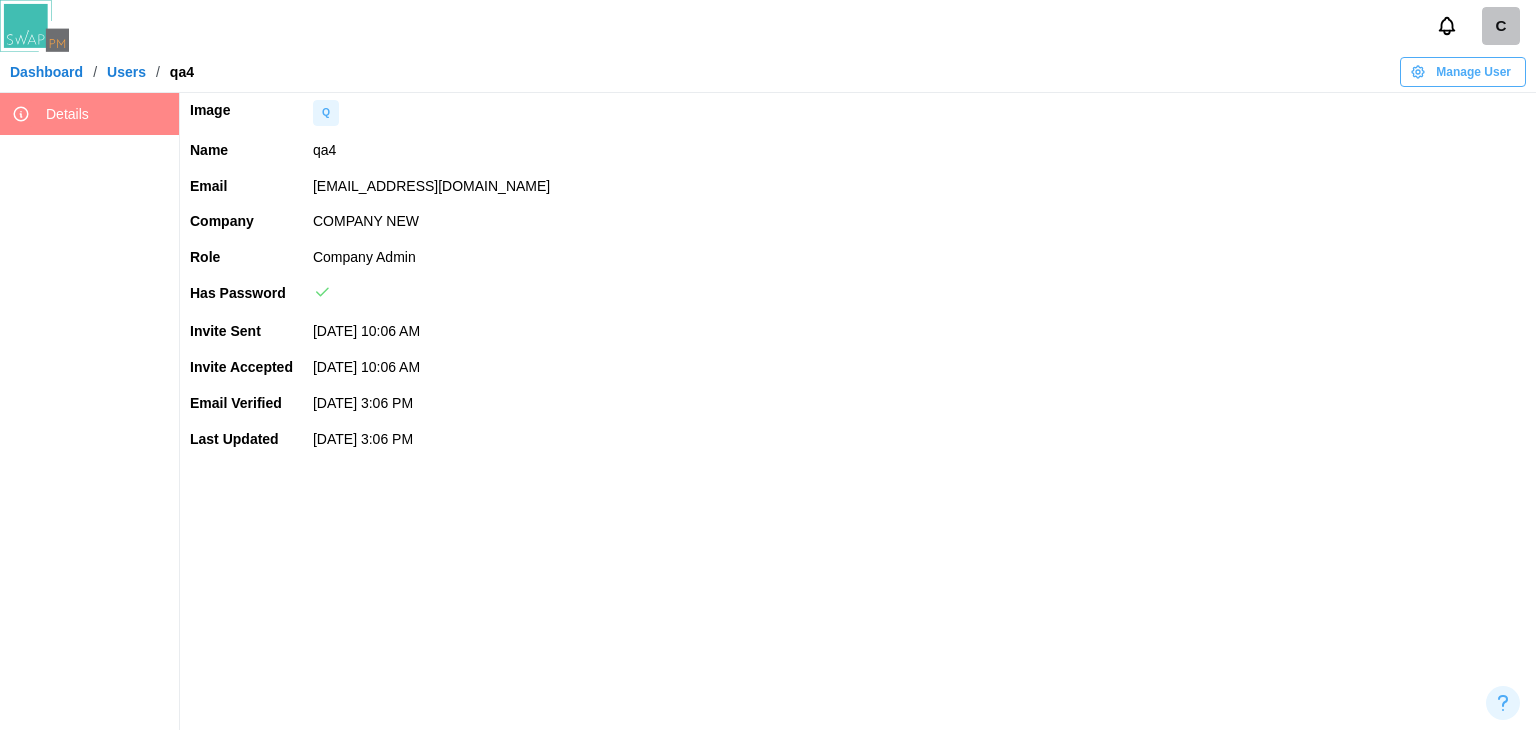 click on "C" at bounding box center [1501, 26] 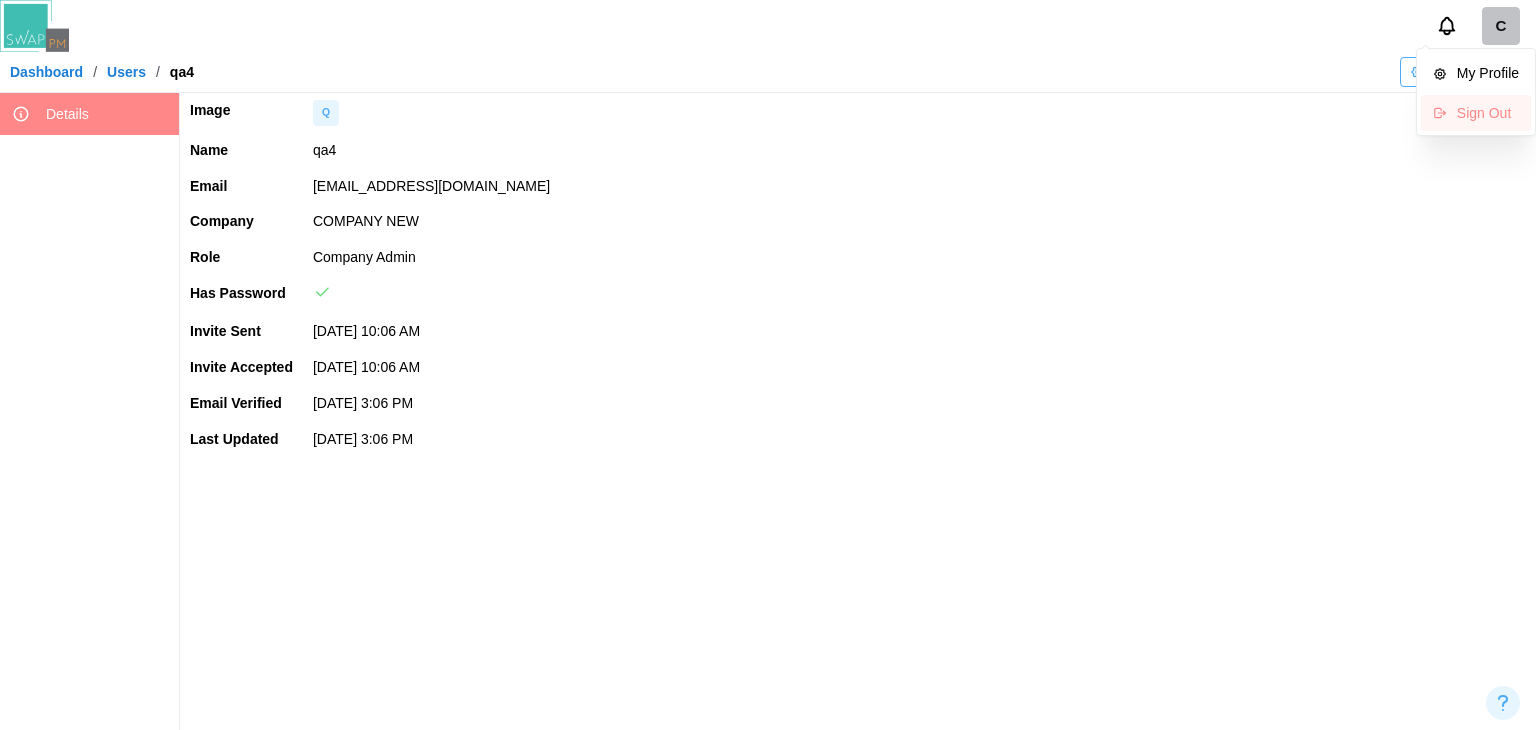 click on "Sign Out" at bounding box center (1488, 113) 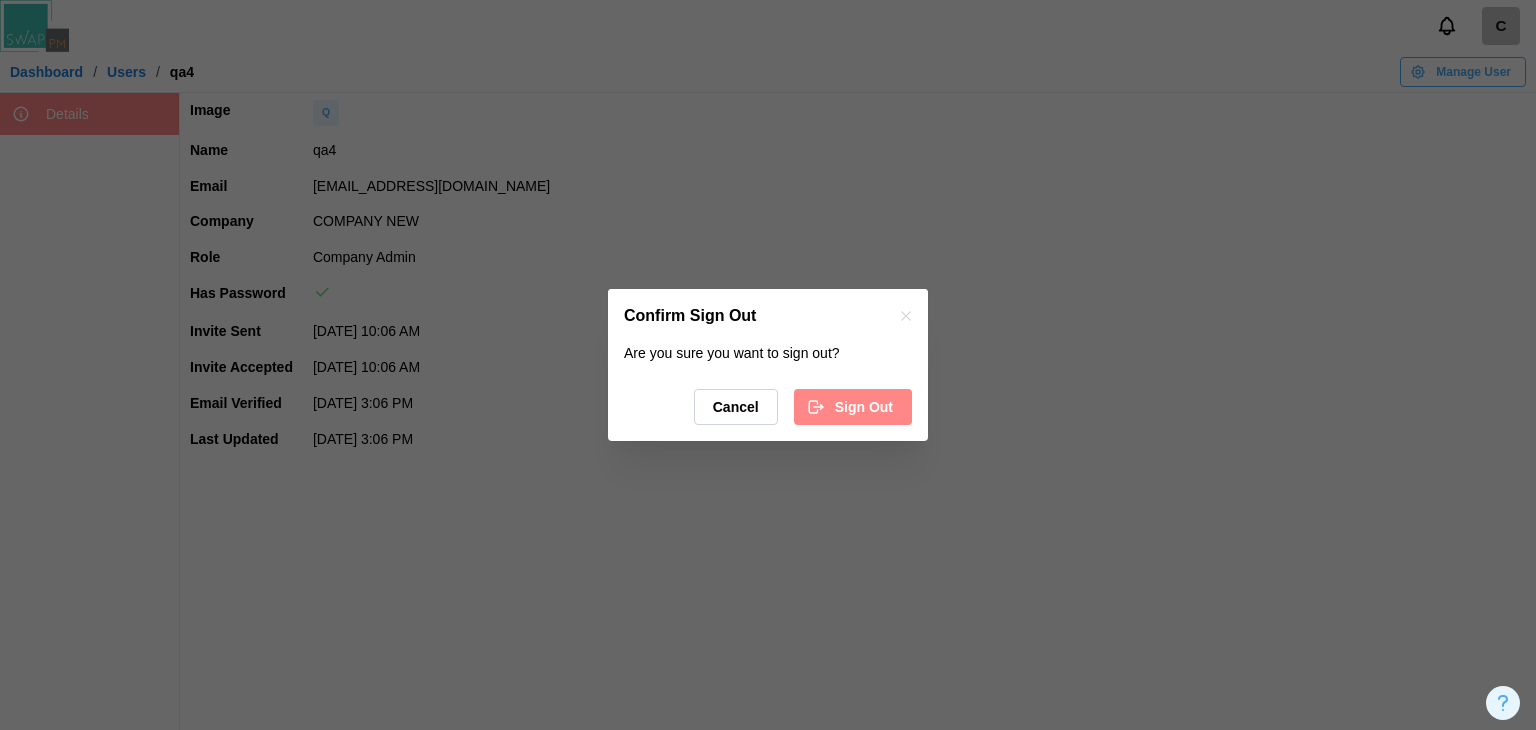 click on "Sign Out" at bounding box center (864, 407) 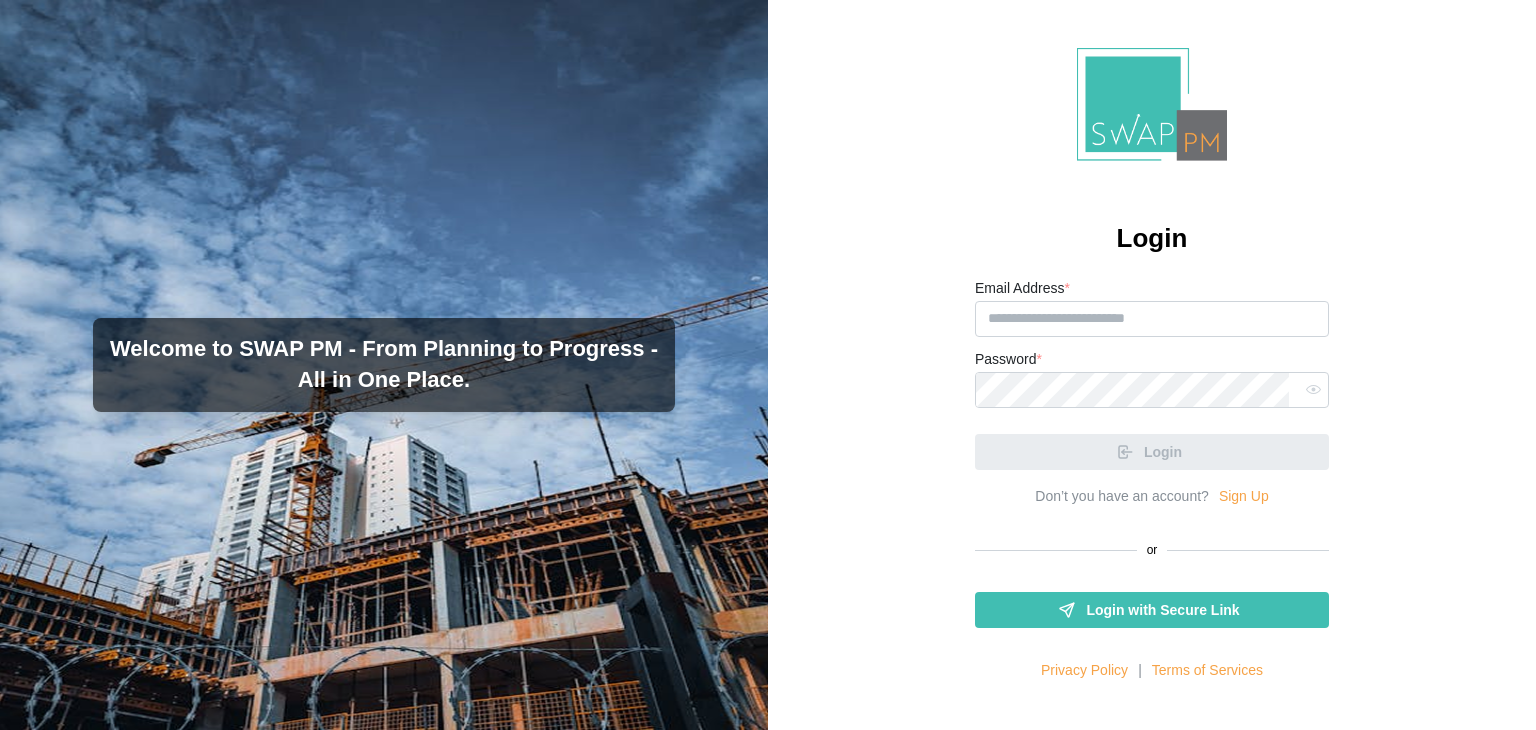 scroll, scrollTop: 0, scrollLeft: 0, axis: both 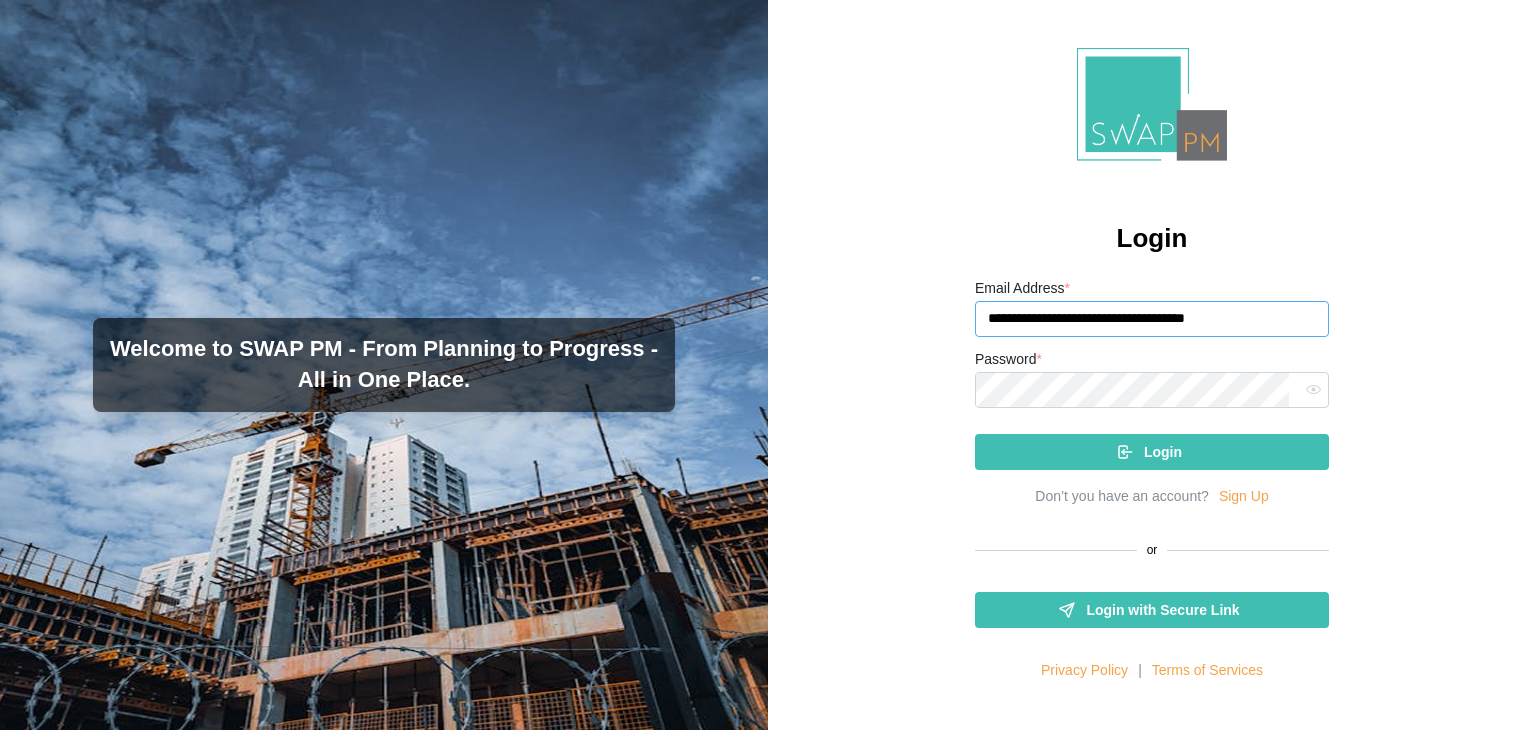 drag, startPoint x: 1259, startPoint y: 322, endPoint x: 1144, endPoint y: 325, distance: 115.03912 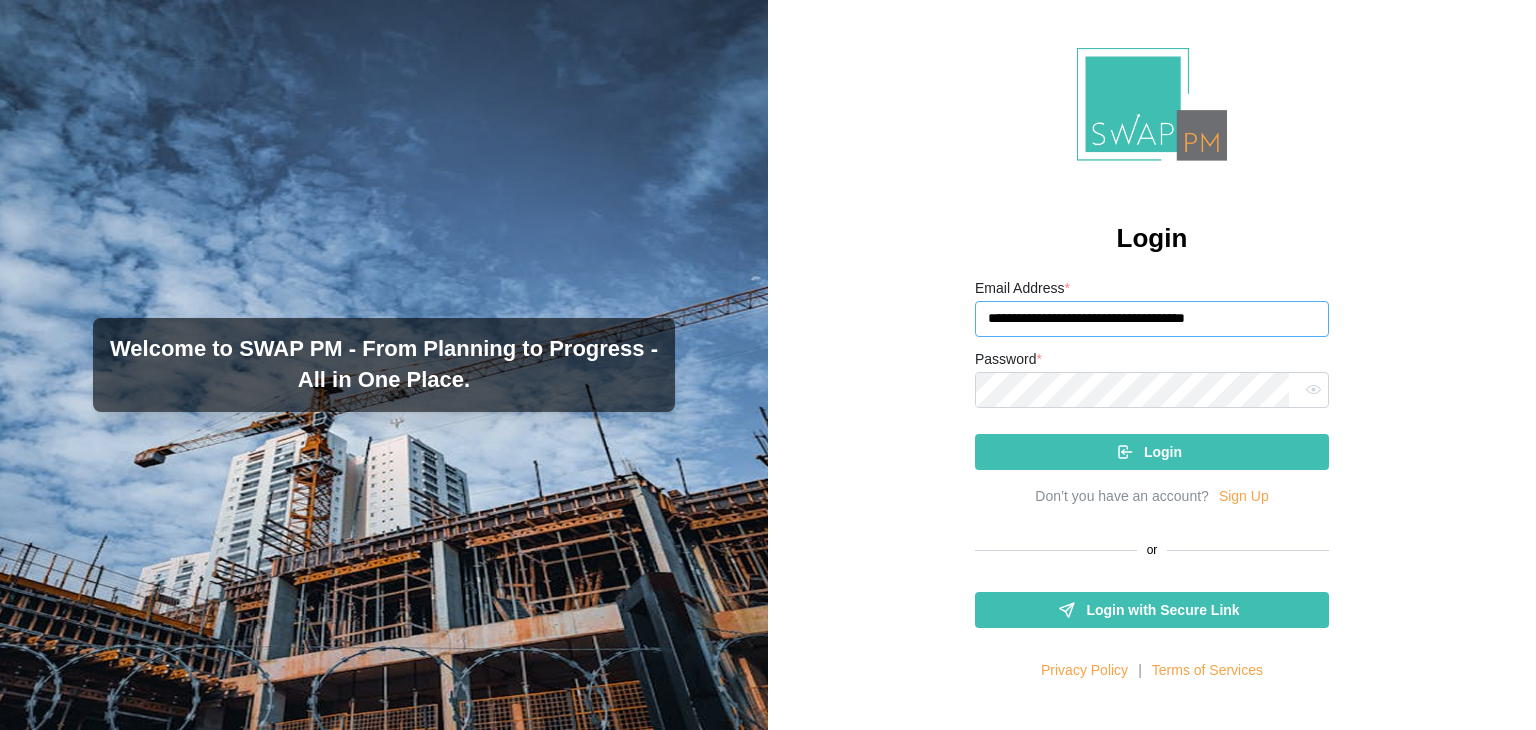 paste 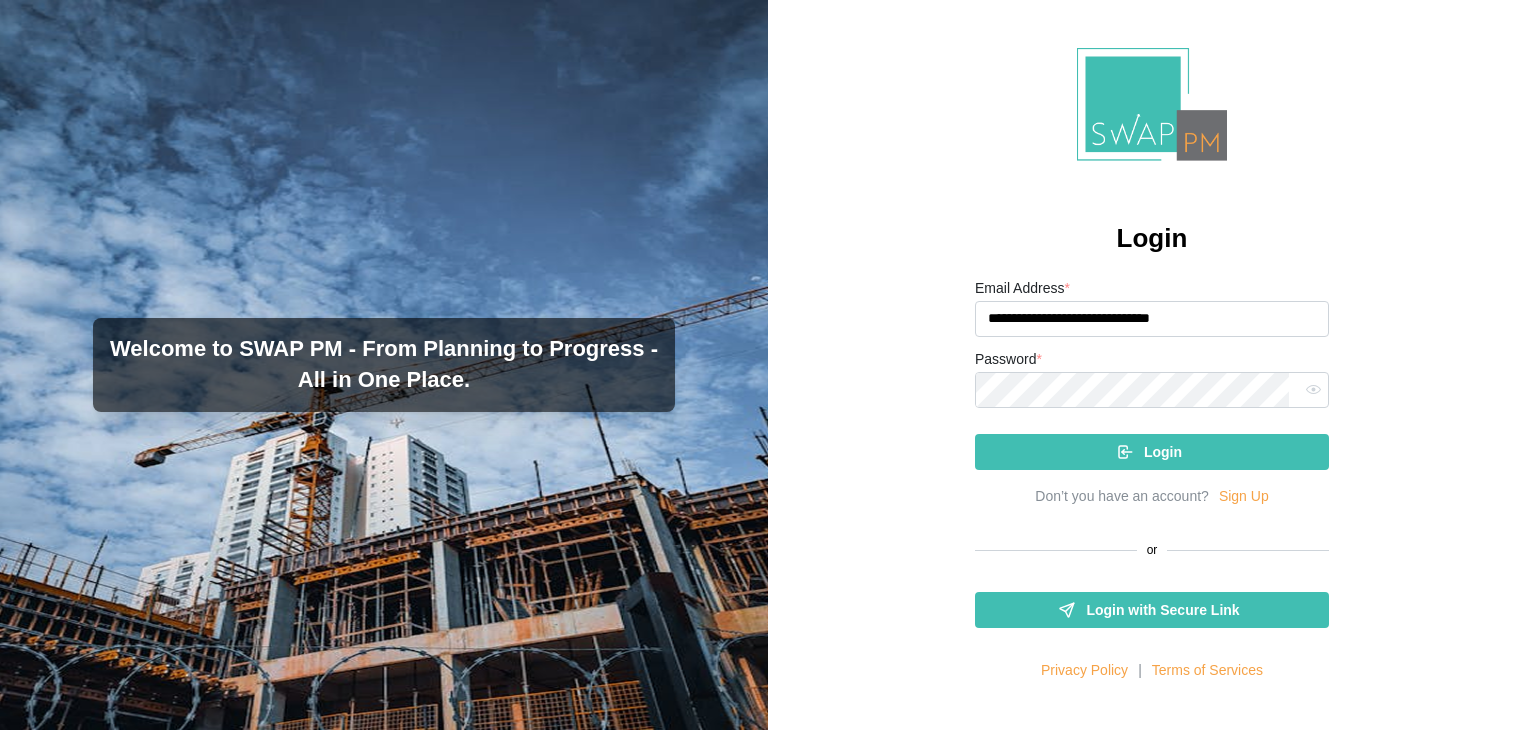 type on "**********" 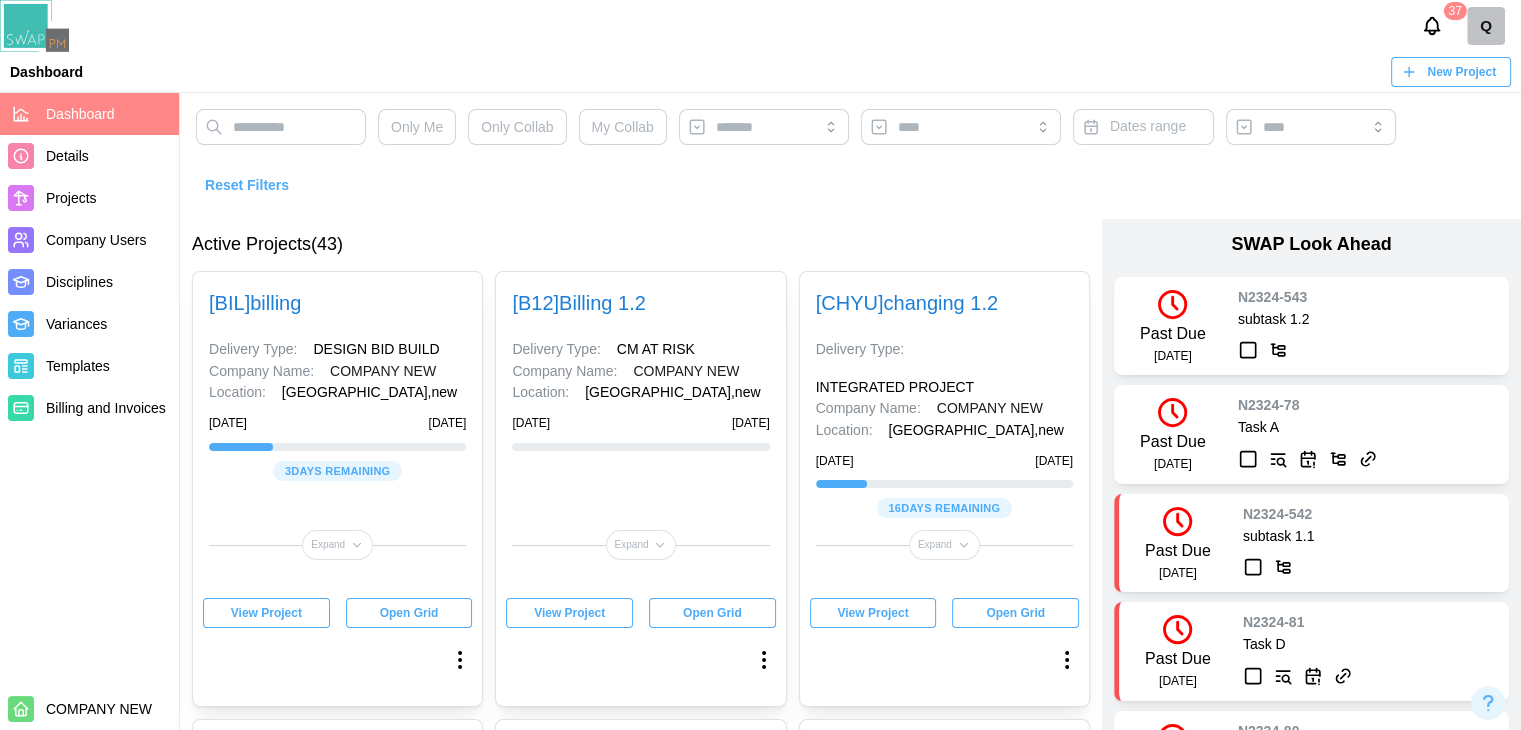 click on "Templates" at bounding box center [108, 366] 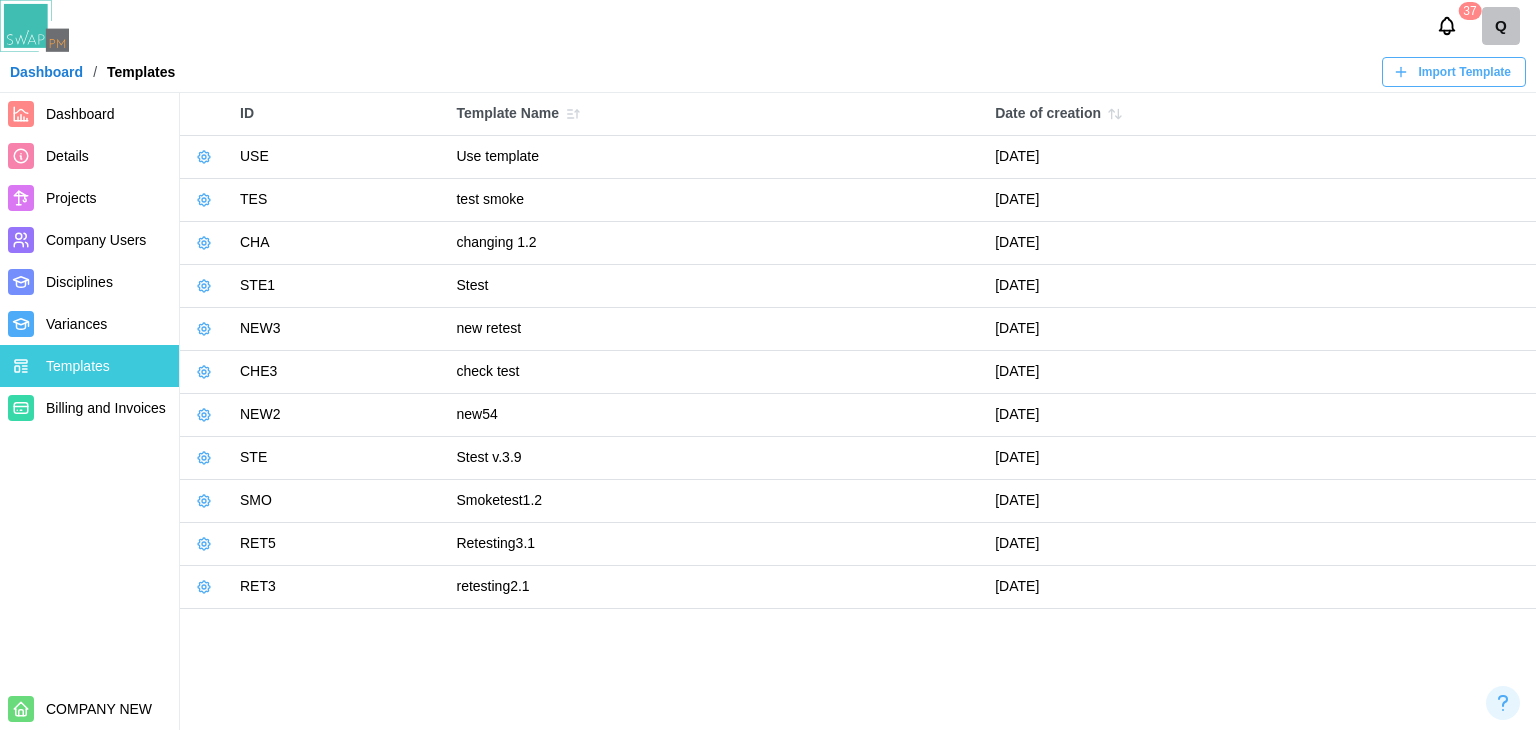 click on "Q" at bounding box center (1501, 26) 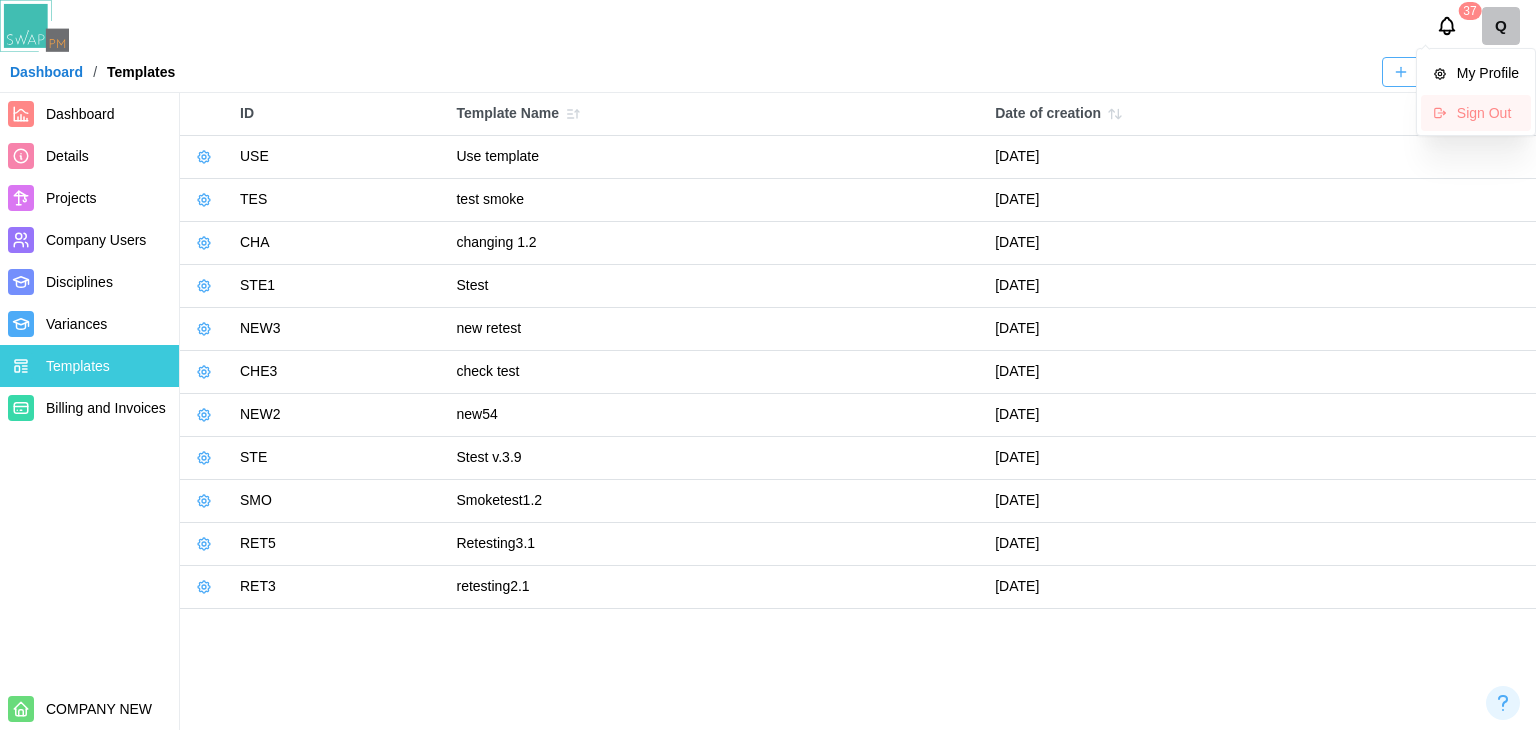 click on "Sign Out" at bounding box center [1488, 113] 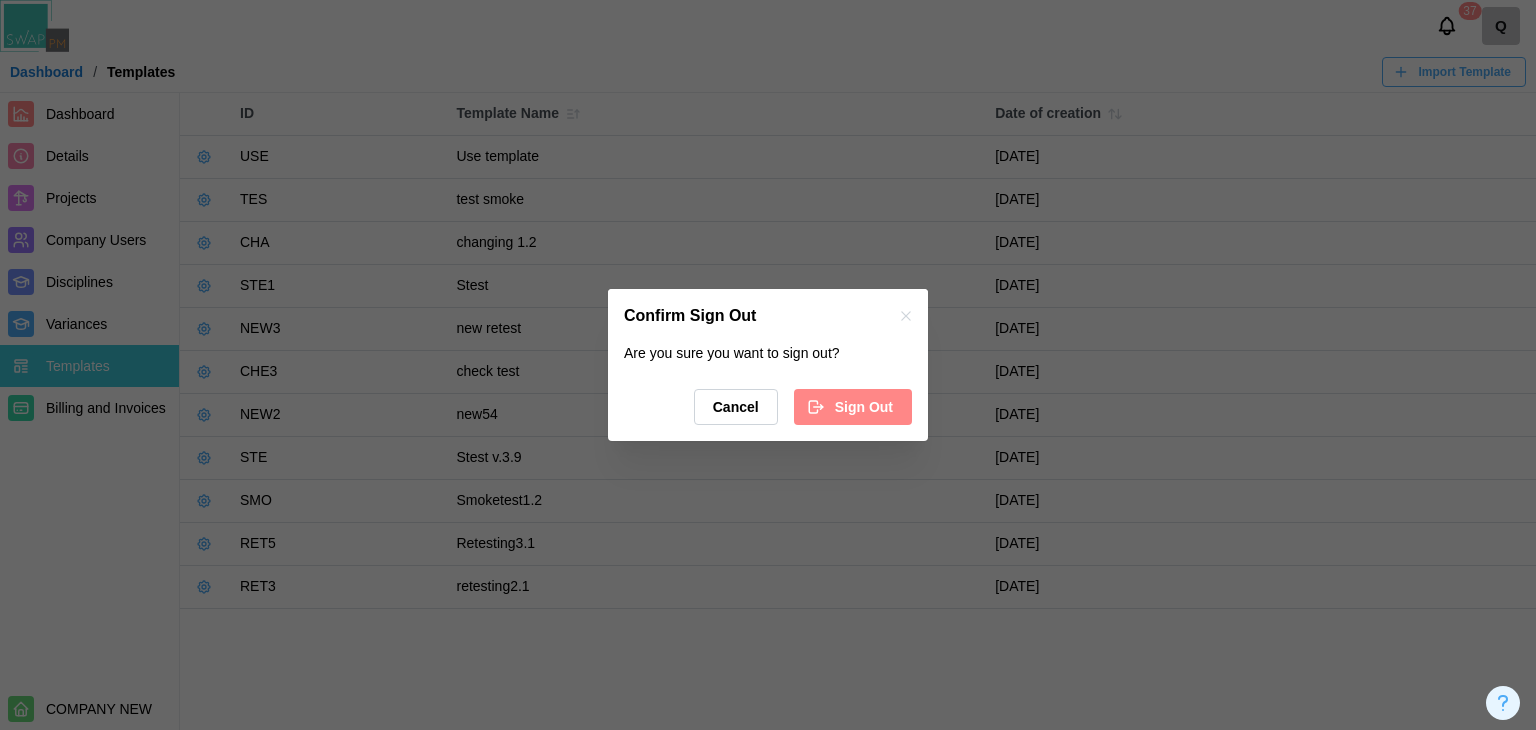 click on "Sign Out" at bounding box center [864, 407] 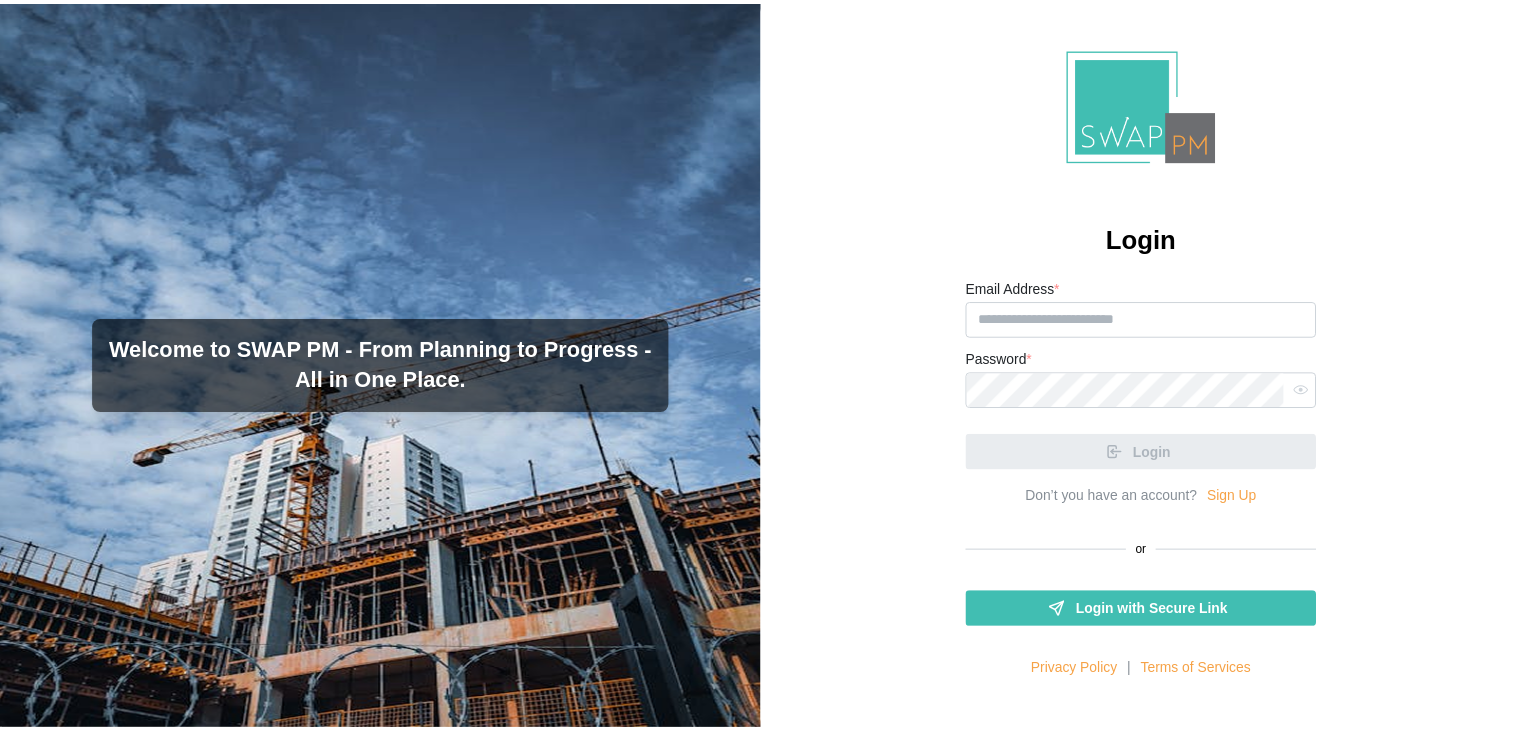 scroll, scrollTop: 0, scrollLeft: 0, axis: both 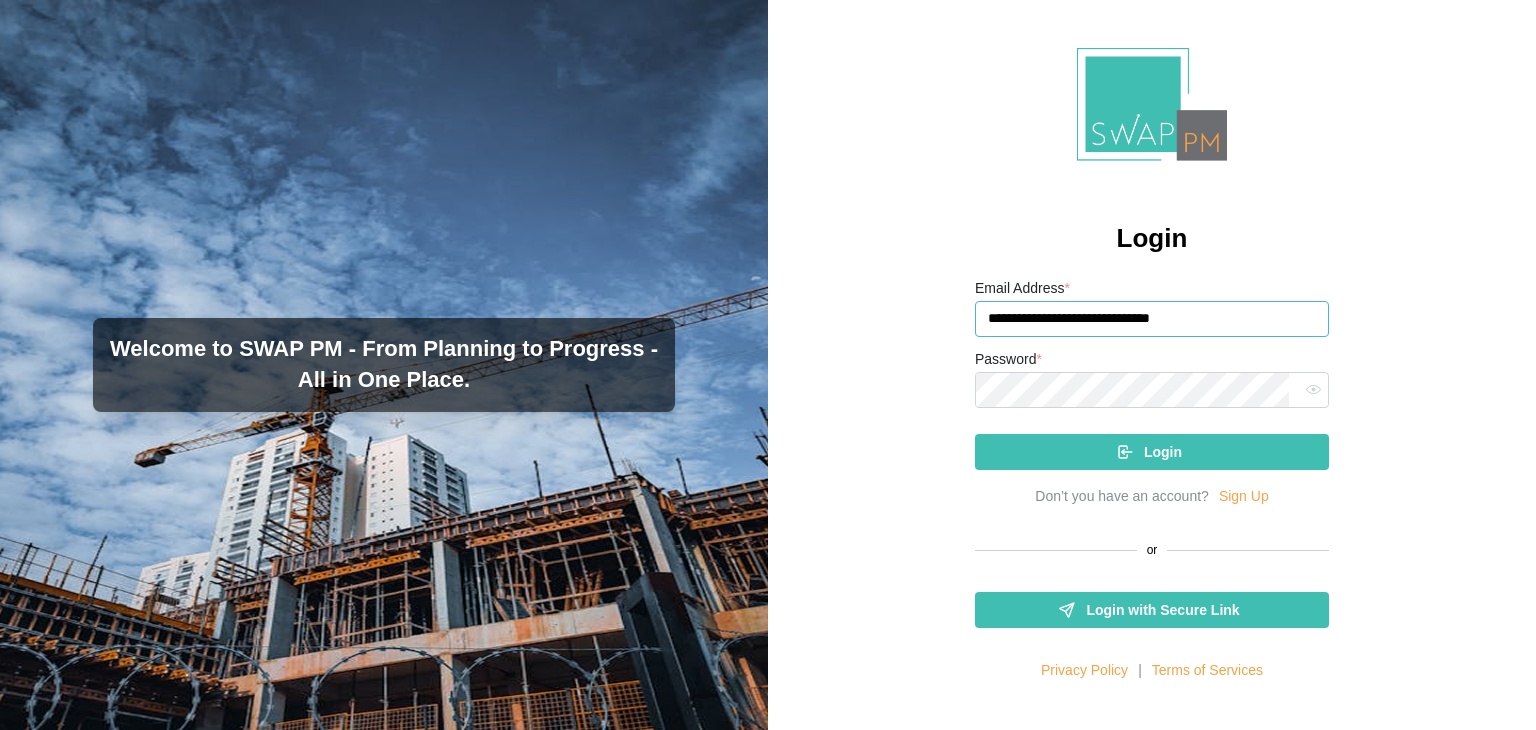 drag, startPoint x: 1209, startPoint y: 323, endPoint x: 982, endPoint y: 335, distance: 227.31696 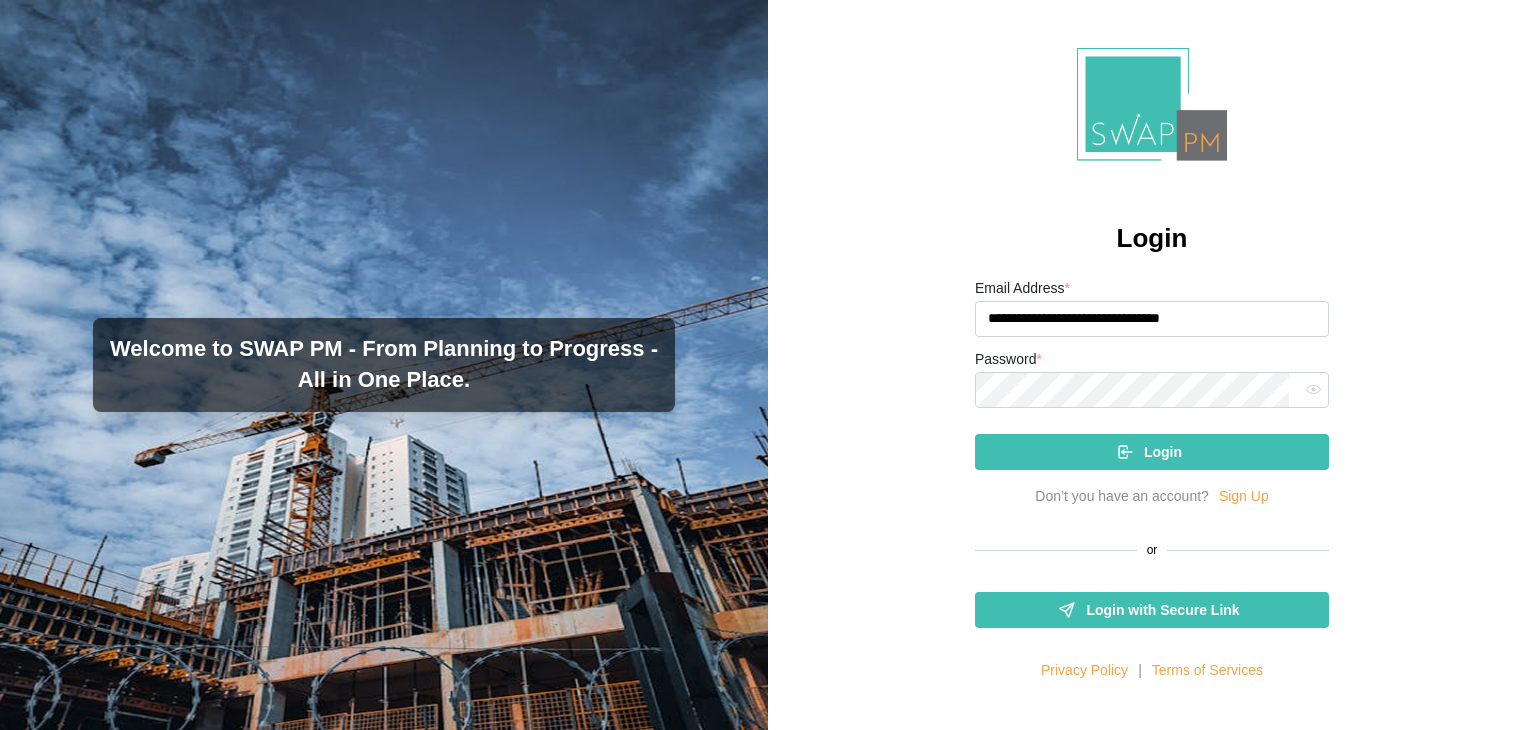 type on "**********" 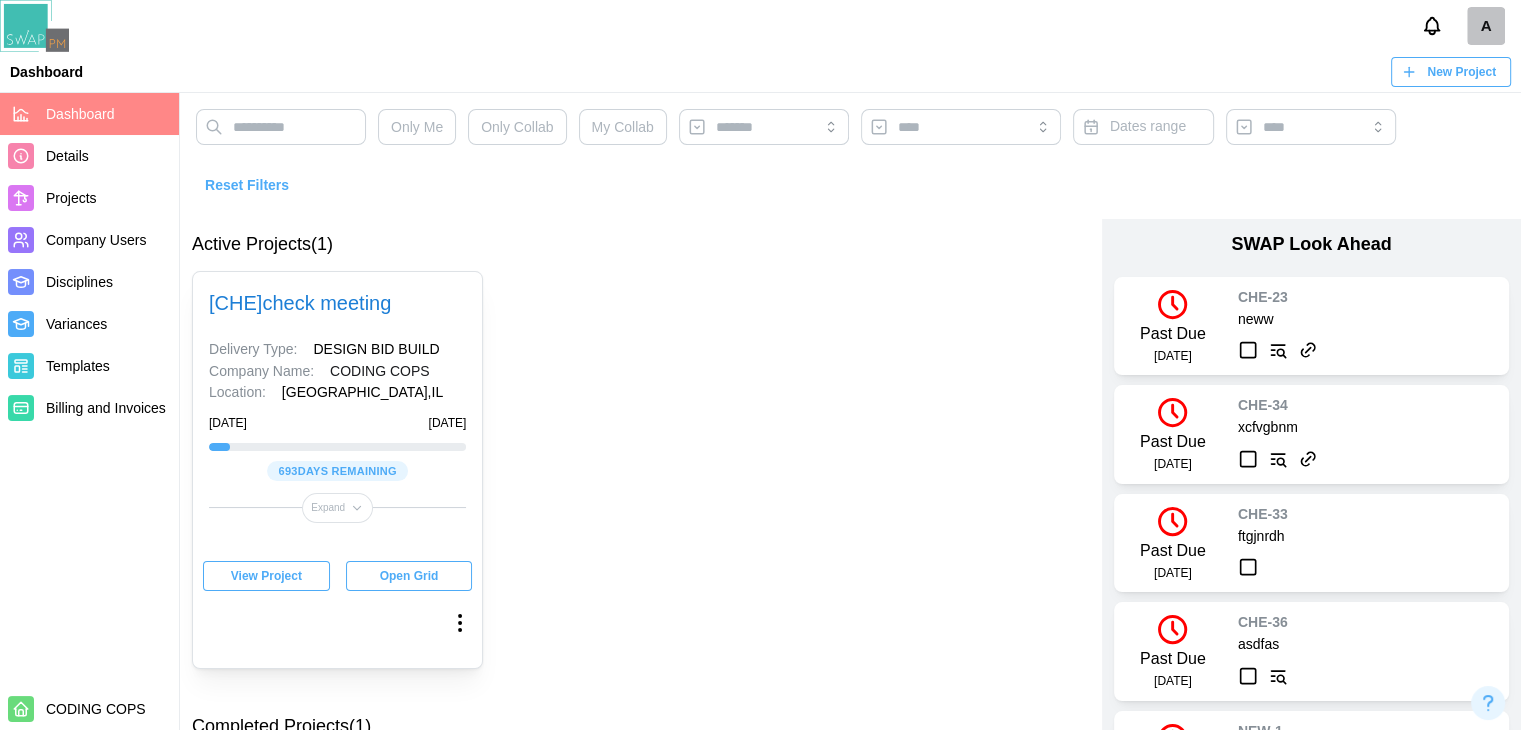 click at bounding box center (337, 627) 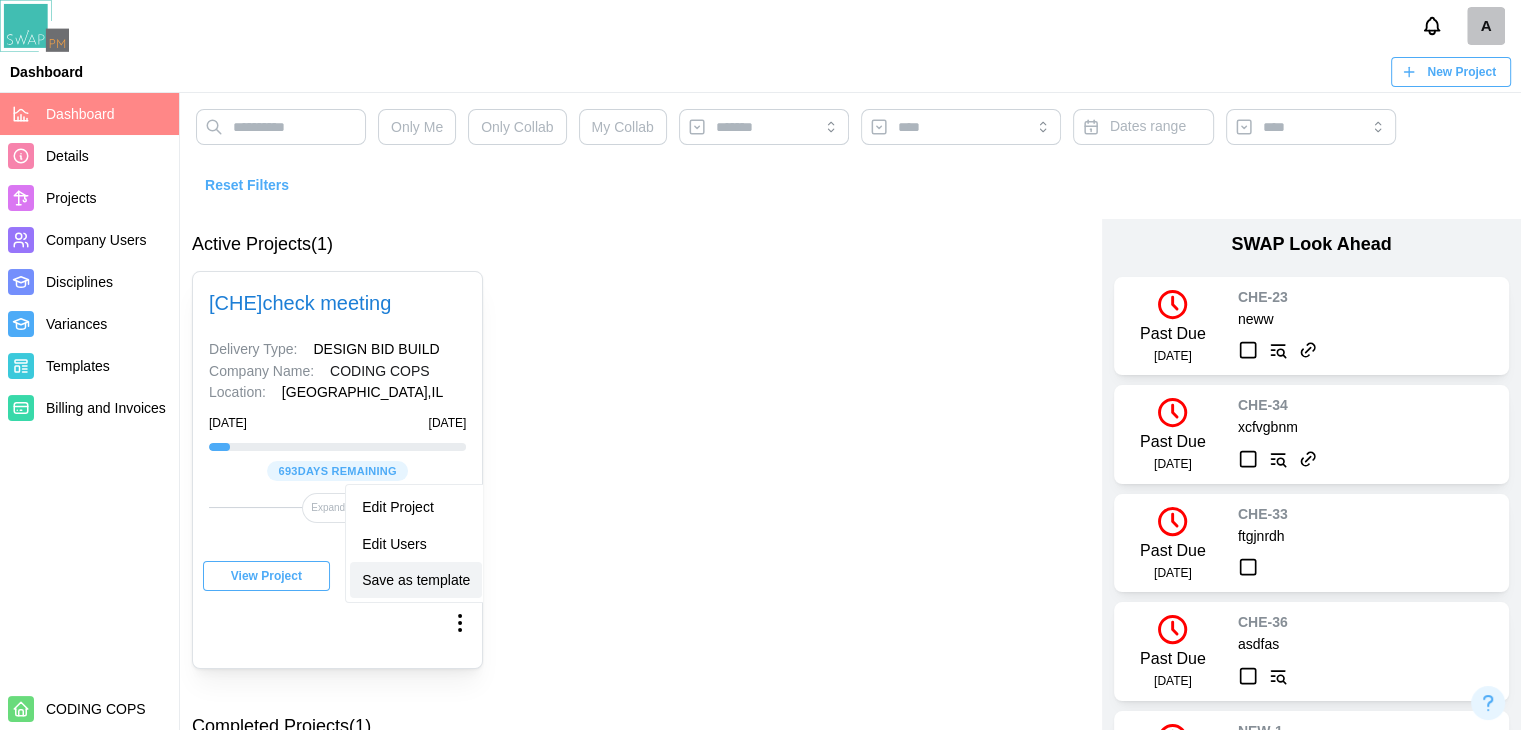 click on "Save as template" at bounding box center (416, 580) 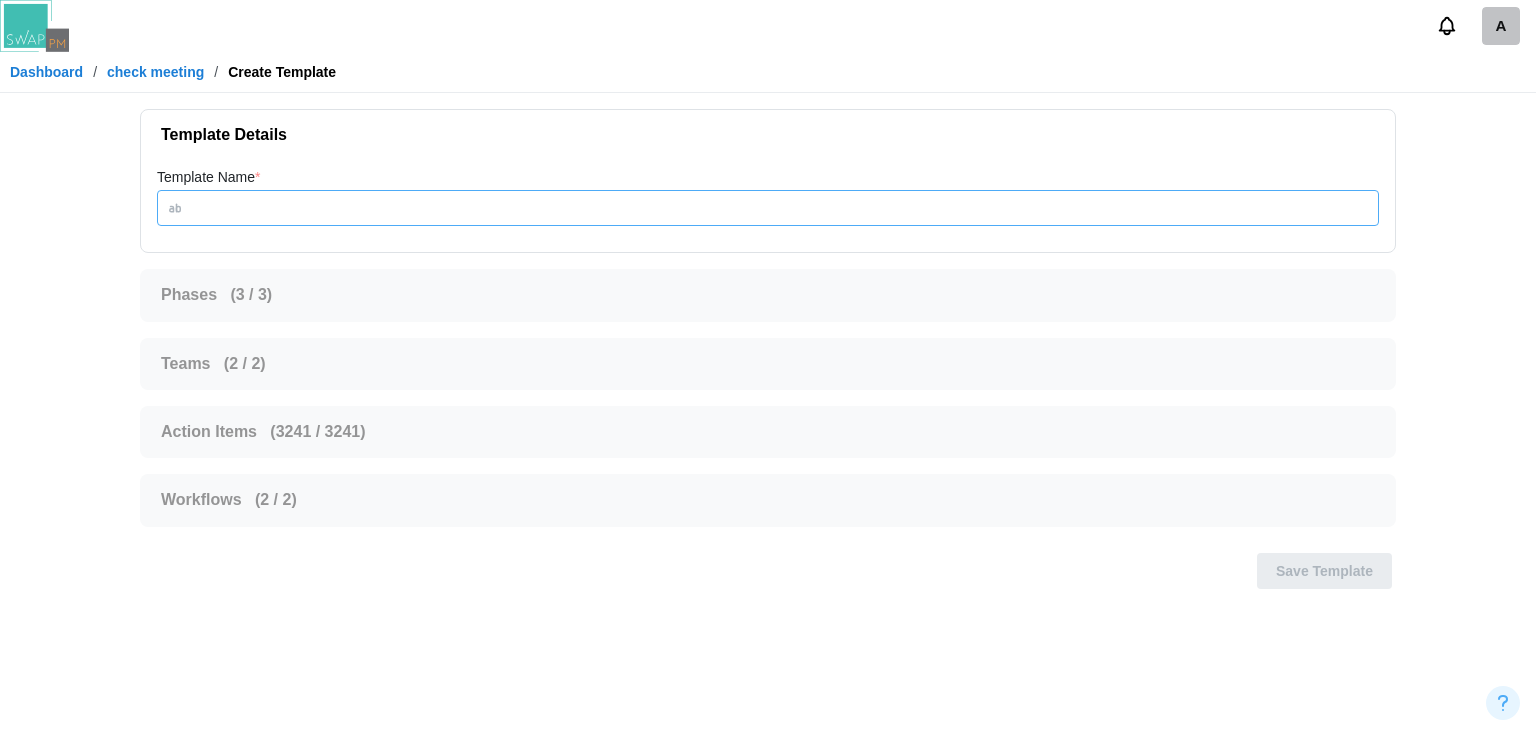click on "Template Name  *" at bounding box center (768, 208) 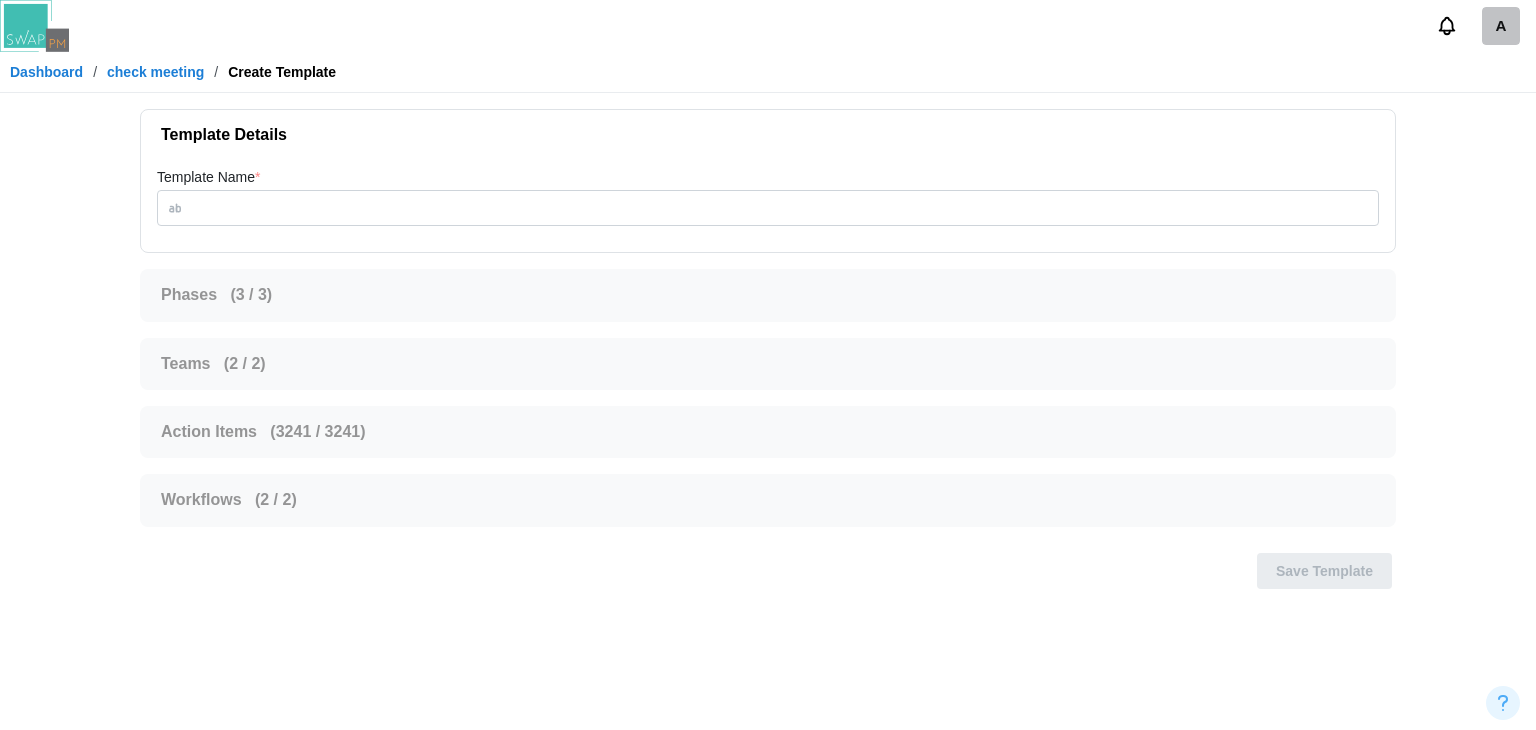 click on "check meeting" at bounding box center (155, 72) 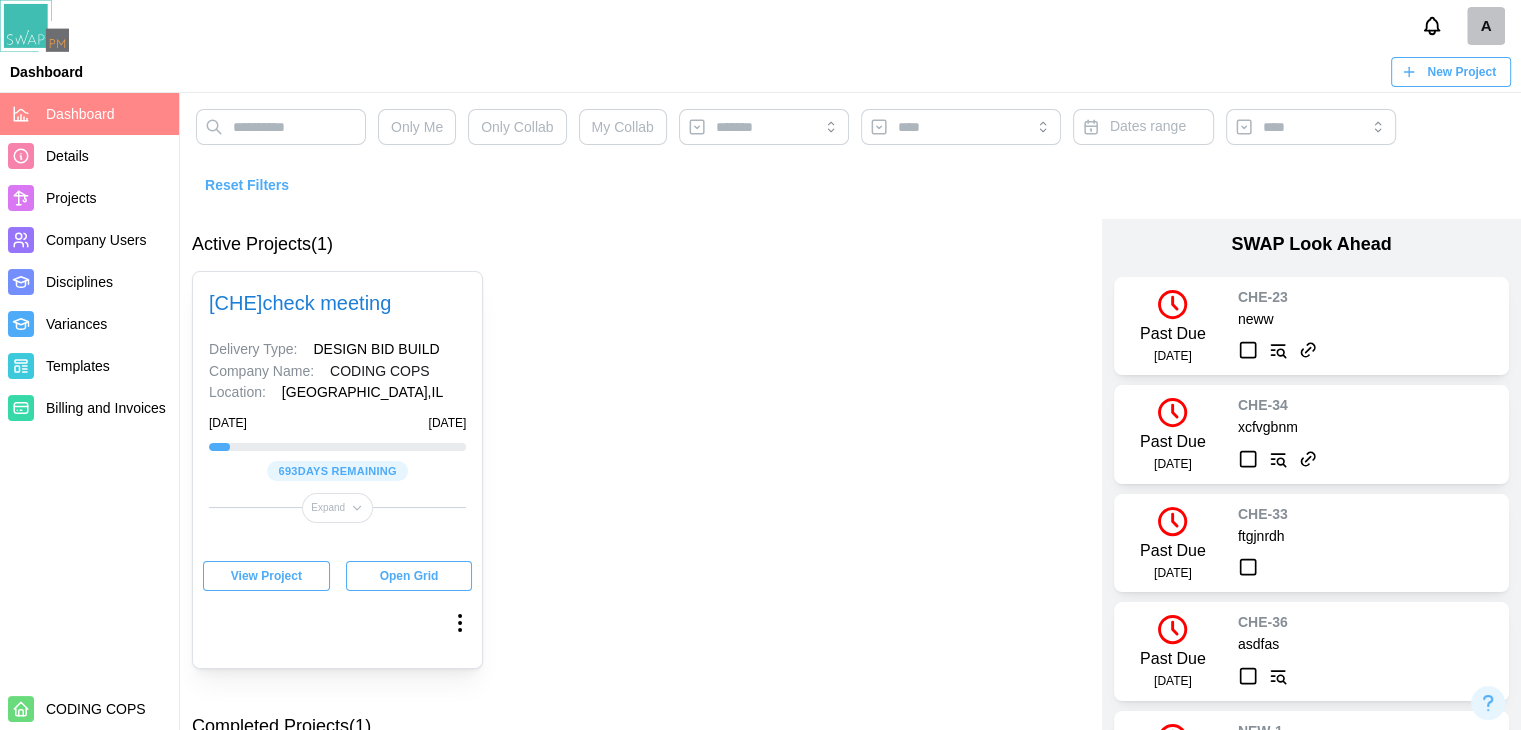 click on "View Project" at bounding box center [266, 576] 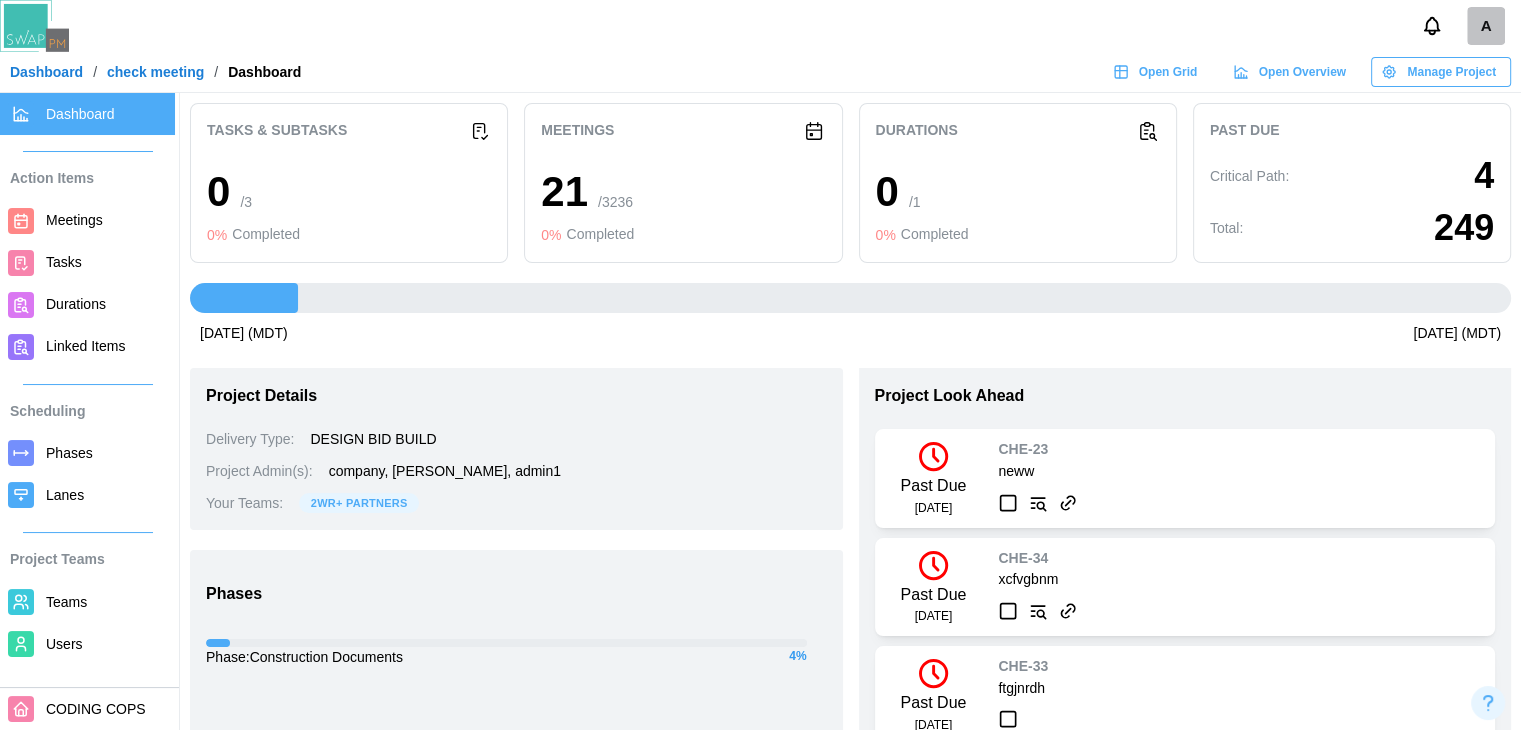 click on "Meetings" at bounding box center [74, 220] 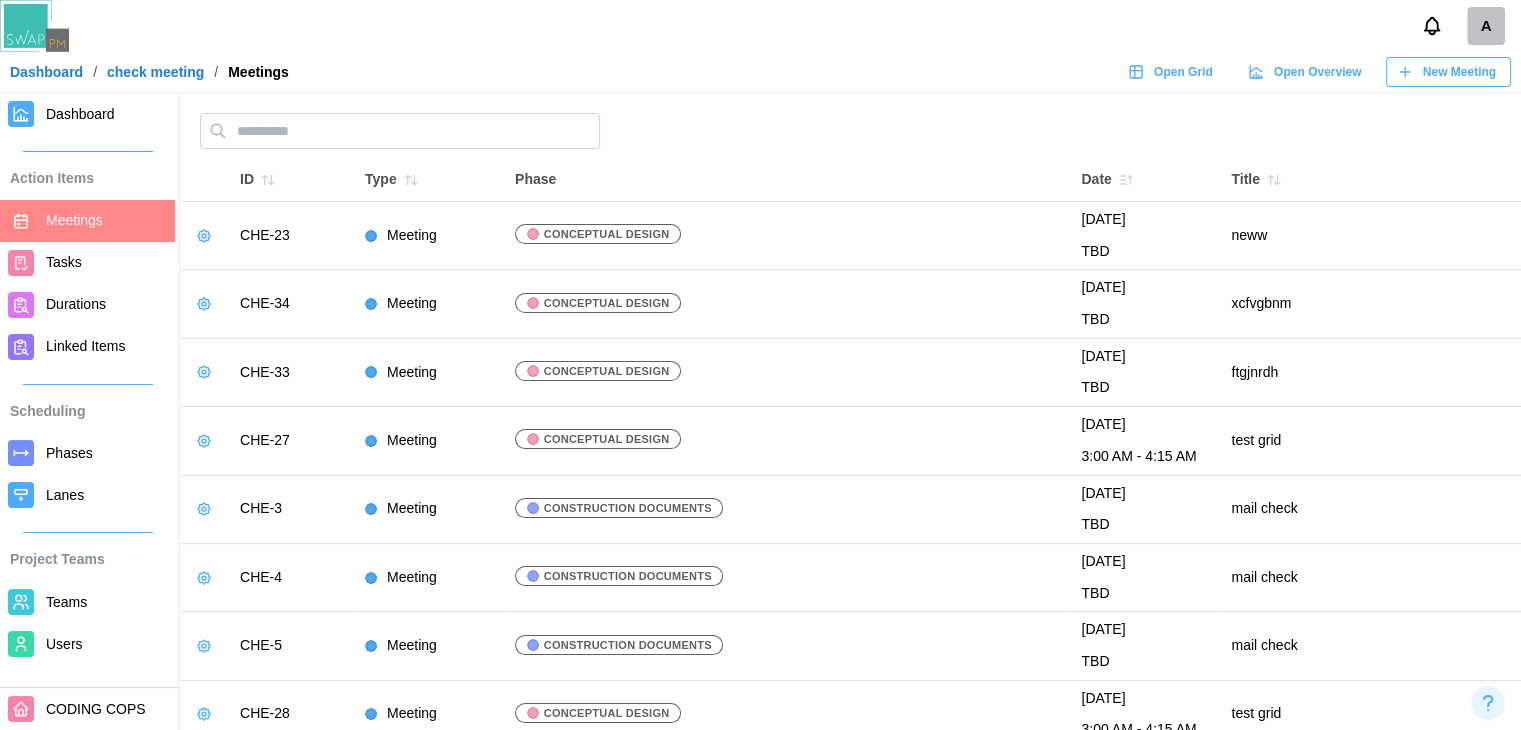 click 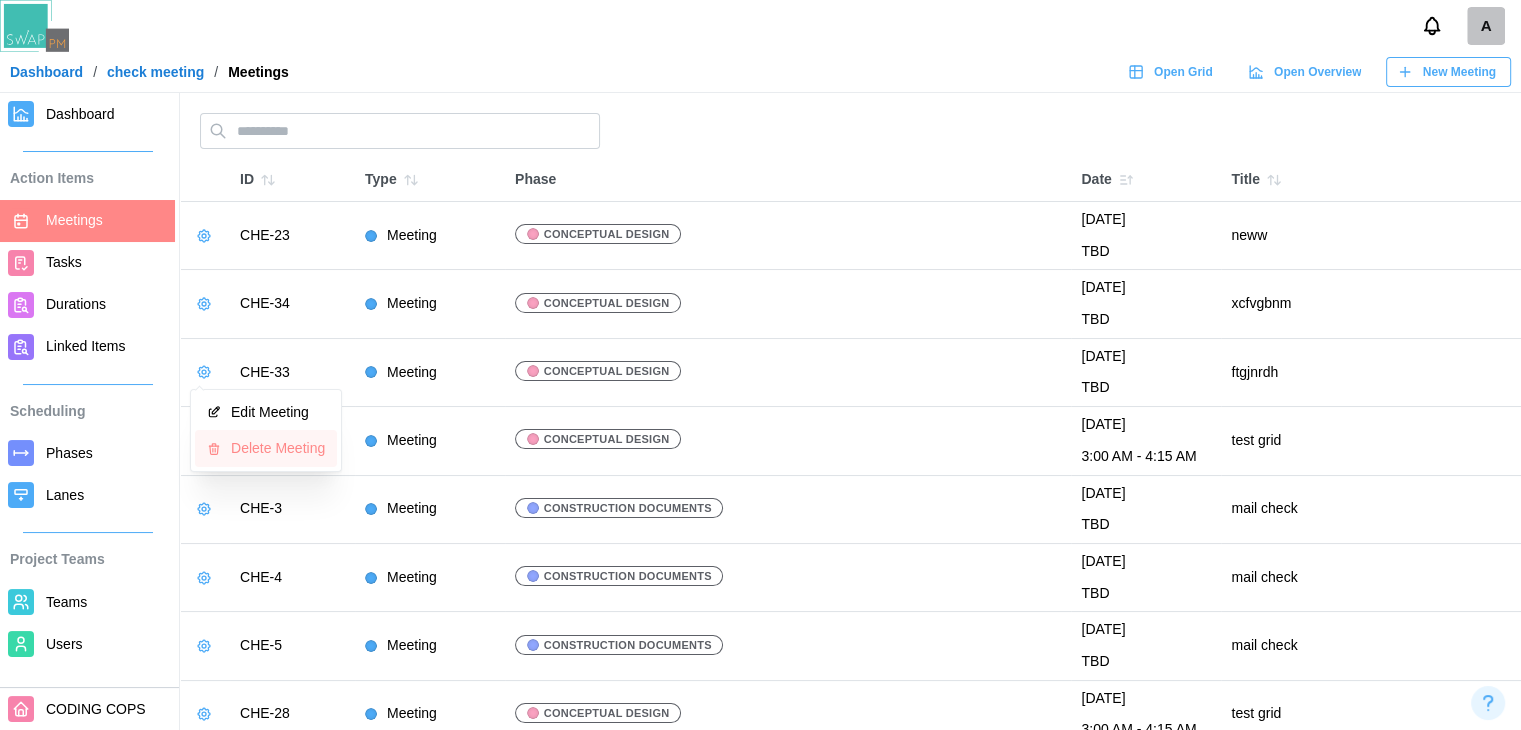 click on "Delete Meeting" at bounding box center [266, 448] 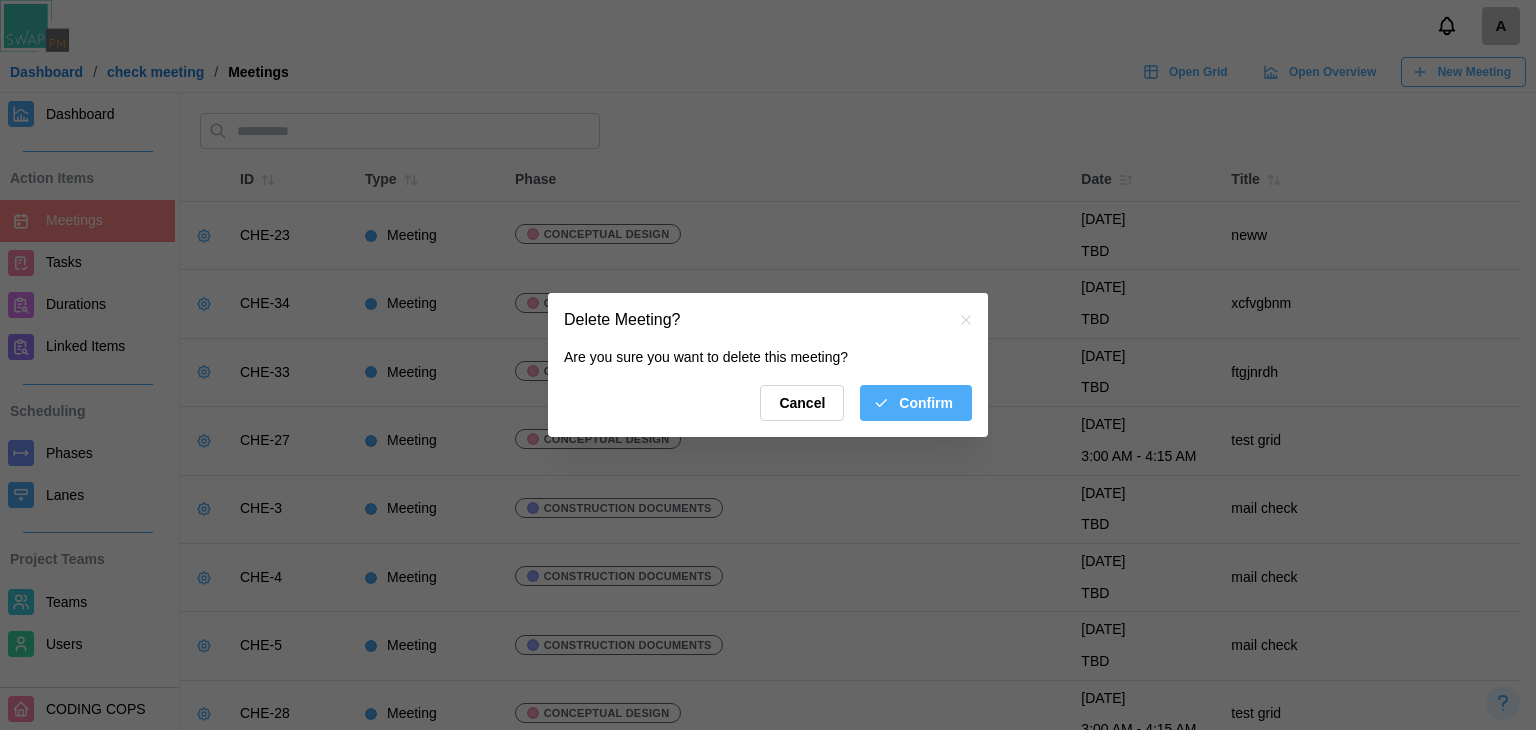 click on "Confirm" at bounding box center [926, 403] 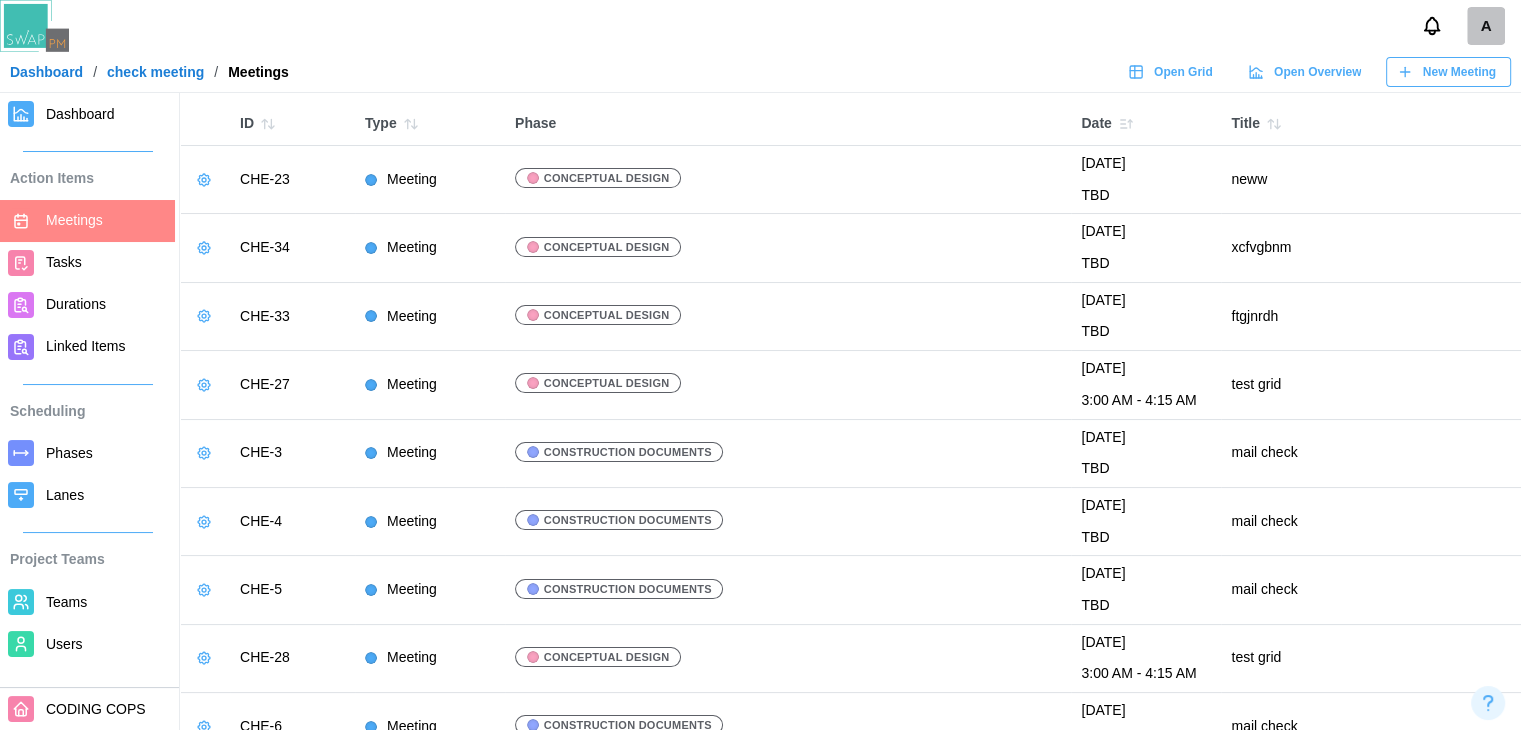 scroll, scrollTop: 400, scrollLeft: 0, axis: vertical 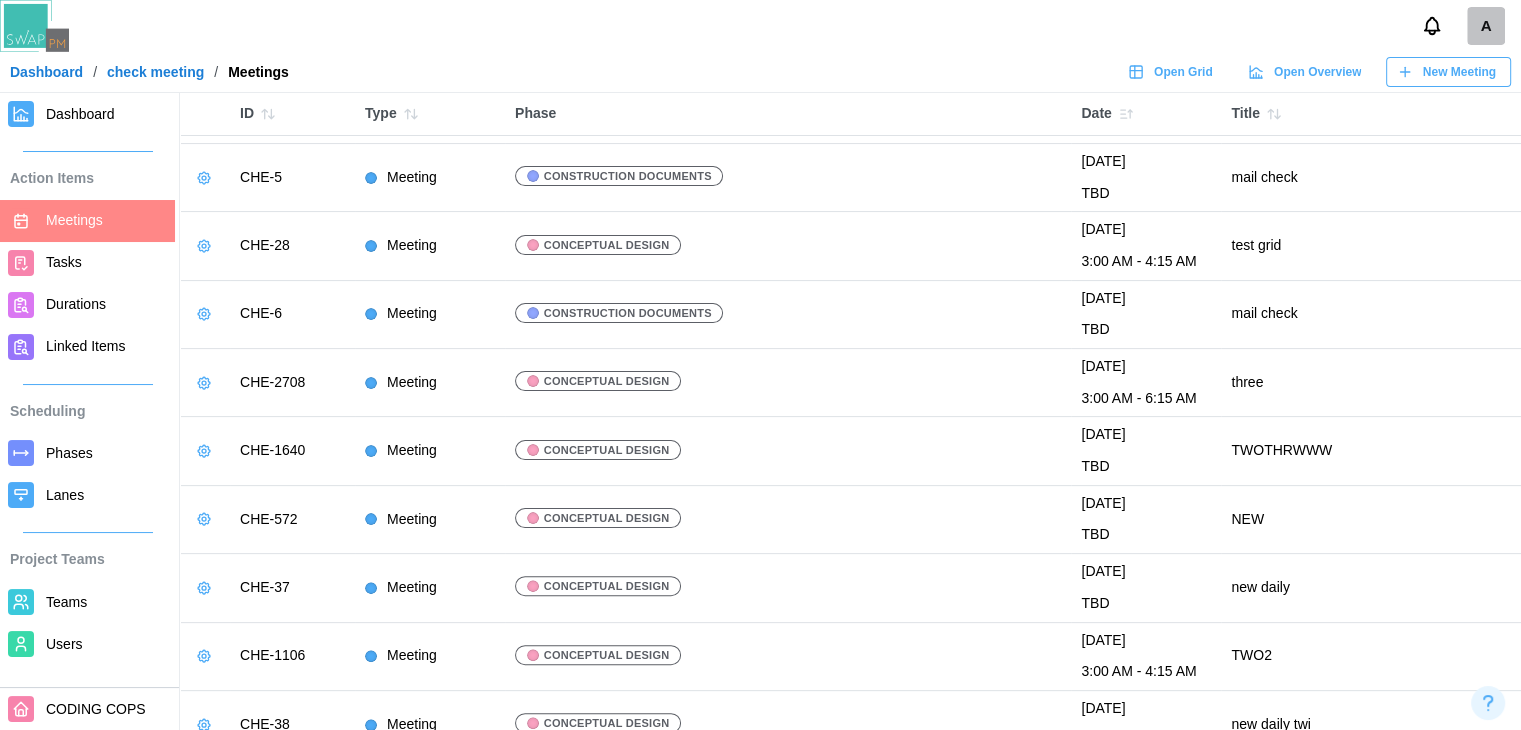 click 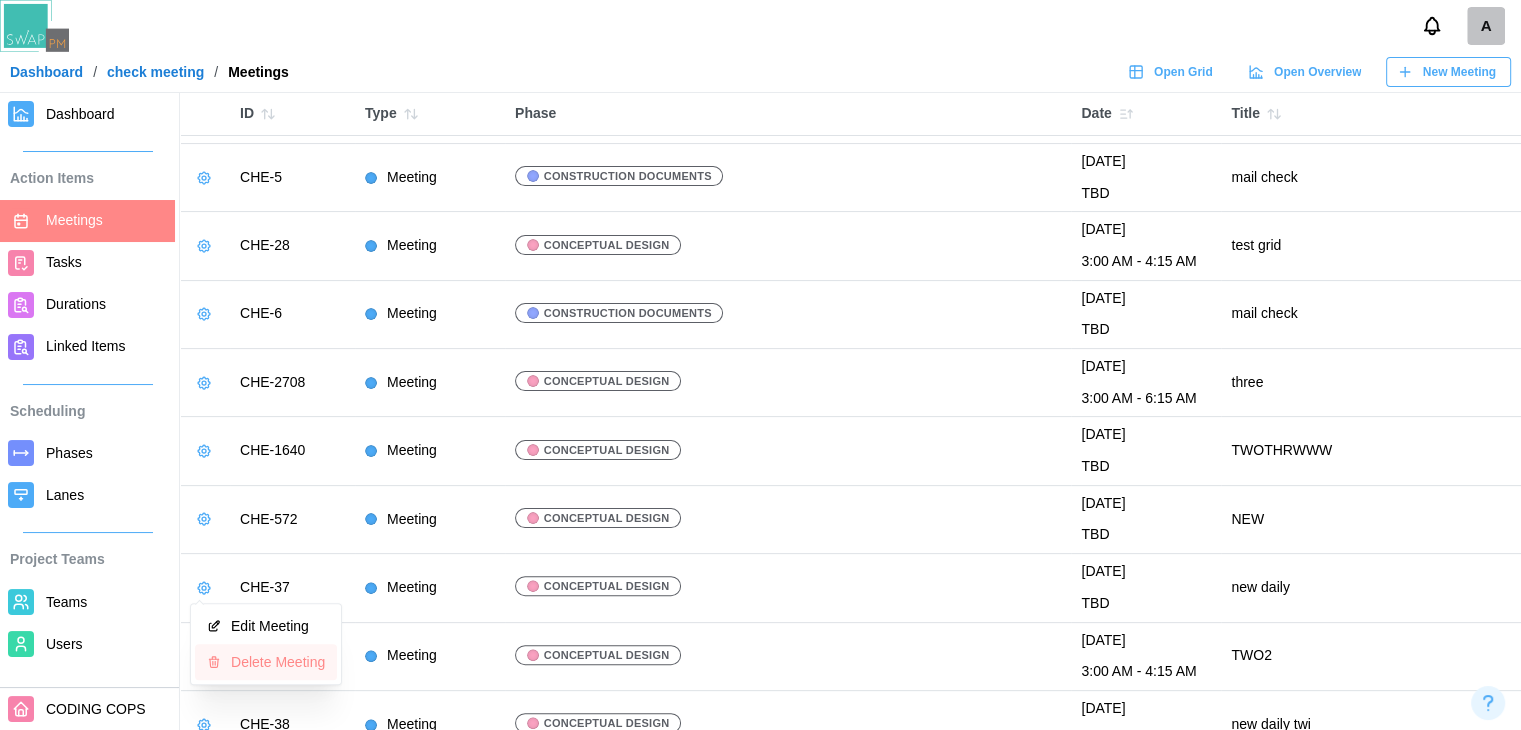 click on "Delete Meeting" at bounding box center [266, 662] 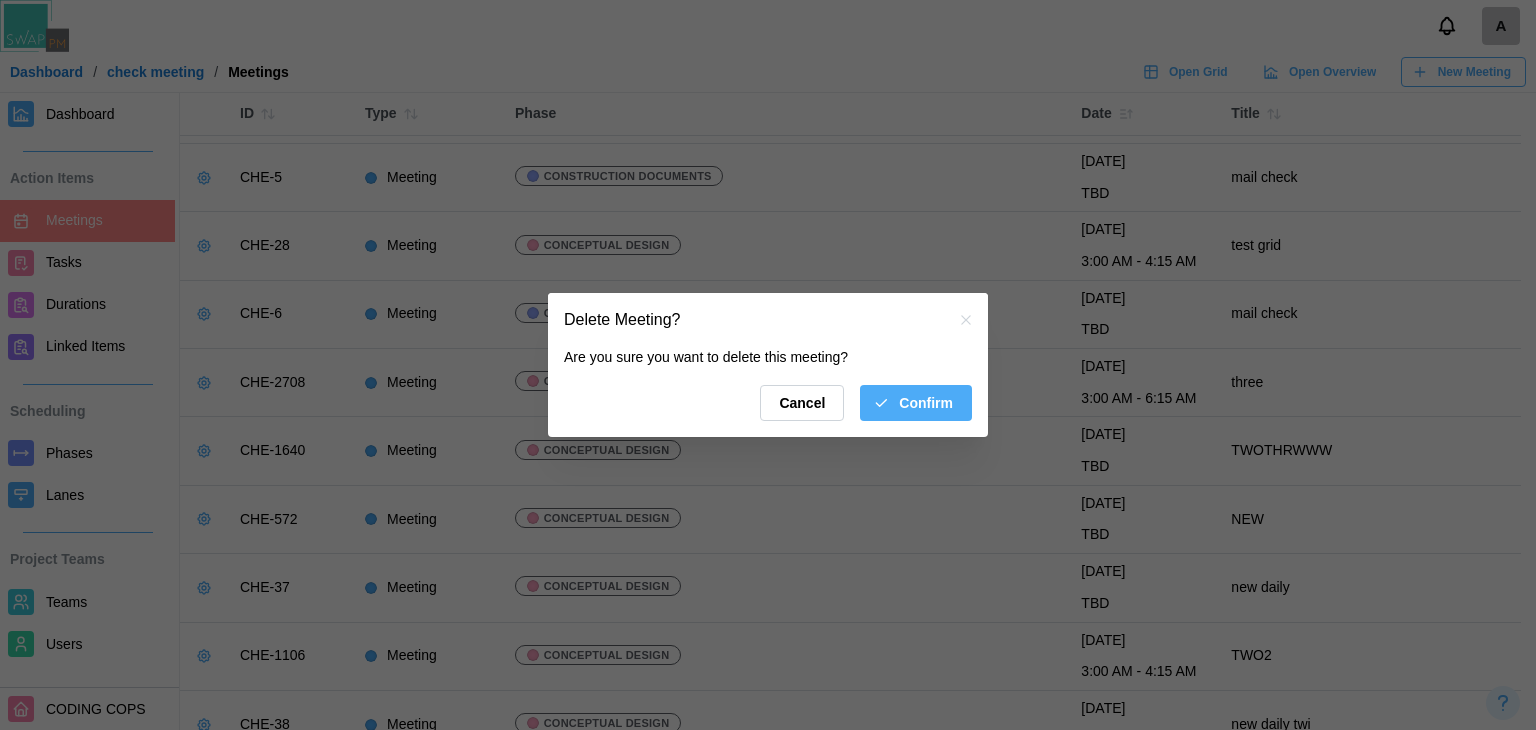 click on "Confirm" at bounding box center (926, 403) 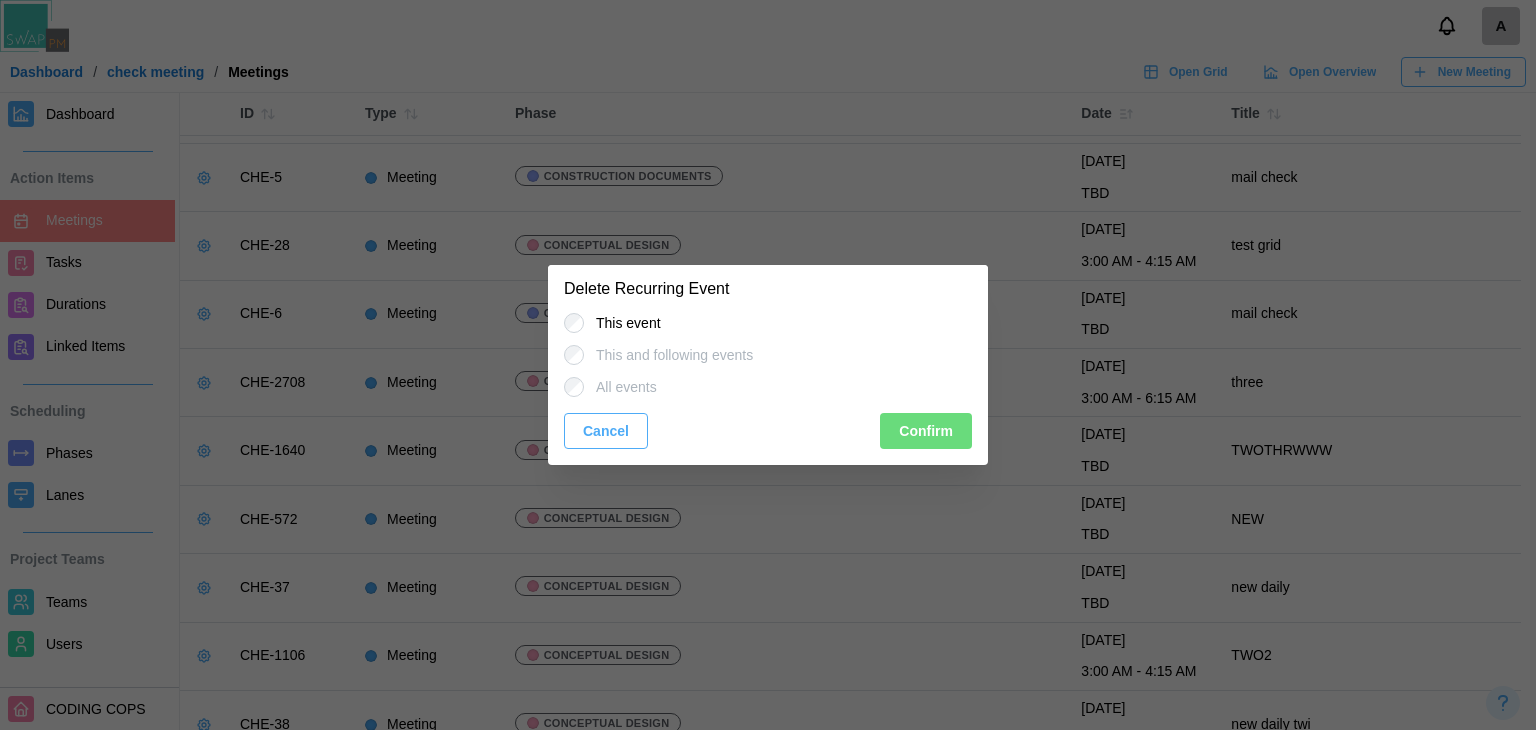click on "All events" at bounding box center [620, 387] 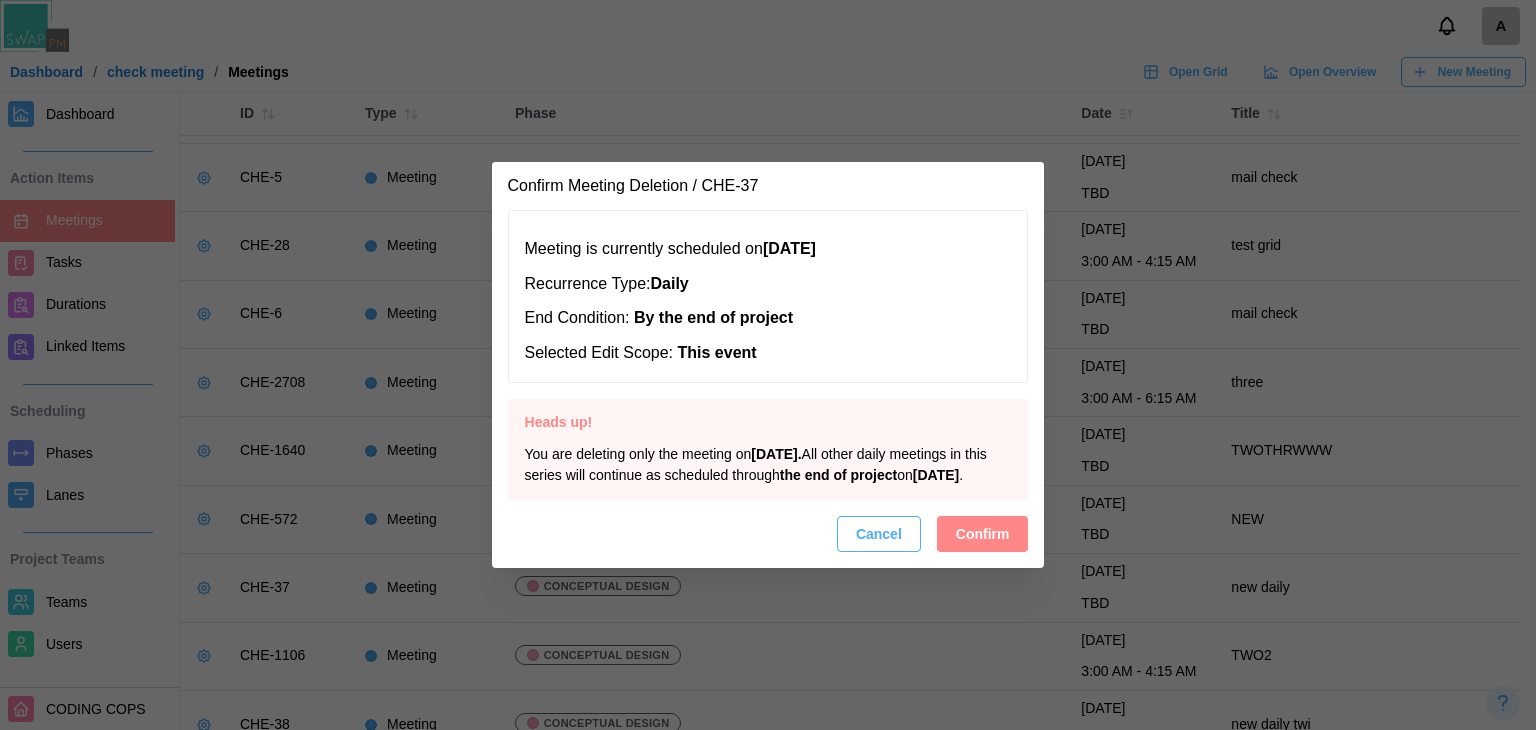 click on "Confirm" at bounding box center [983, 534] 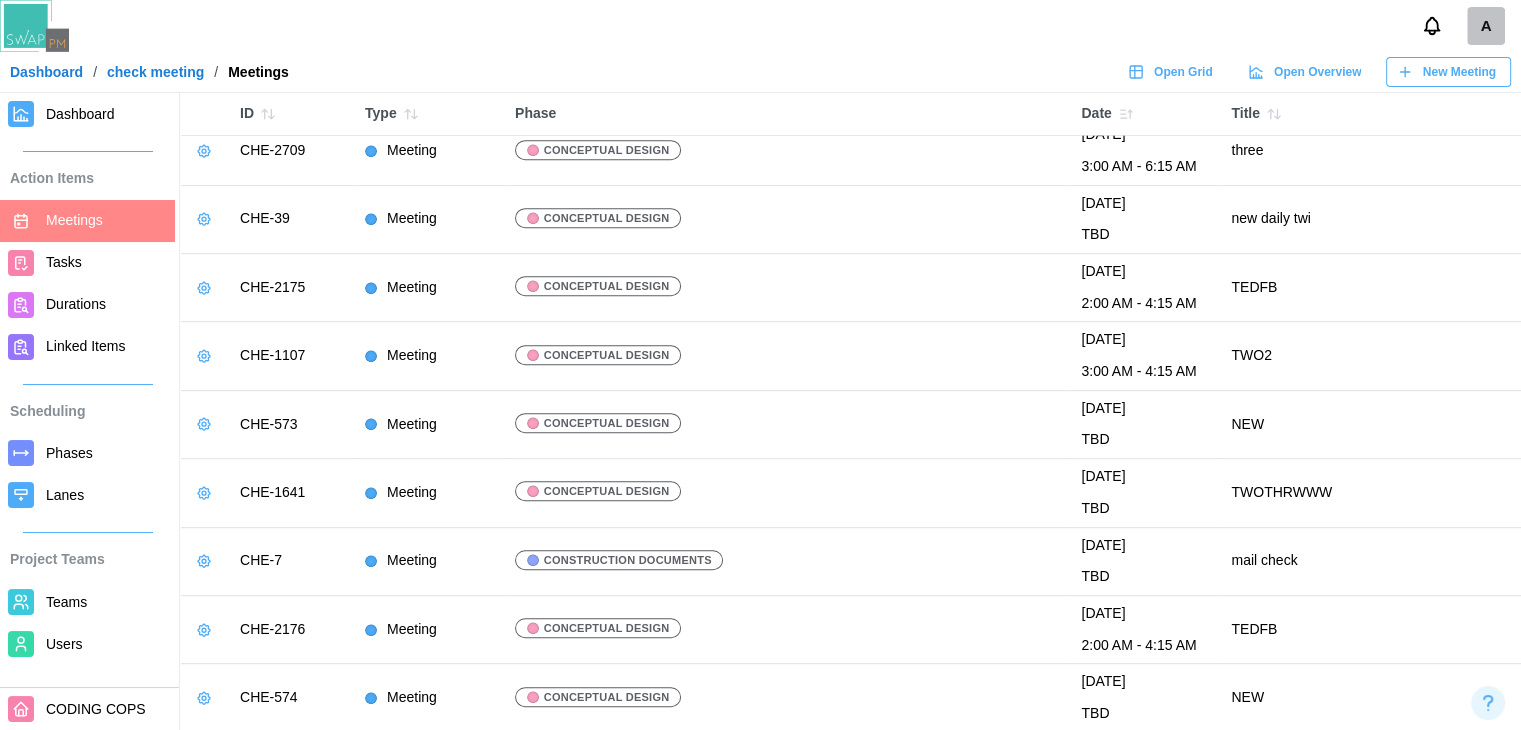 scroll, scrollTop: 1237, scrollLeft: 0, axis: vertical 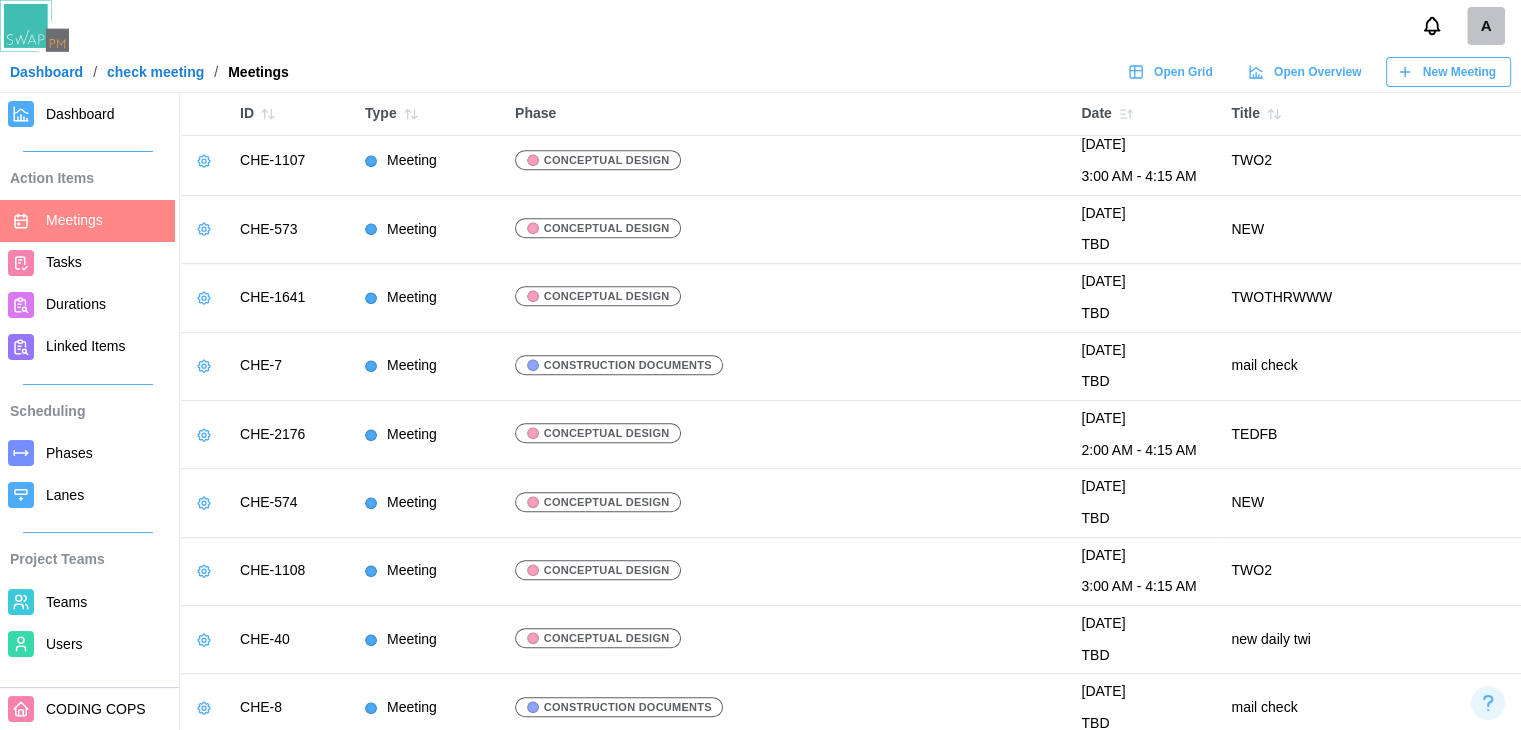 click 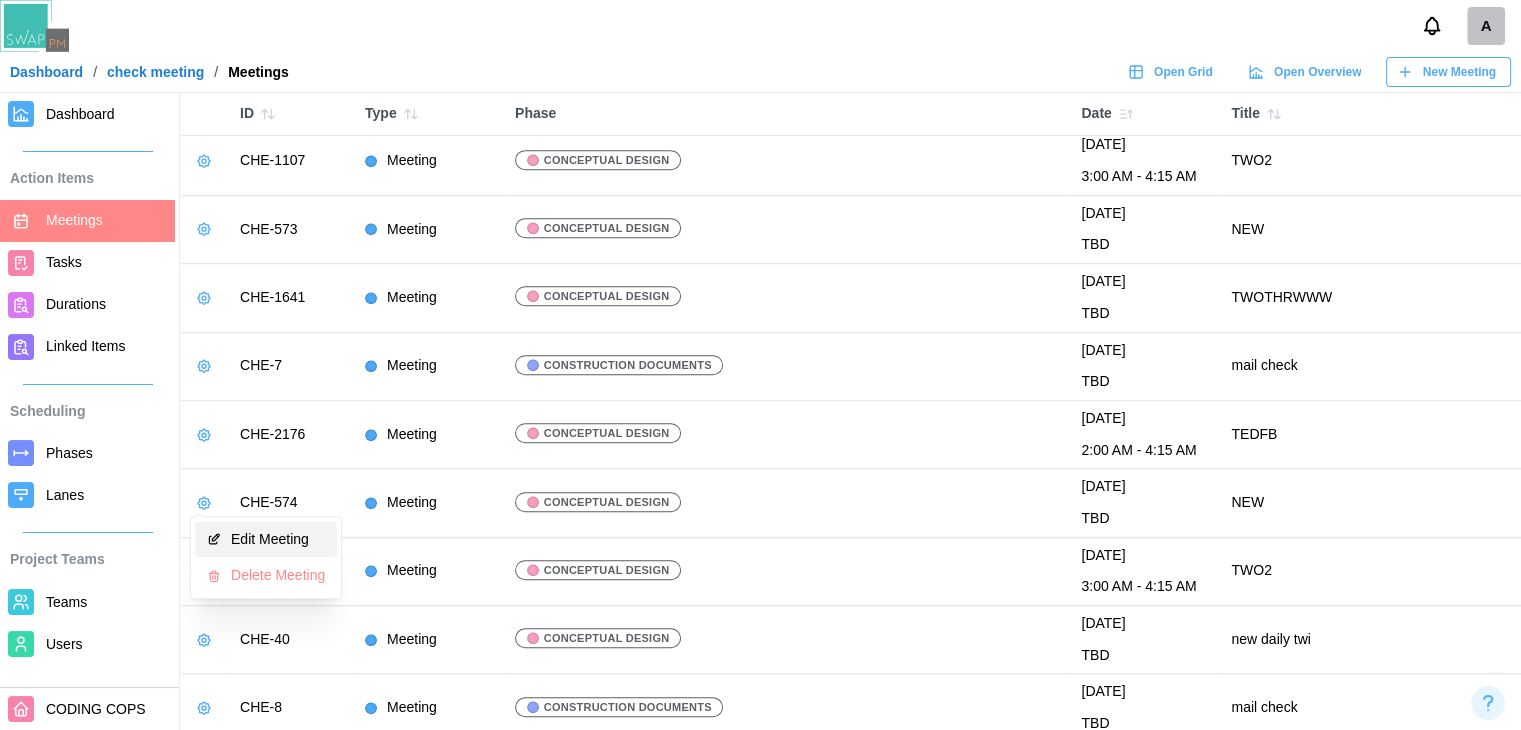 click on "Edit Meeting" at bounding box center [266, 539] 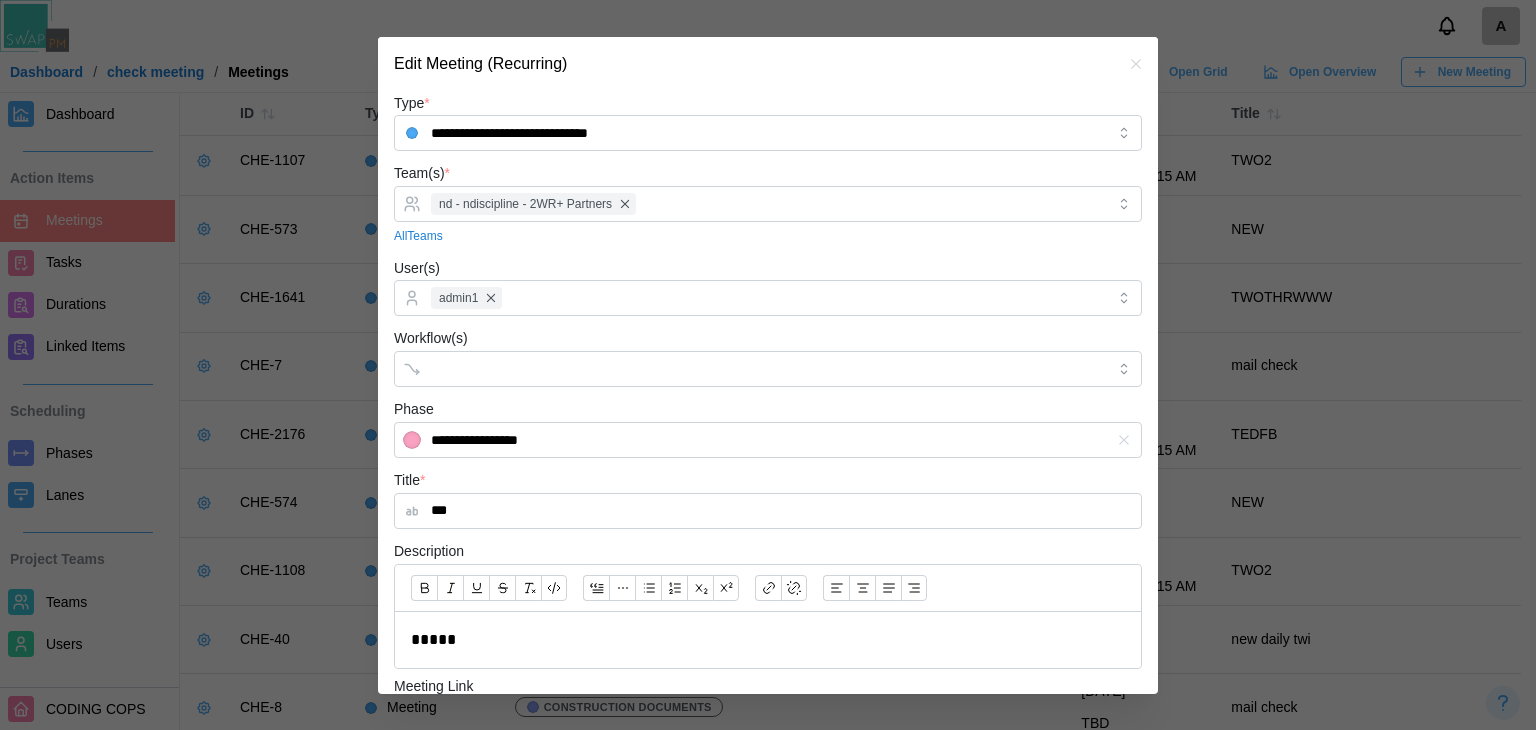 click at bounding box center (768, 365) 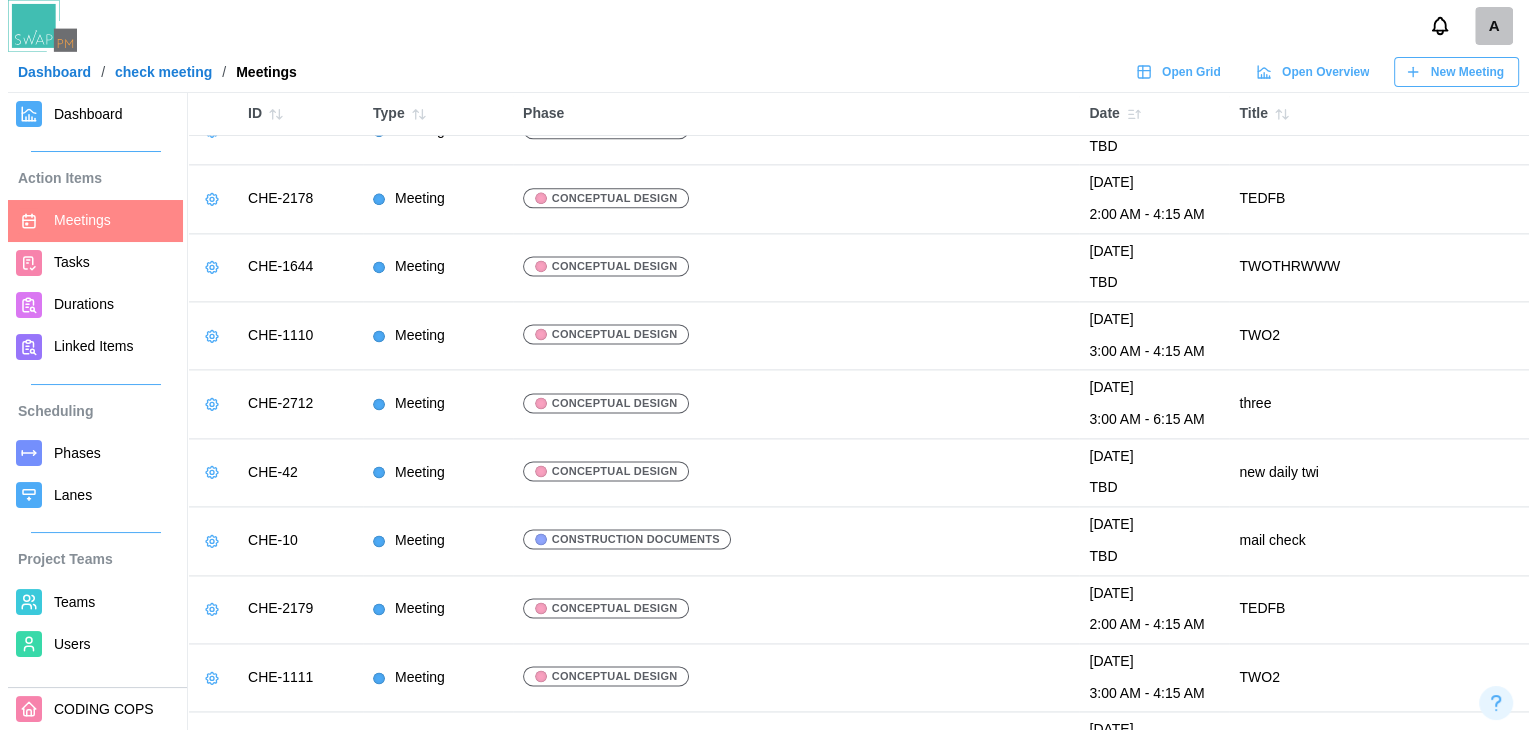 scroll, scrollTop: 2637, scrollLeft: 0, axis: vertical 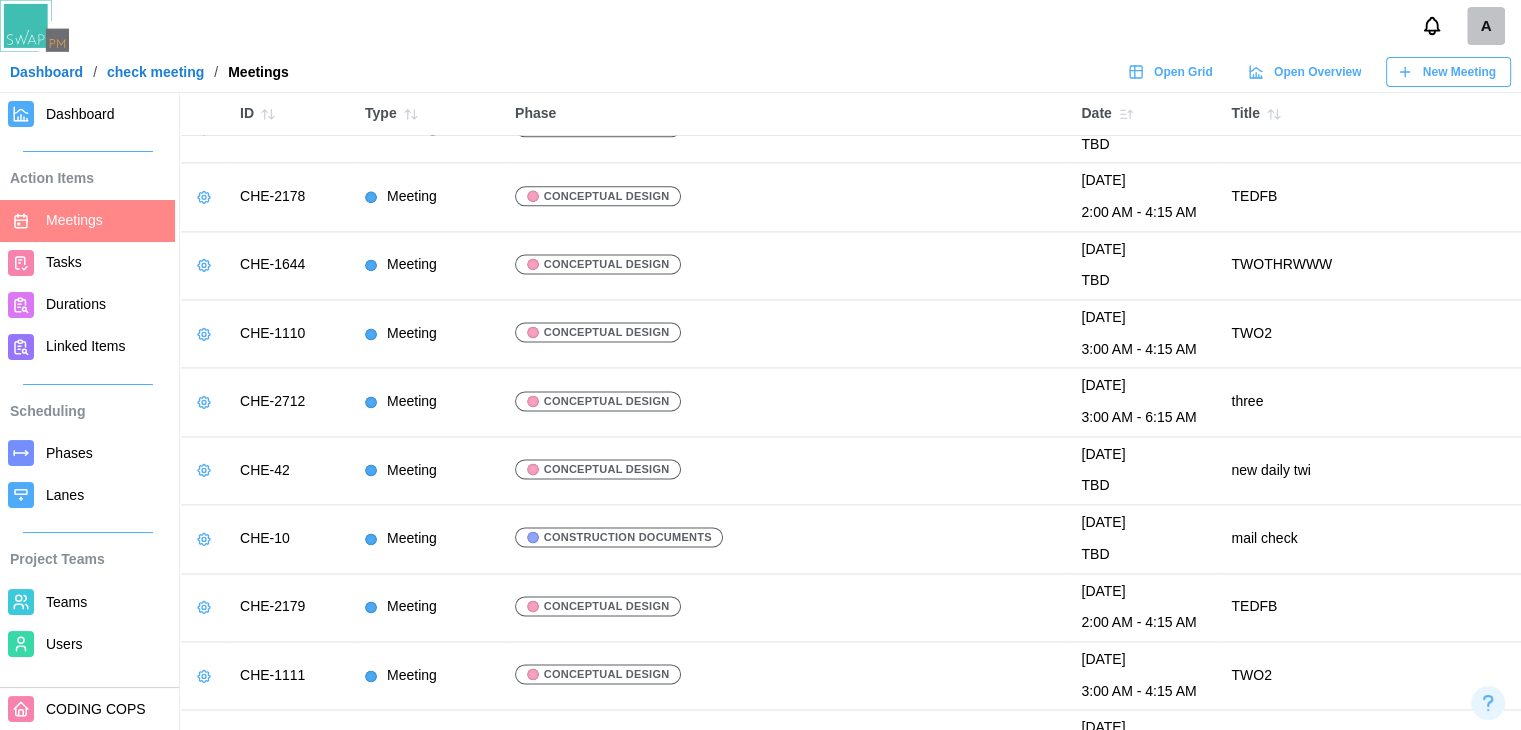 click 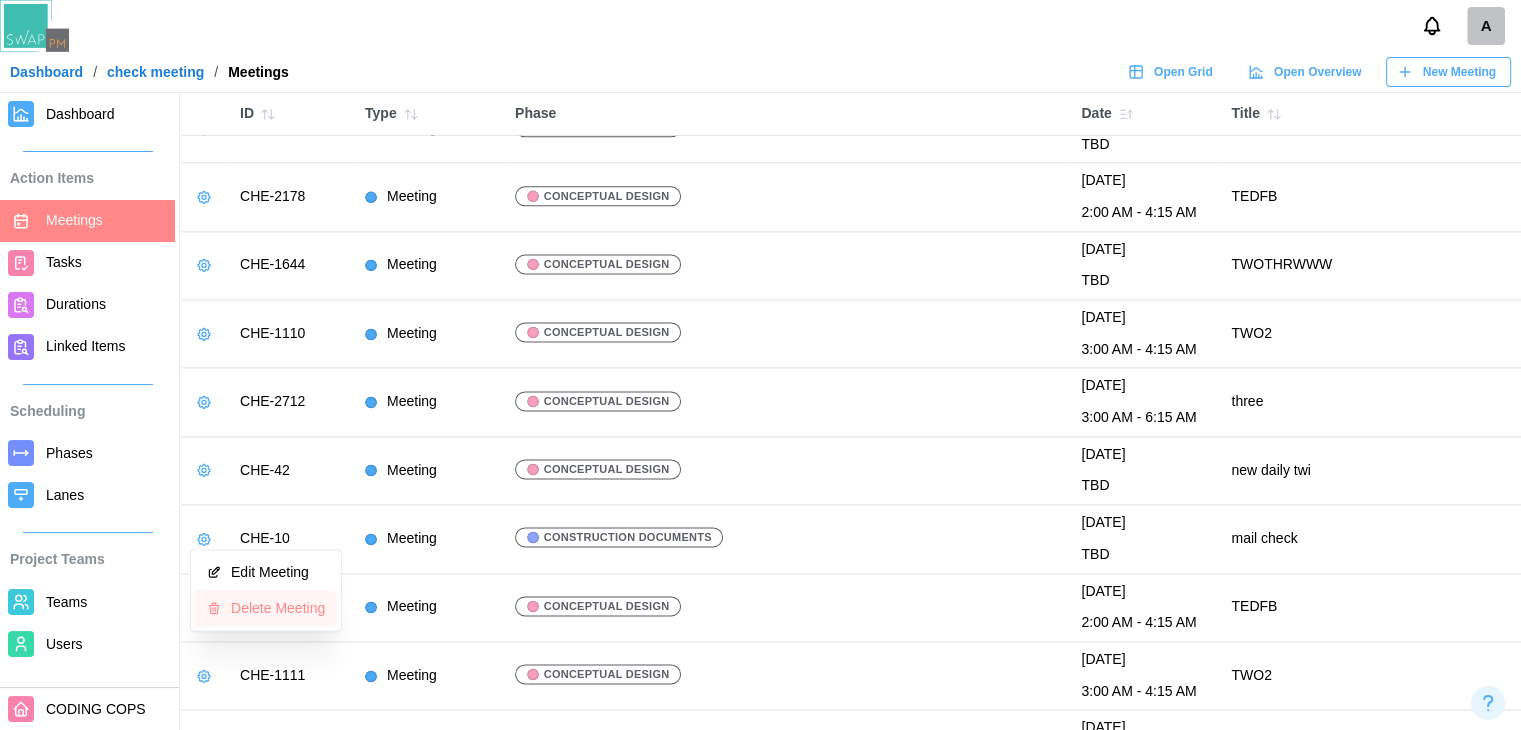 click on "Delete Meeting" at bounding box center [266, 608] 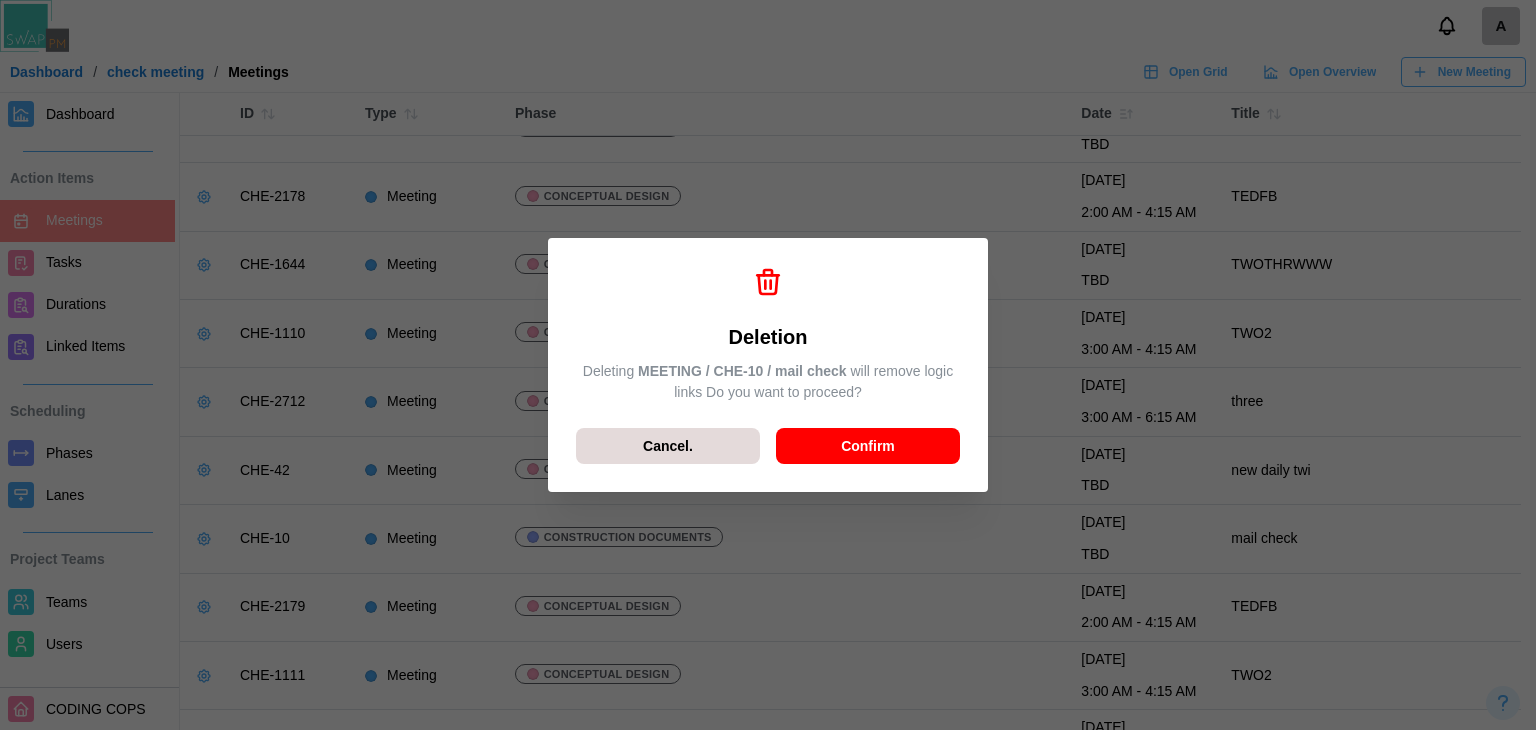 click on "Confirm" at bounding box center (868, 446) 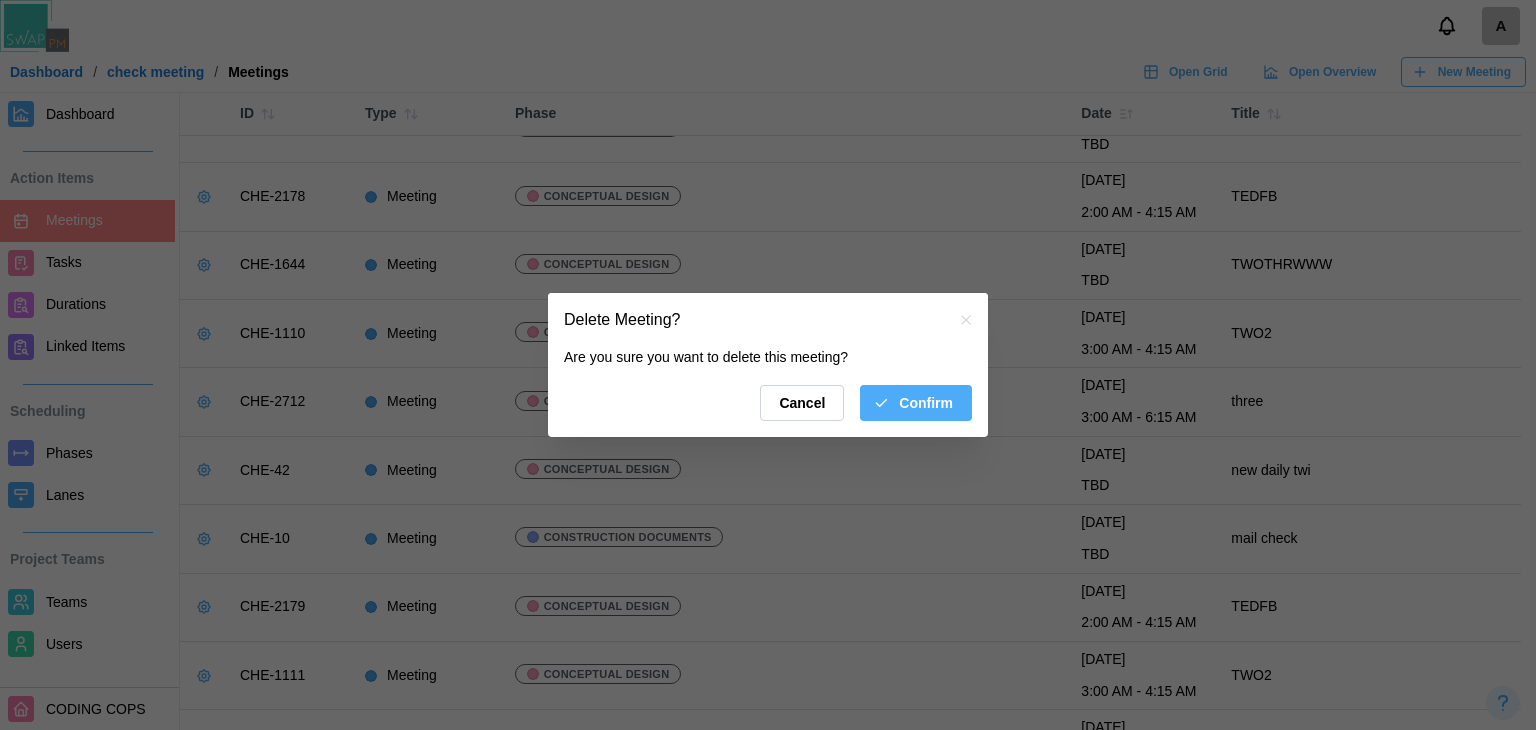 click on "Confirm" at bounding box center [926, 403] 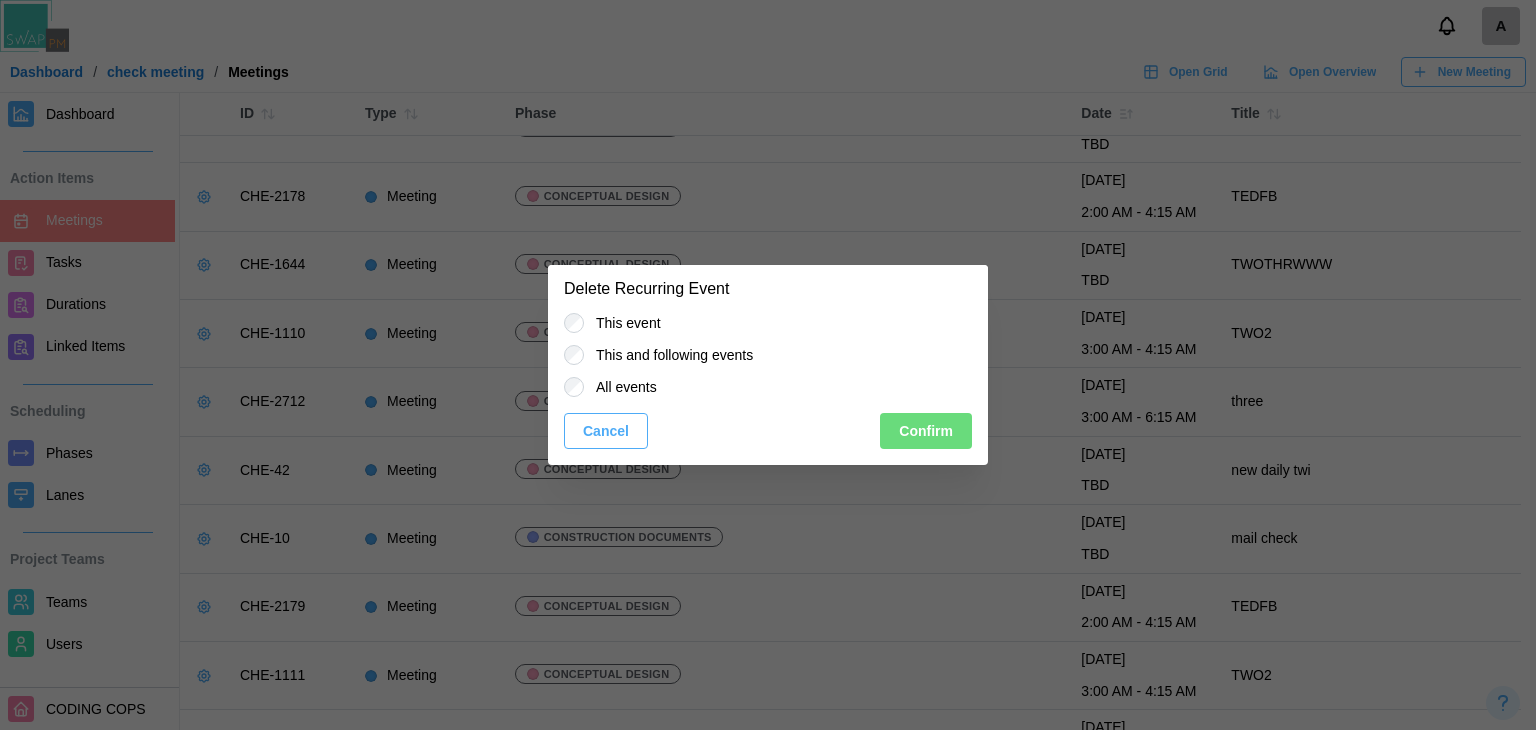 click on "All events" at bounding box center [620, 387] 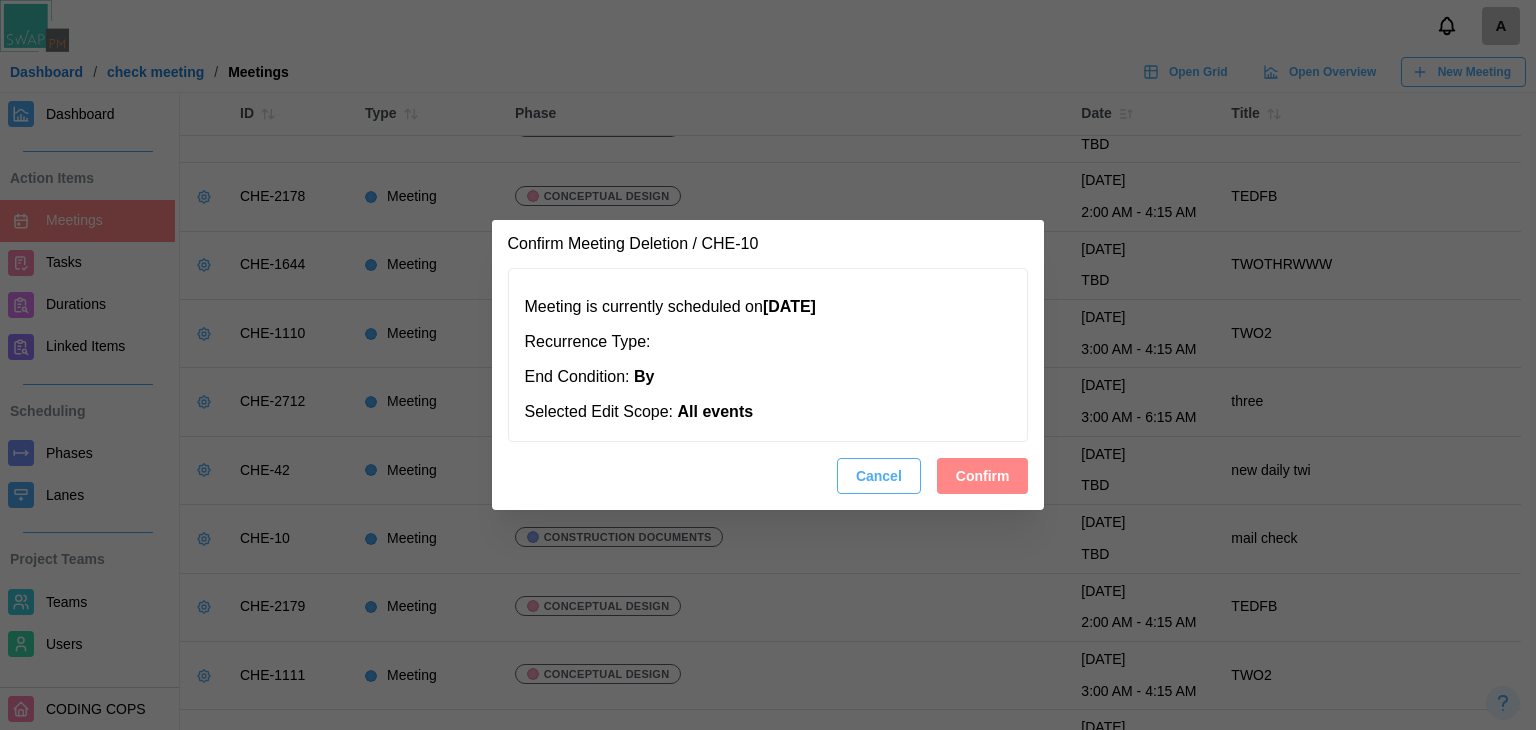 click on "Confirm" at bounding box center [983, 476] 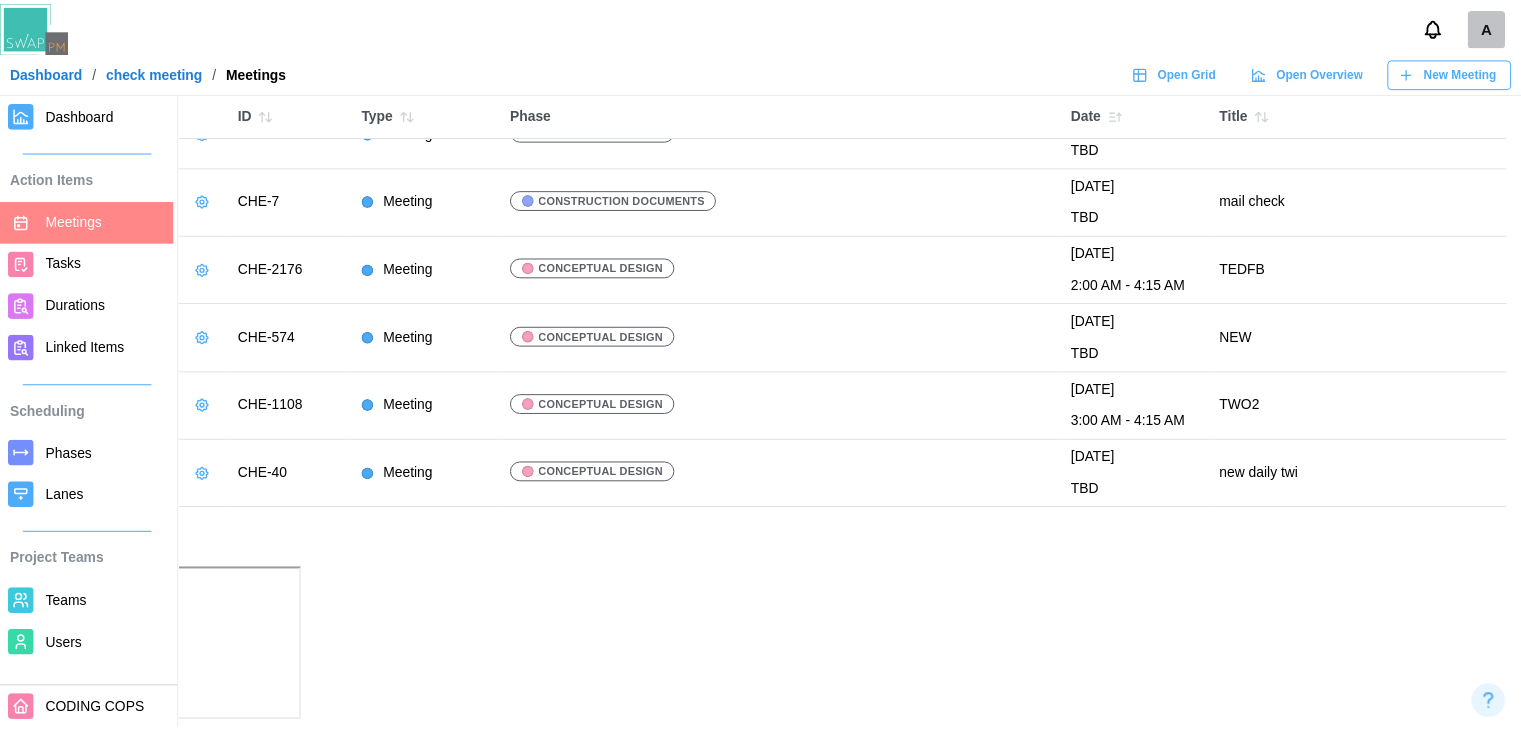 scroll, scrollTop: 1237, scrollLeft: 0, axis: vertical 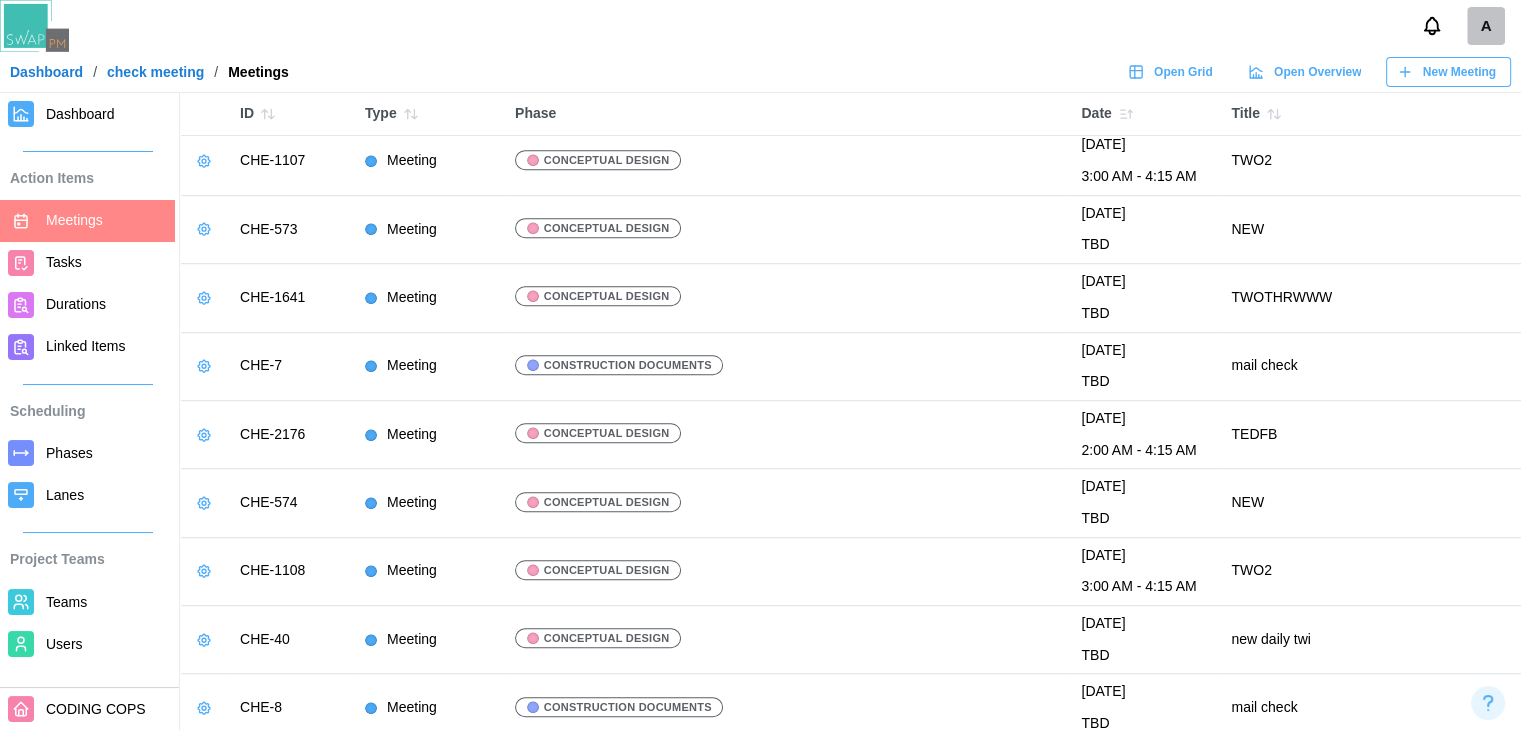 click 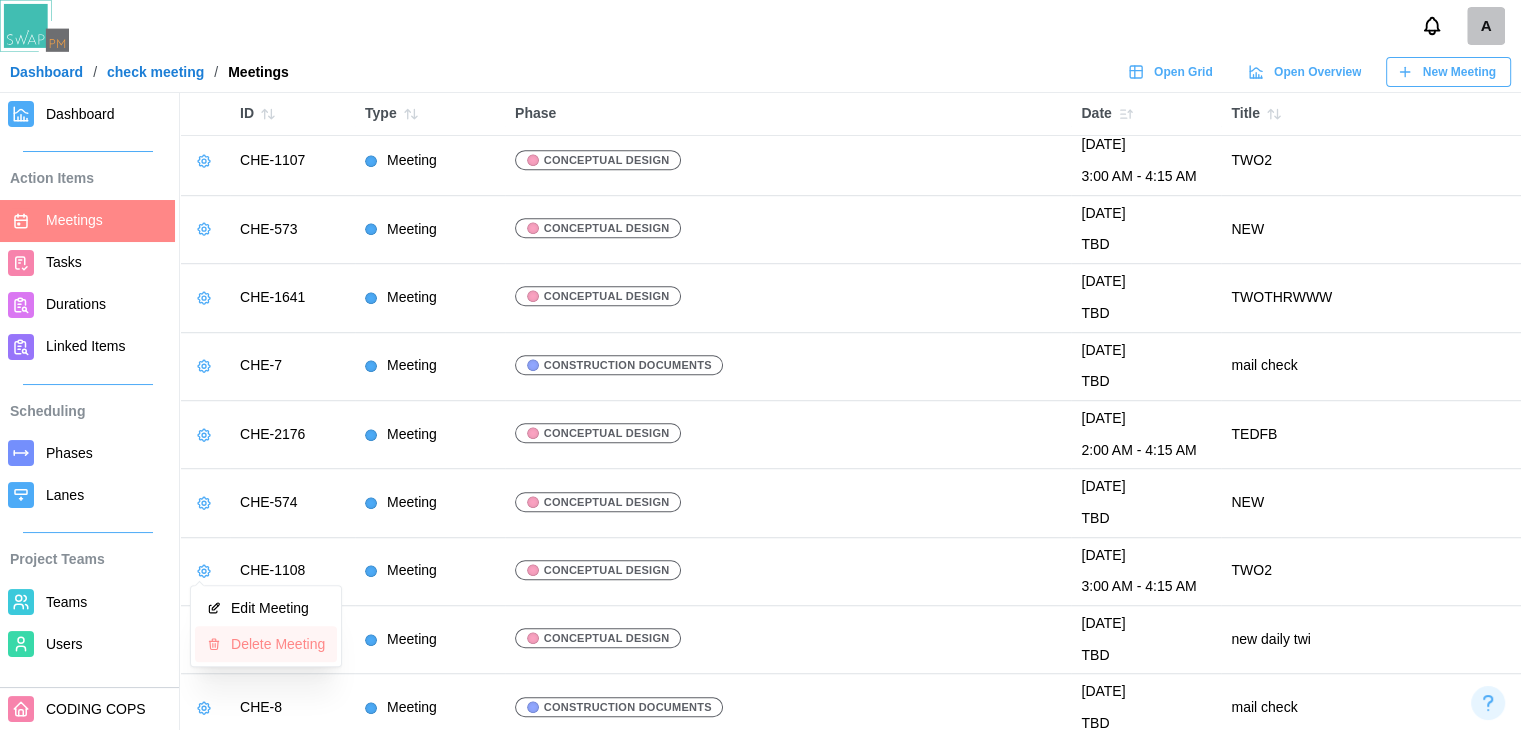 click on "Delete Meeting" at bounding box center (278, 644) 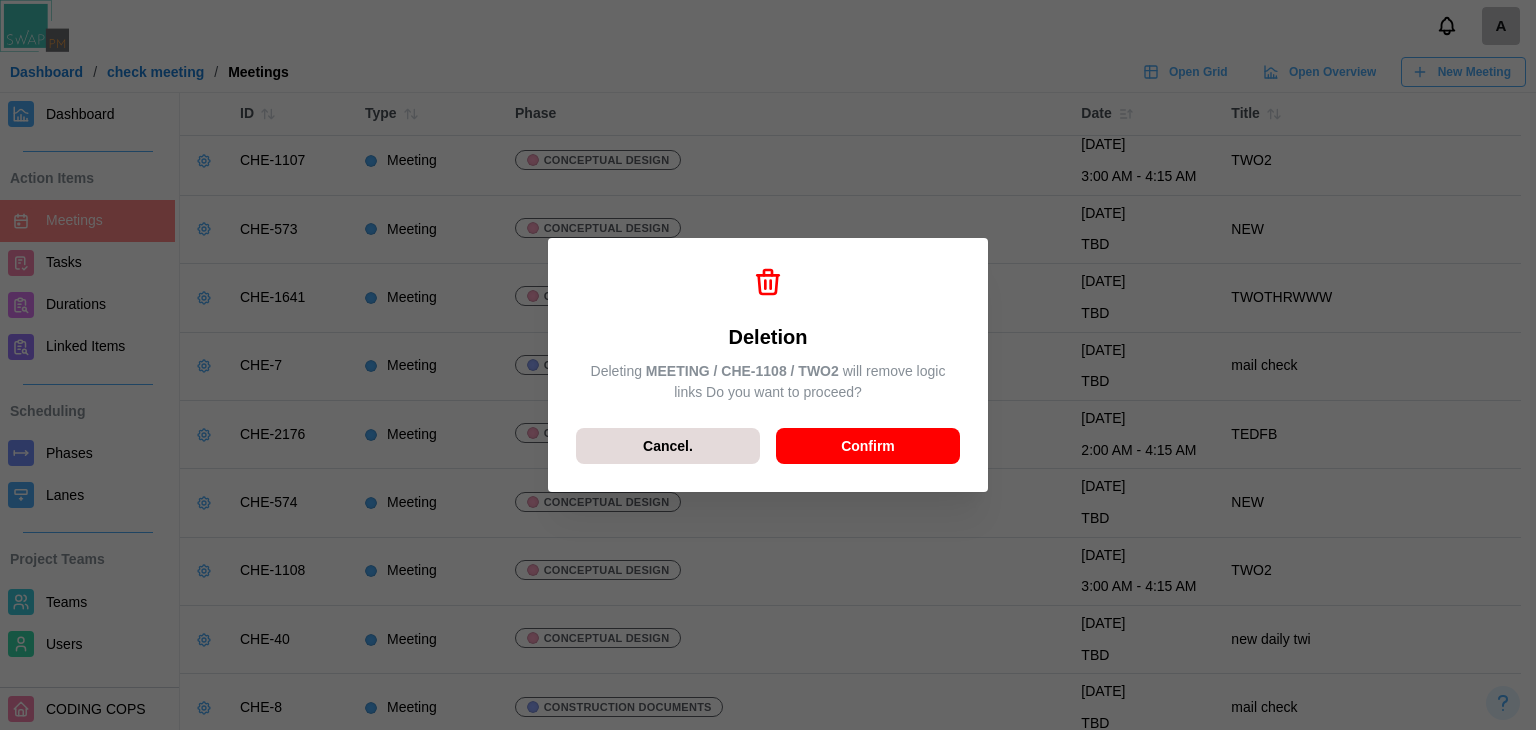 click on "Confirm" at bounding box center (868, 446) 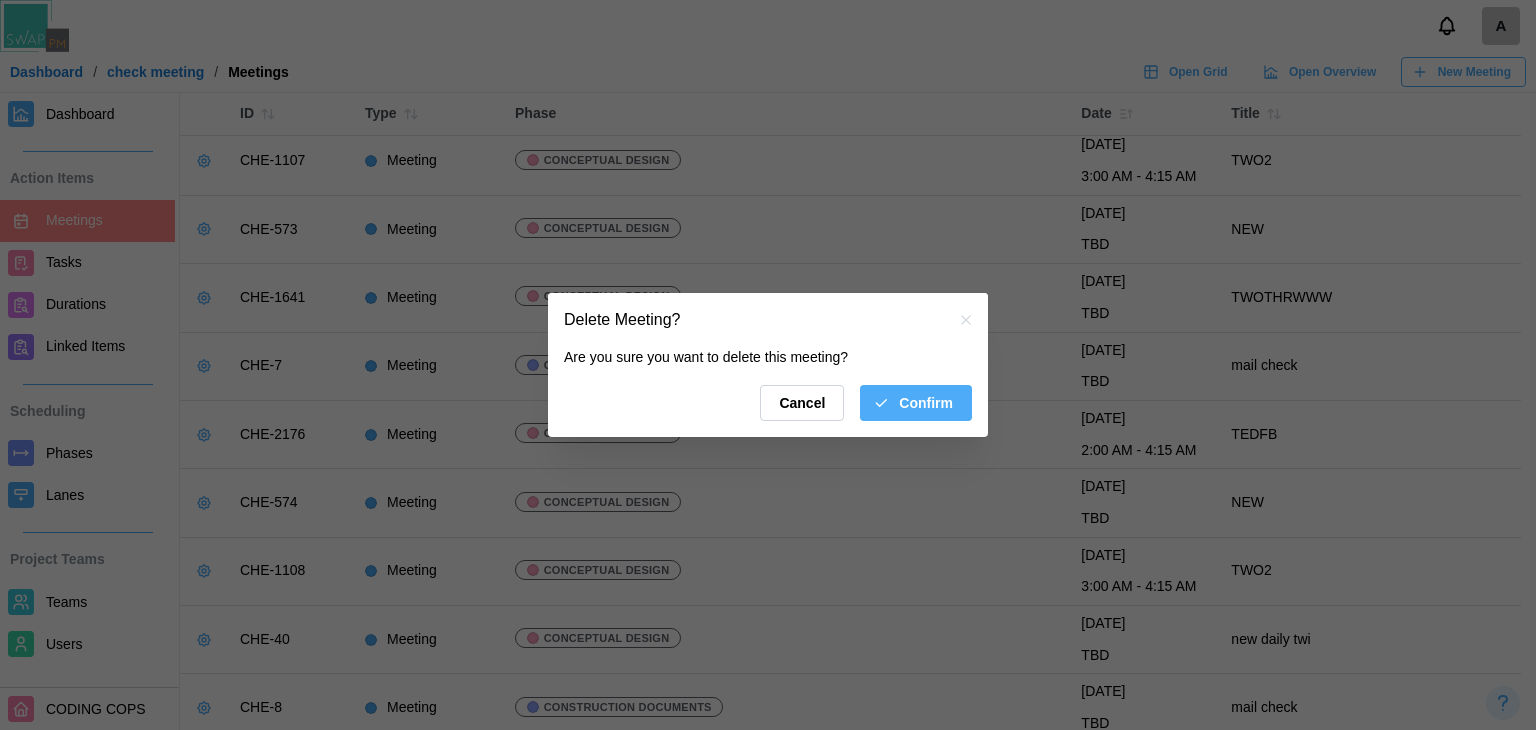 click on "Confirm" at bounding box center (913, 403) 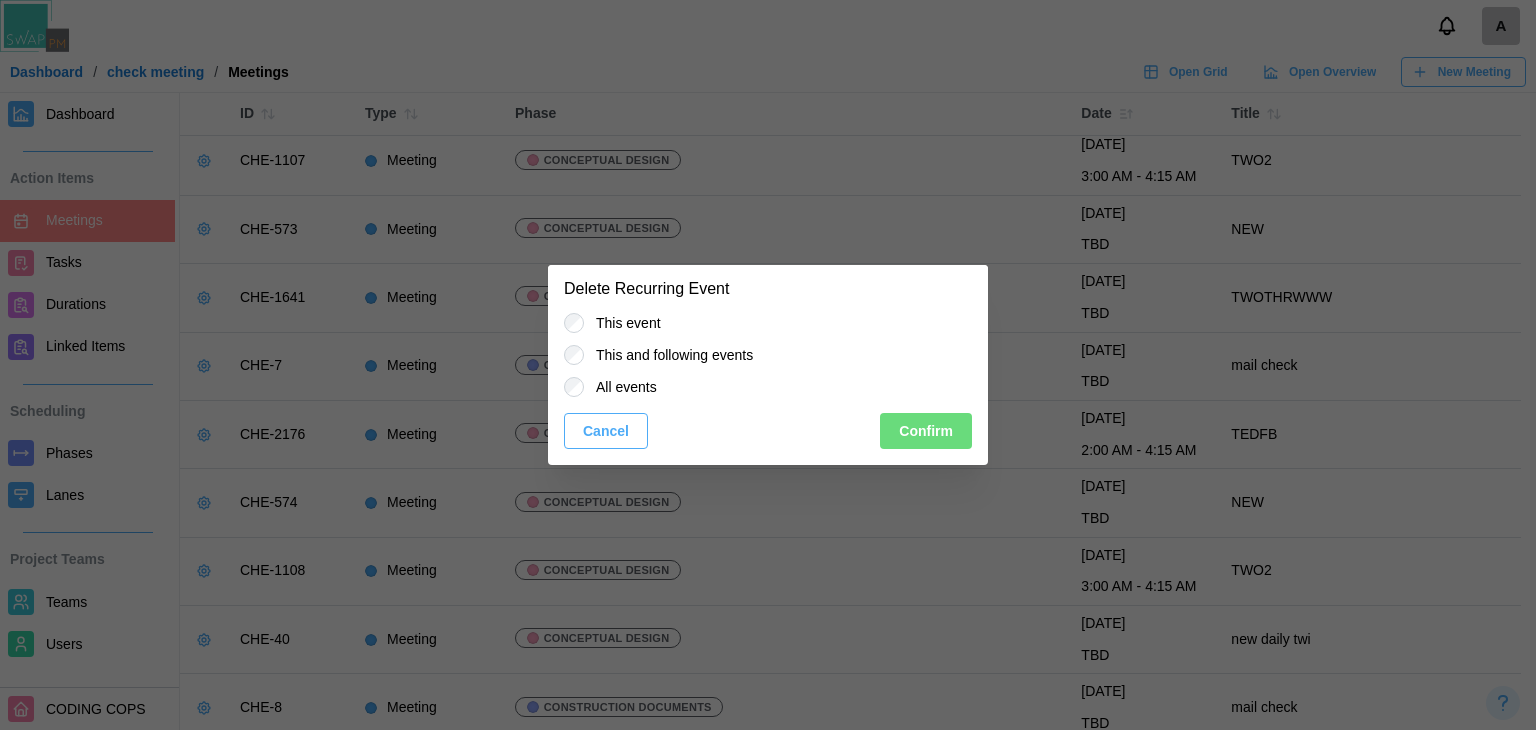 click on "All events" at bounding box center (620, 387) 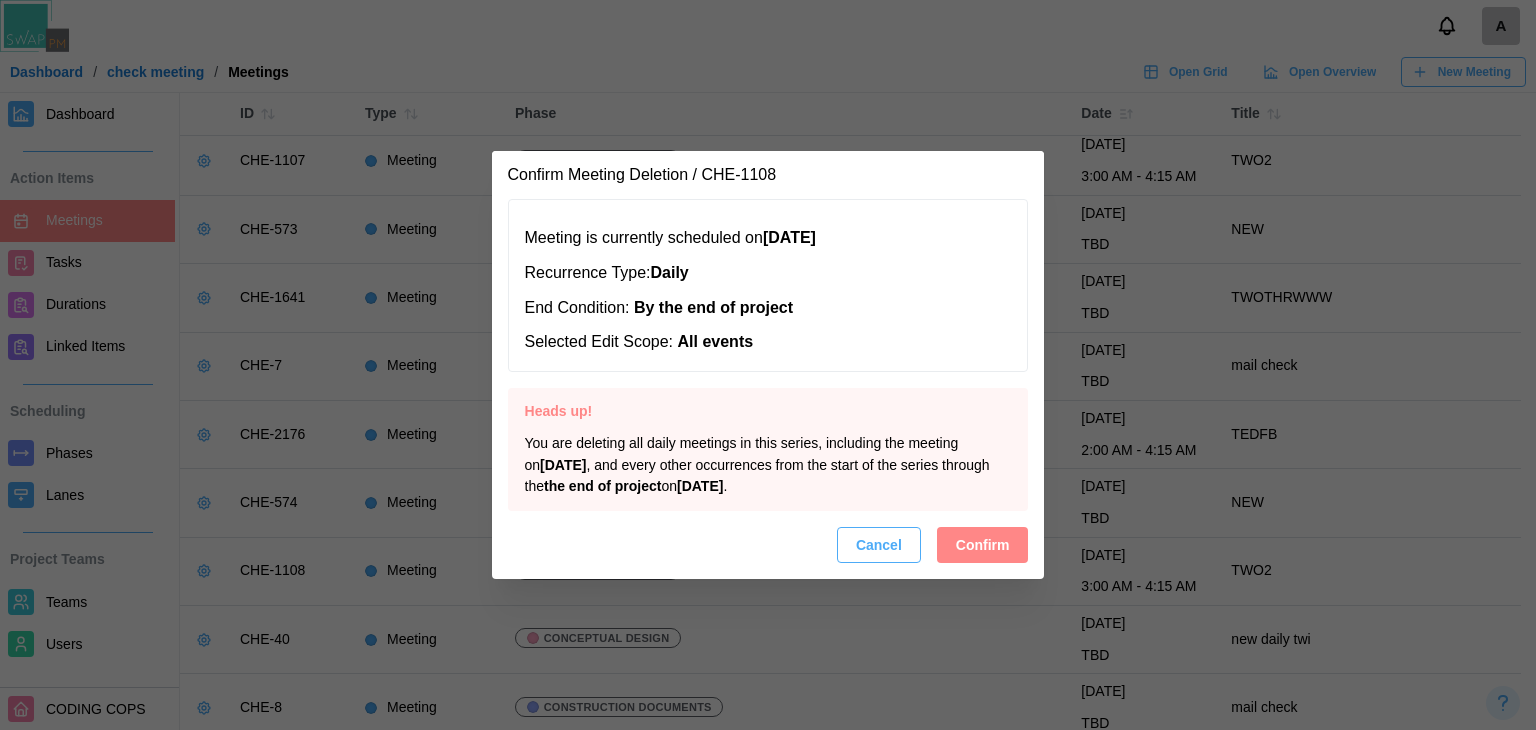 click on "Confirm" at bounding box center (983, 545) 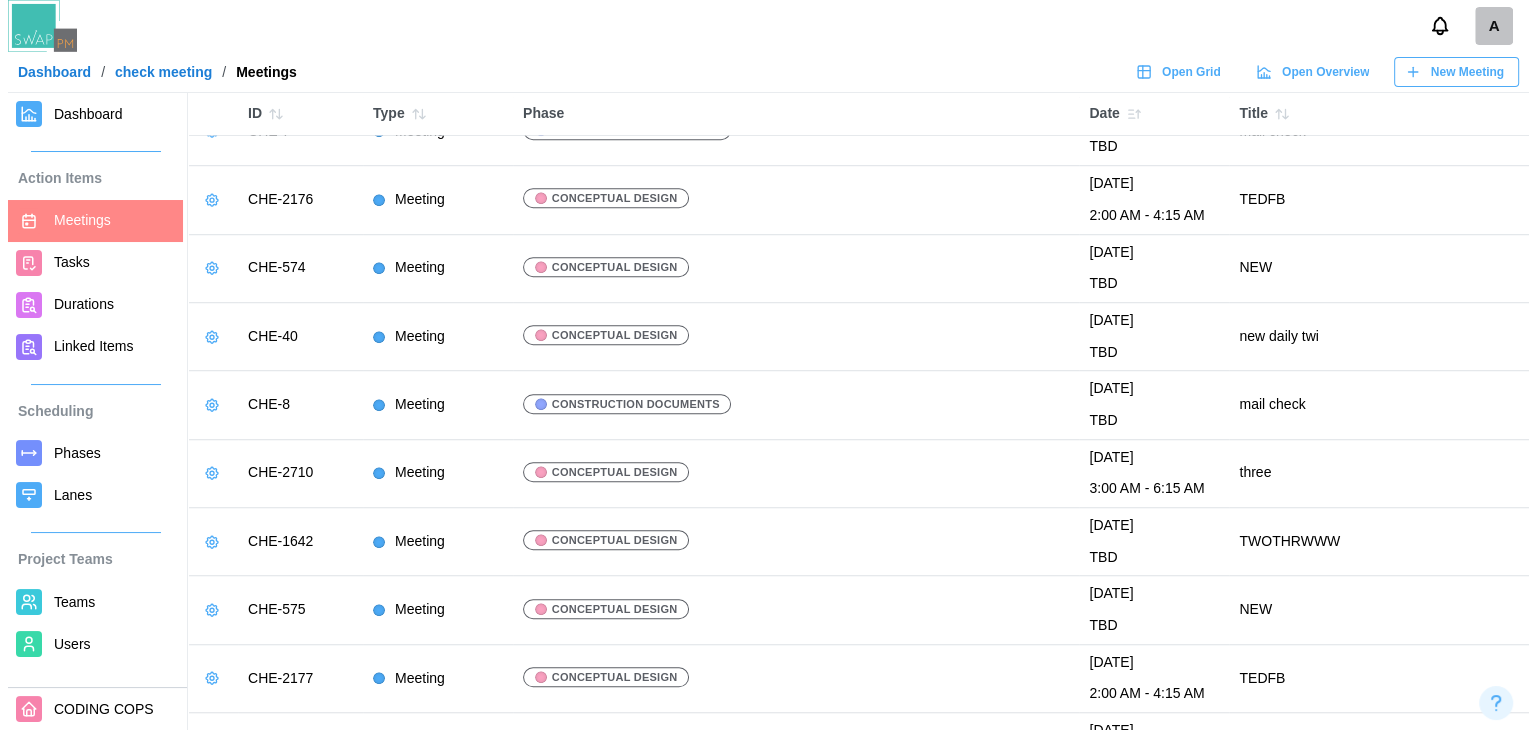 scroll, scrollTop: 1437, scrollLeft: 0, axis: vertical 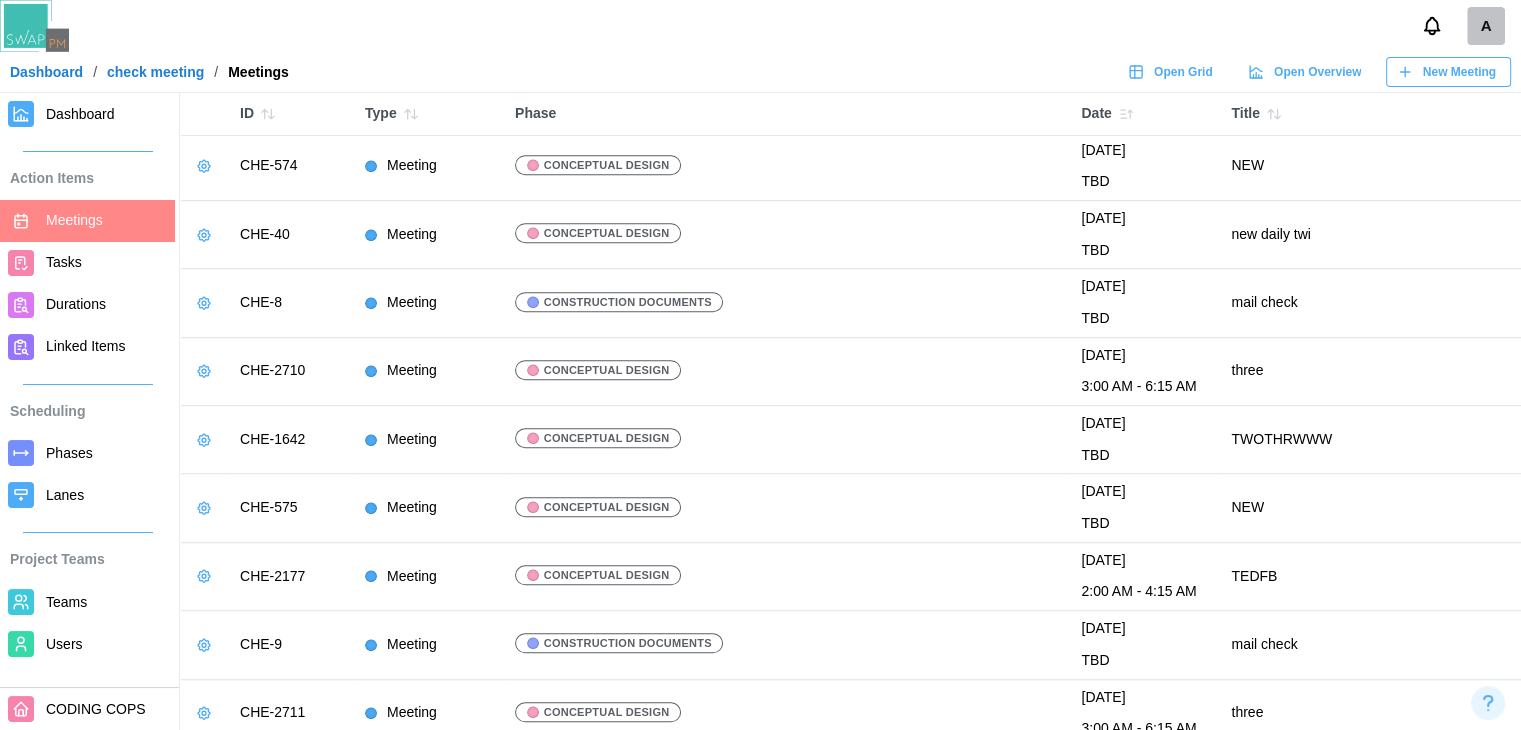 click 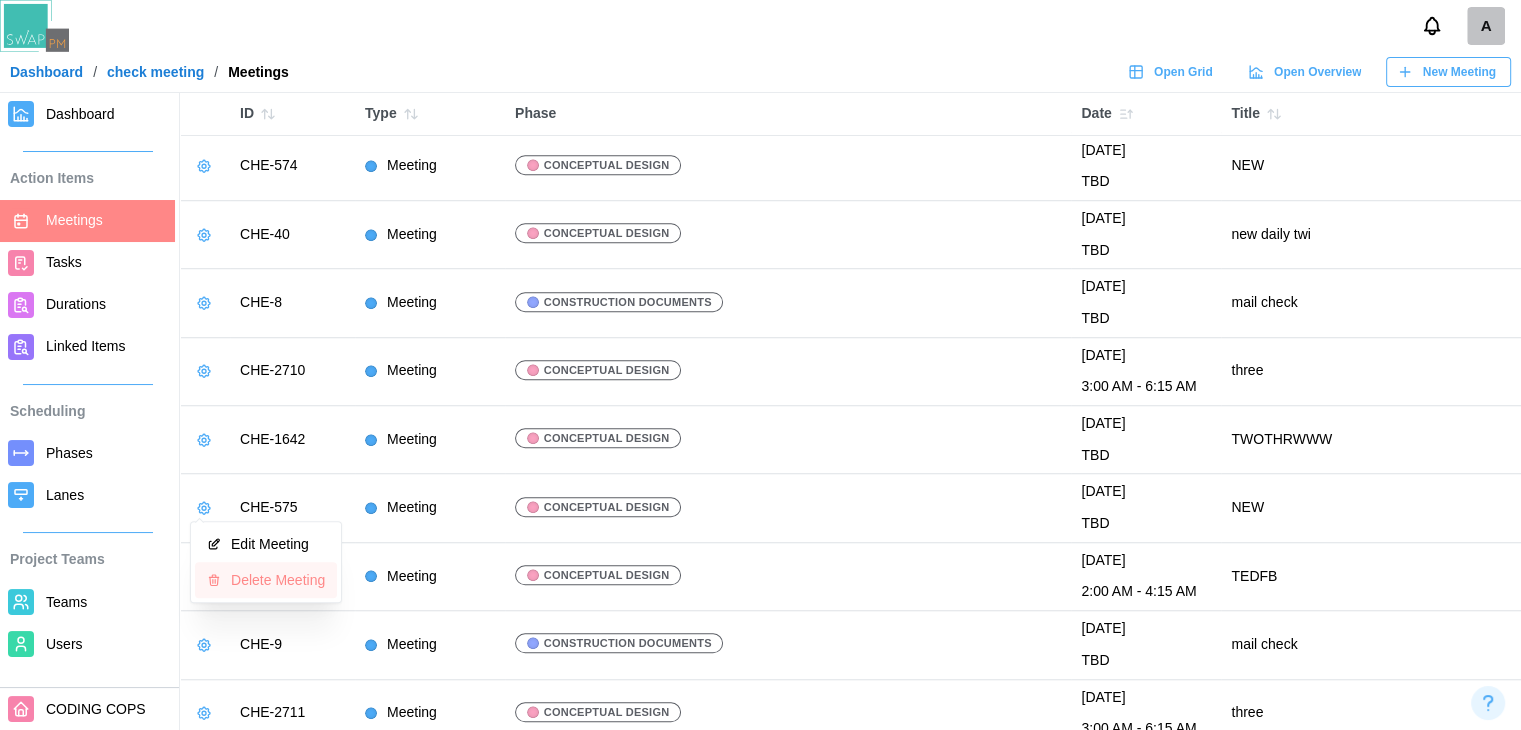 click on "Delete Meeting" at bounding box center [278, 580] 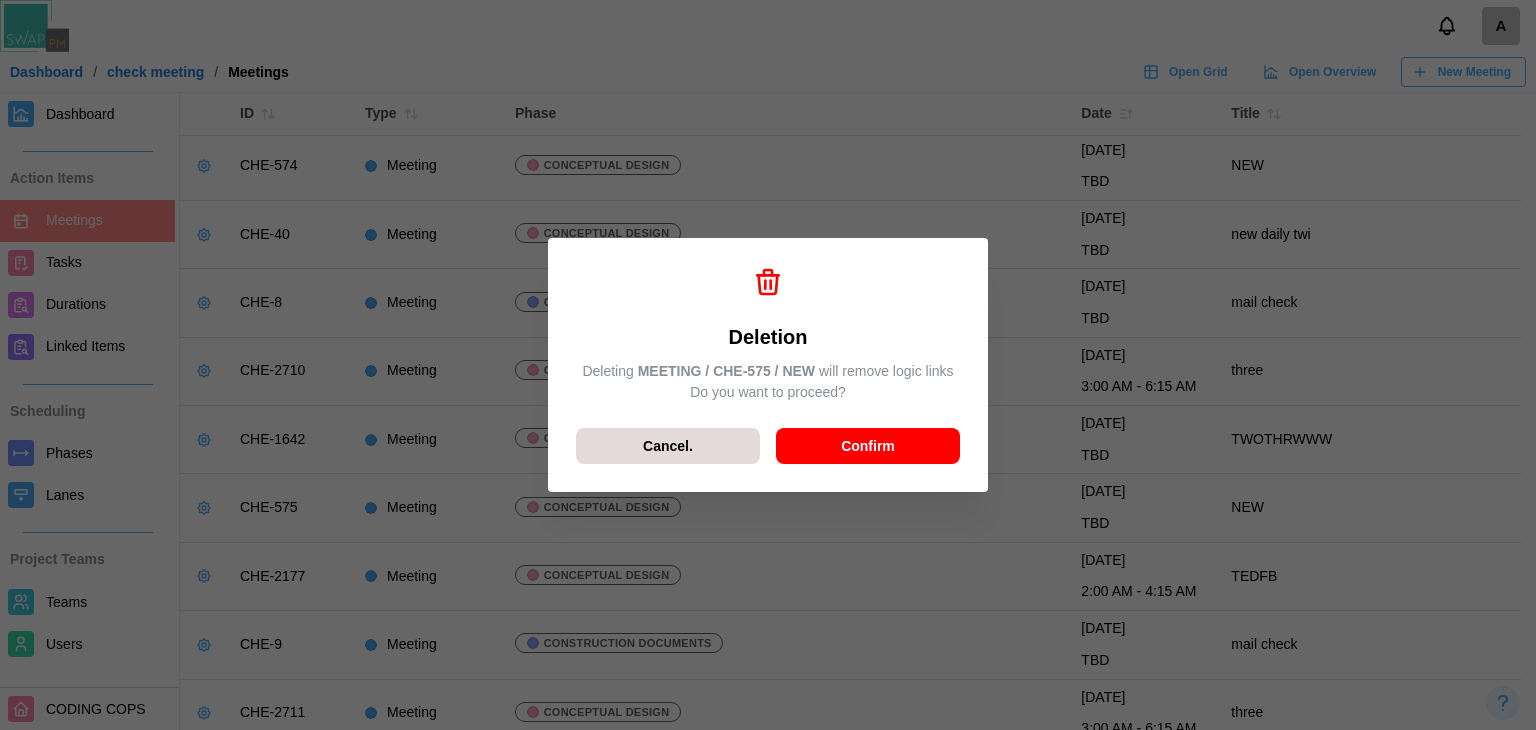 click on "Confirm" at bounding box center (868, 446) 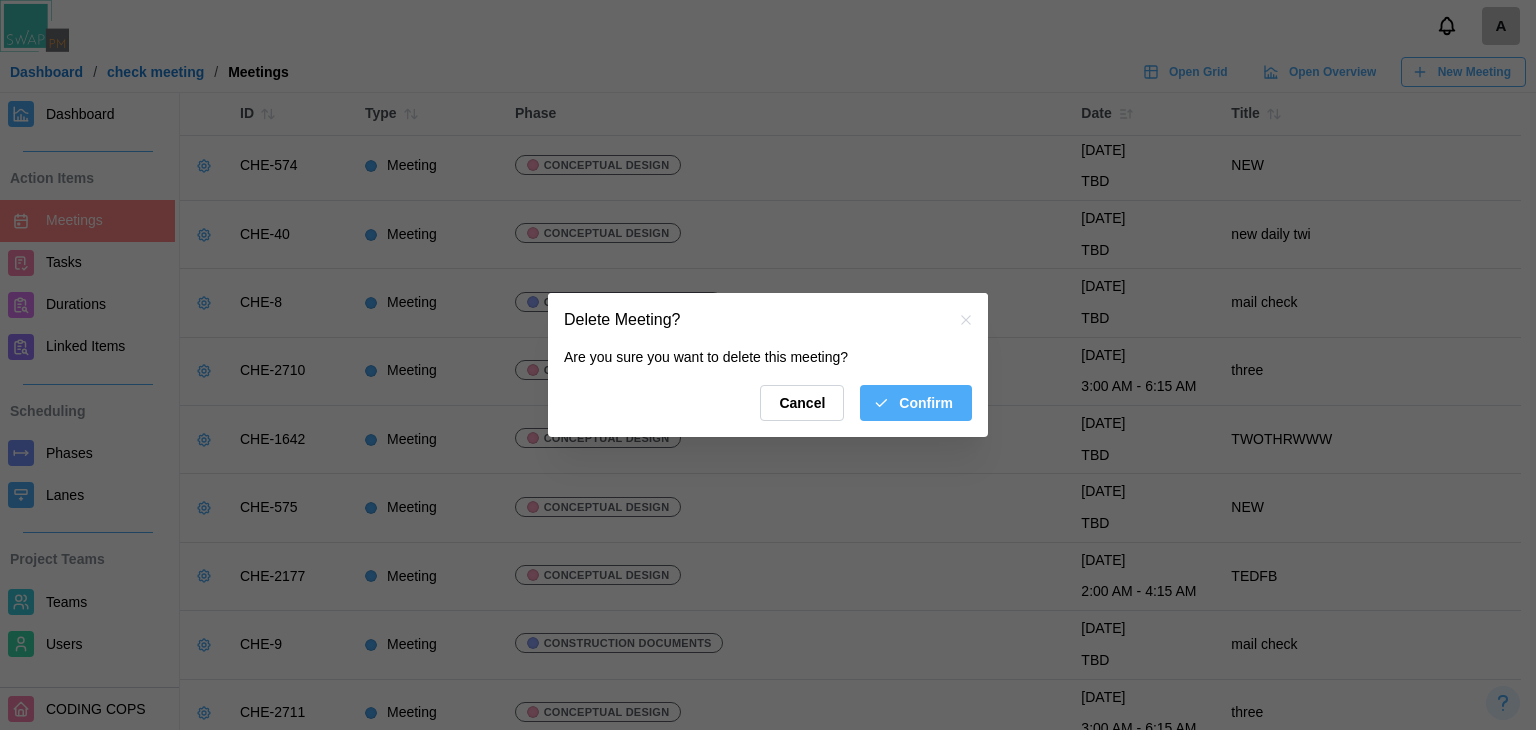 click on "Confirm" at bounding box center (913, 403) 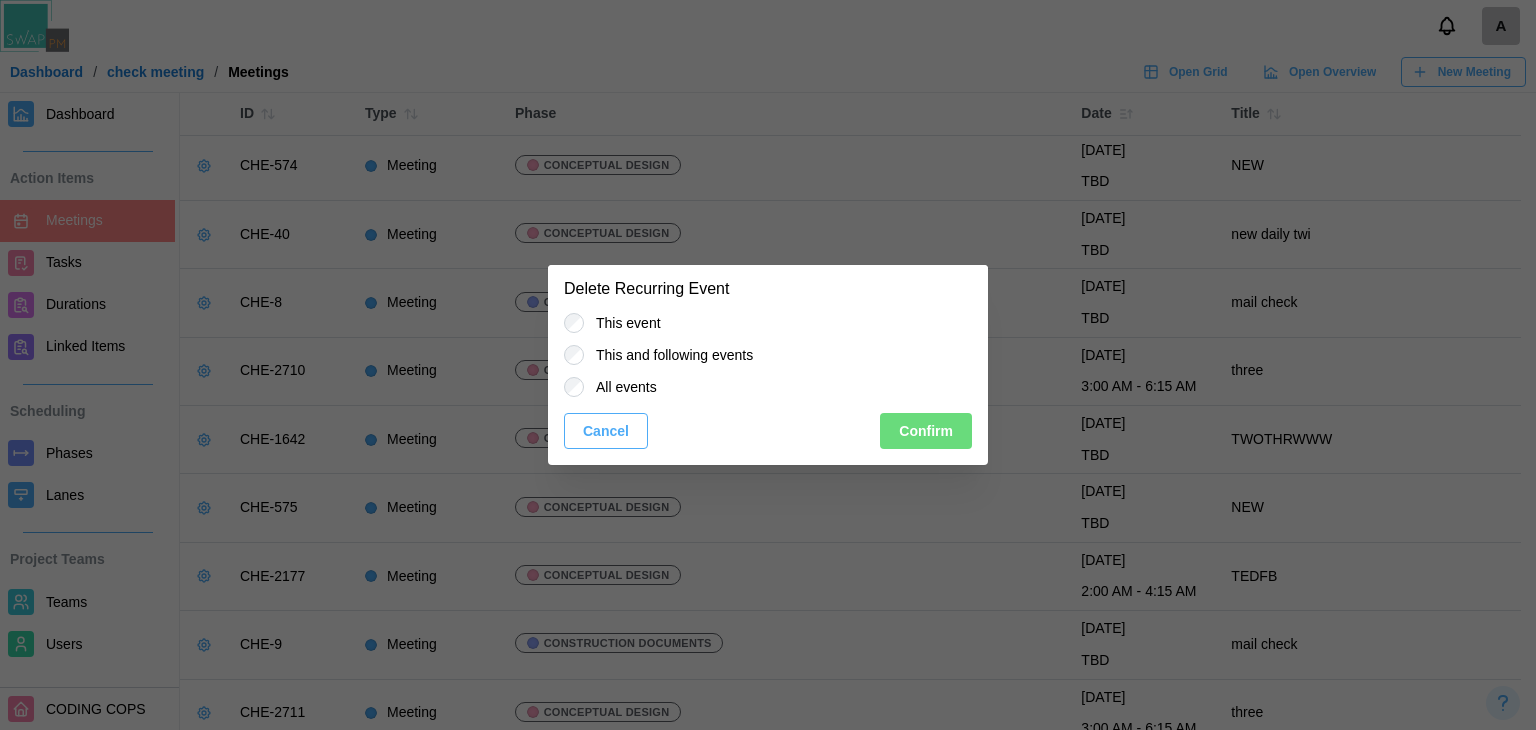 click on "All events" at bounding box center (620, 387) 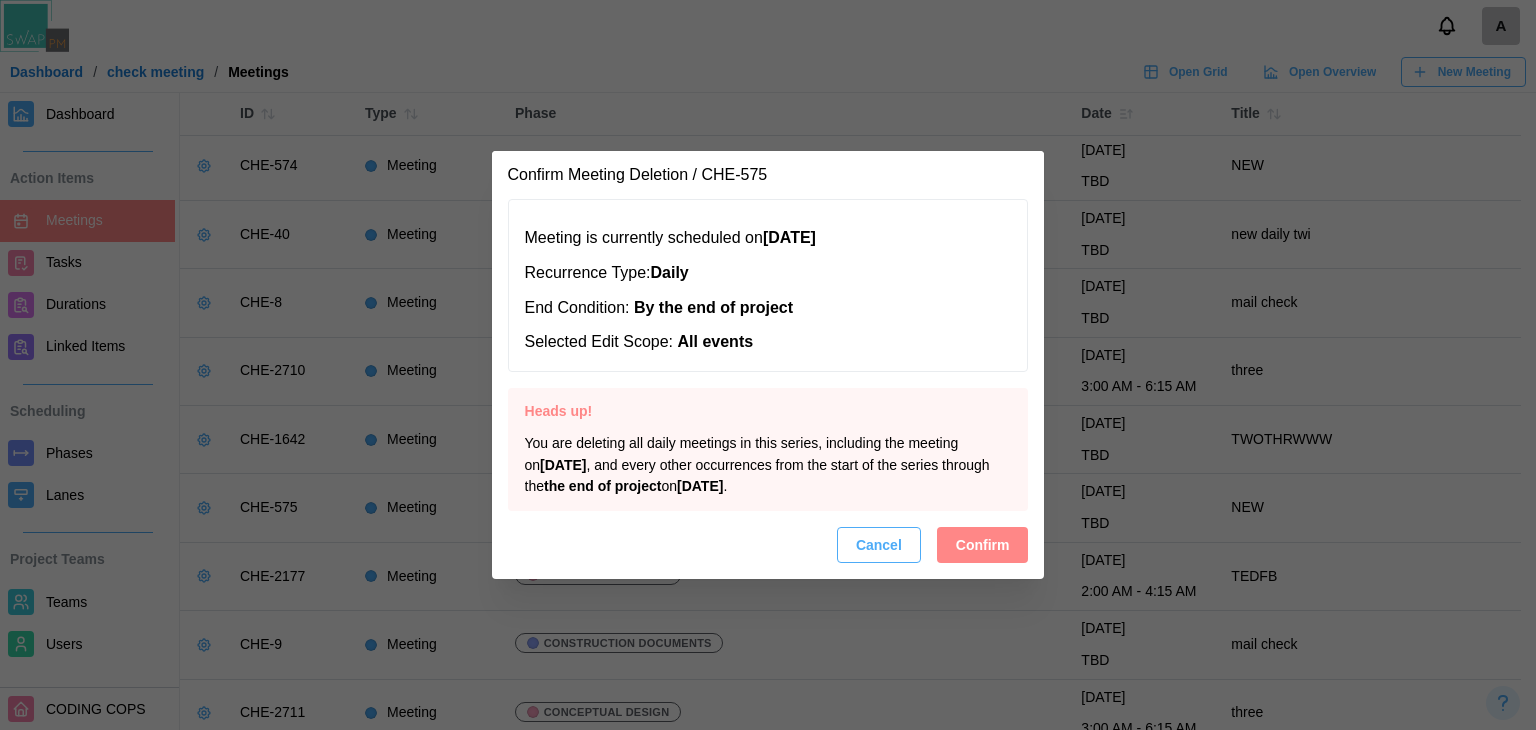 click on "Confirm" at bounding box center [983, 545] 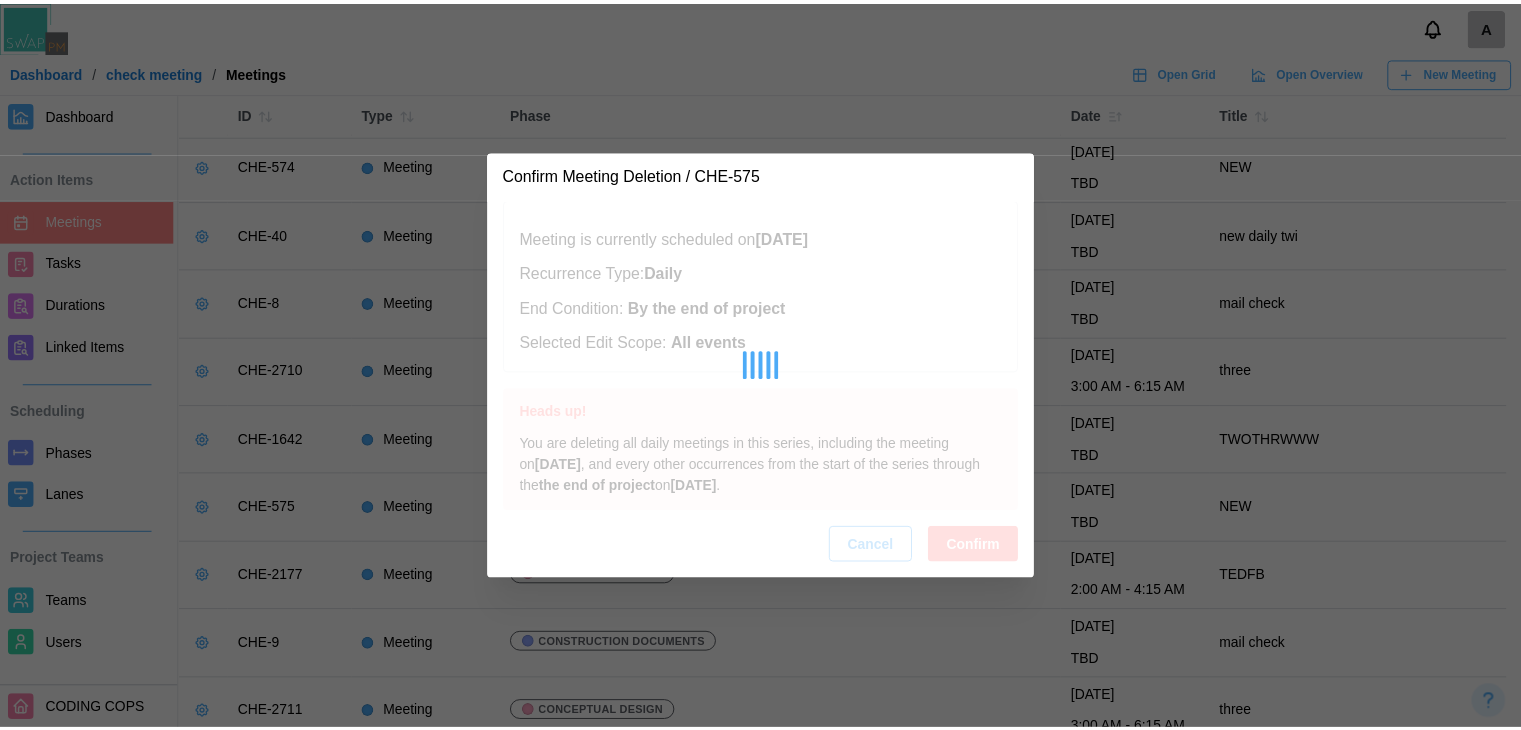 scroll, scrollTop: 1237, scrollLeft: 0, axis: vertical 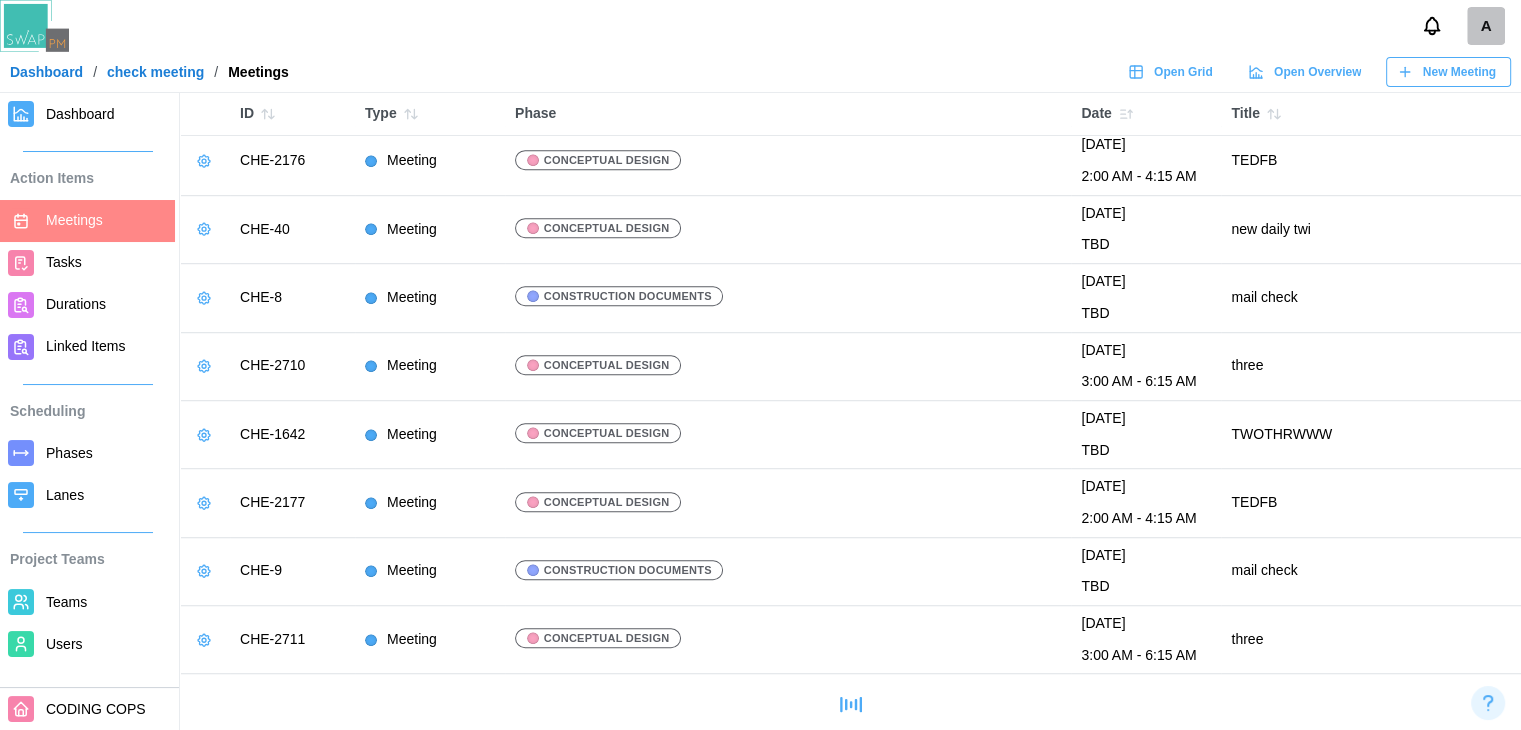 click 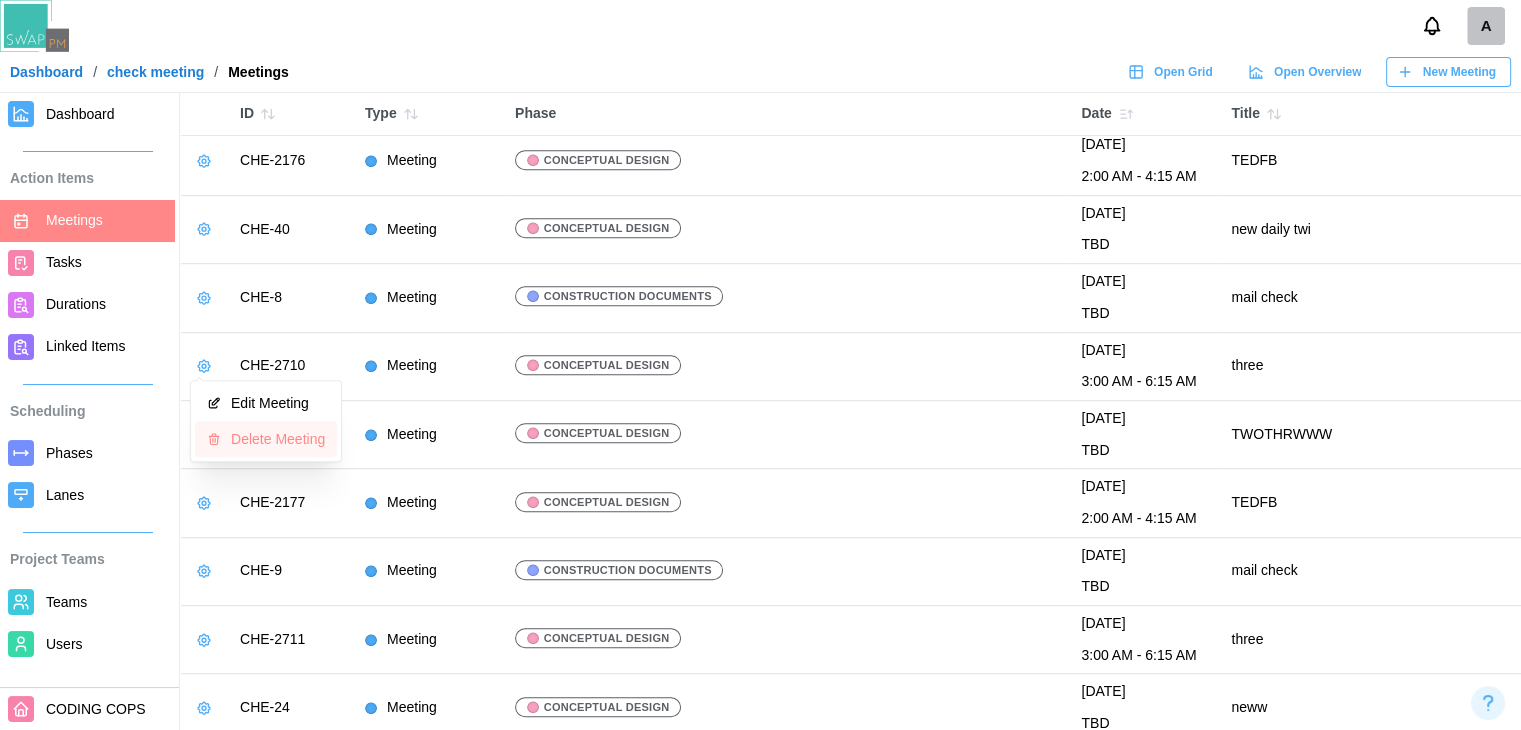 click on "Delete Meeting" at bounding box center [278, 439] 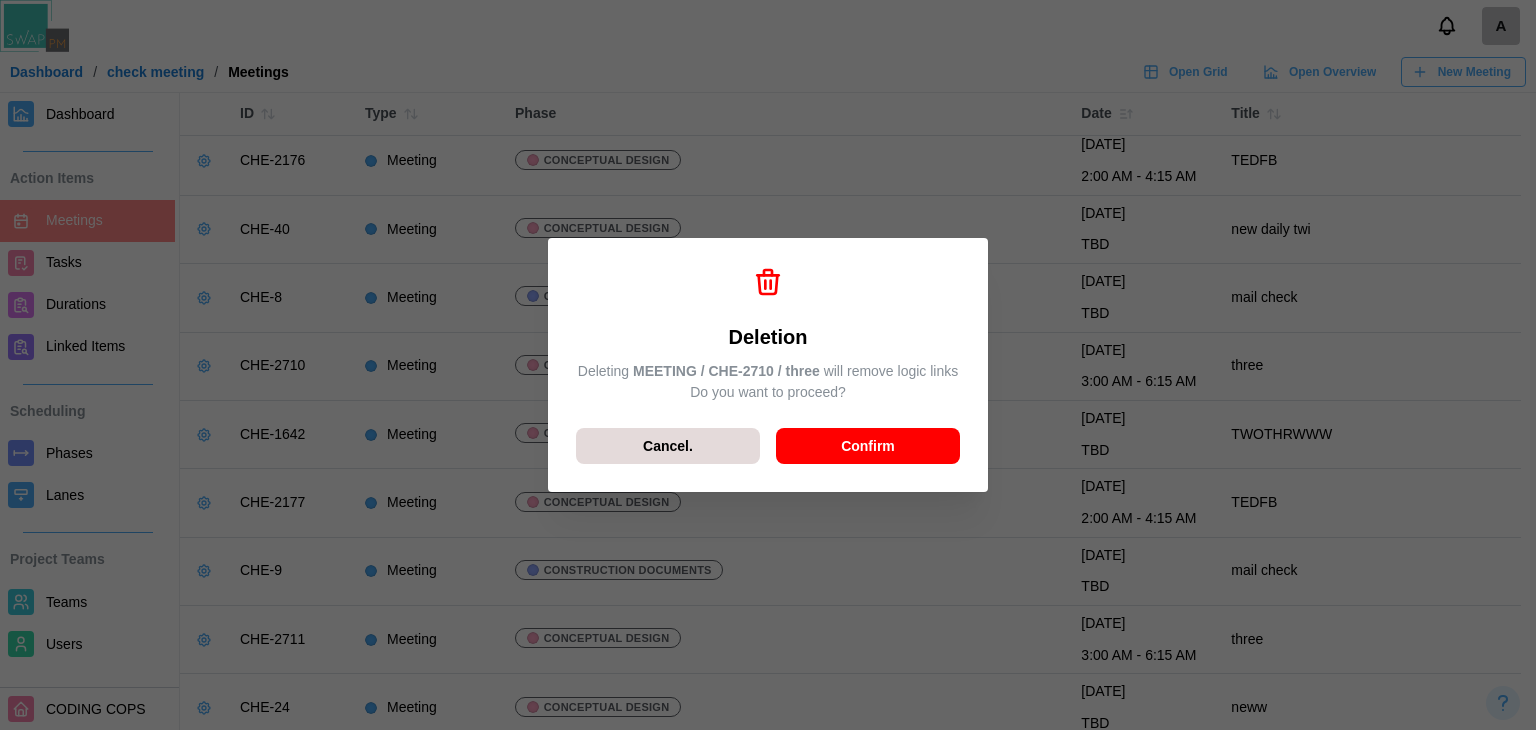 click on "Confirm" at bounding box center (868, 446) 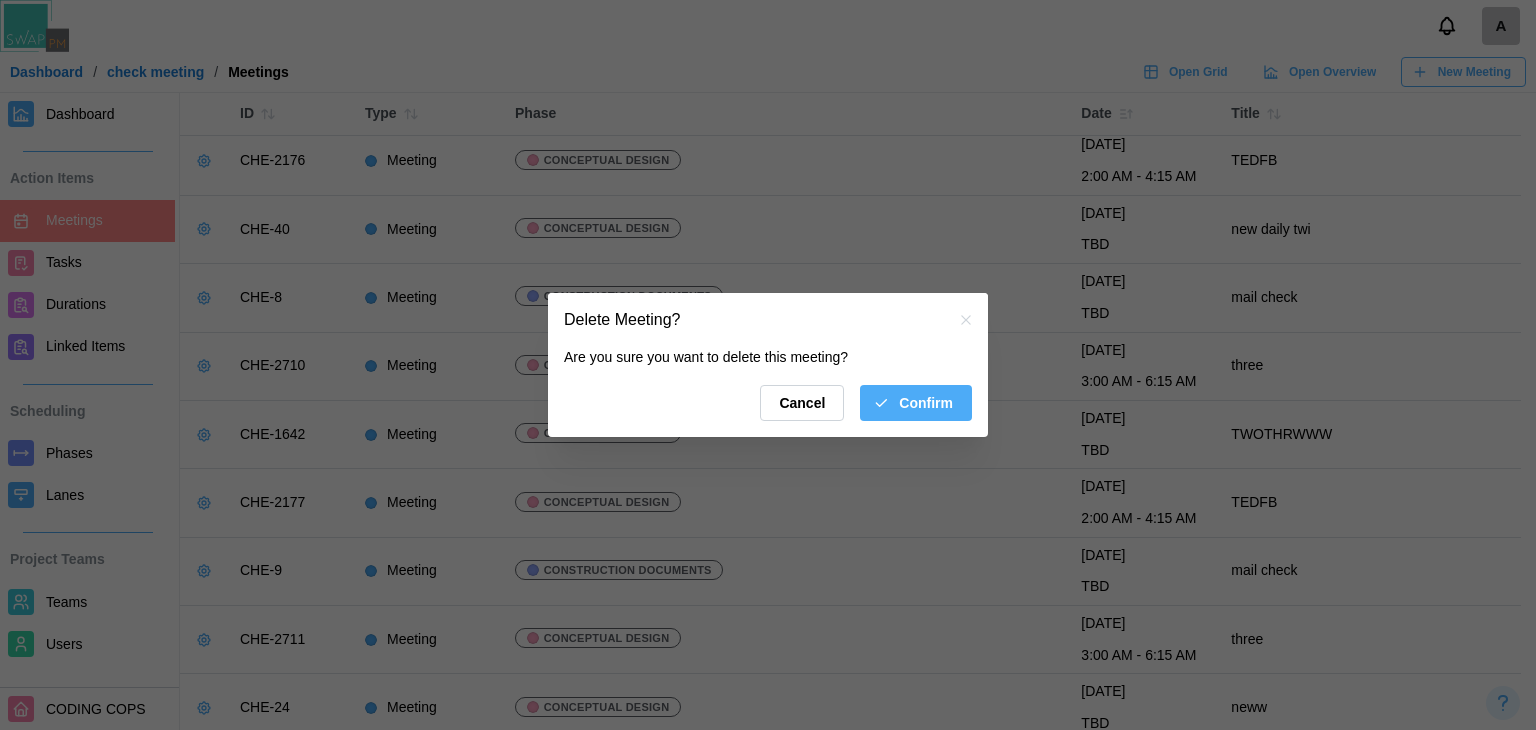 click on "Confirm" at bounding box center [926, 403] 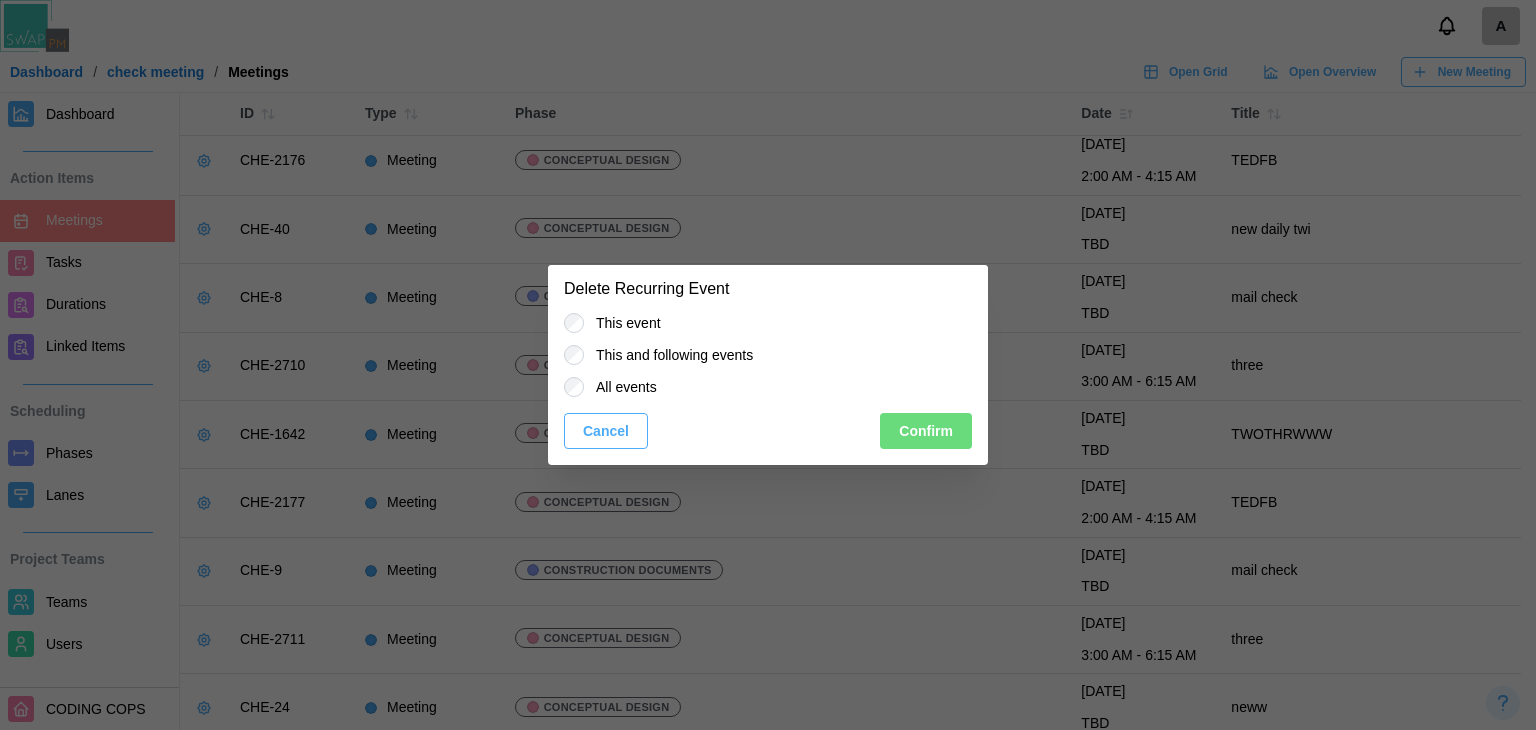click on "This event This and following events All events" at bounding box center (768, 355) 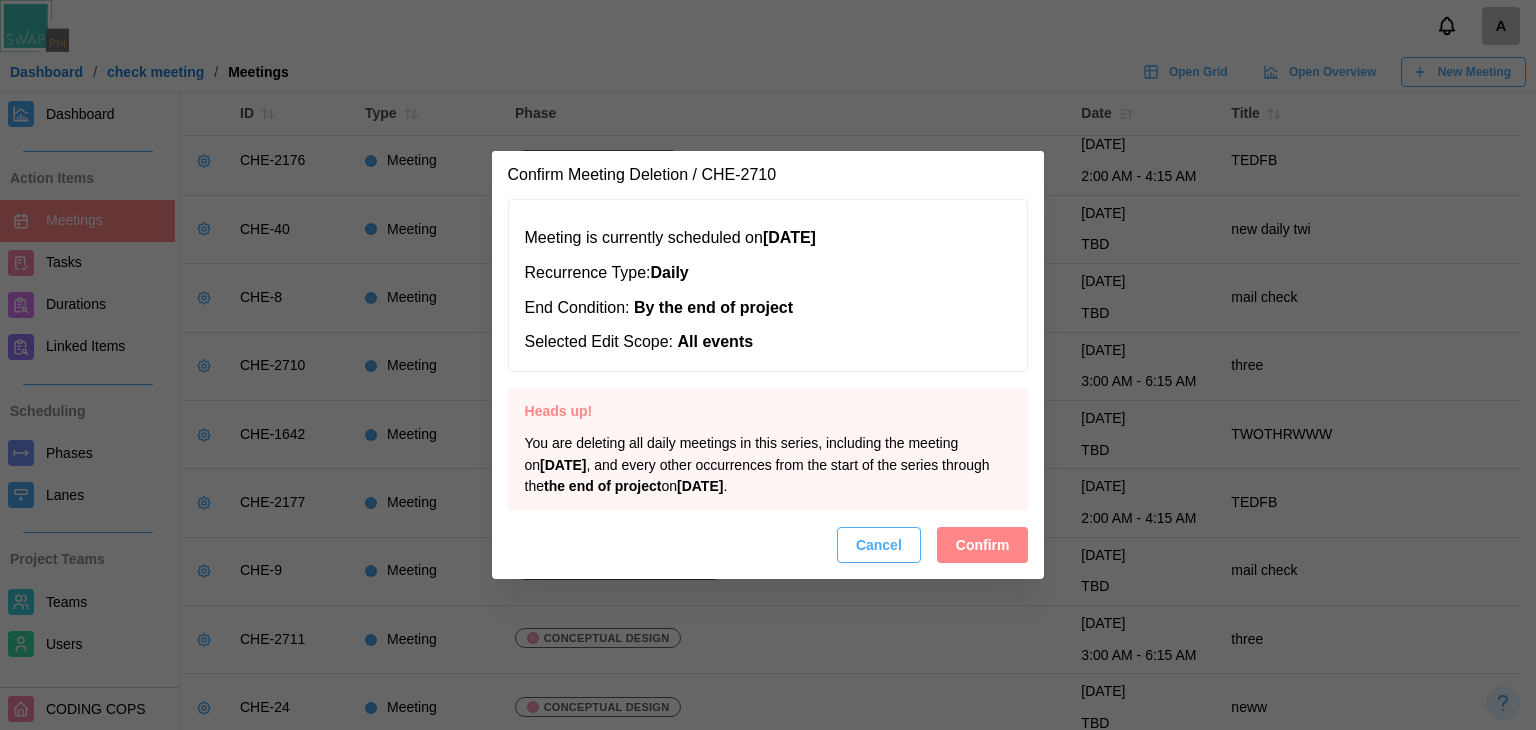 click on "Confirm" at bounding box center [983, 545] 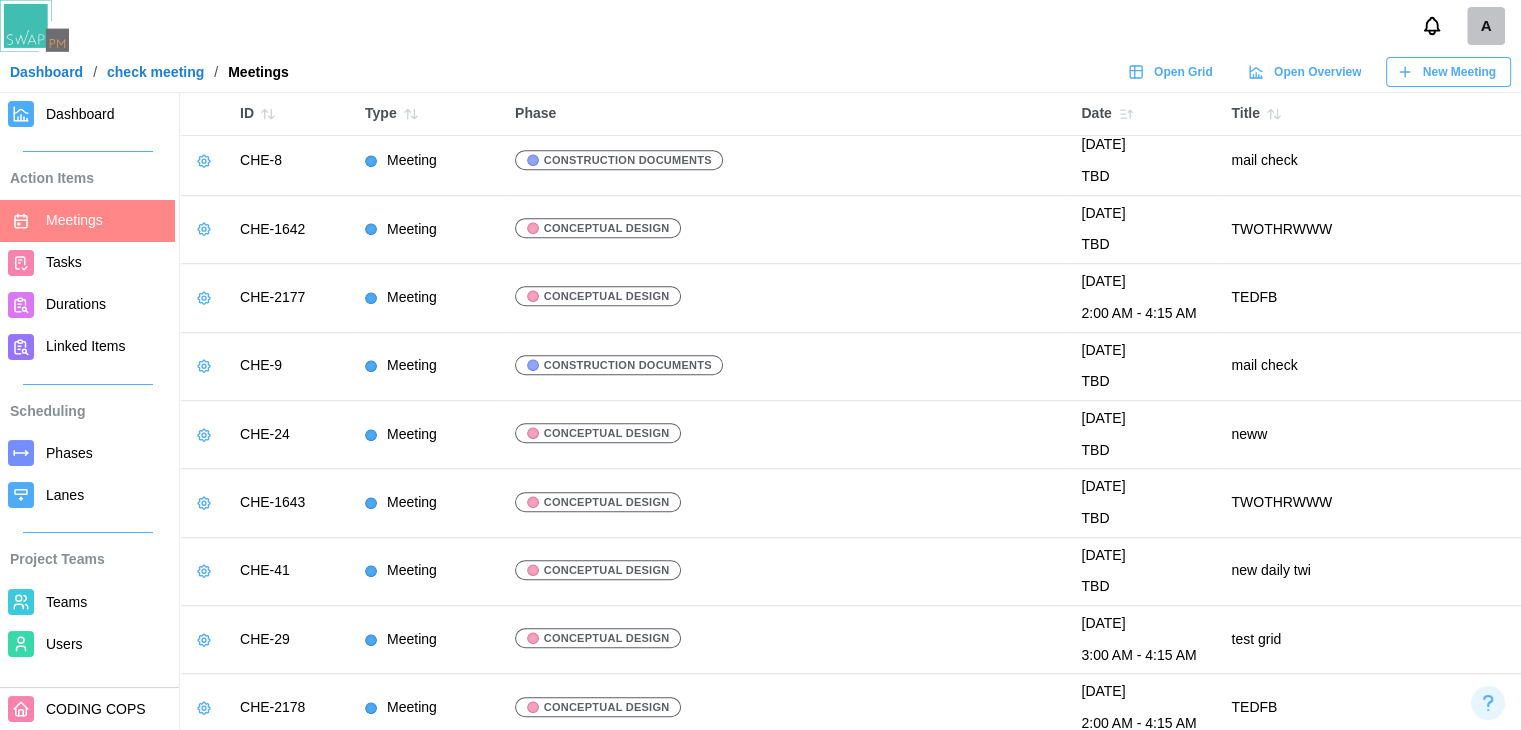 click at bounding box center [204, 298] 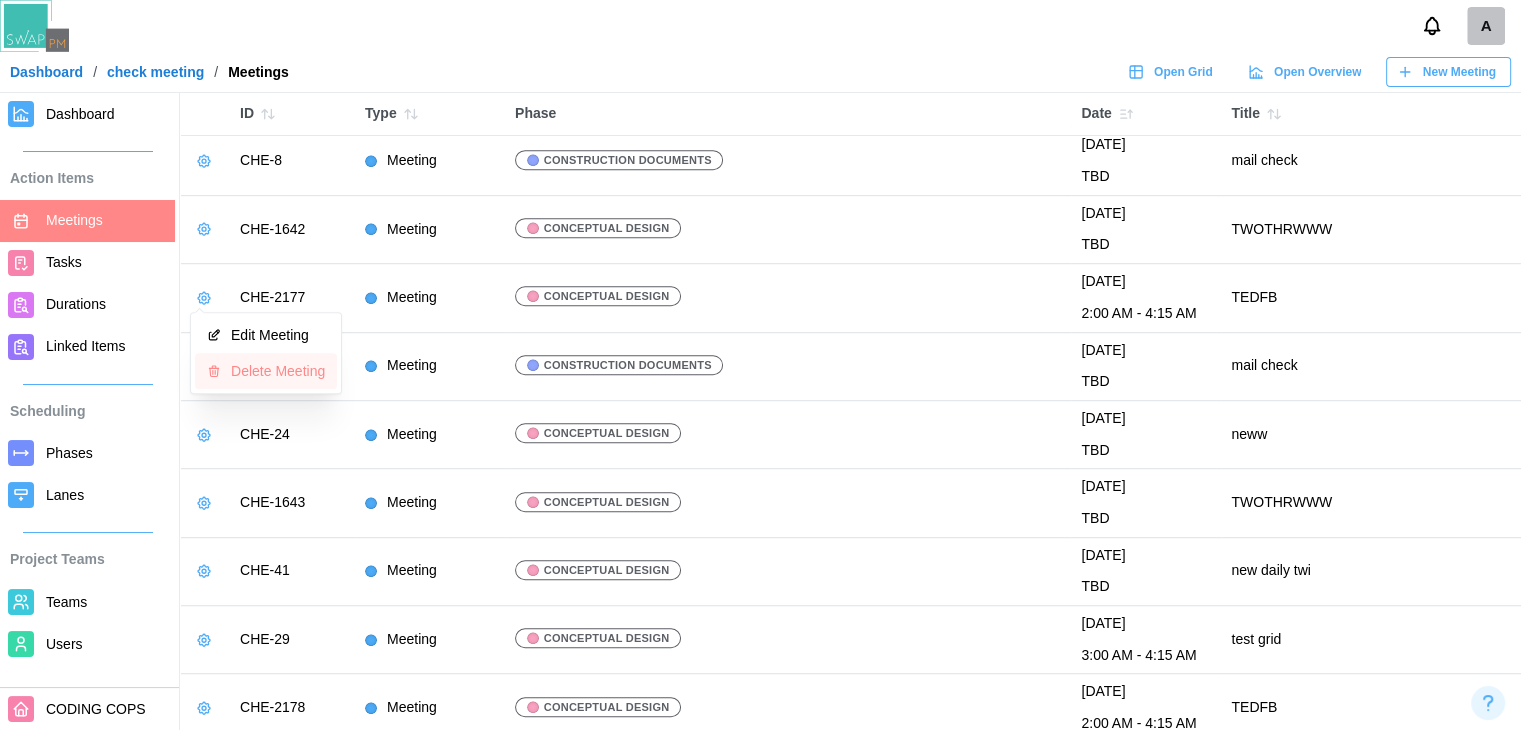 click on "Delete Meeting" at bounding box center [278, 371] 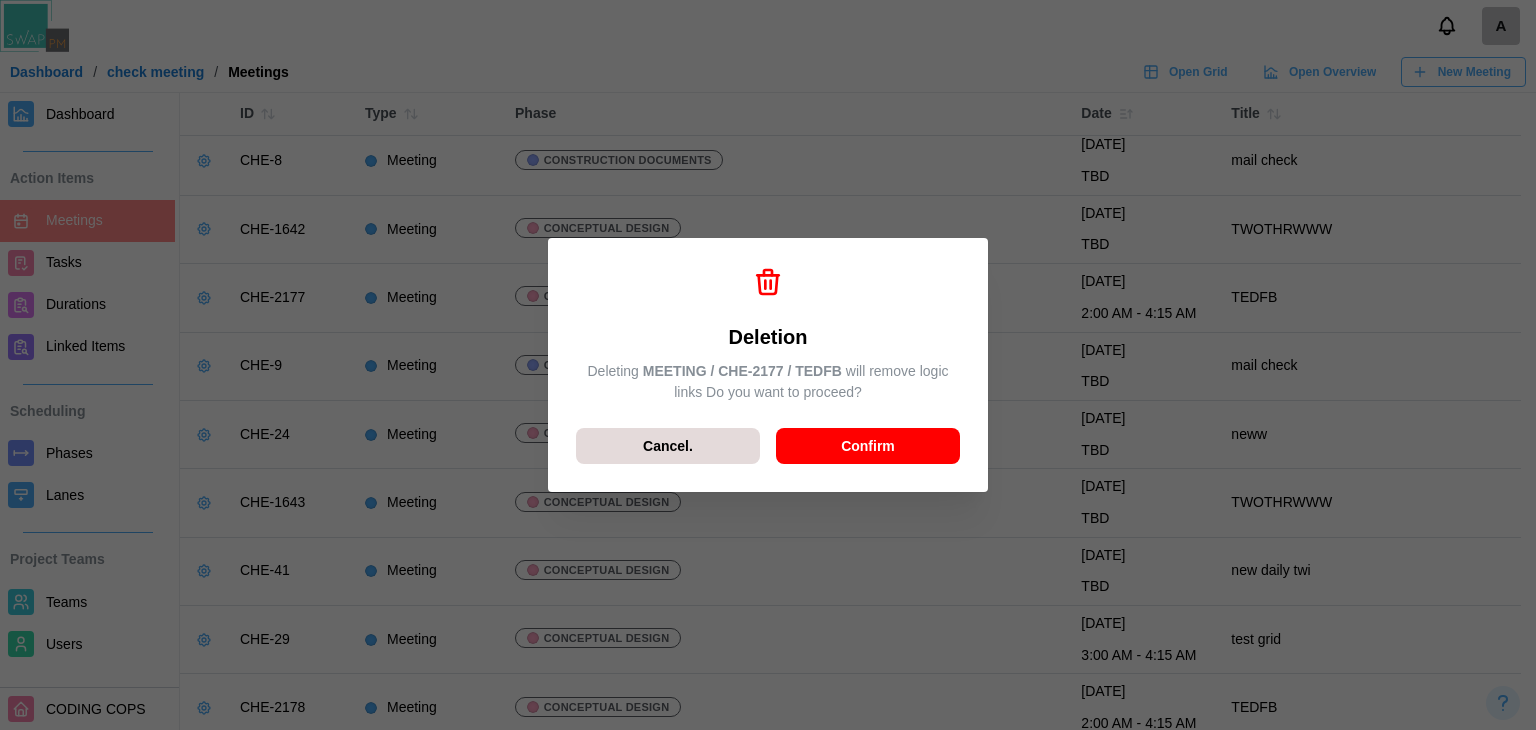 click on "Confirm" at bounding box center [868, 446] 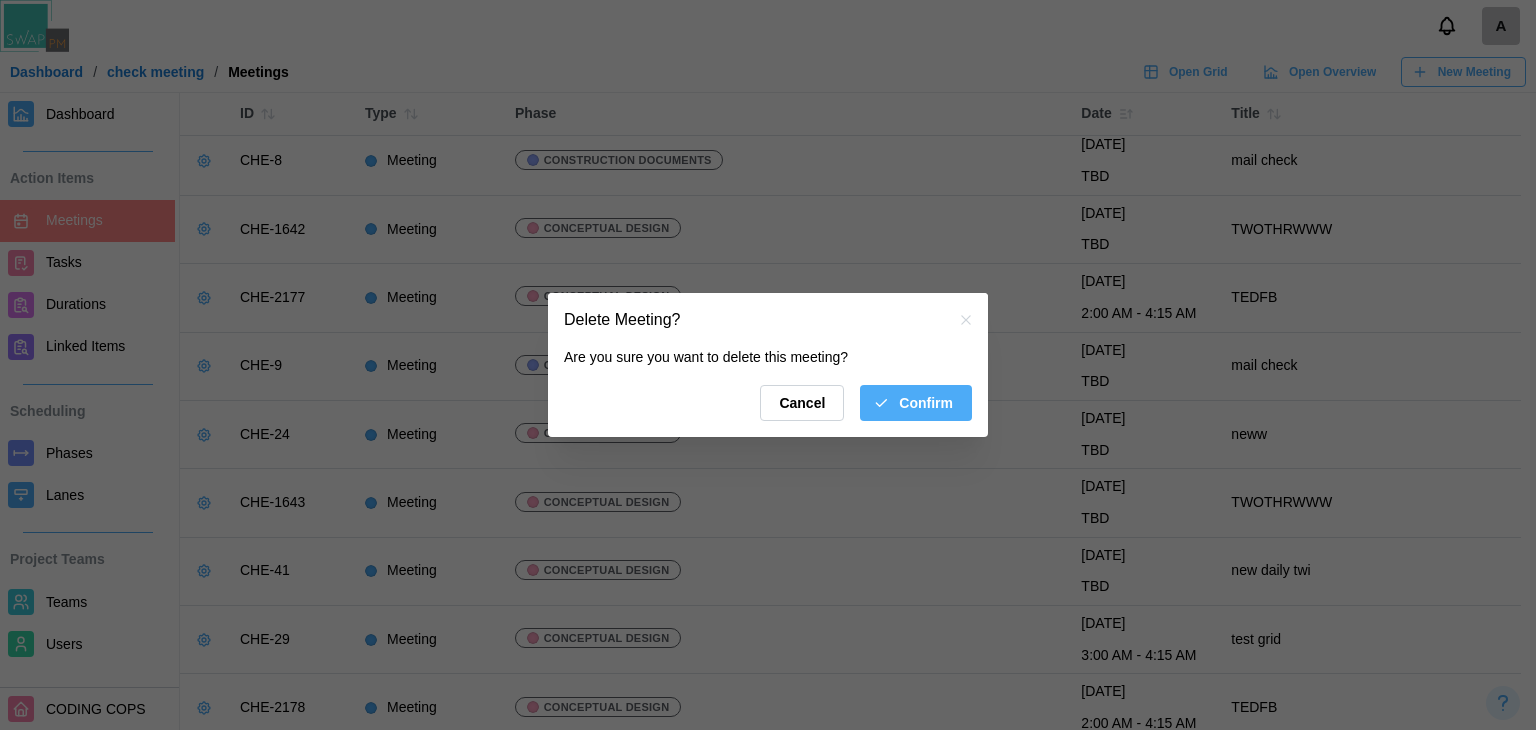 click on "Confirm" at bounding box center [926, 403] 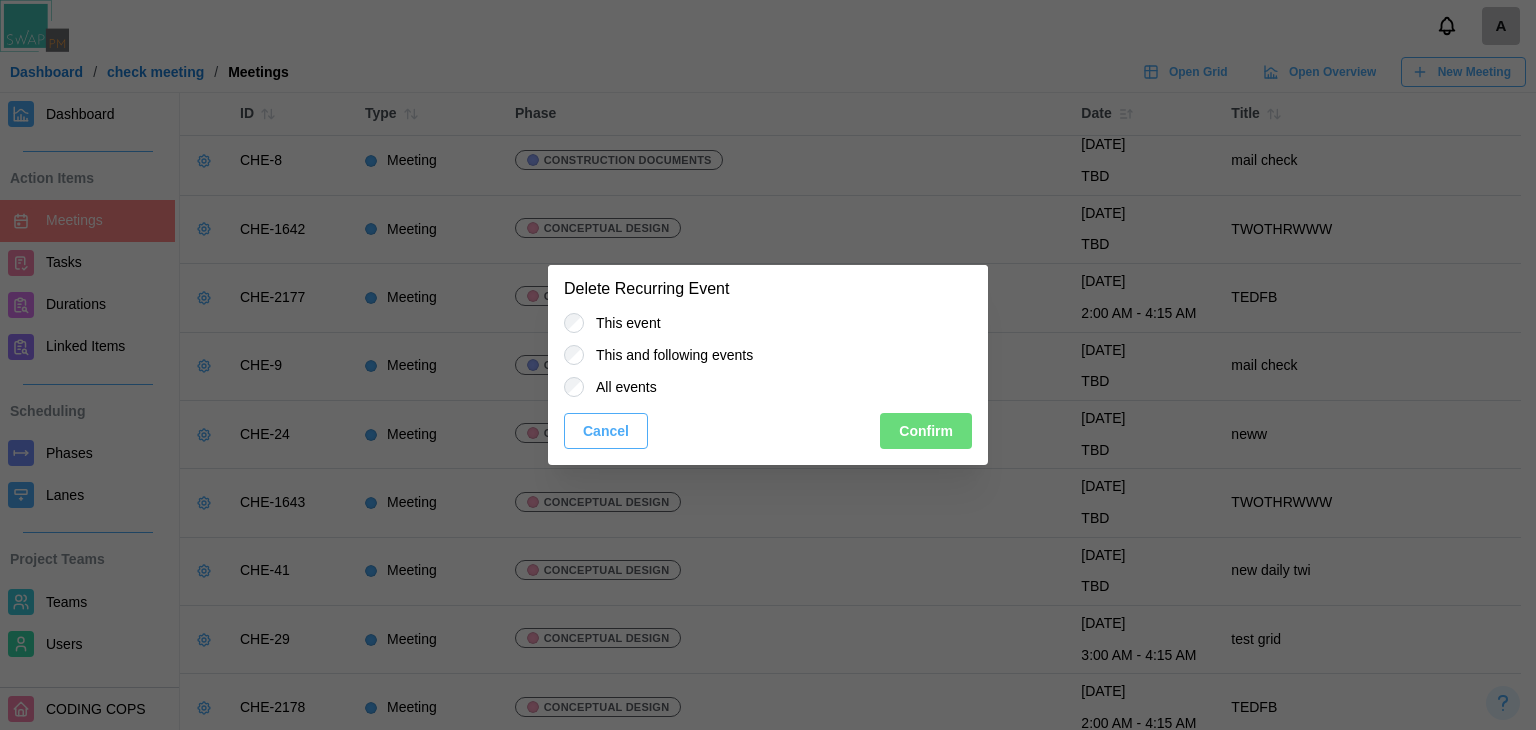 click on "All events" at bounding box center (620, 387) 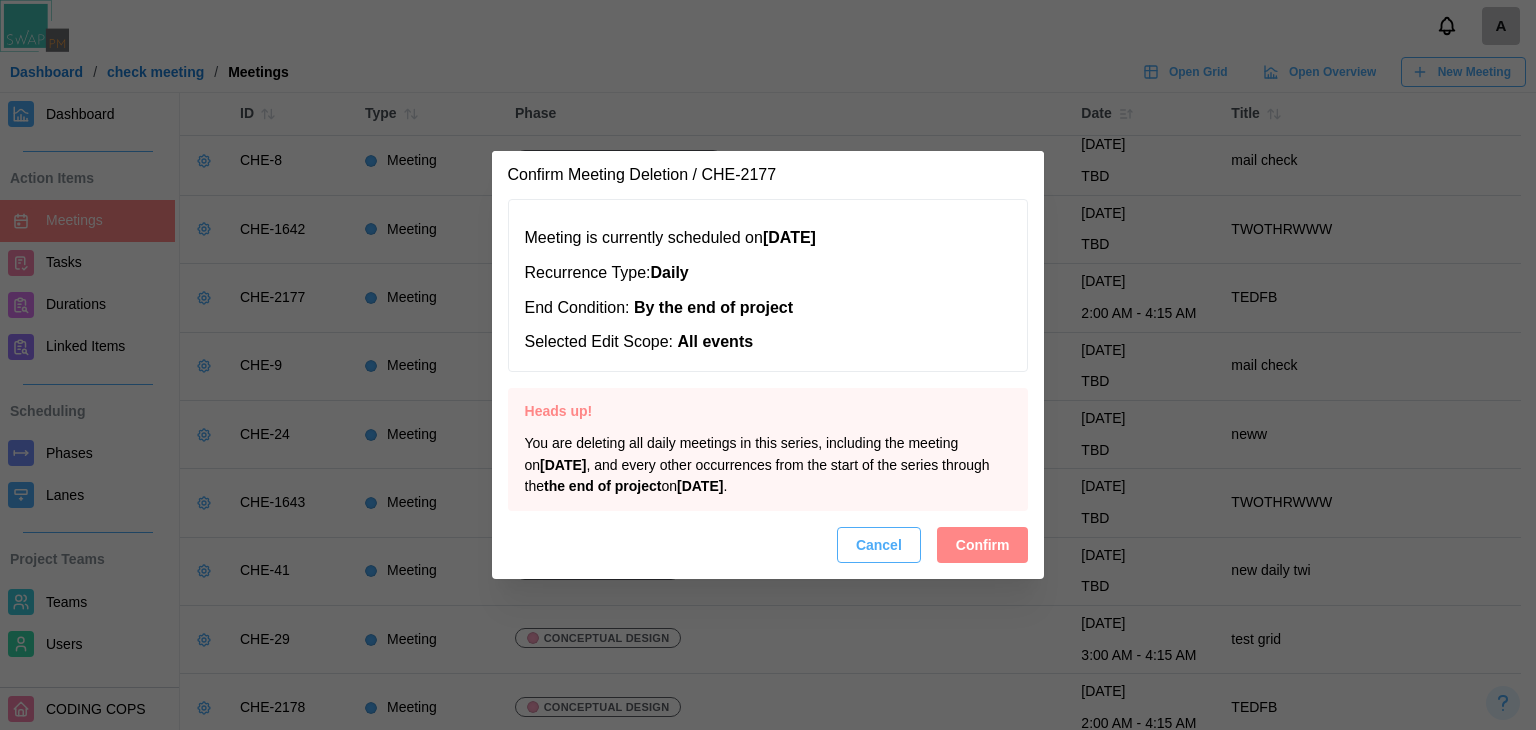 click on "Confirm" at bounding box center (983, 545) 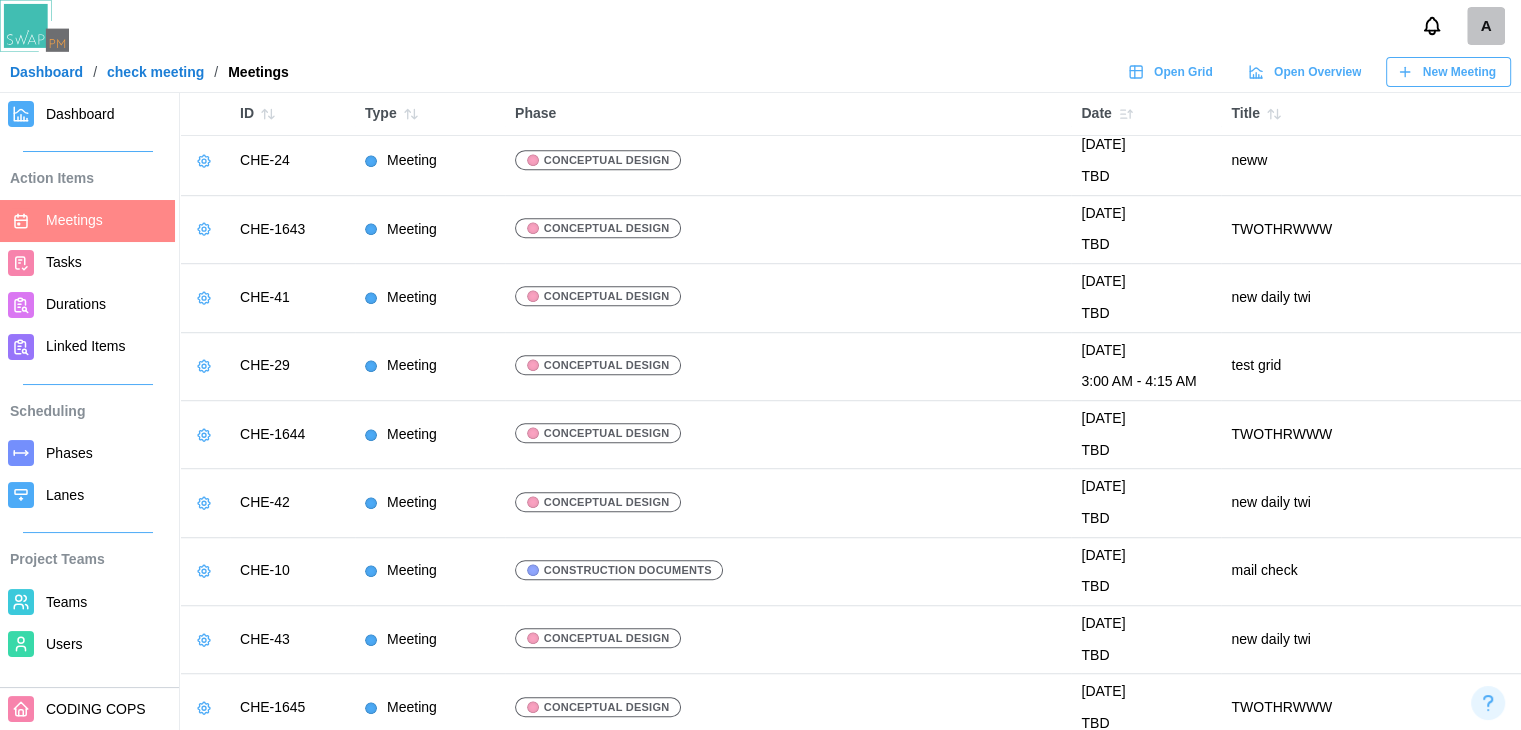 click 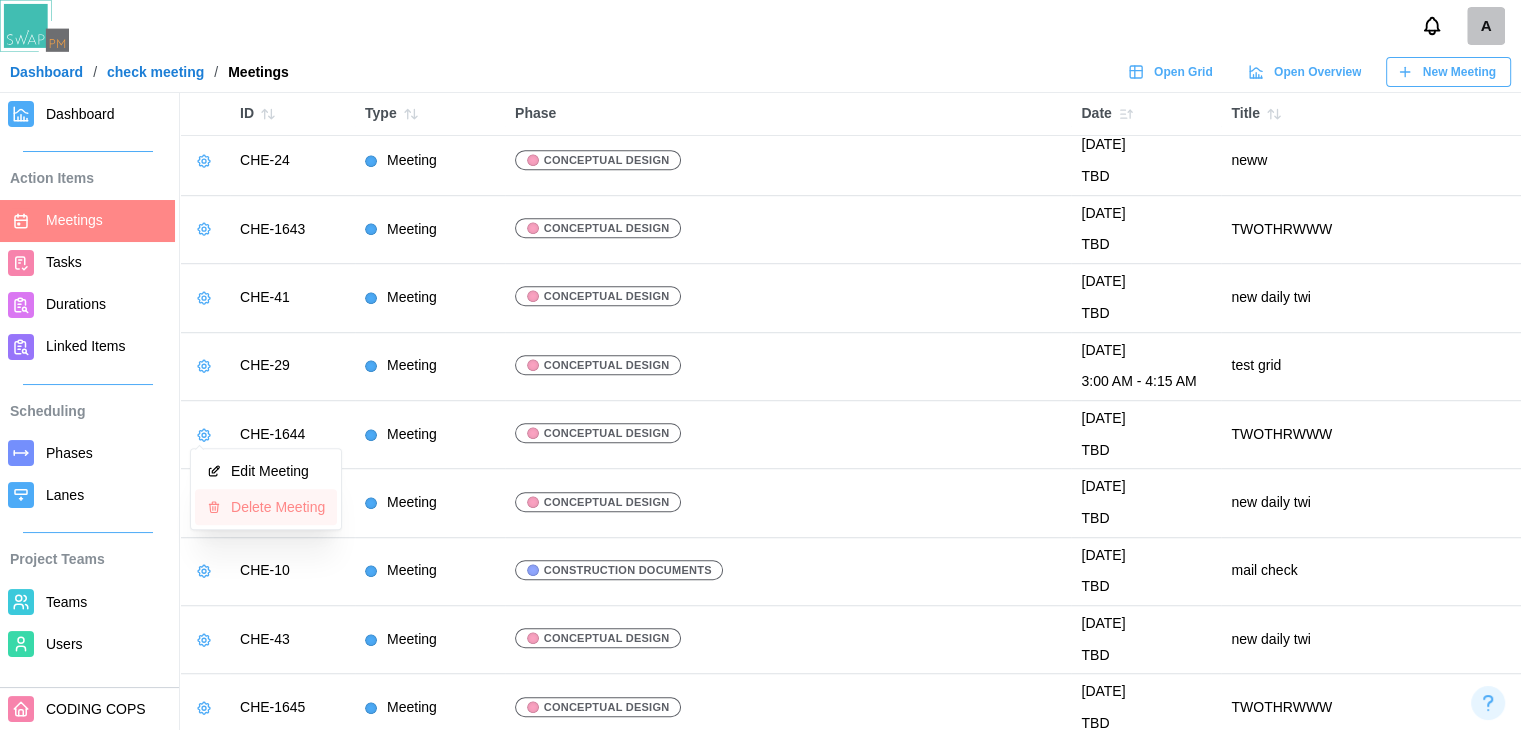 click on "Delete Meeting" at bounding box center [278, 507] 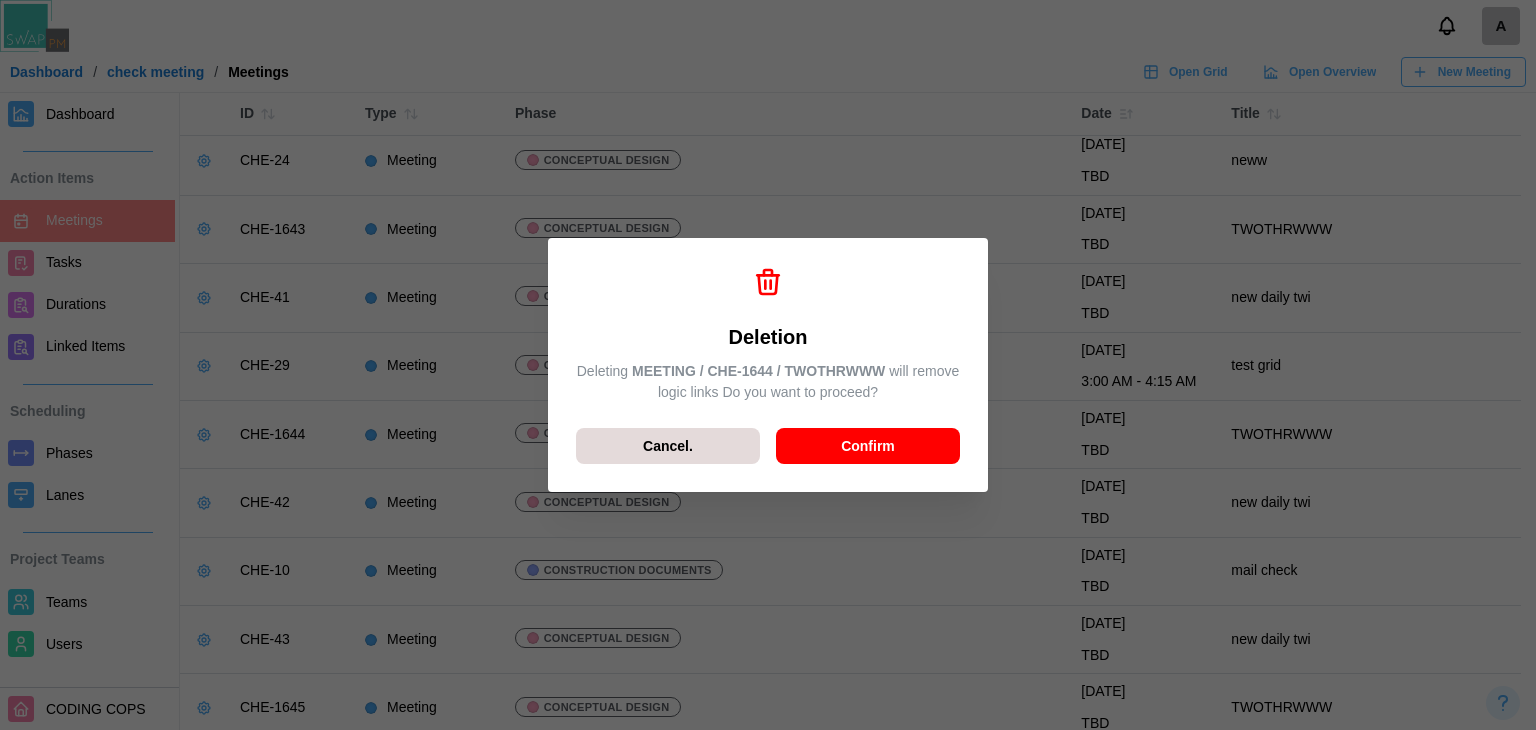 click on "Confirm" at bounding box center [868, 446] 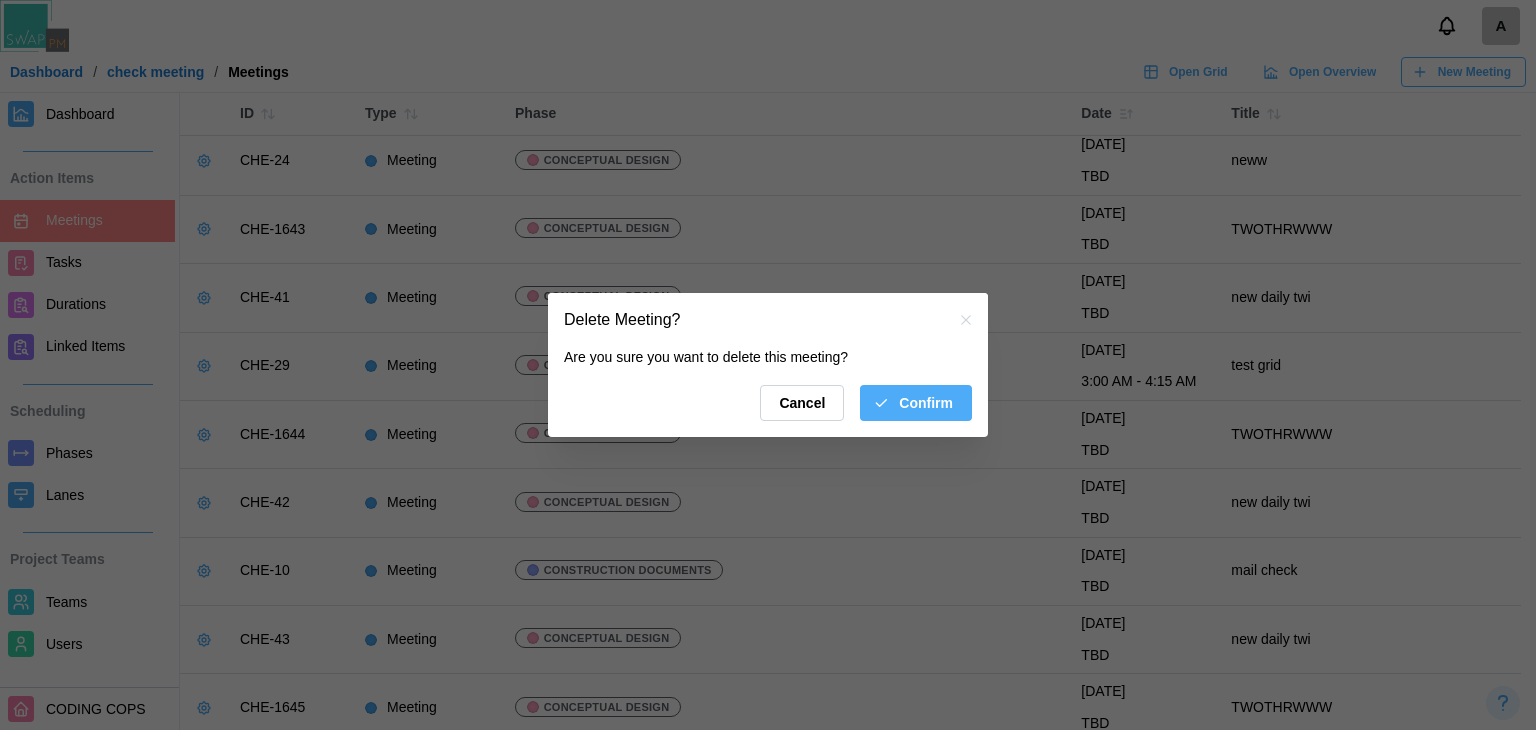 drag, startPoint x: 920, startPoint y: 408, endPoint x: 905, endPoint y: 411, distance: 15.297058 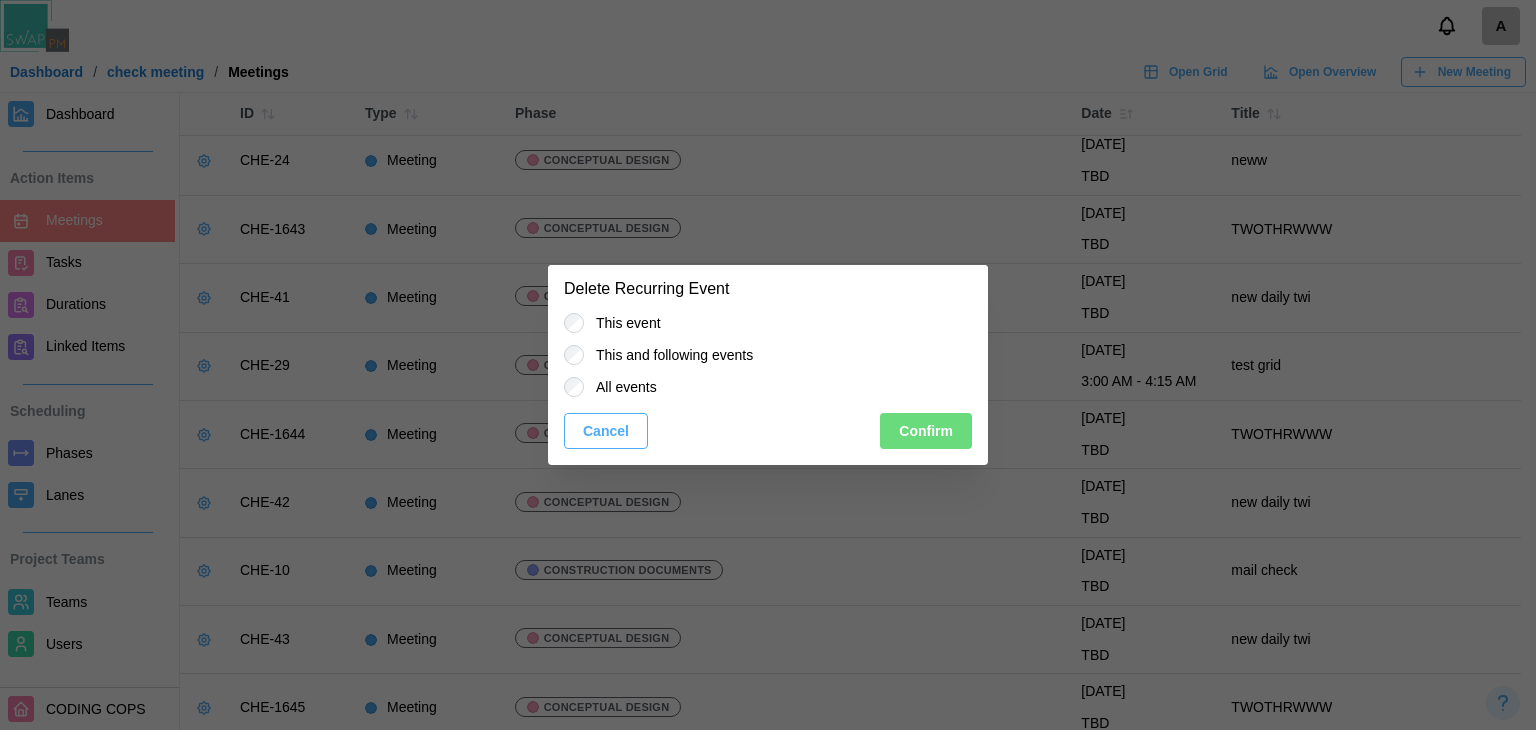 click on "All events" at bounding box center [620, 387] 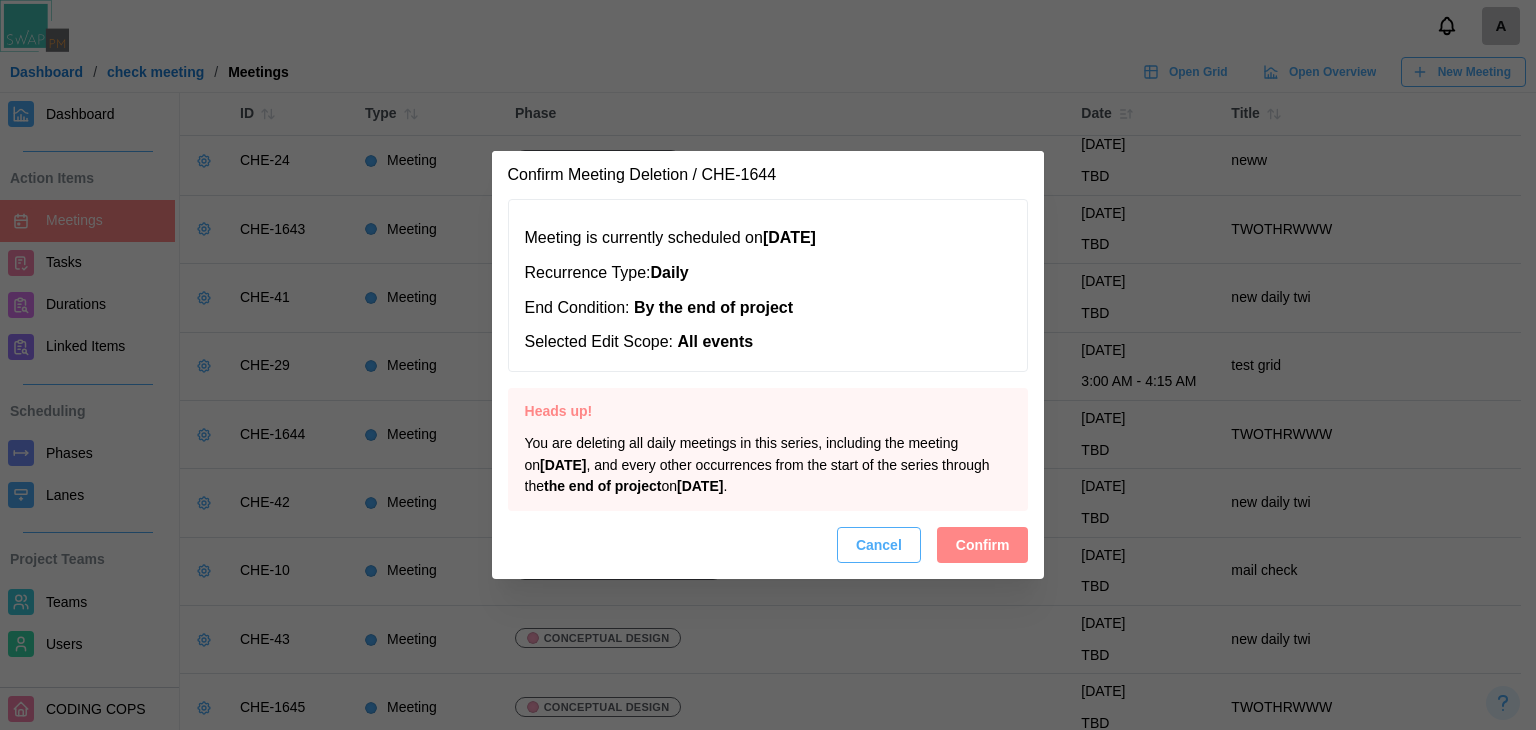 click on "Confirm" at bounding box center [983, 545] 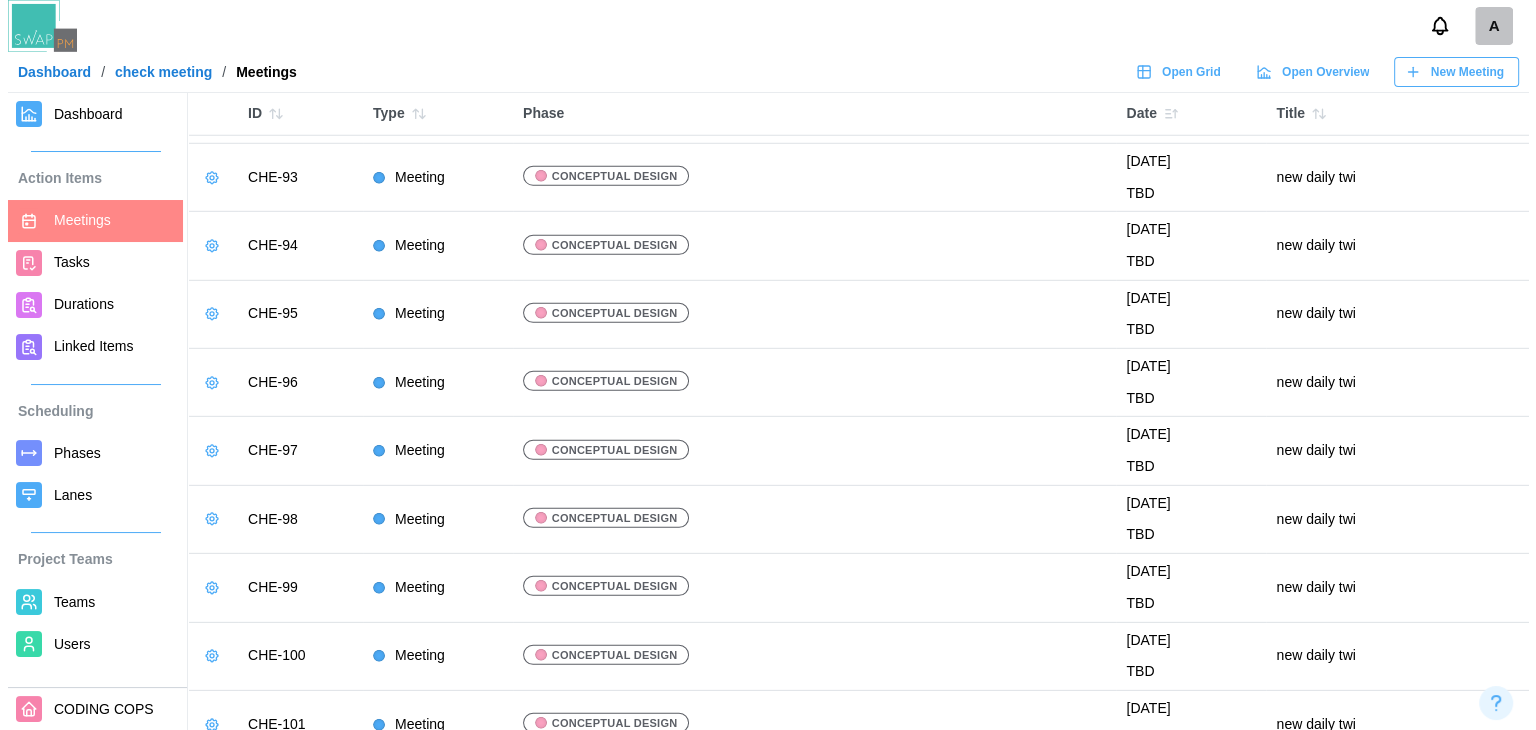 scroll, scrollTop: 6242, scrollLeft: 0, axis: vertical 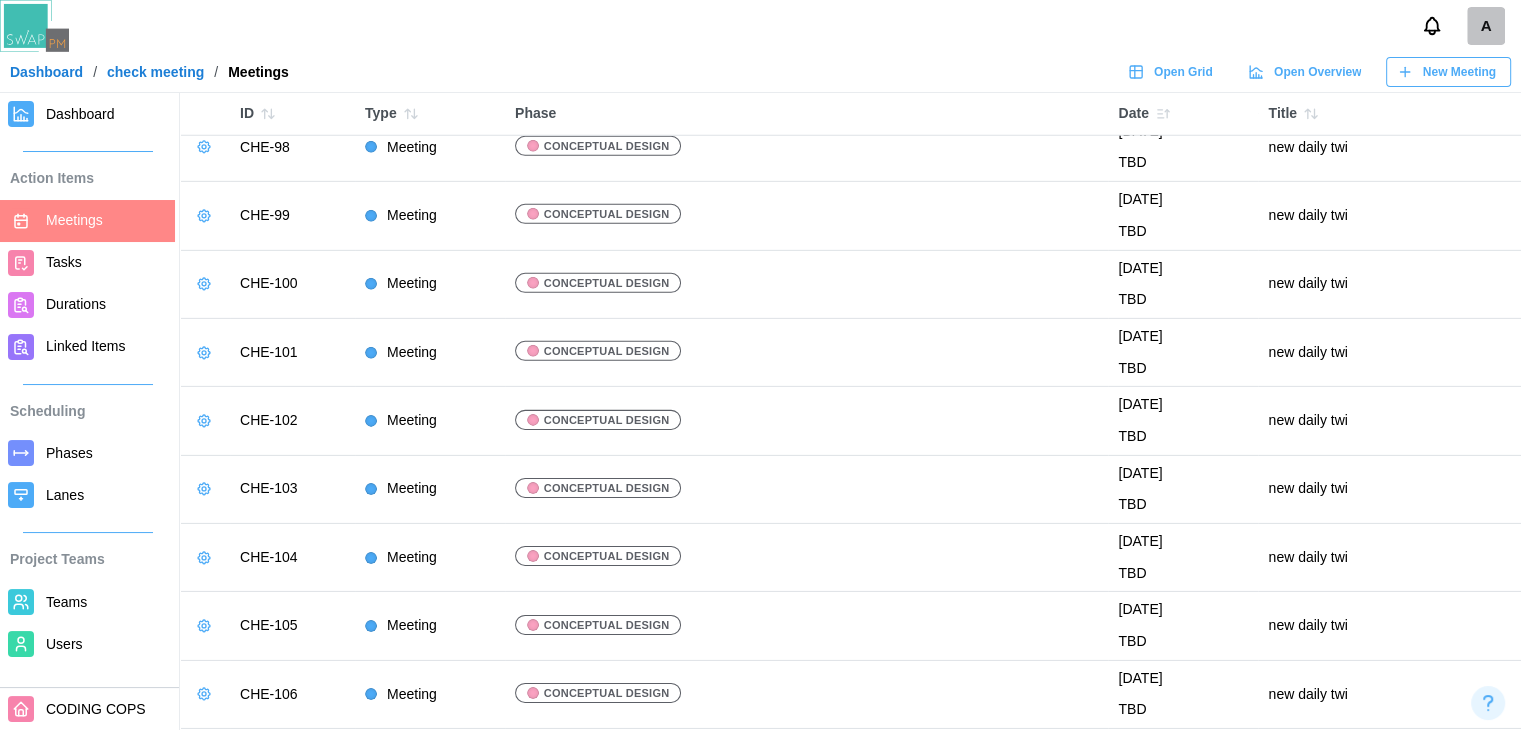 click 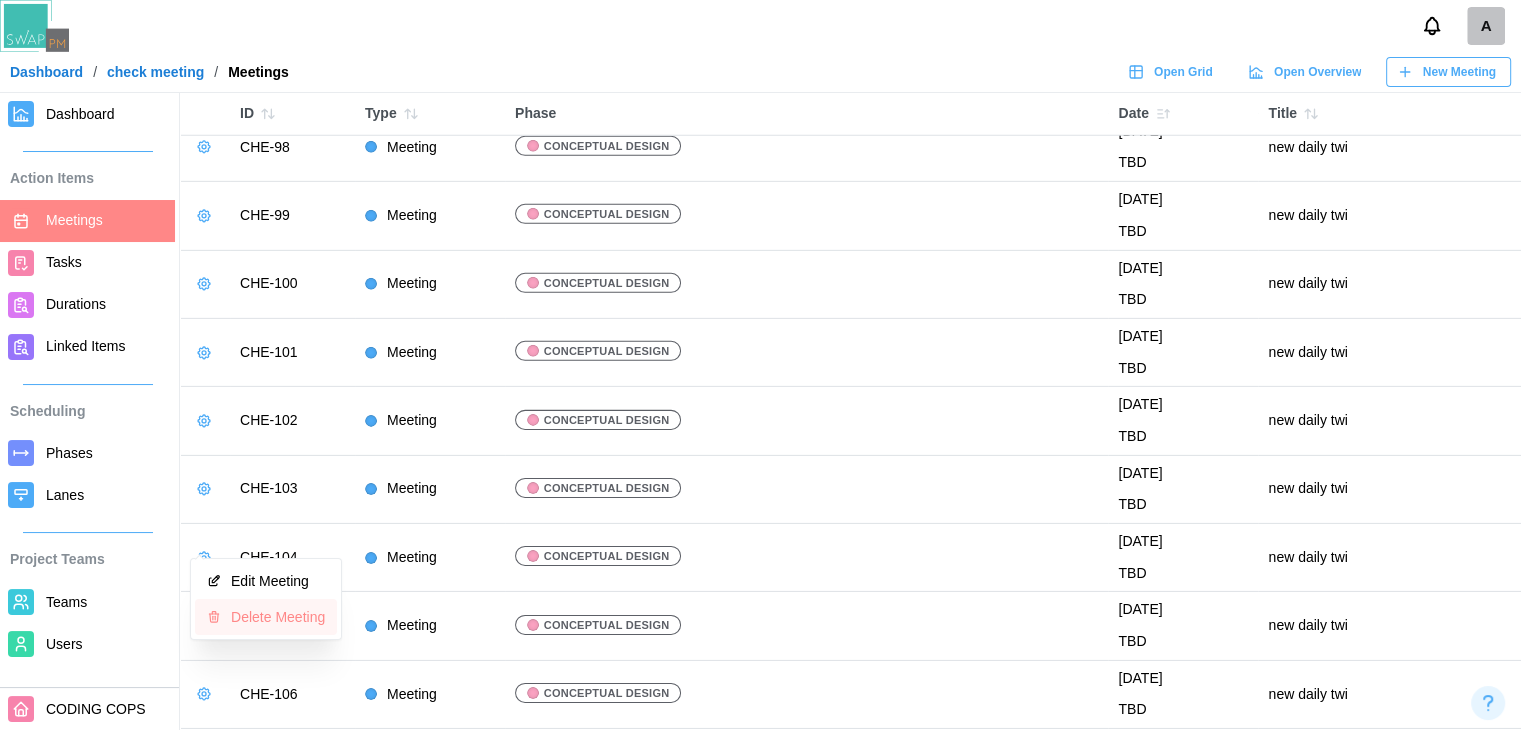 click on "Delete Meeting" at bounding box center (278, 617) 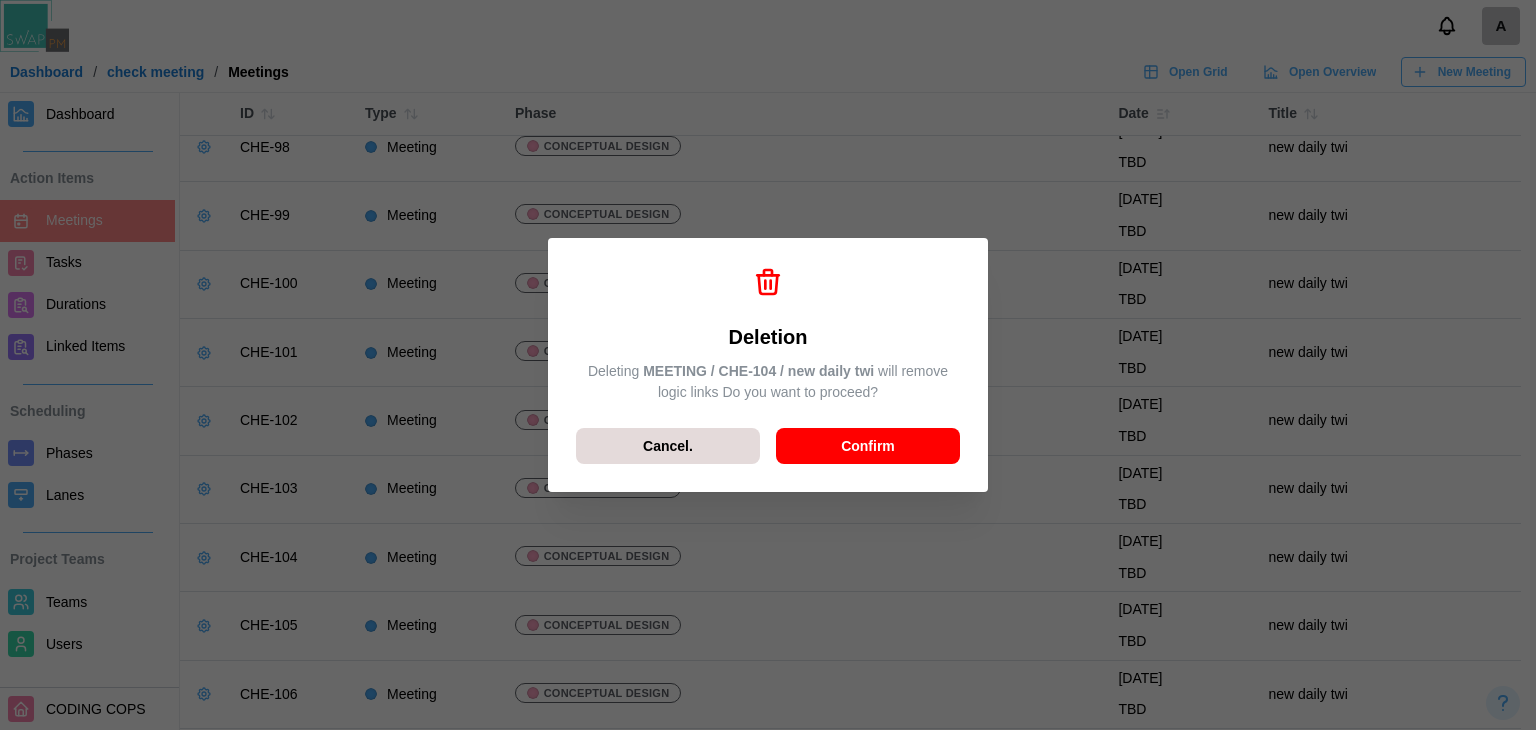 click on "Confirm" at bounding box center [868, 446] 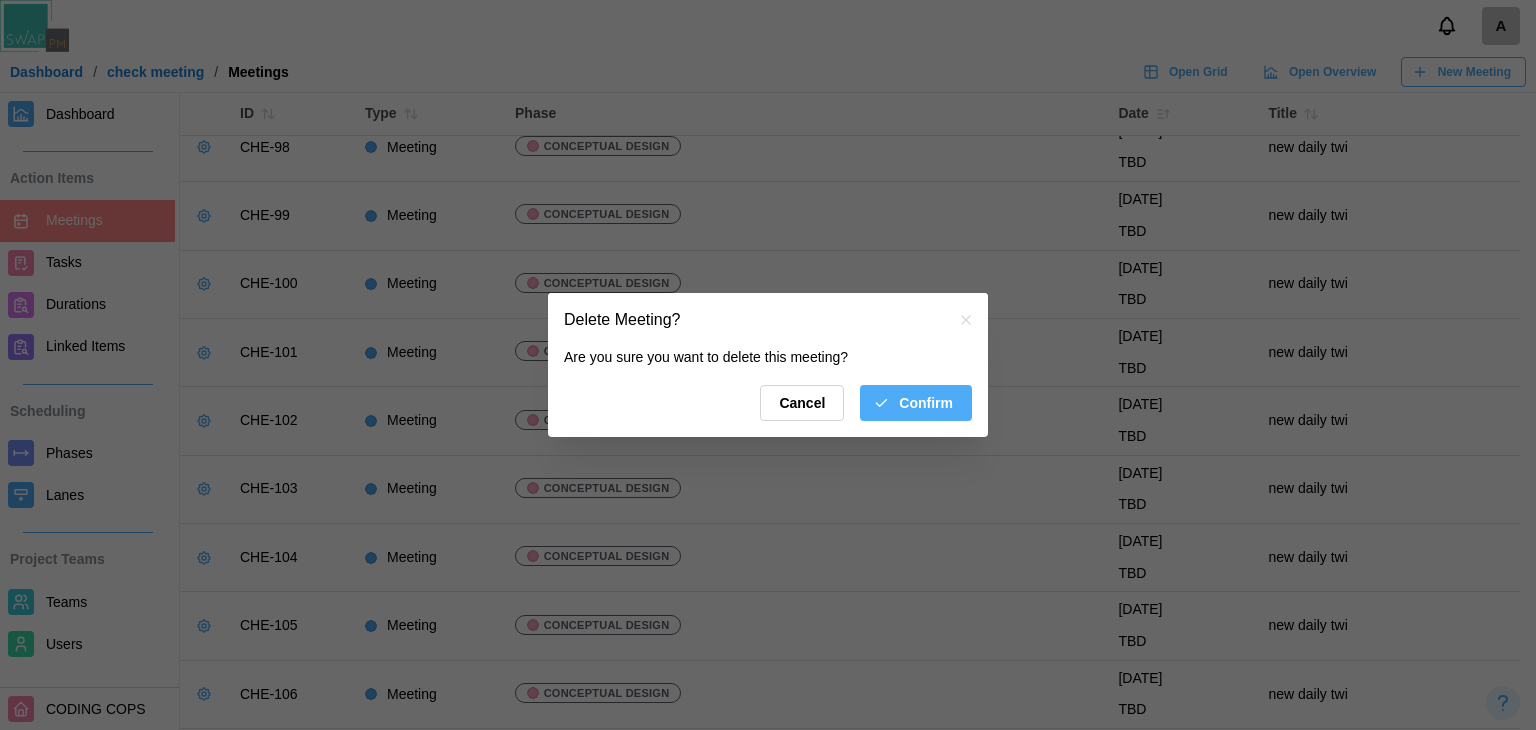 click on "Confirm" at bounding box center [913, 403] 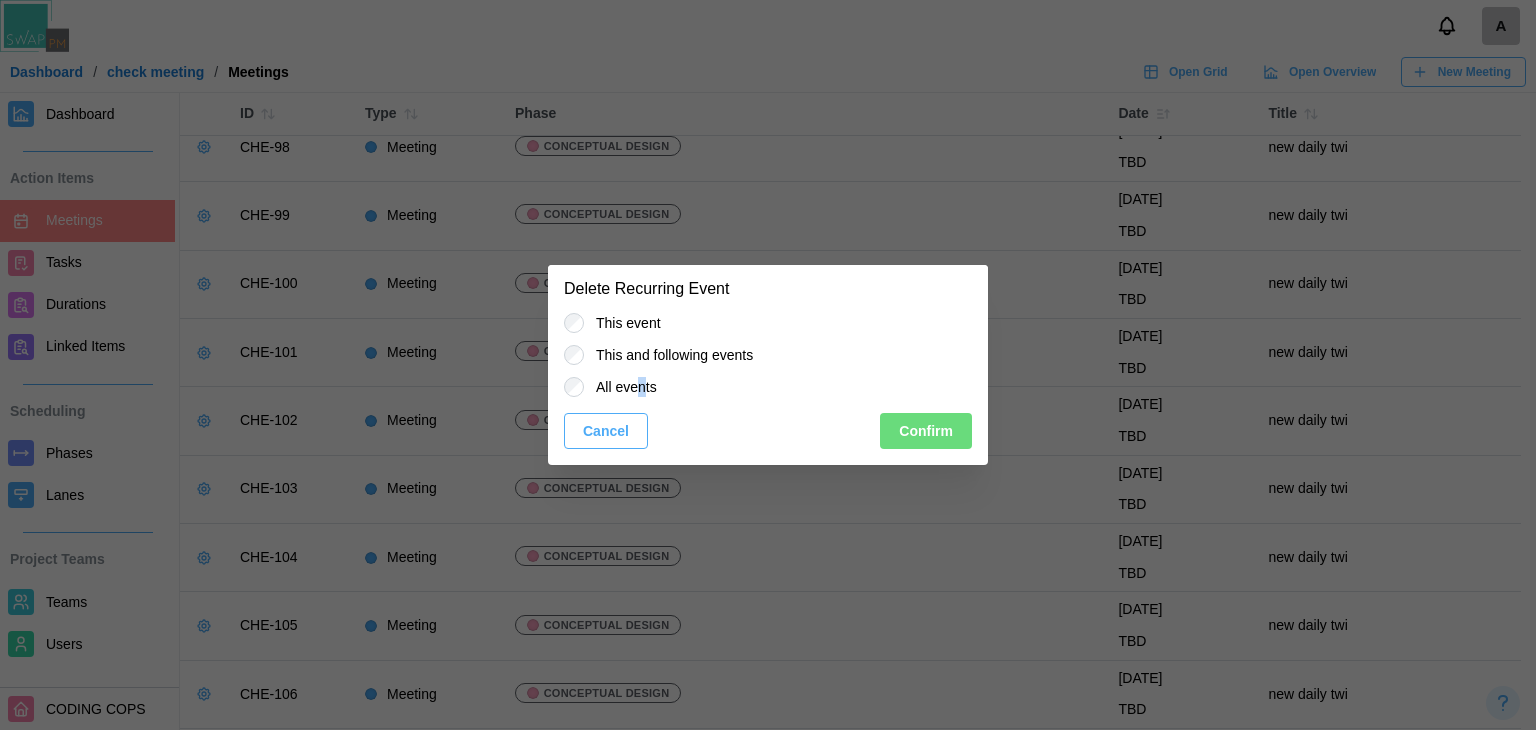 click on "All events" at bounding box center (620, 387) 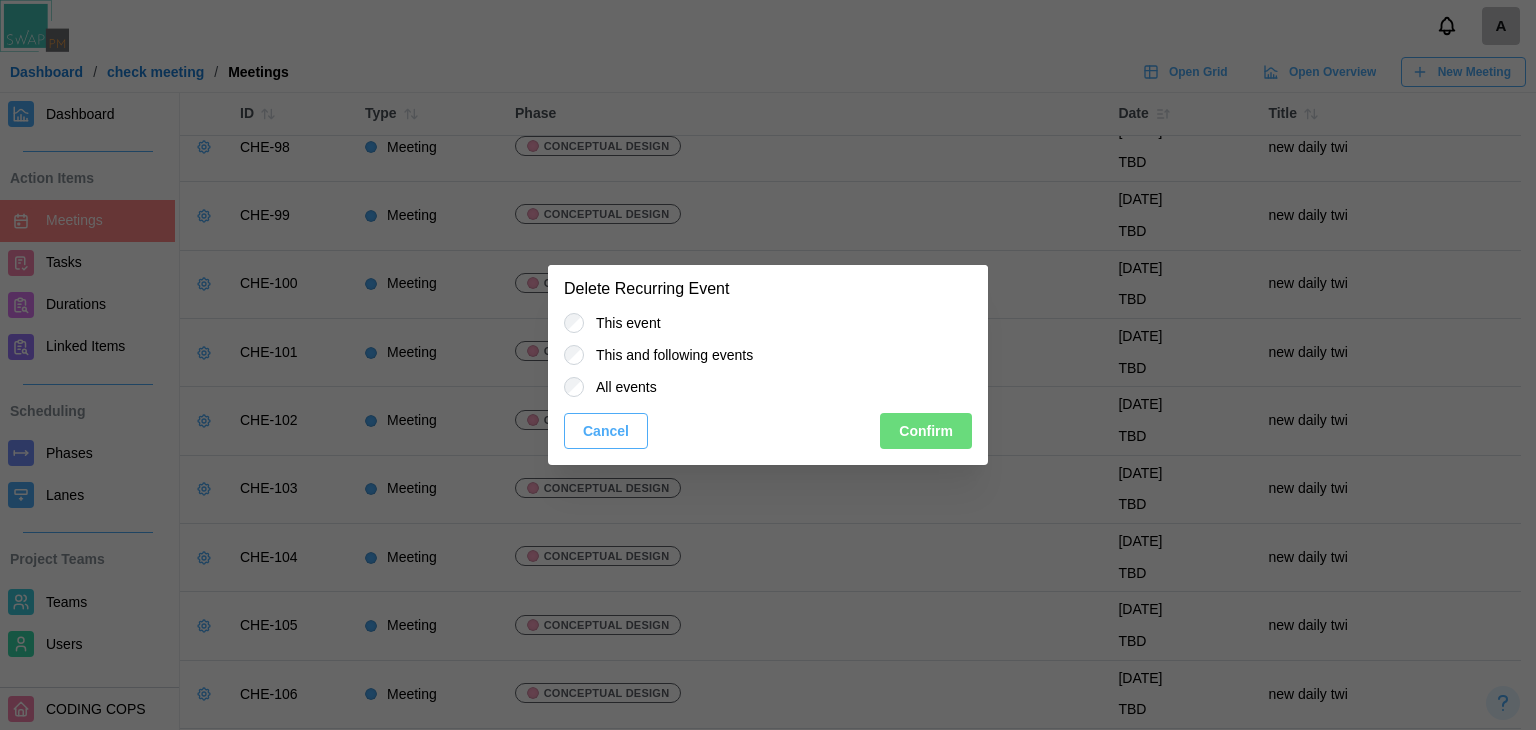 click on "All events" at bounding box center (620, 387) 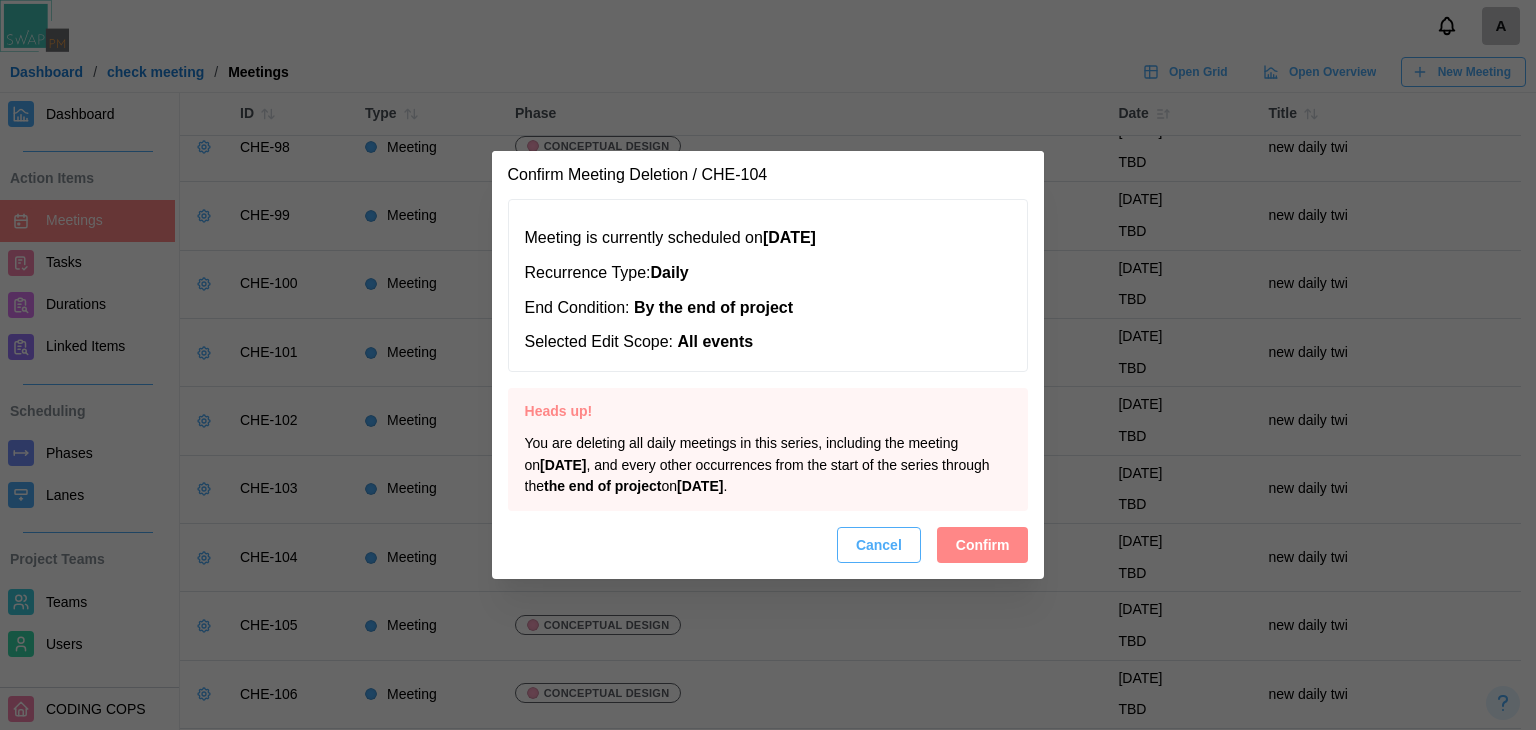 click on "Confirm" at bounding box center (983, 545) 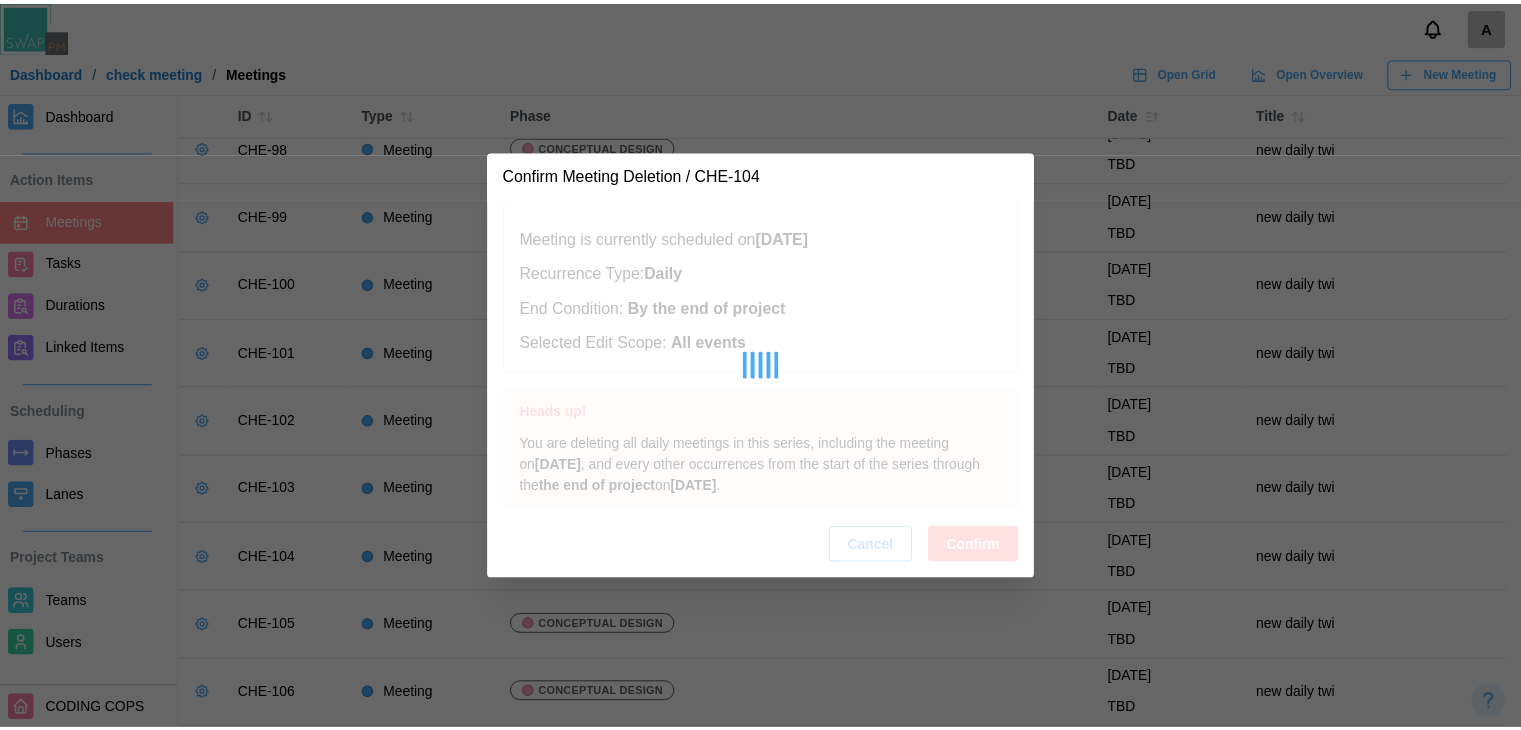 scroll, scrollTop: 1237, scrollLeft: 0, axis: vertical 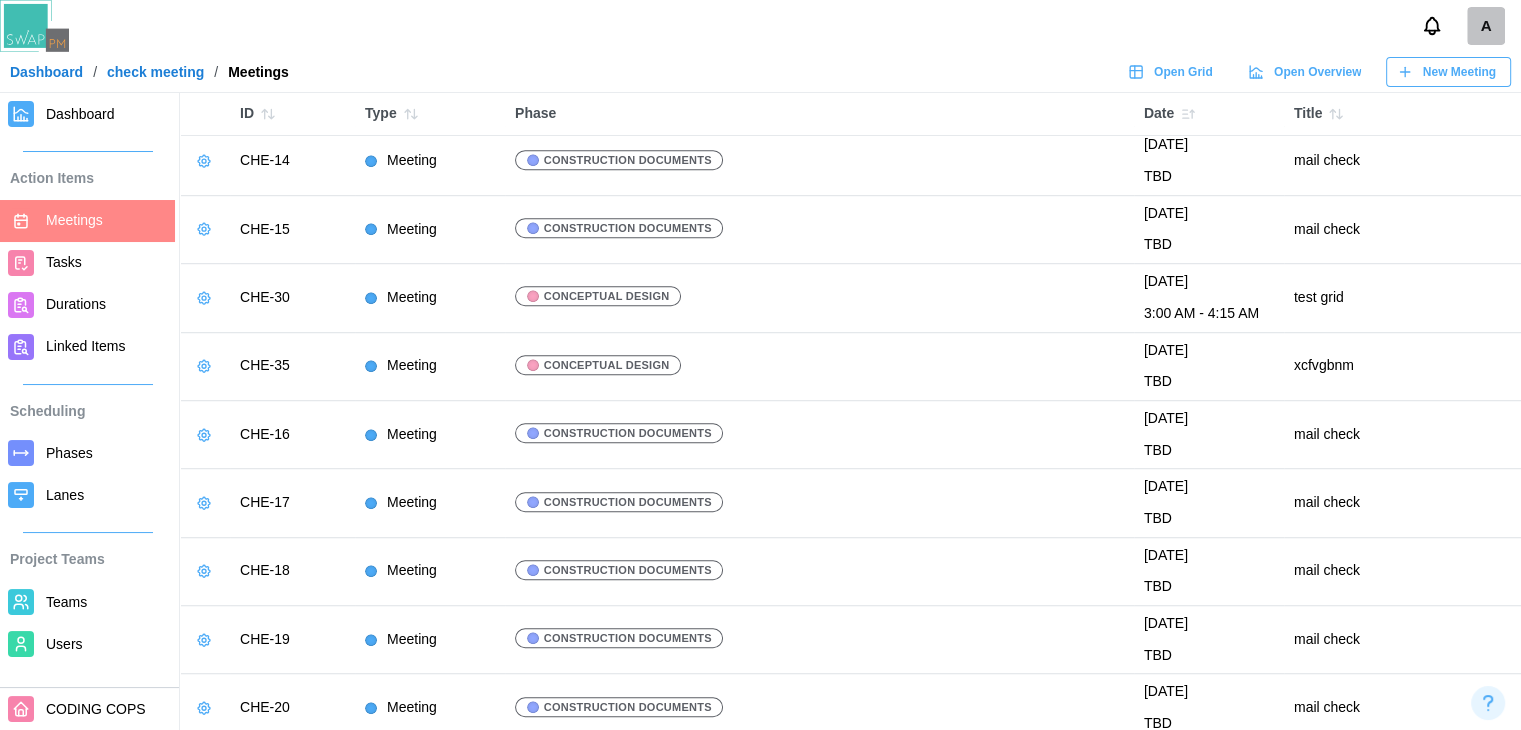 click on "Dashboard" at bounding box center (80, 114) 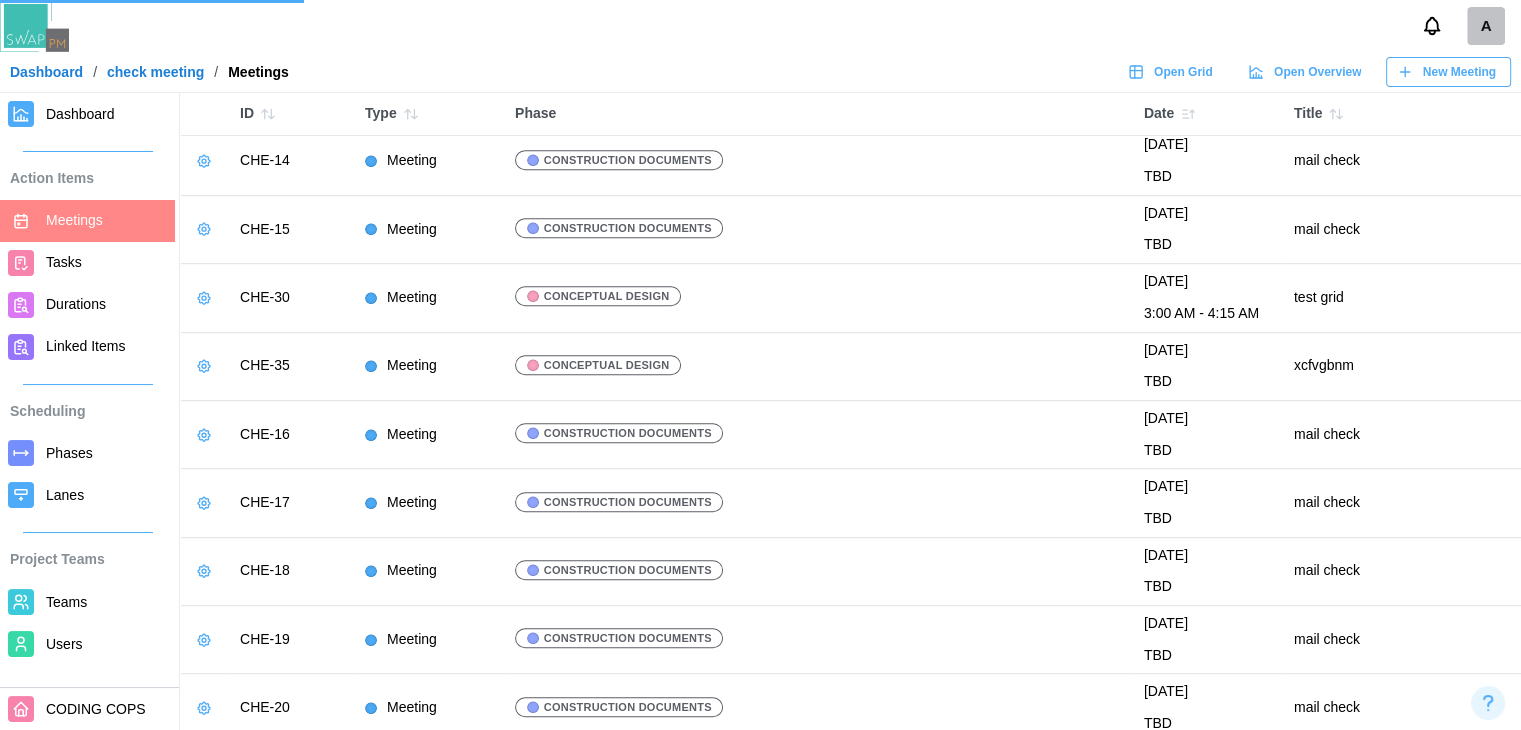 scroll, scrollTop: 0, scrollLeft: 0, axis: both 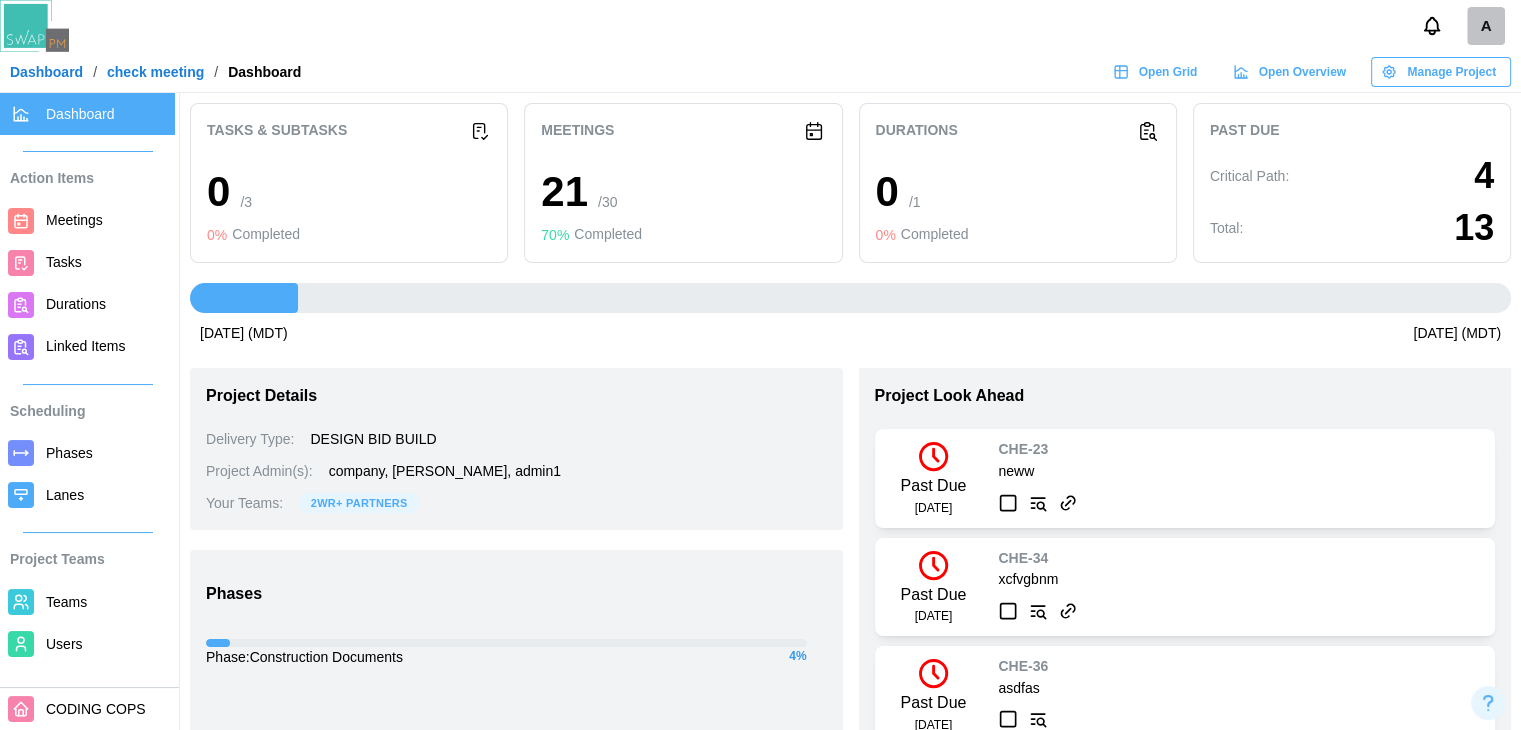 click on "Dashboard" at bounding box center [46, 72] 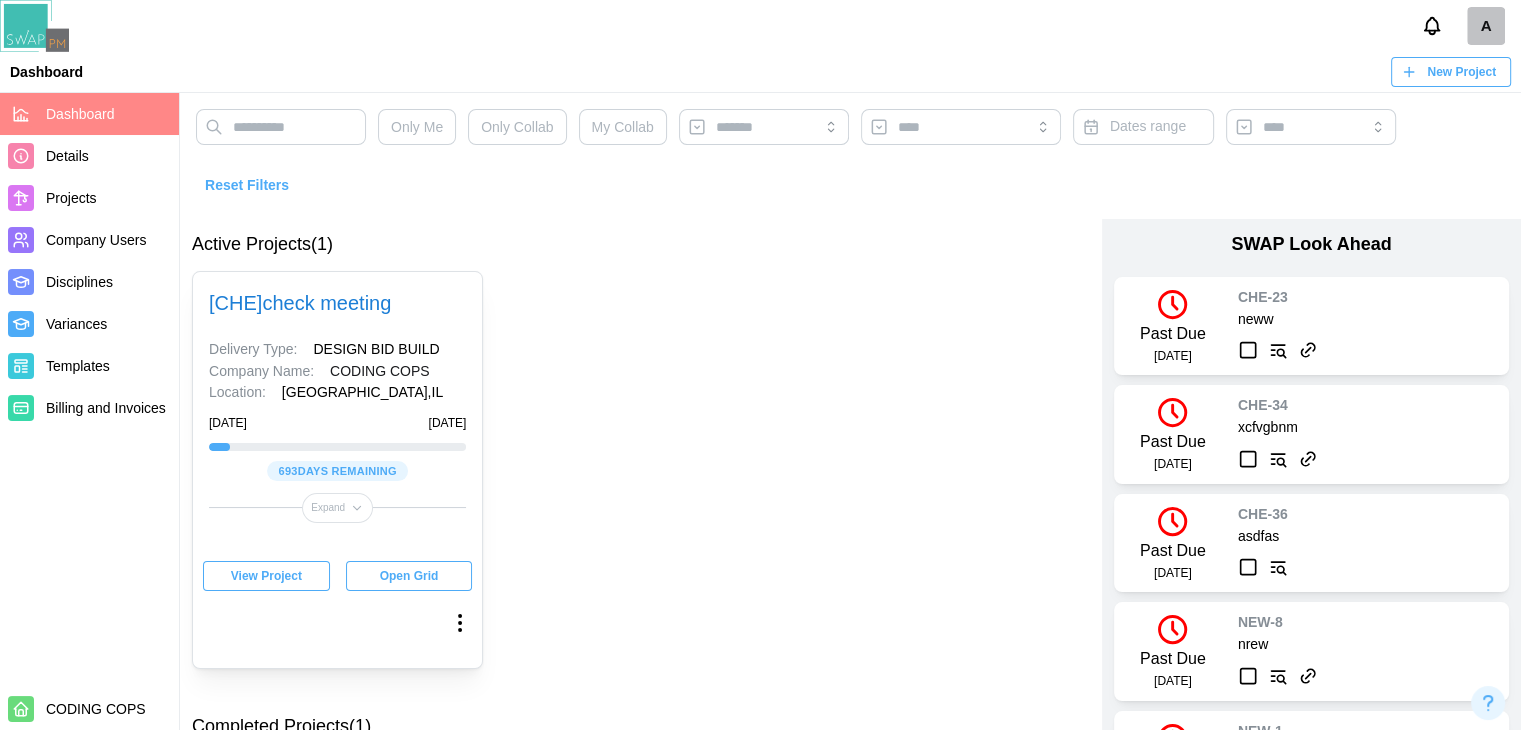 click 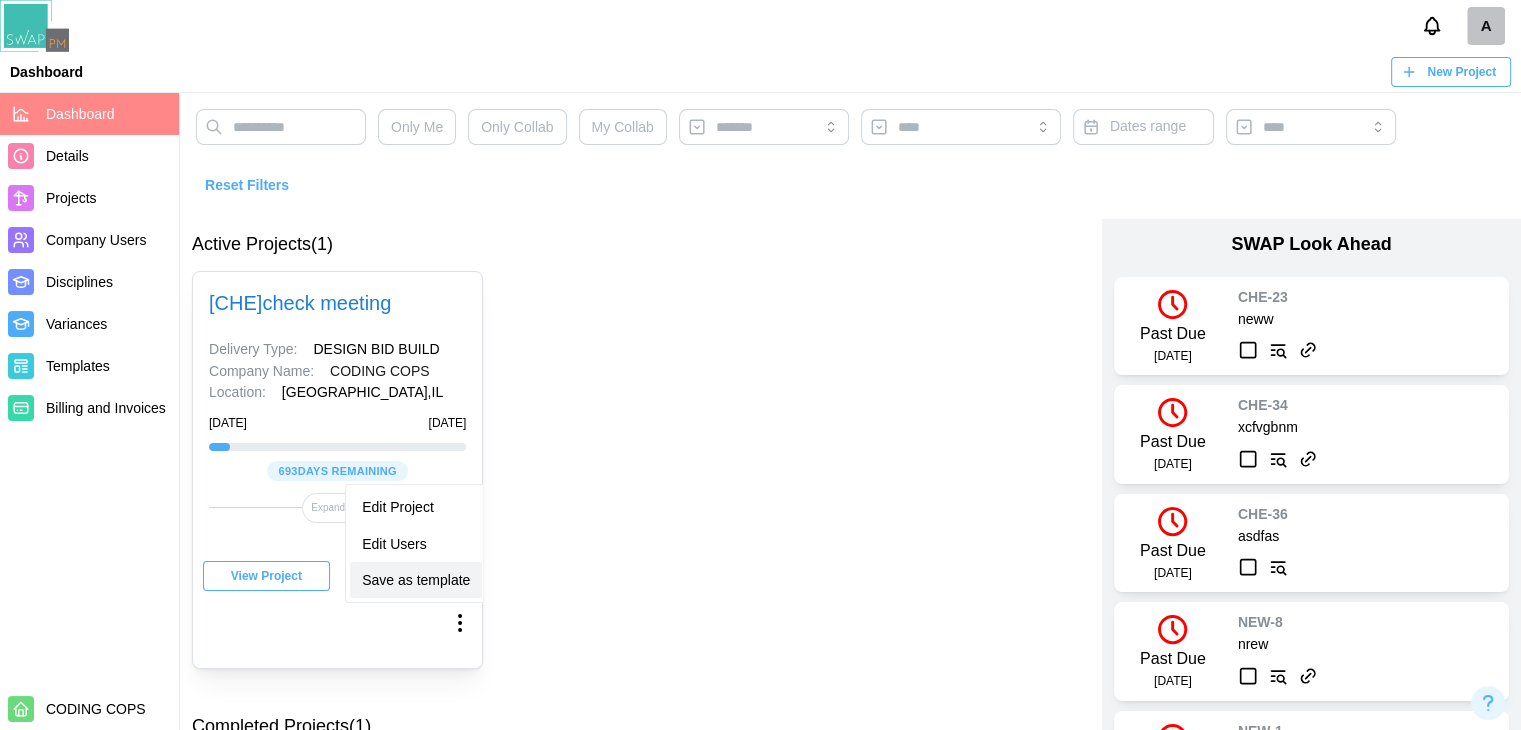 click on "Save as template" at bounding box center [416, 580] 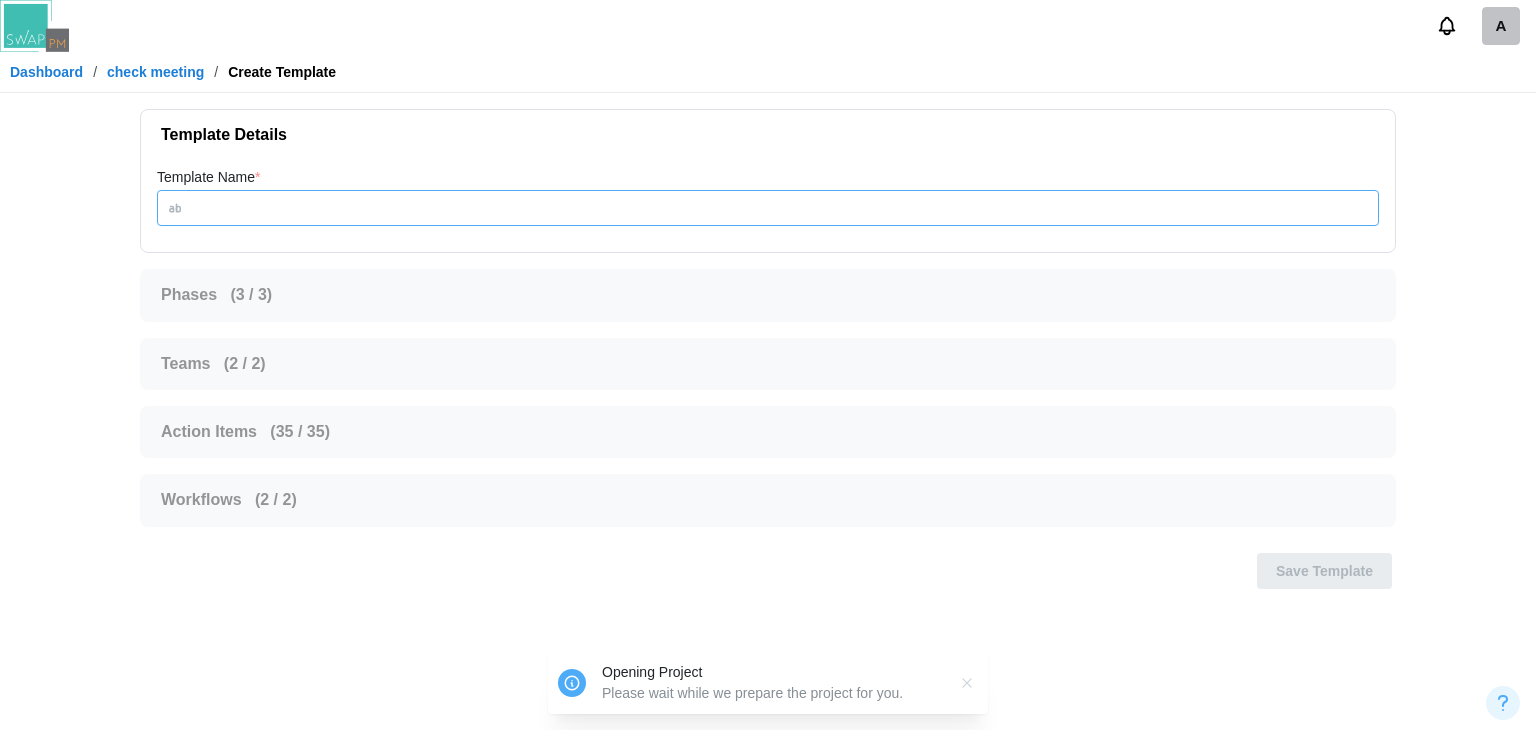click on "Template Name  *" at bounding box center [768, 208] 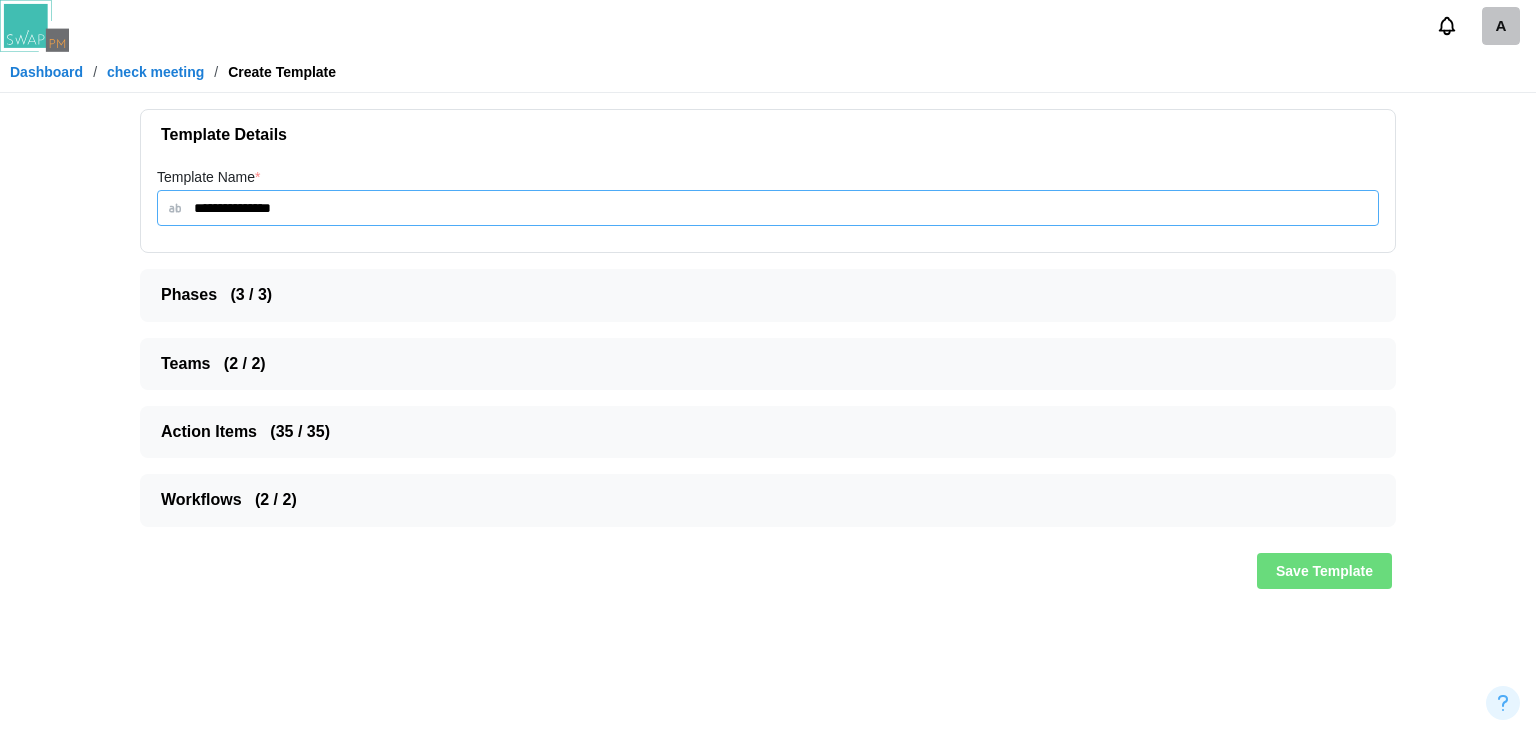 type on "**********" 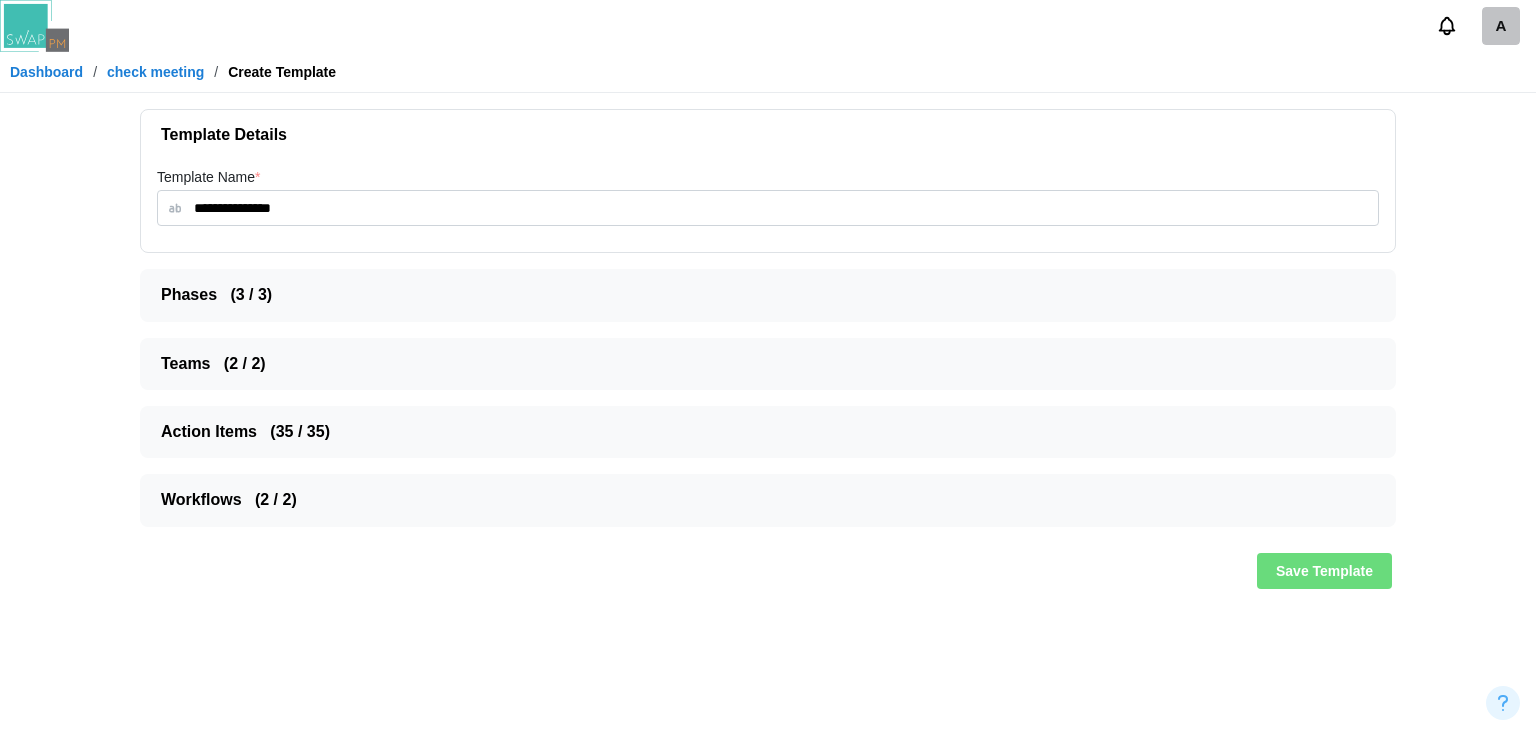 click on "Phases   ( 3 / 3 )" at bounding box center (760, 295) 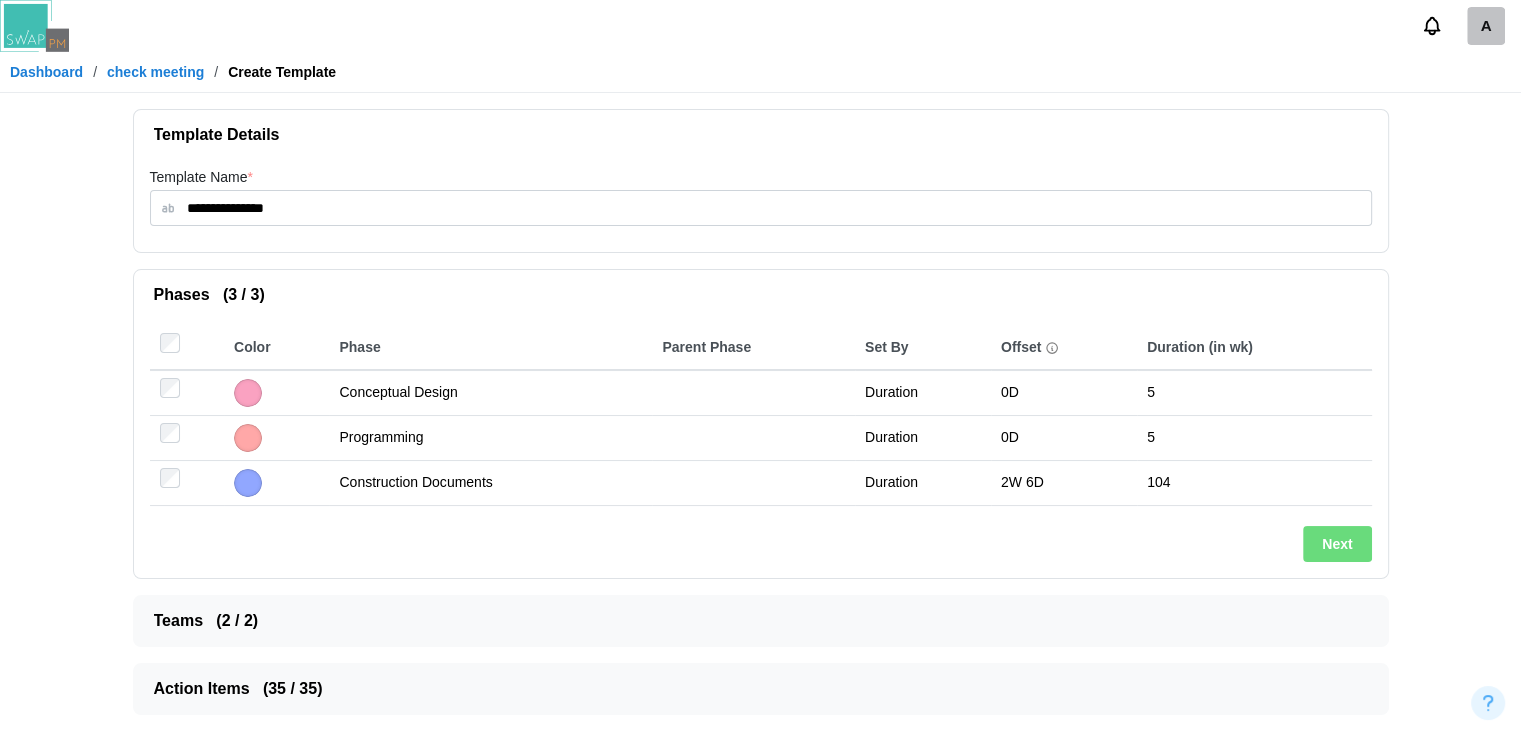 click on "Teams   ( 2 / 2 )" at bounding box center [753, 621] 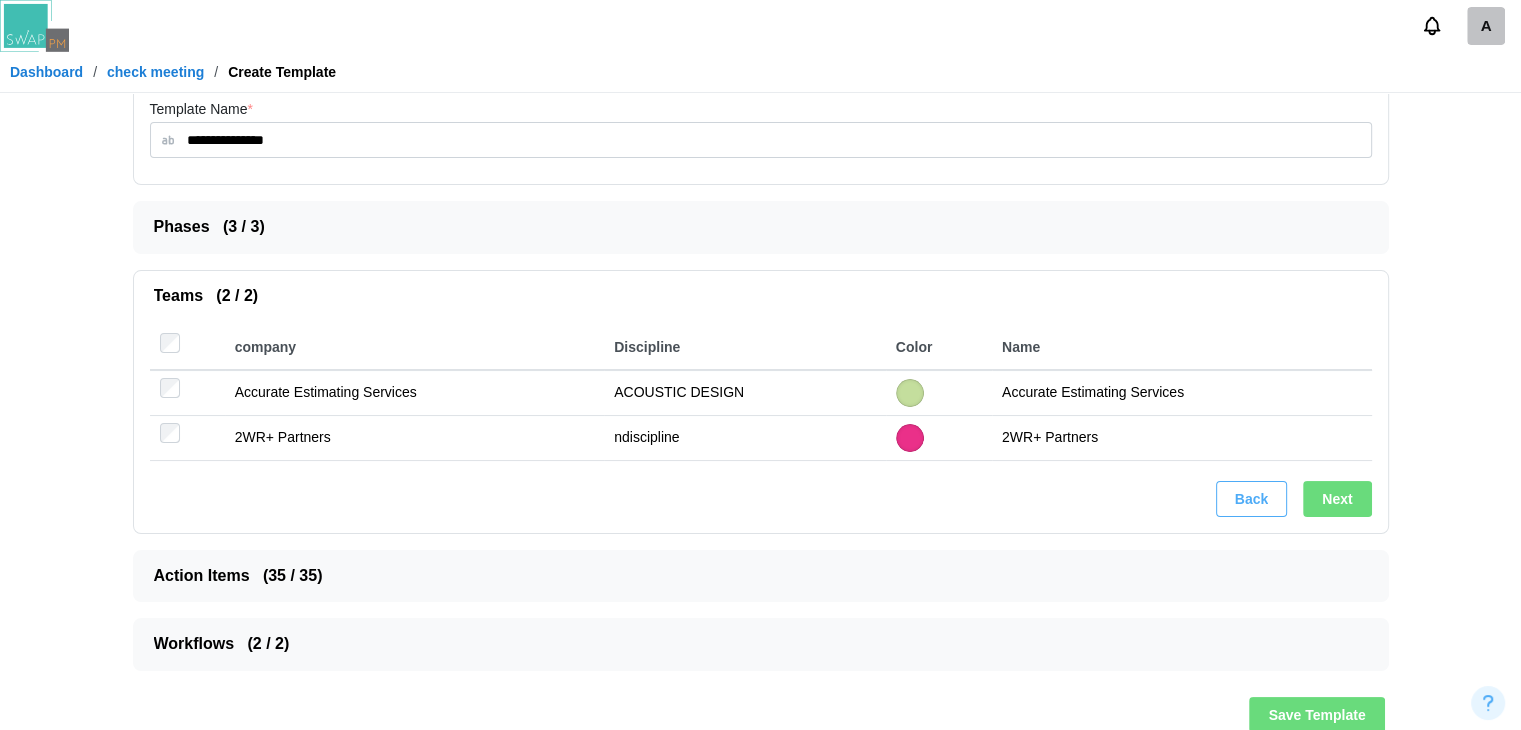 scroll, scrollTop: 88, scrollLeft: 0, axis: vertical 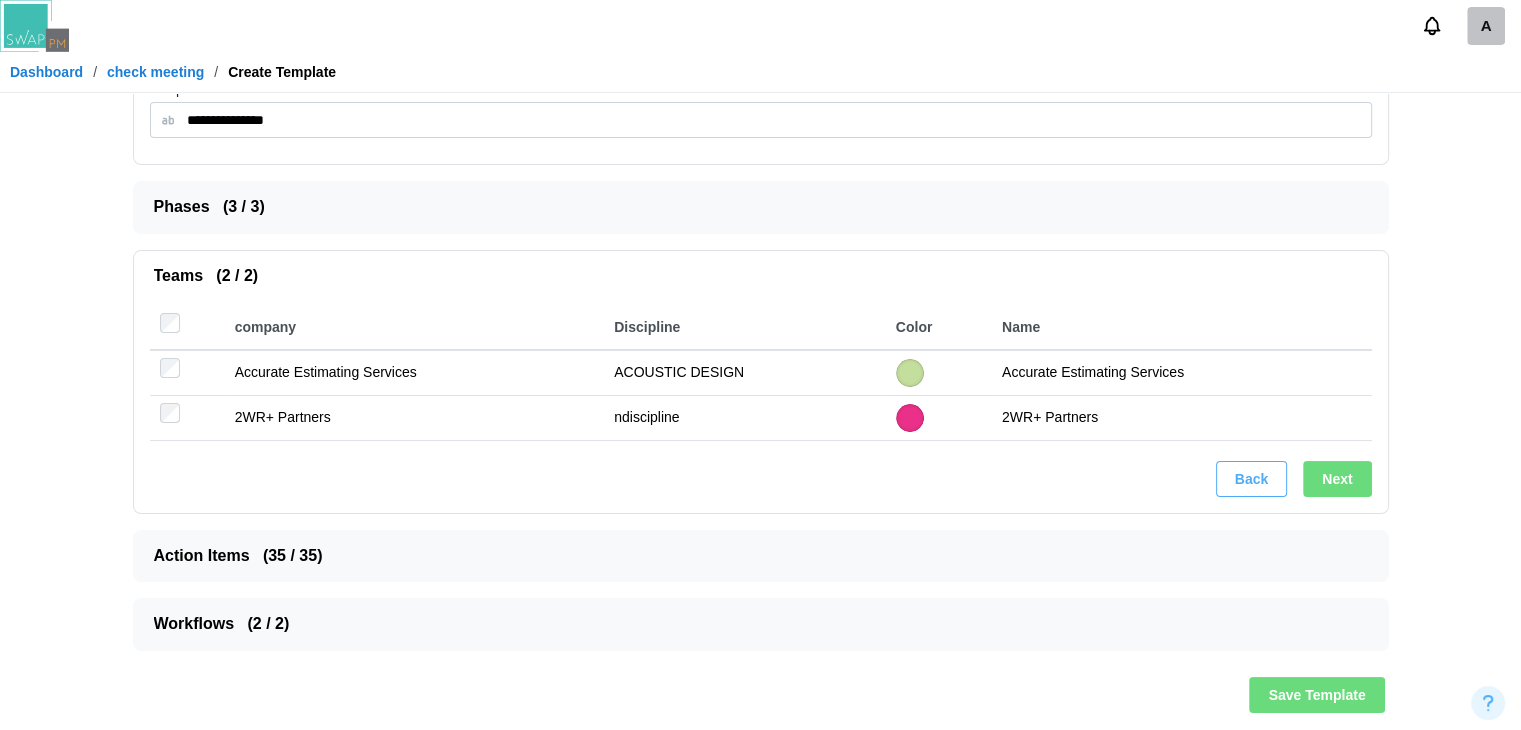 click on "Action Items   ( 35 / 35 )" at bounding box center (753, 556) 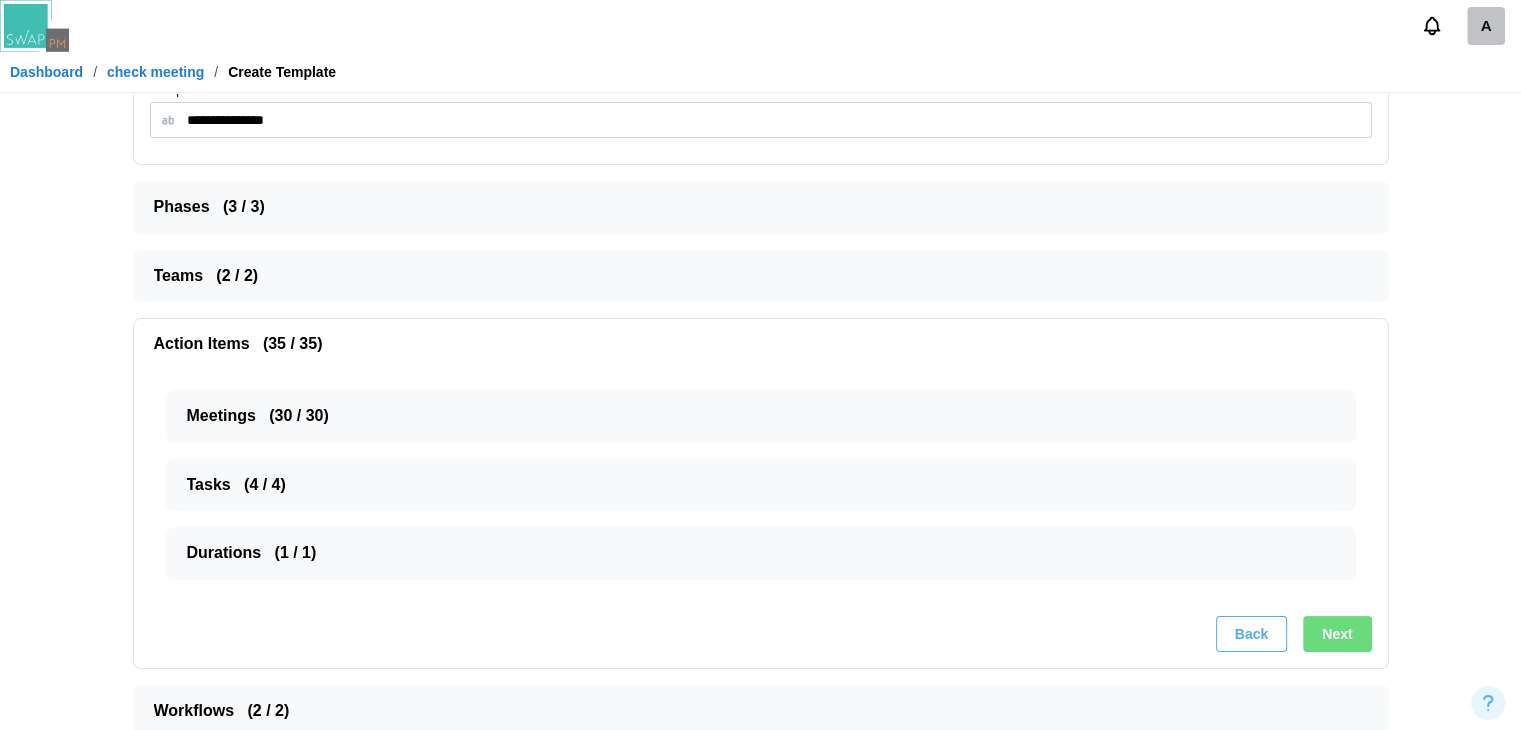 click on "Workflows   ( 2 / 2 )" at bounding box center (753, 711) 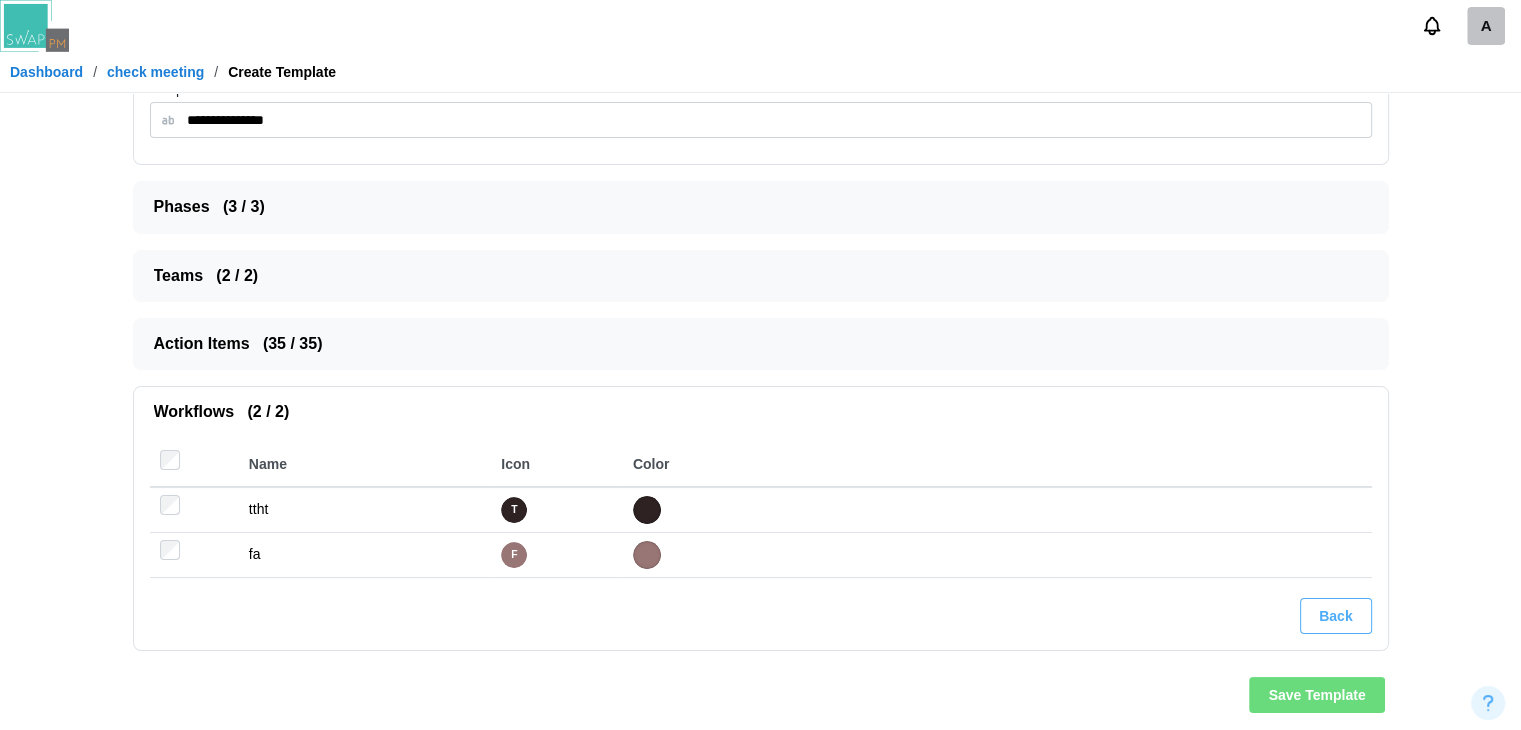 click on "Save Template" at bounding box center (1316, 695) 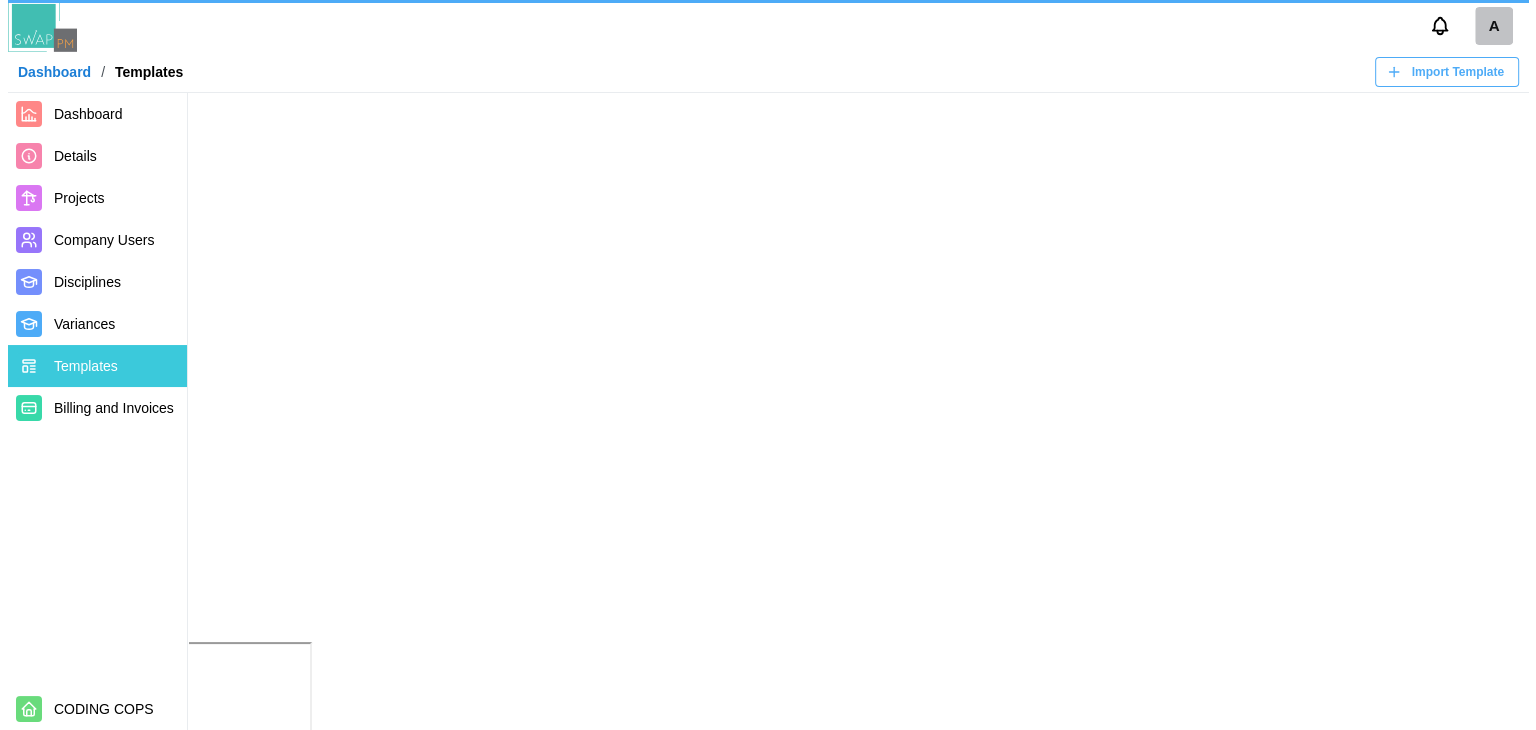 scroll, scrollTop: 0, scrollLeft: 0, axis: both 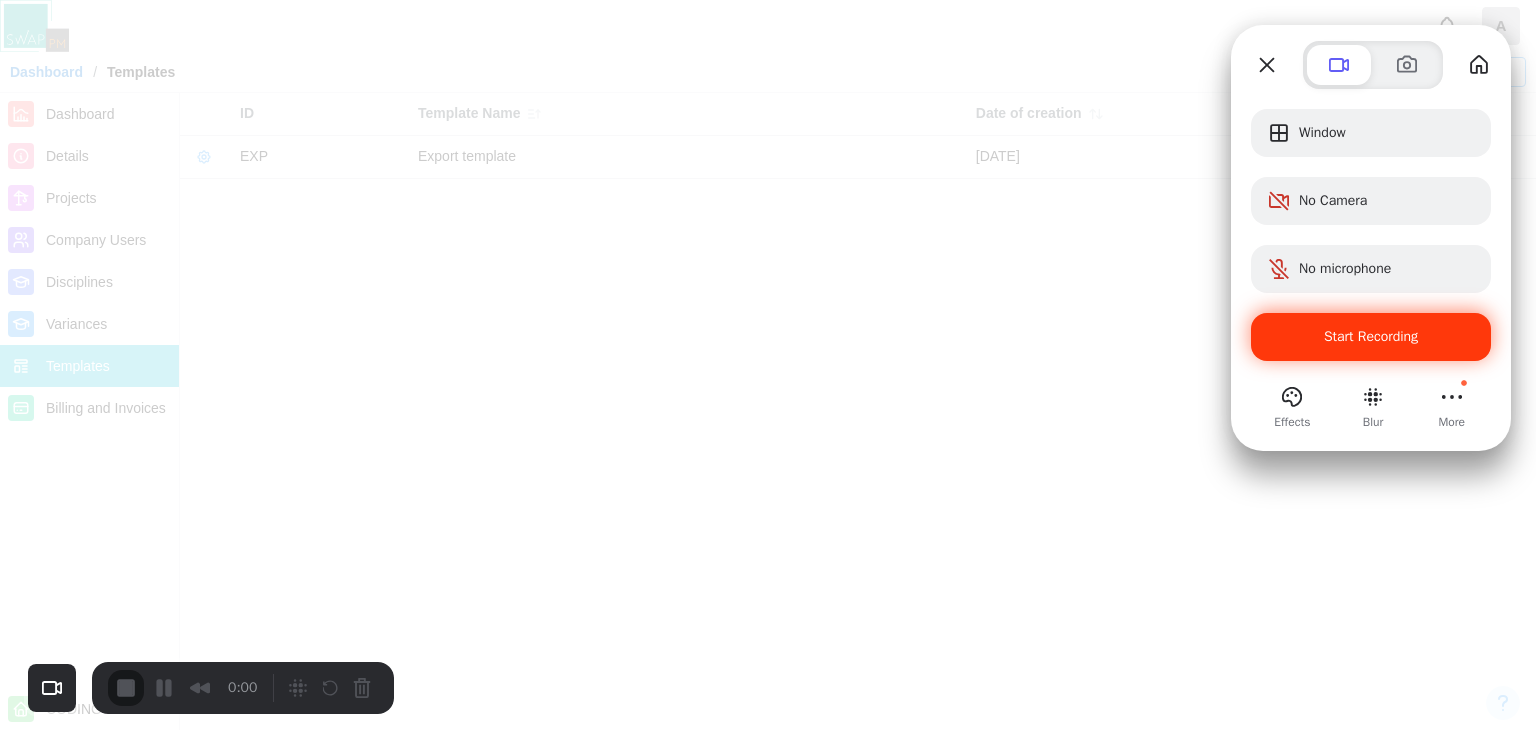click on "Start Recording" at bounding box center [1371, 337] 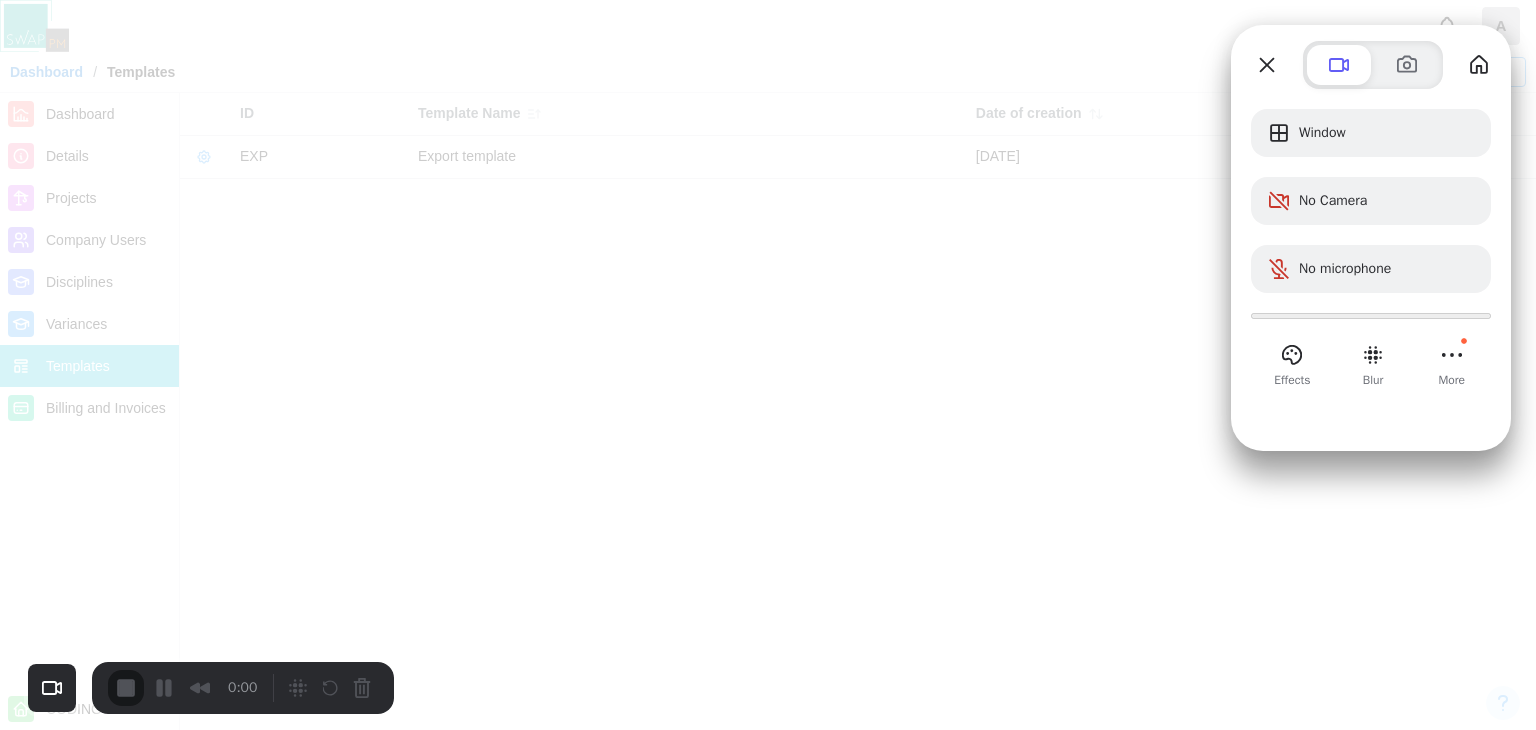 click on "Cancel Yes, proceed" at bounding box center (768, 1640) 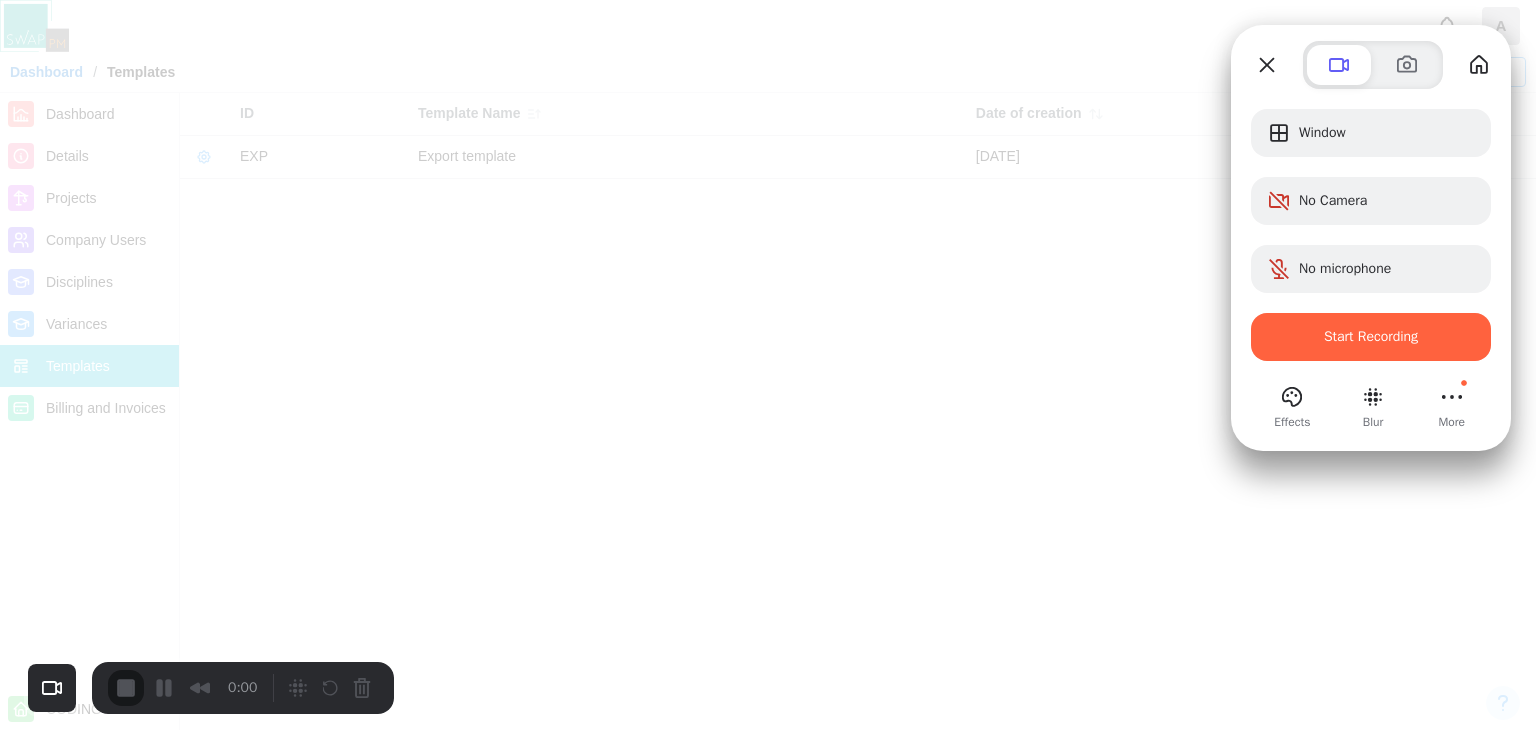 click on "Yes, proceed" at bounding box center (435, 1650) 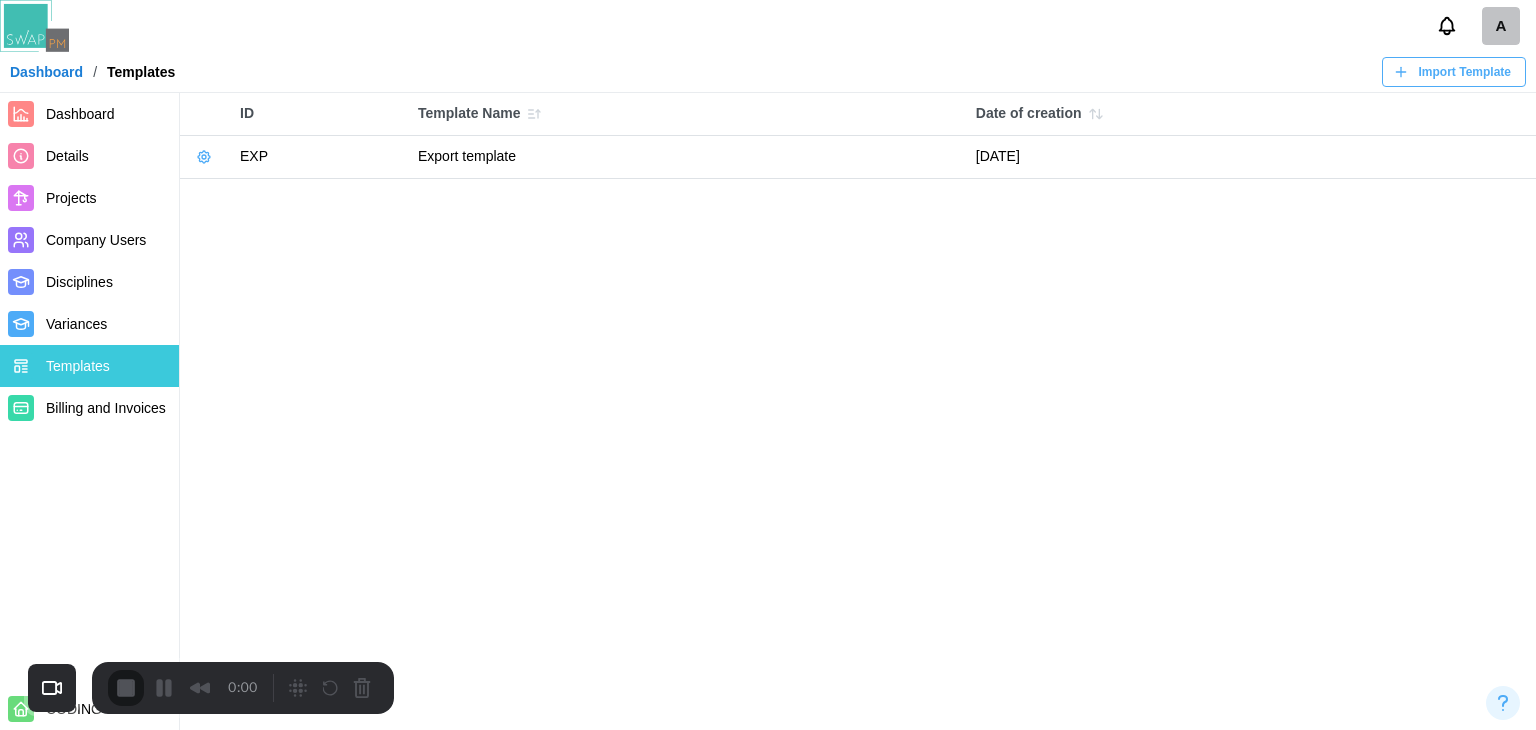 click 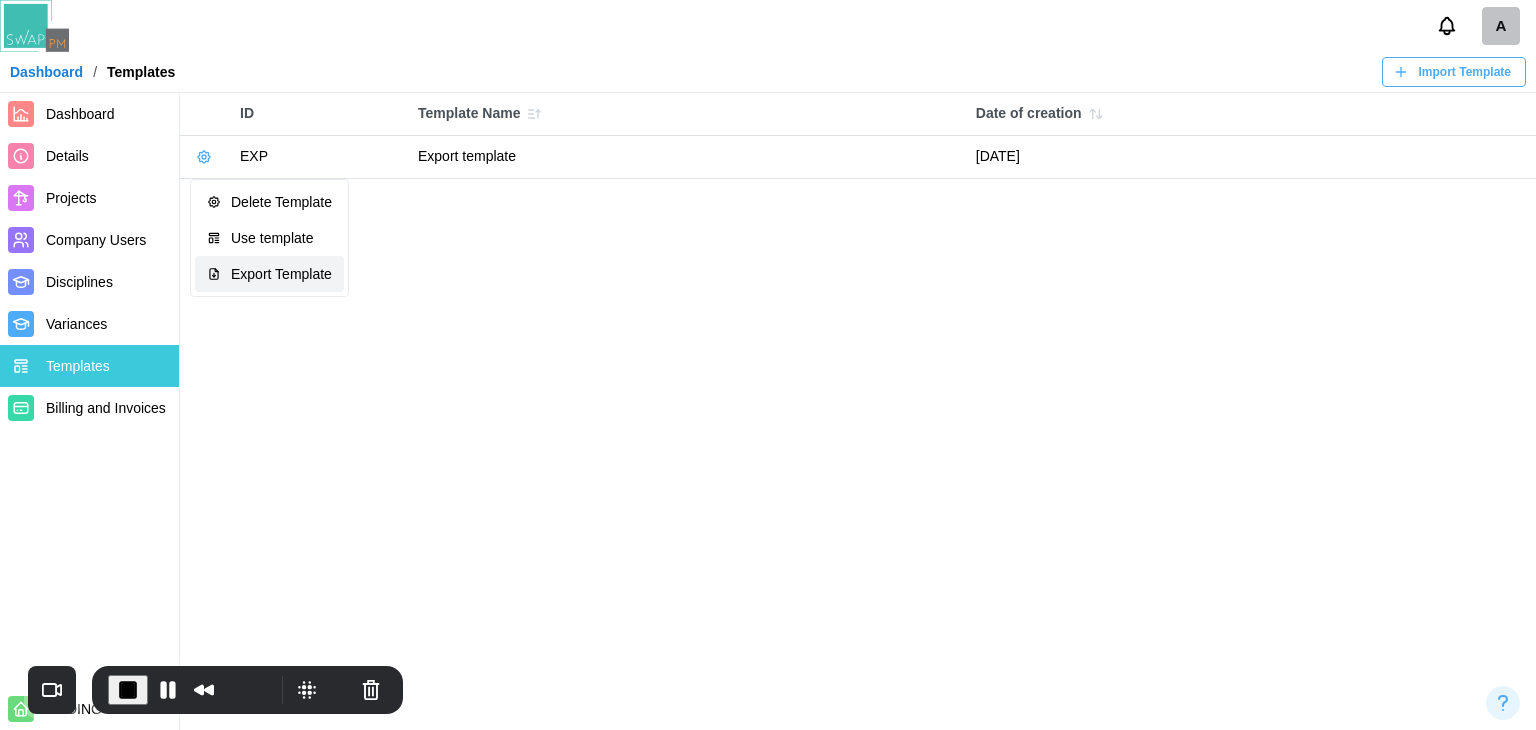 click on "Export Template" at bounding box center [269, 274] 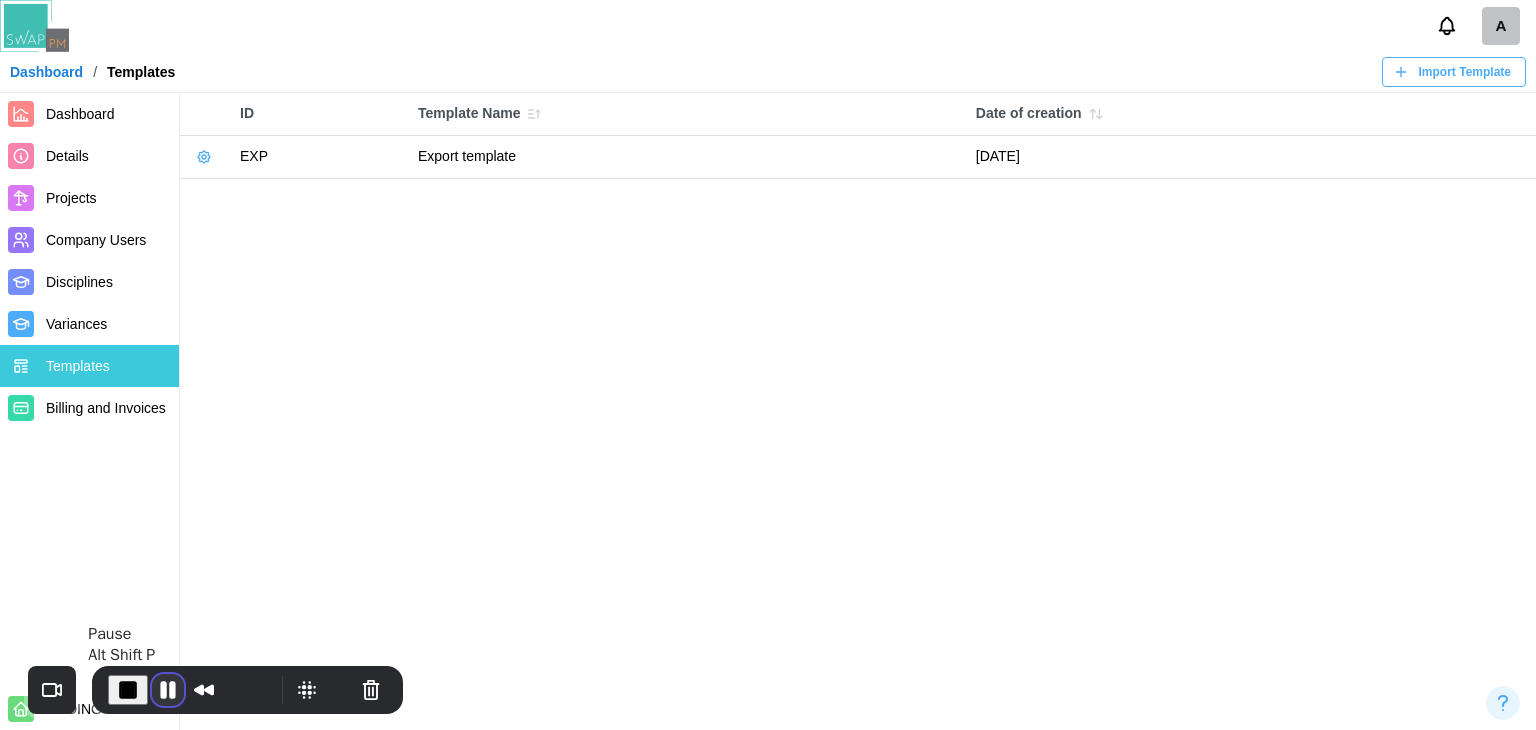 click at bounding box center [168, 690] 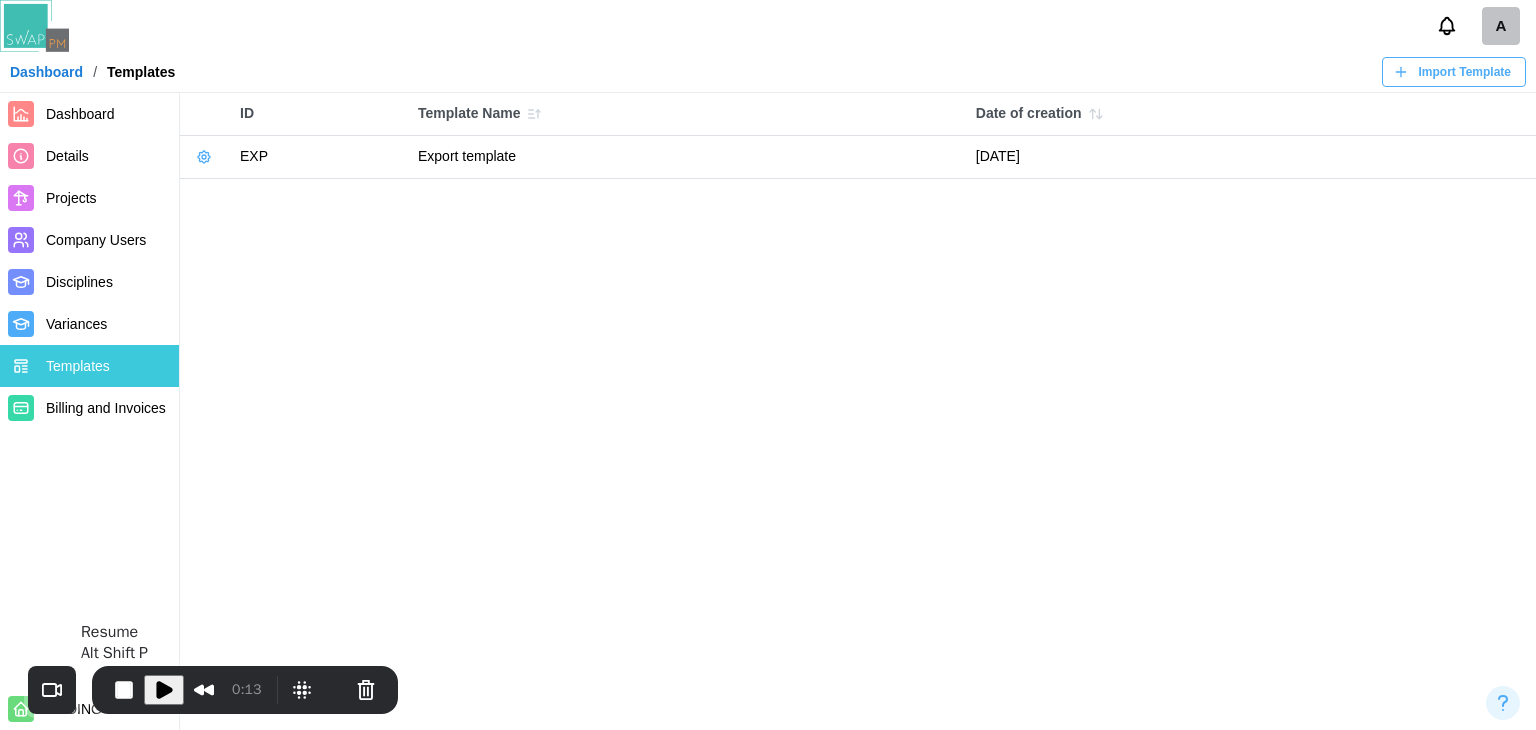 click at bounding box center (164, 690) 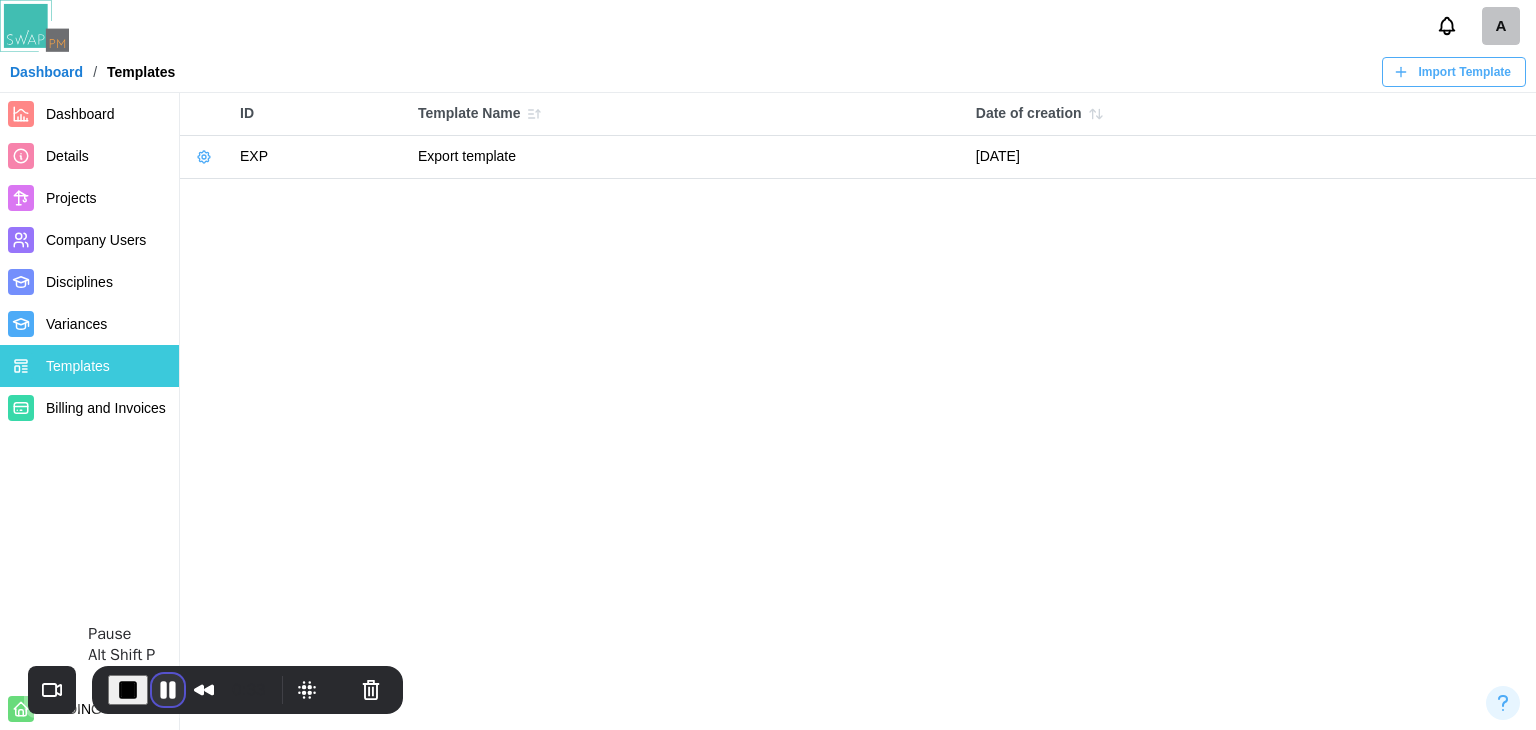 click at bounding box center [168, 690] 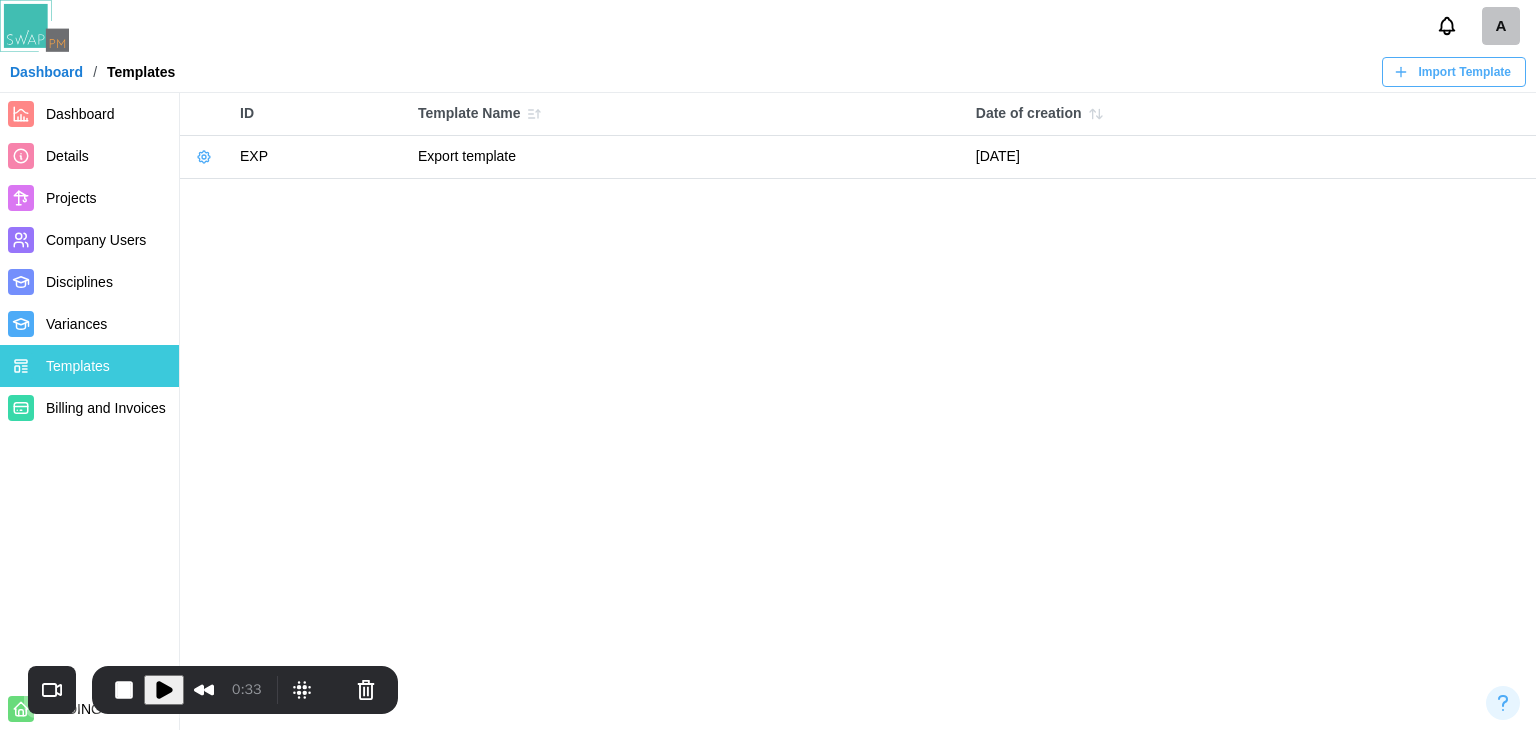 click at bounding box center [164, 690] 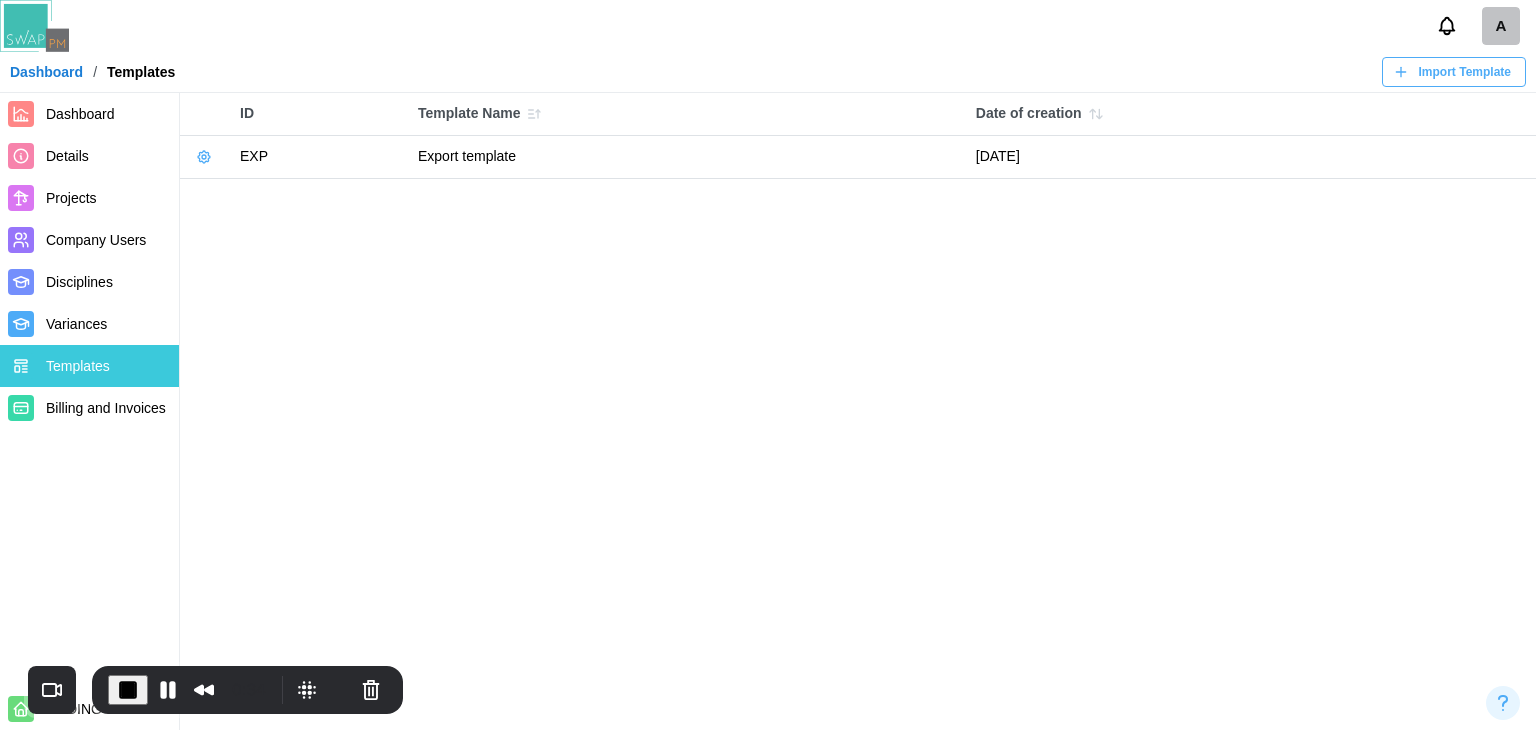 click on "Import Template" at bounding box center (1465, 72) 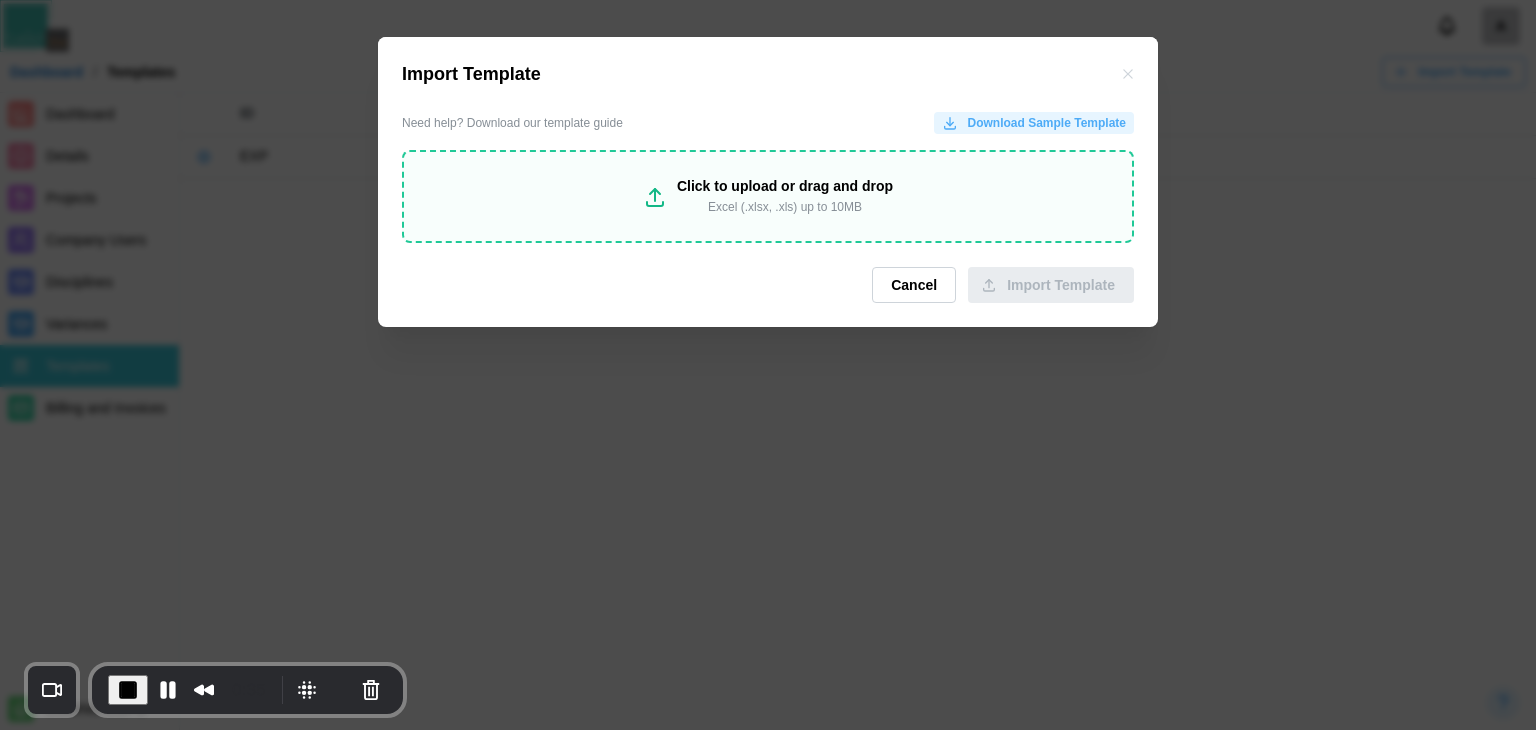 click on "Excel (.xlsx, .xls) up to 10MB" at bounding box center (785, 207) 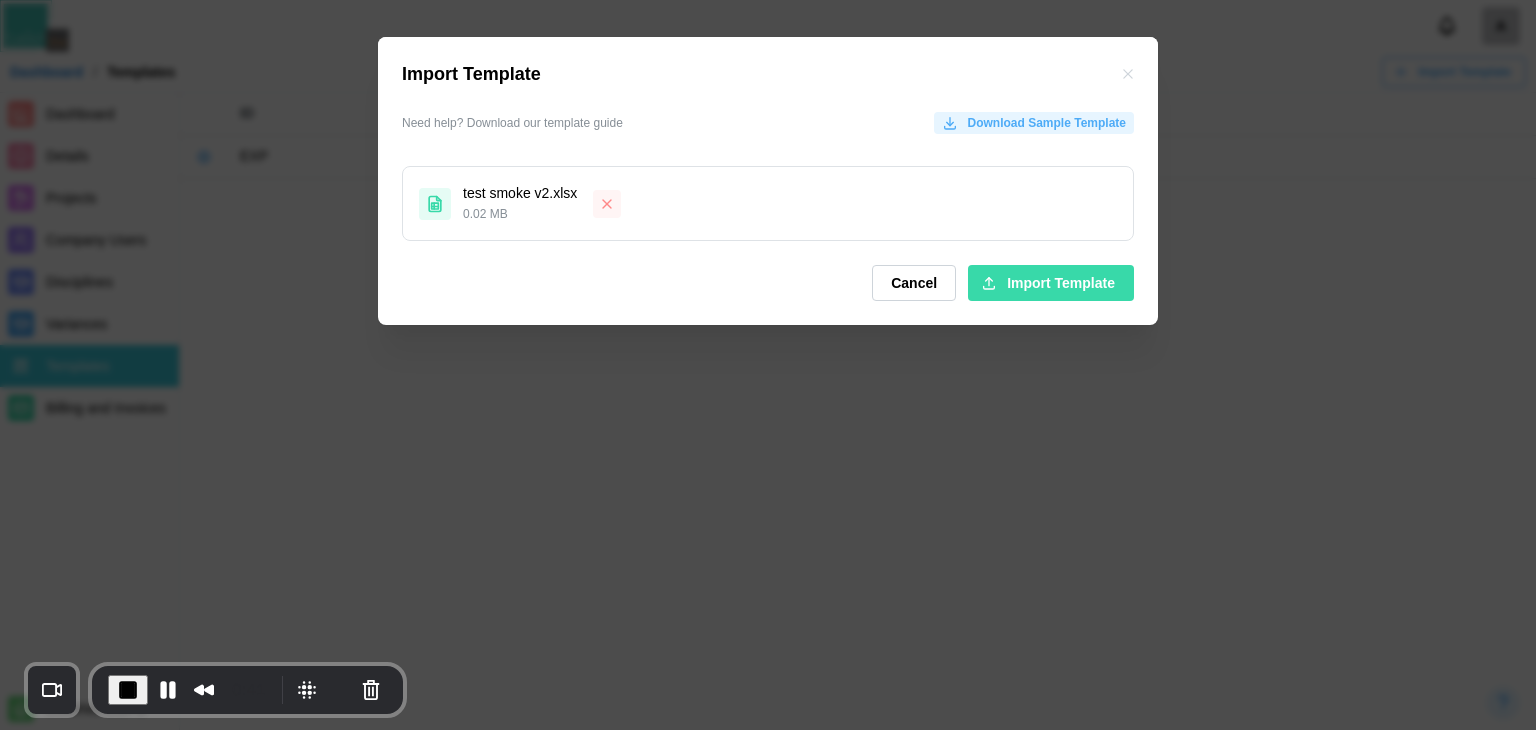 click on "Import Template" at bounding box center [1061, 283] 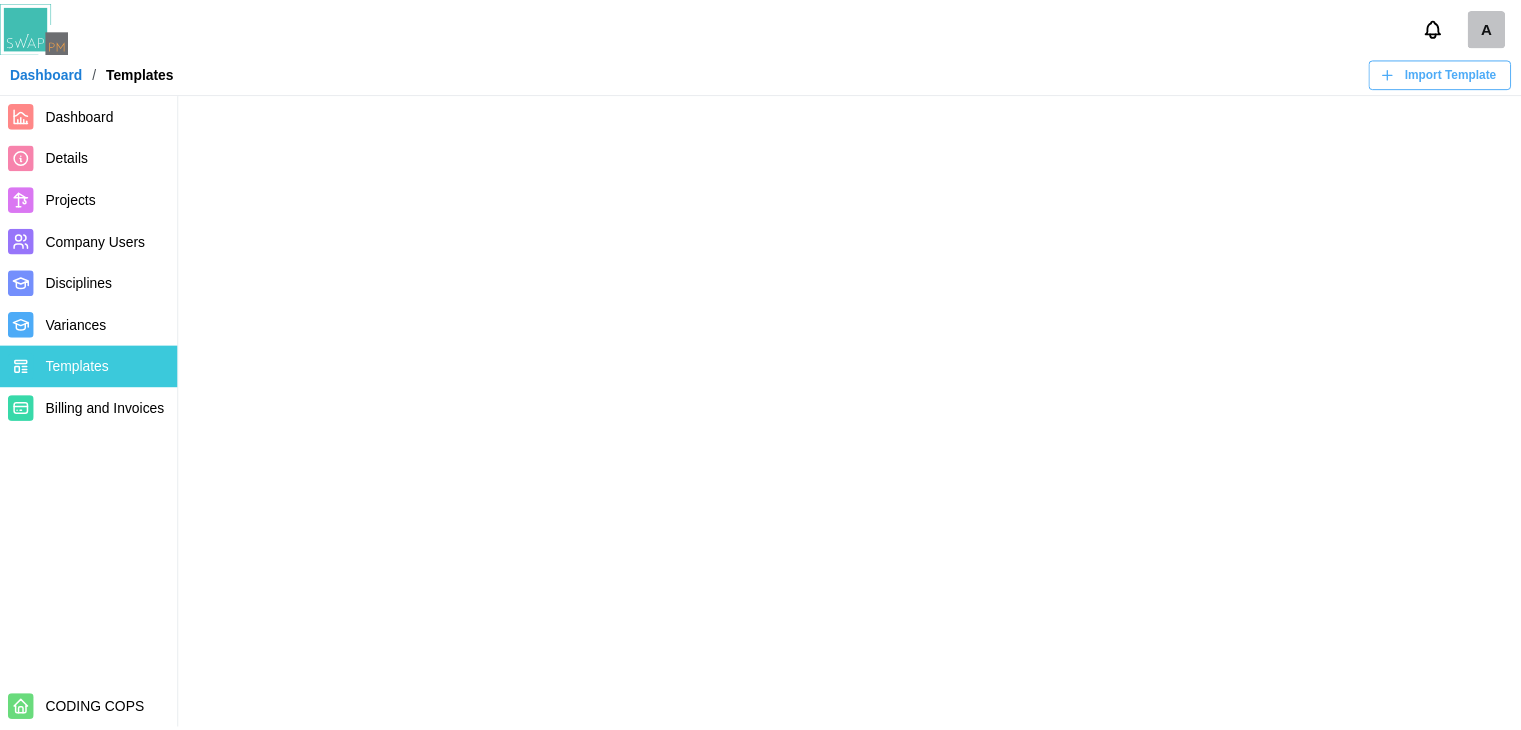 scroll, scrollTop: 0, scrollLeft: 0, axis: both 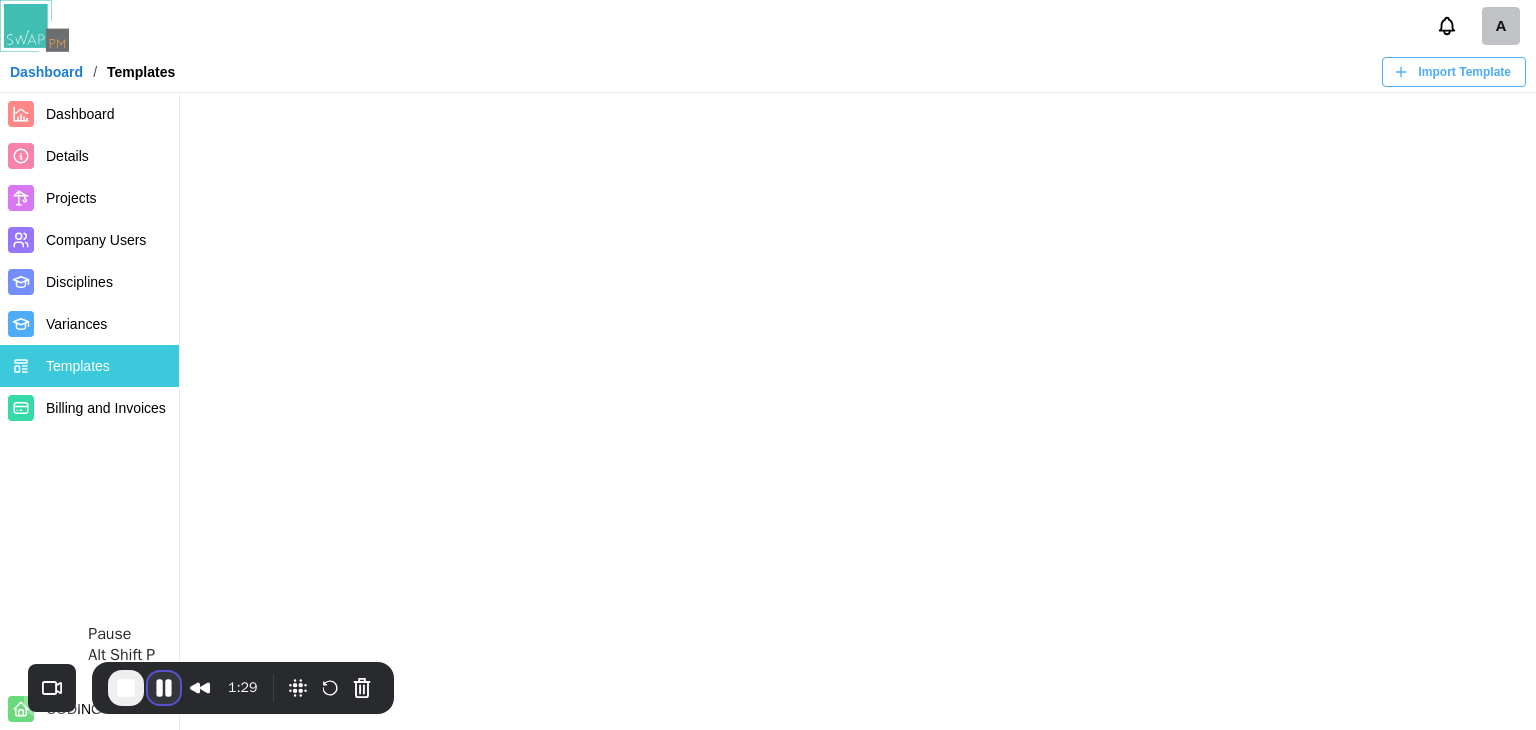 click at bounding box center [164, 688] 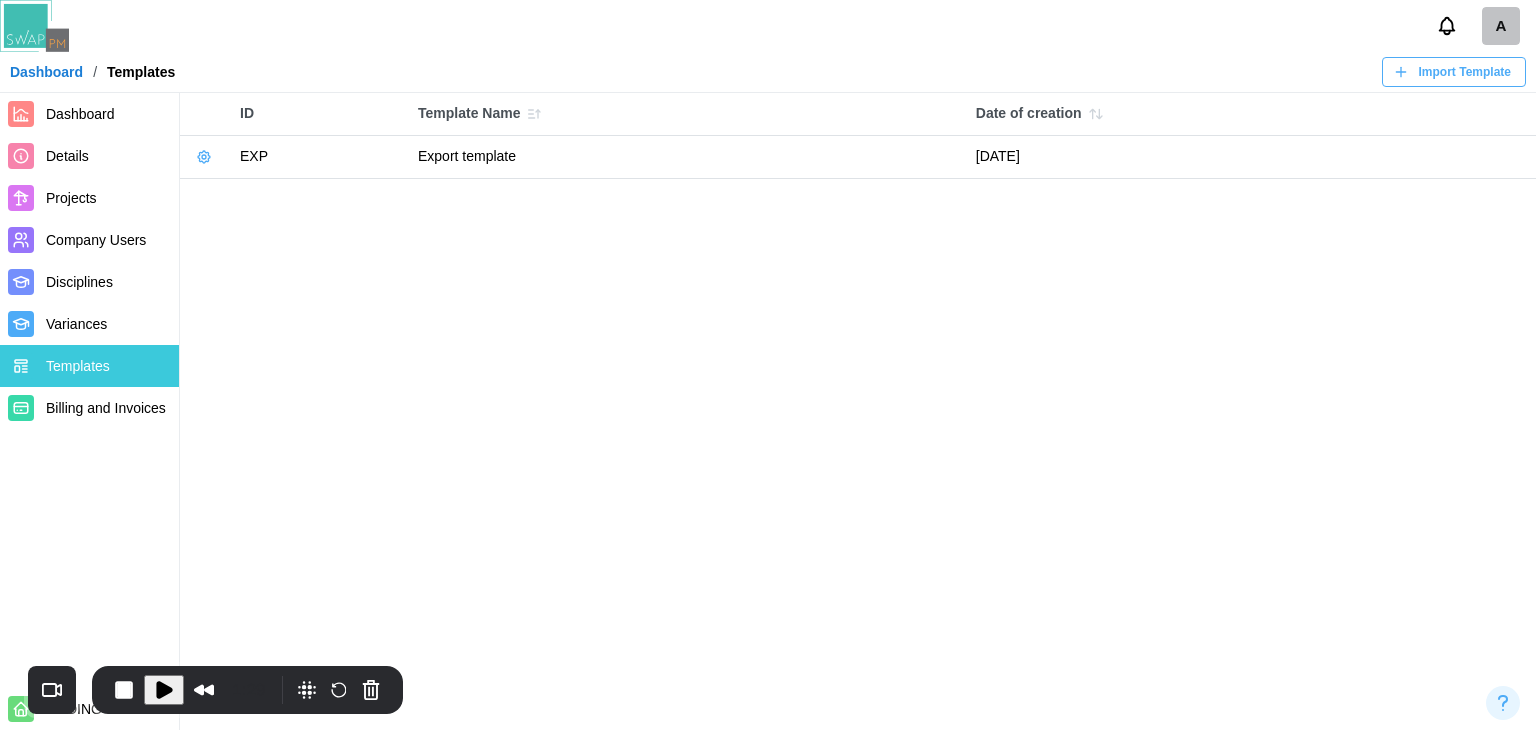 click on "Billing and Invoices" at bounding box center (106, 408) 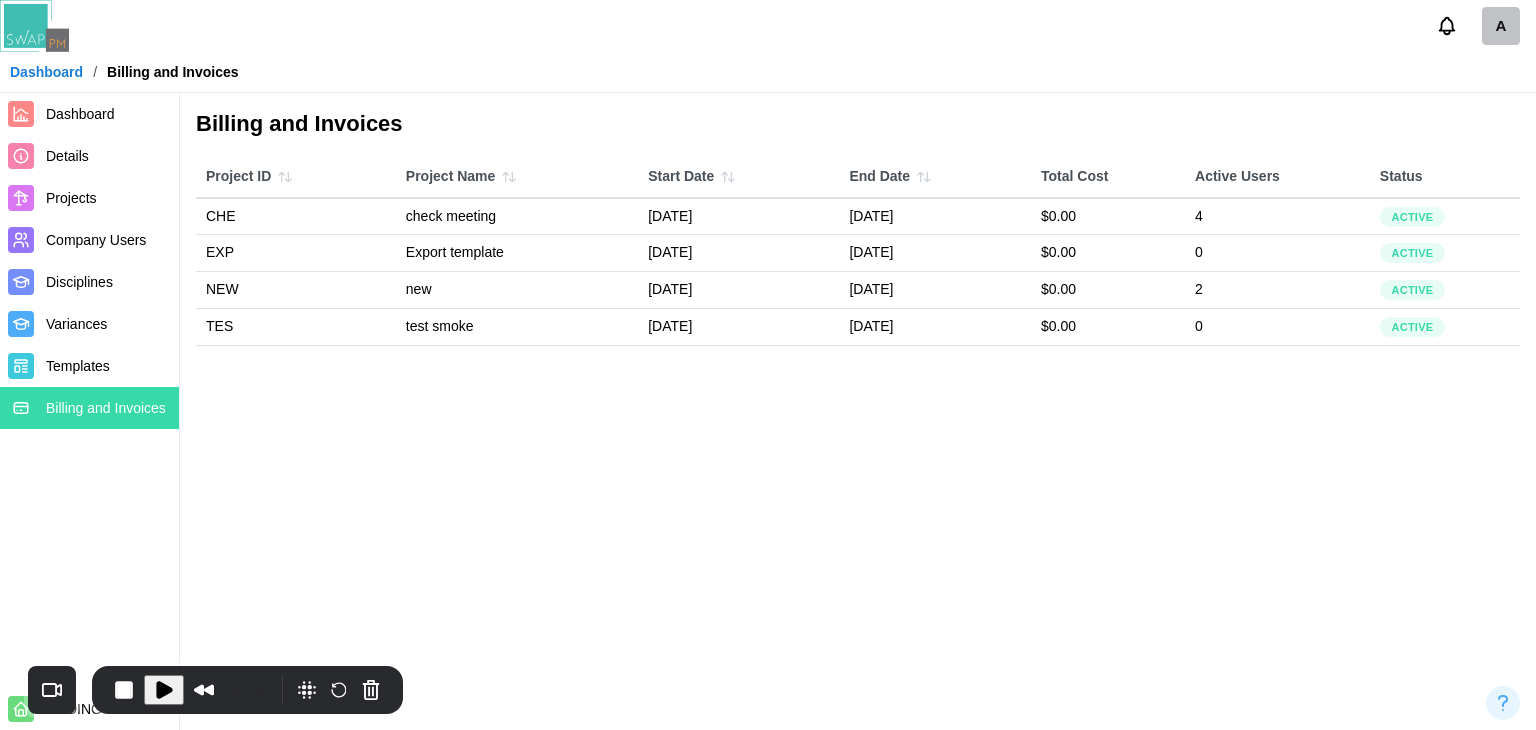 click on "ACTIVE" at bounding box center [1413, 217] 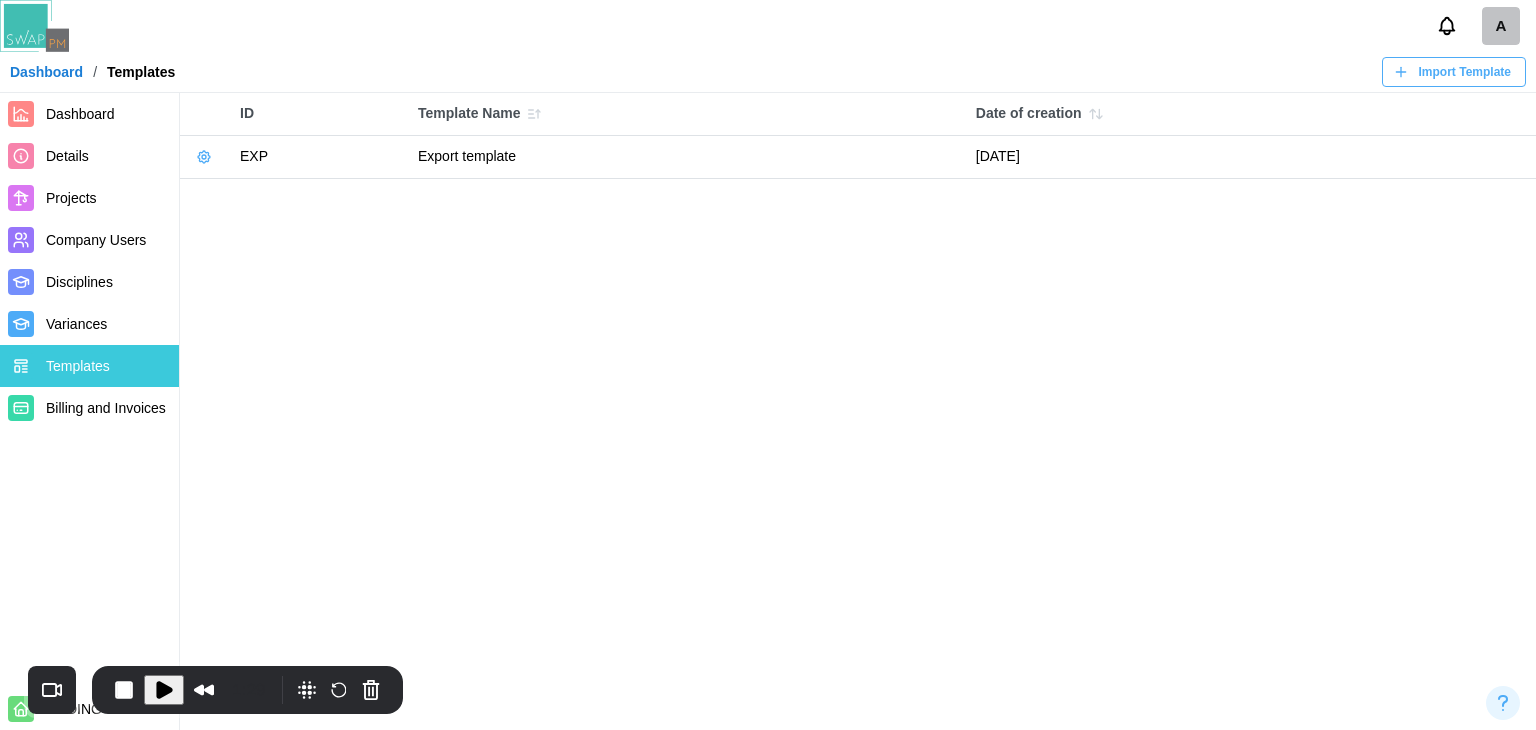 click 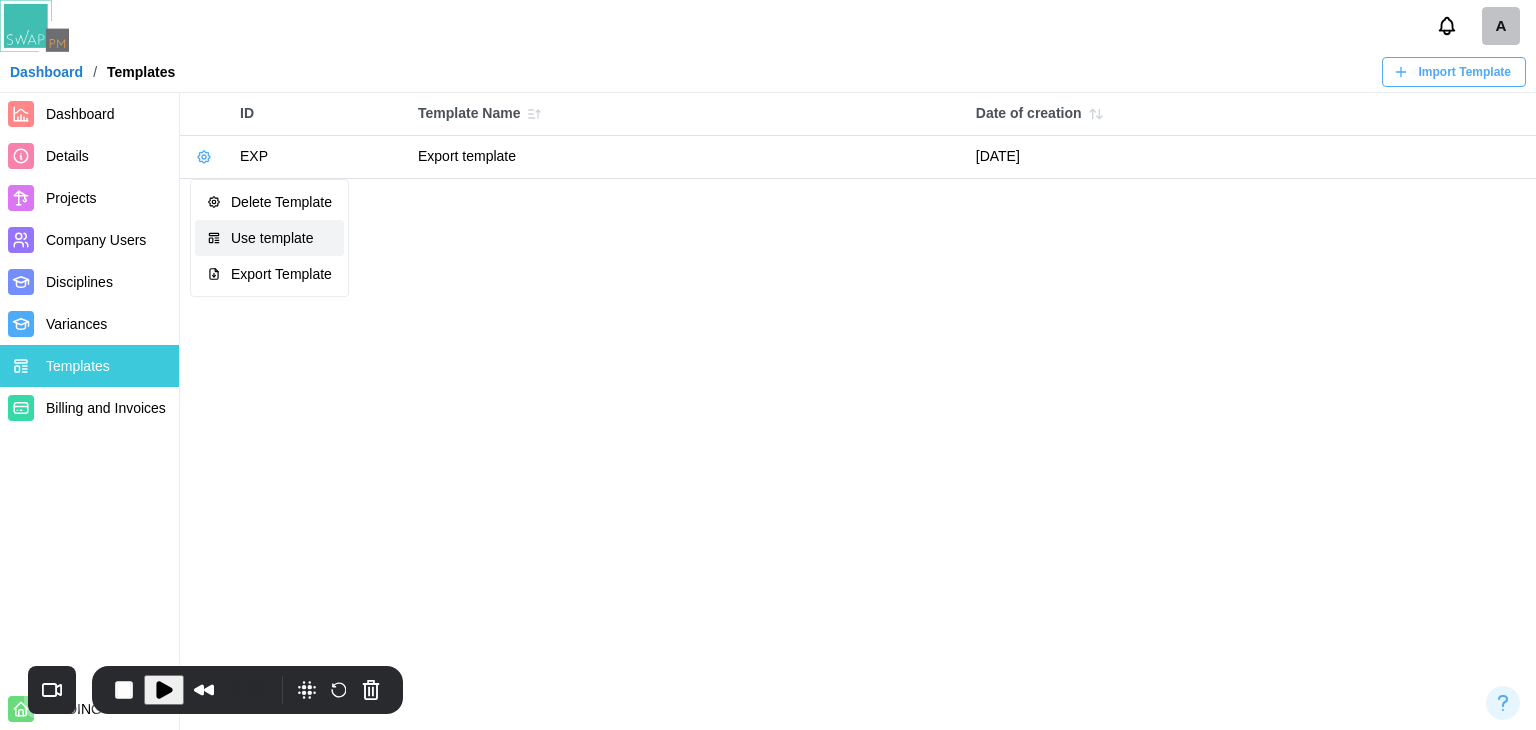 click on "Use template" at bounding box center (281, 238) 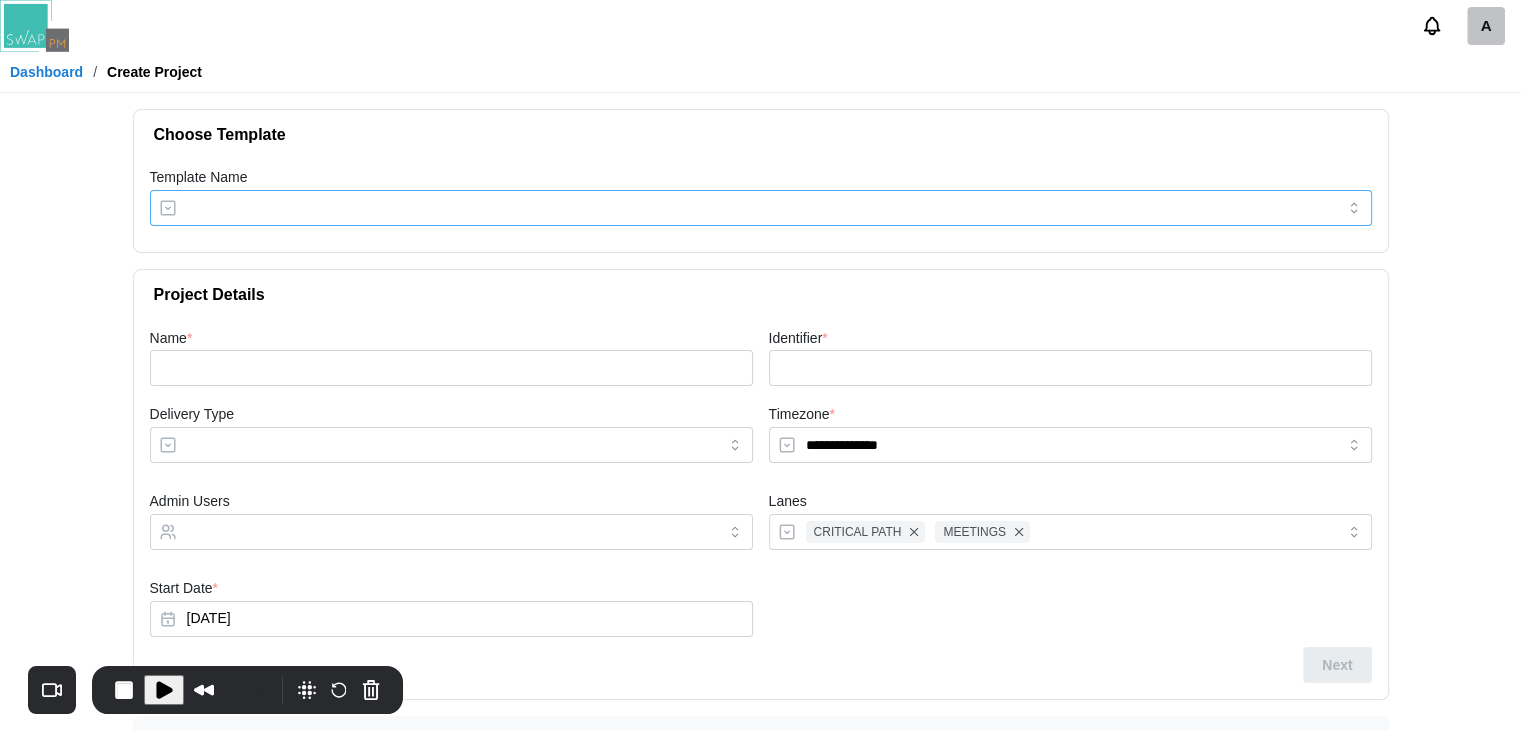 click on "Template Name" at bounding box center [761, 208] 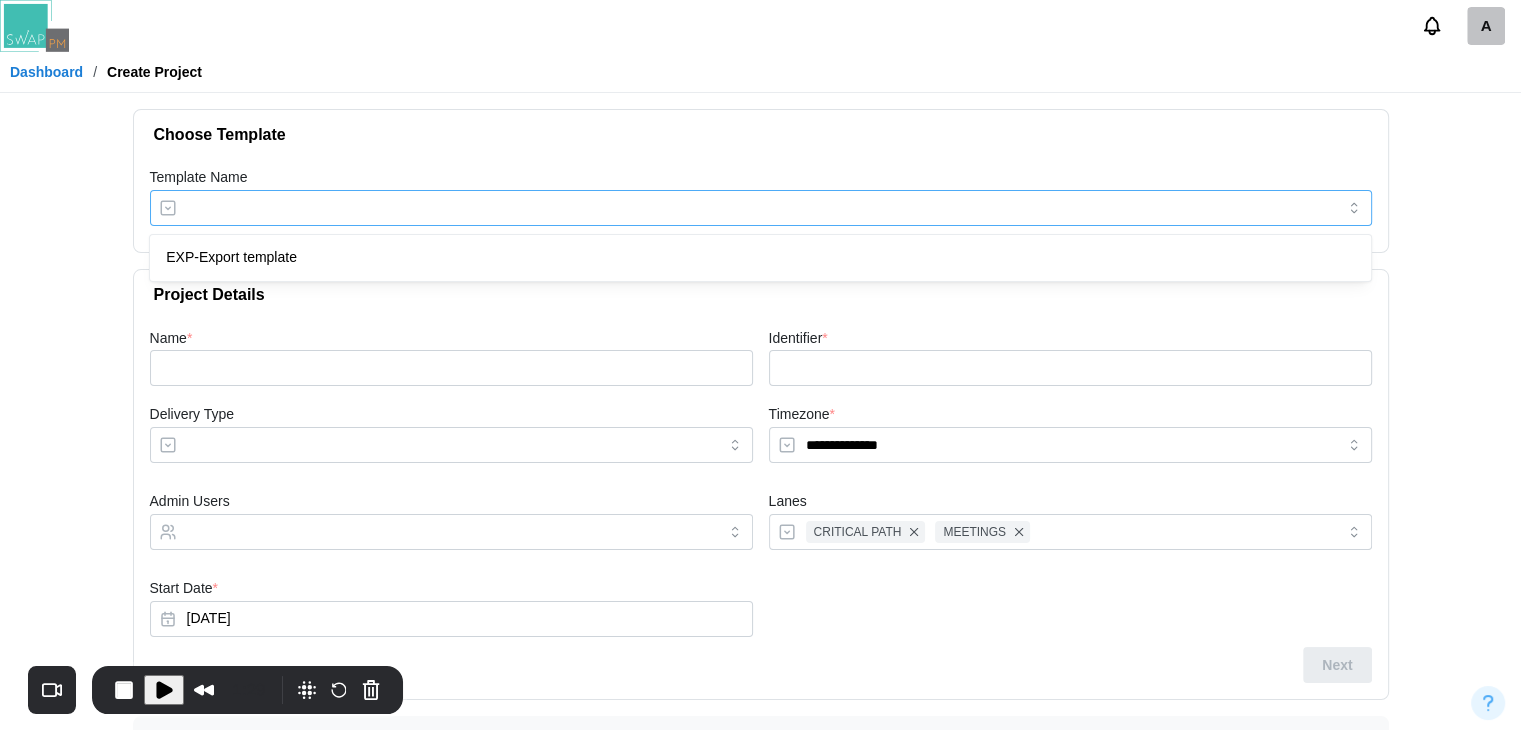 click on "Template Name" at bounding box center (761, 208) 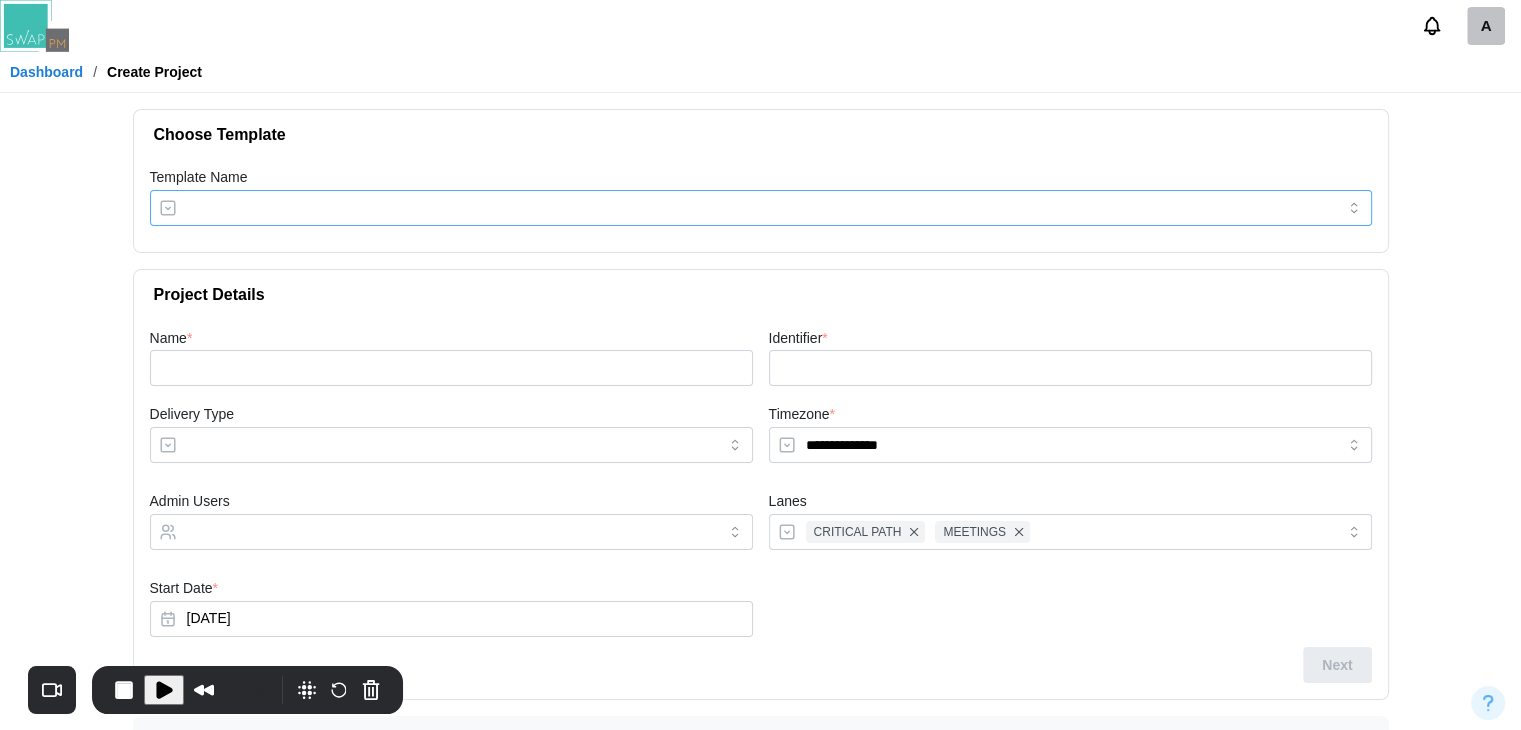 click on "Template Name" at bounding box center (761, 208) 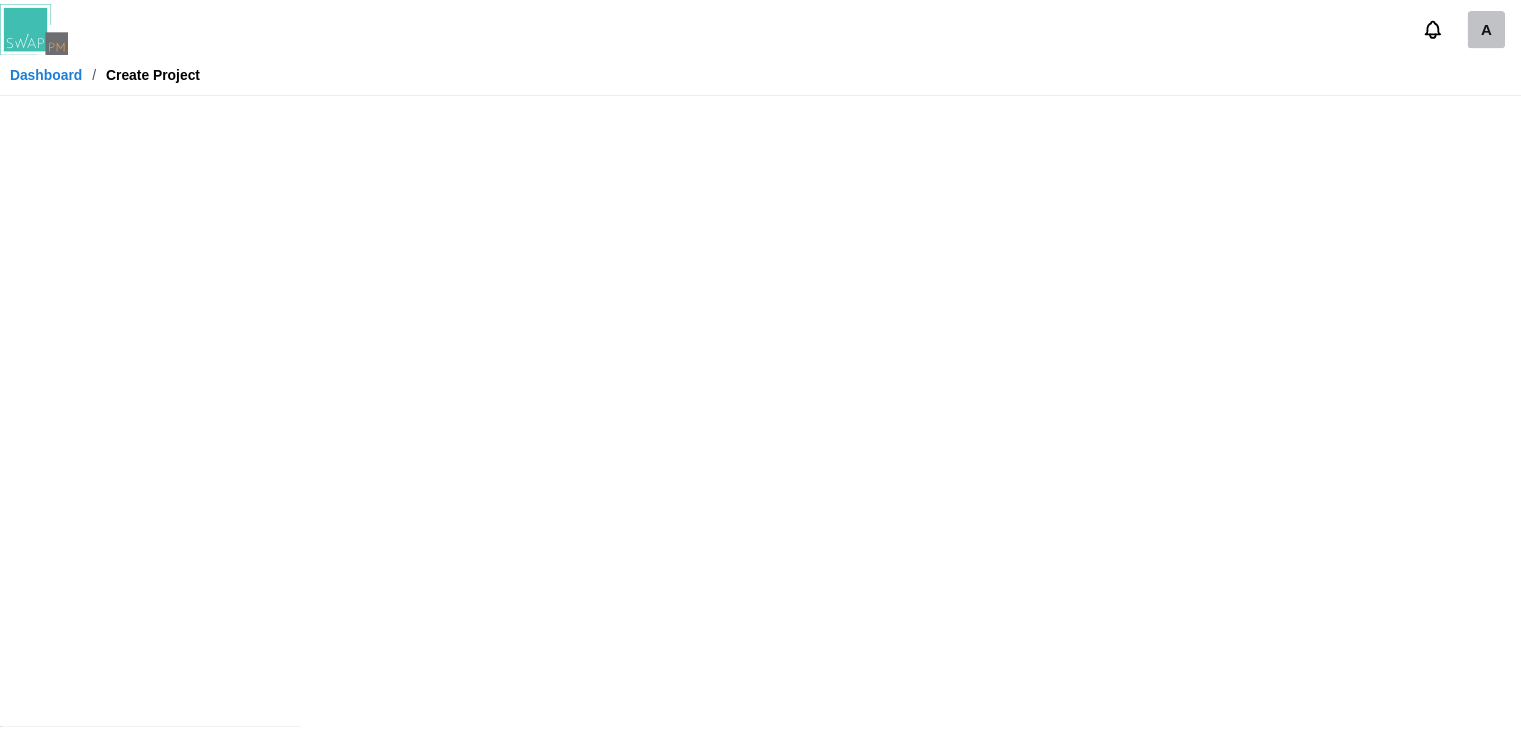 scroll, scrollTop: 0, scrollLeft: 0, axis: both 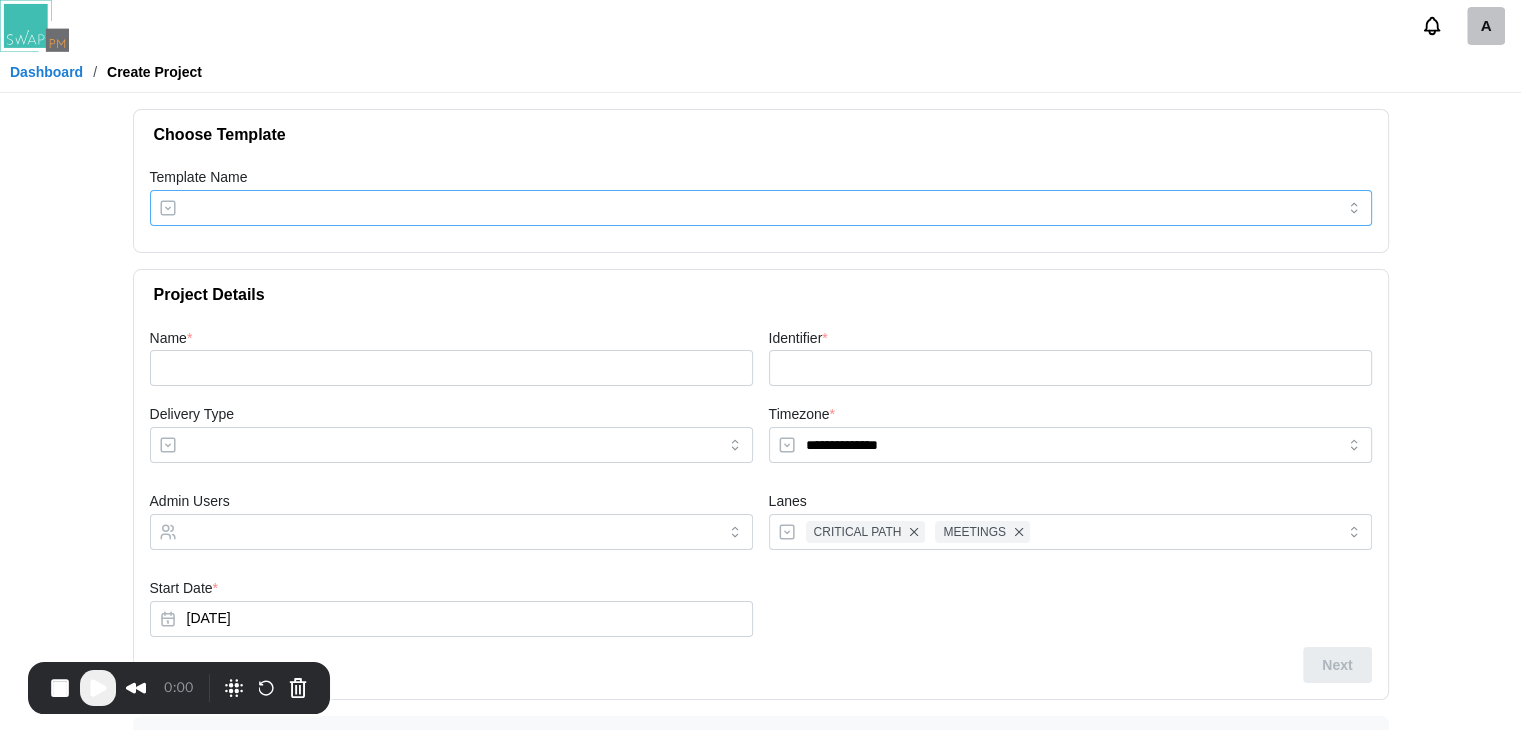 click on "Template Name" at bounding box center [761, 208] 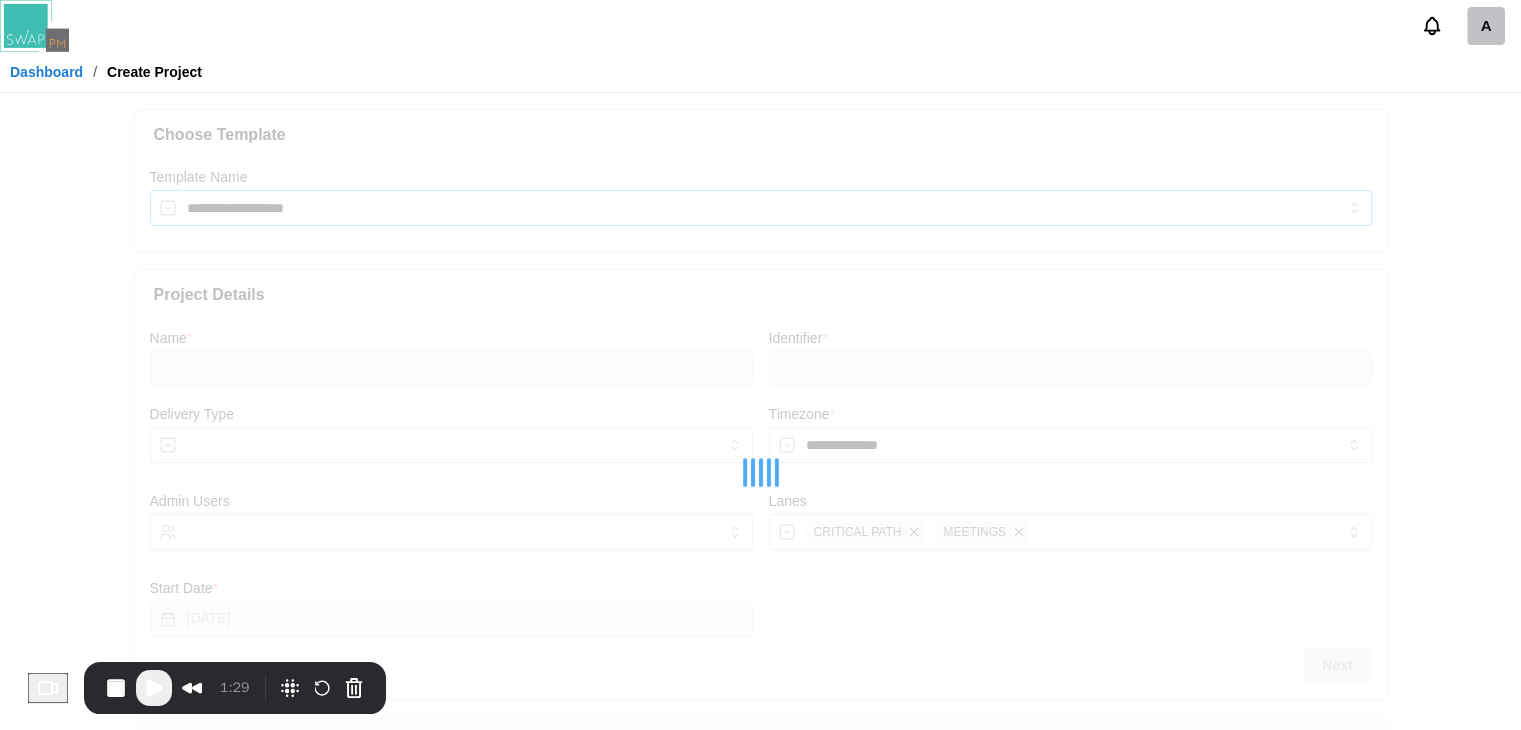 type on "**********" 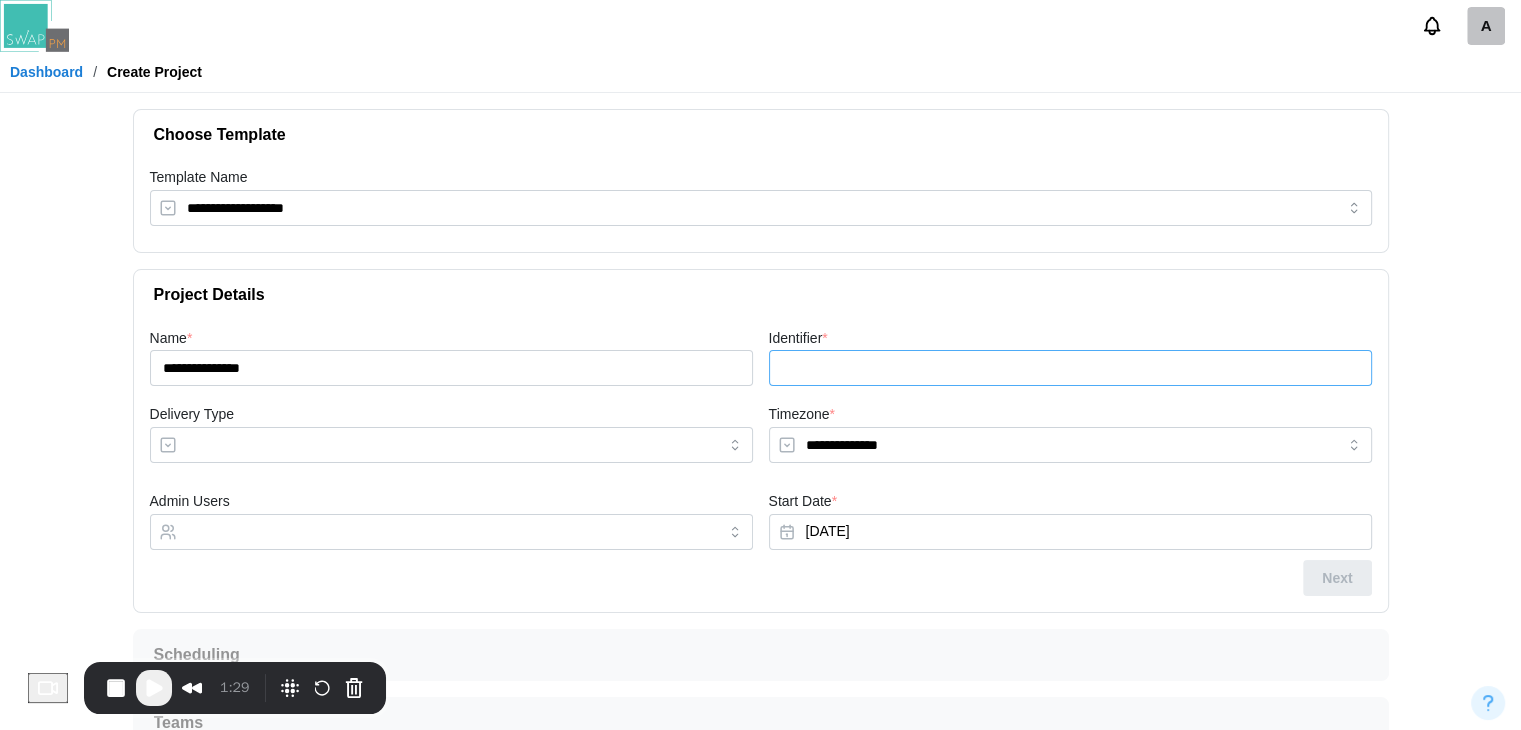 click on "Identifier  *" at bounding box center [1070, 368] 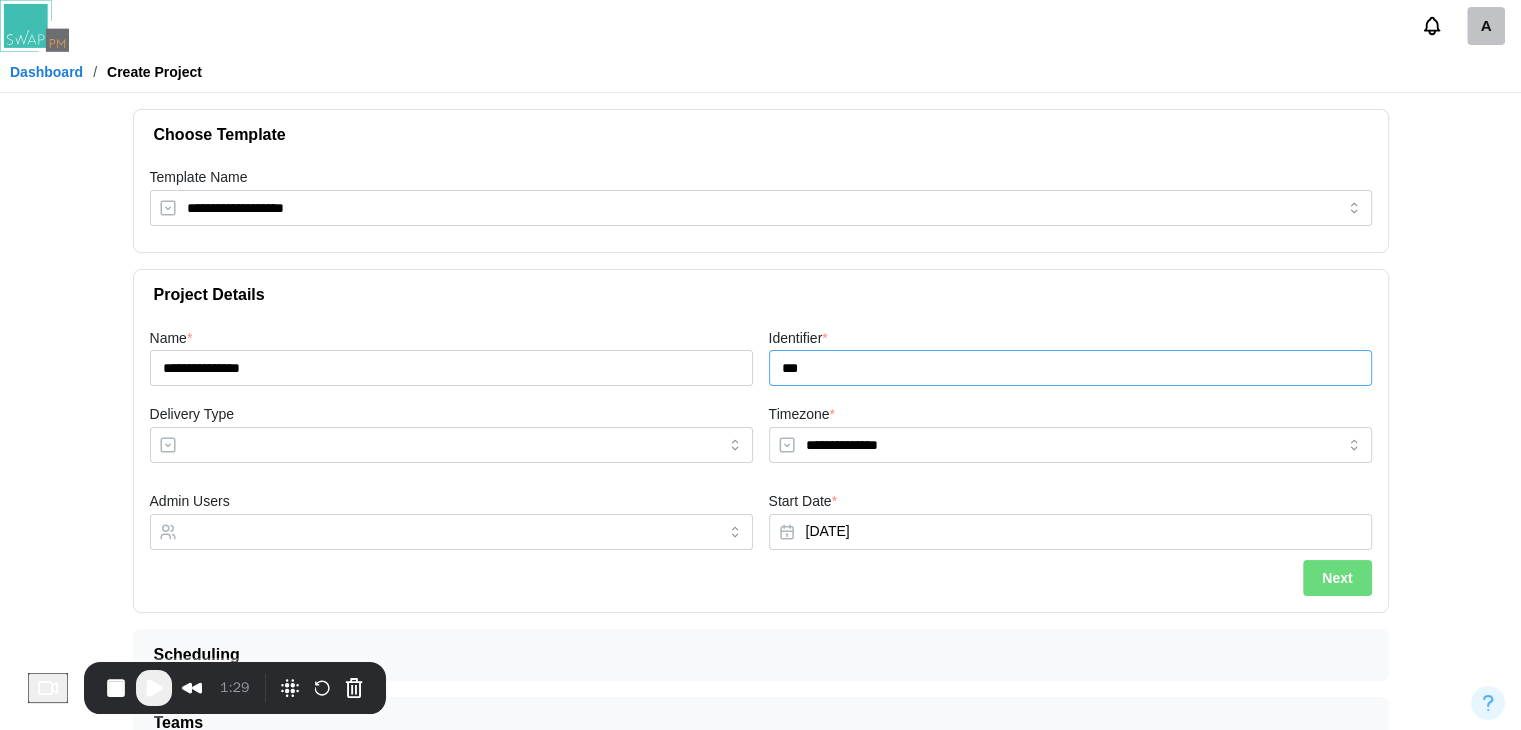 type on "***" 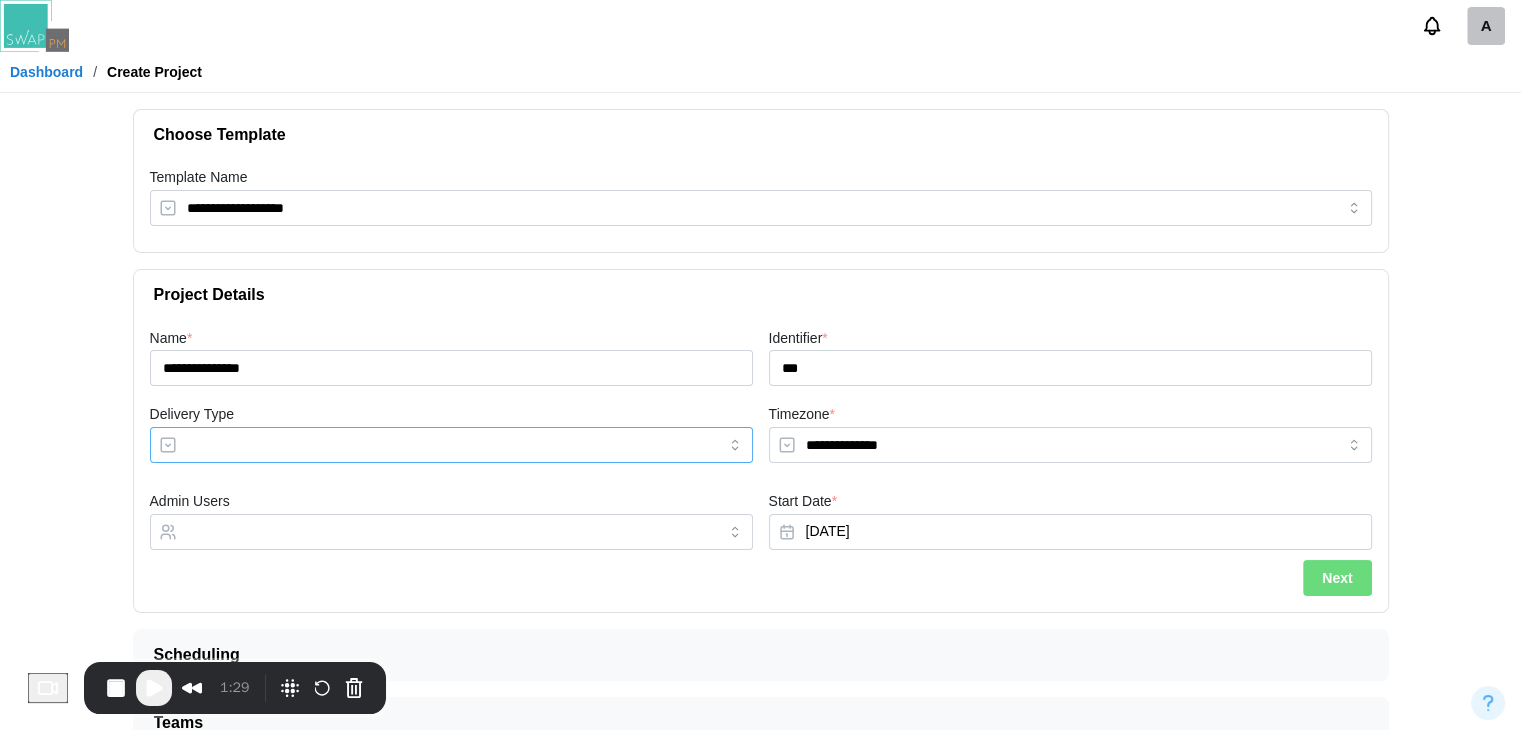 click on "Delivery Type" at bounding box center (451, 445) 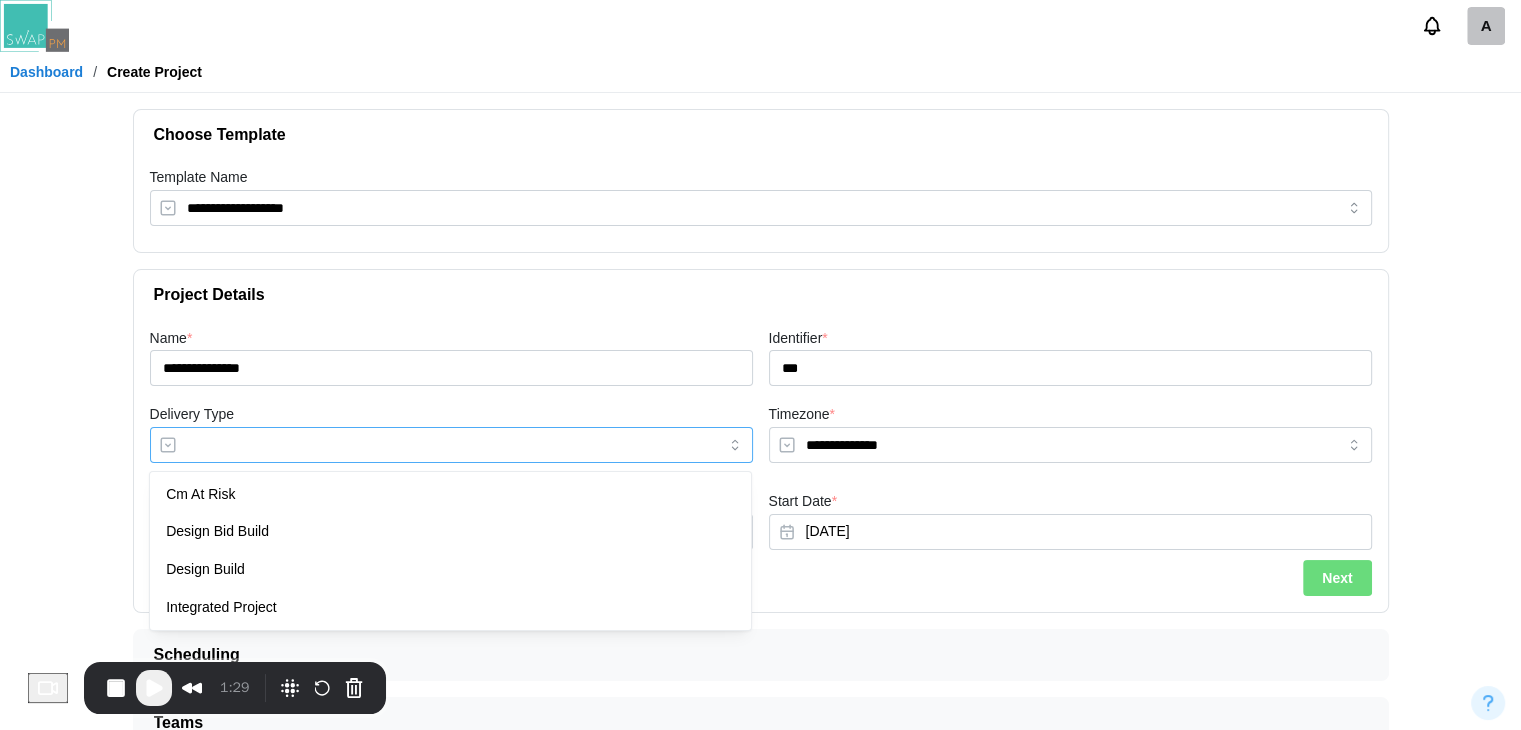 type on "**********" 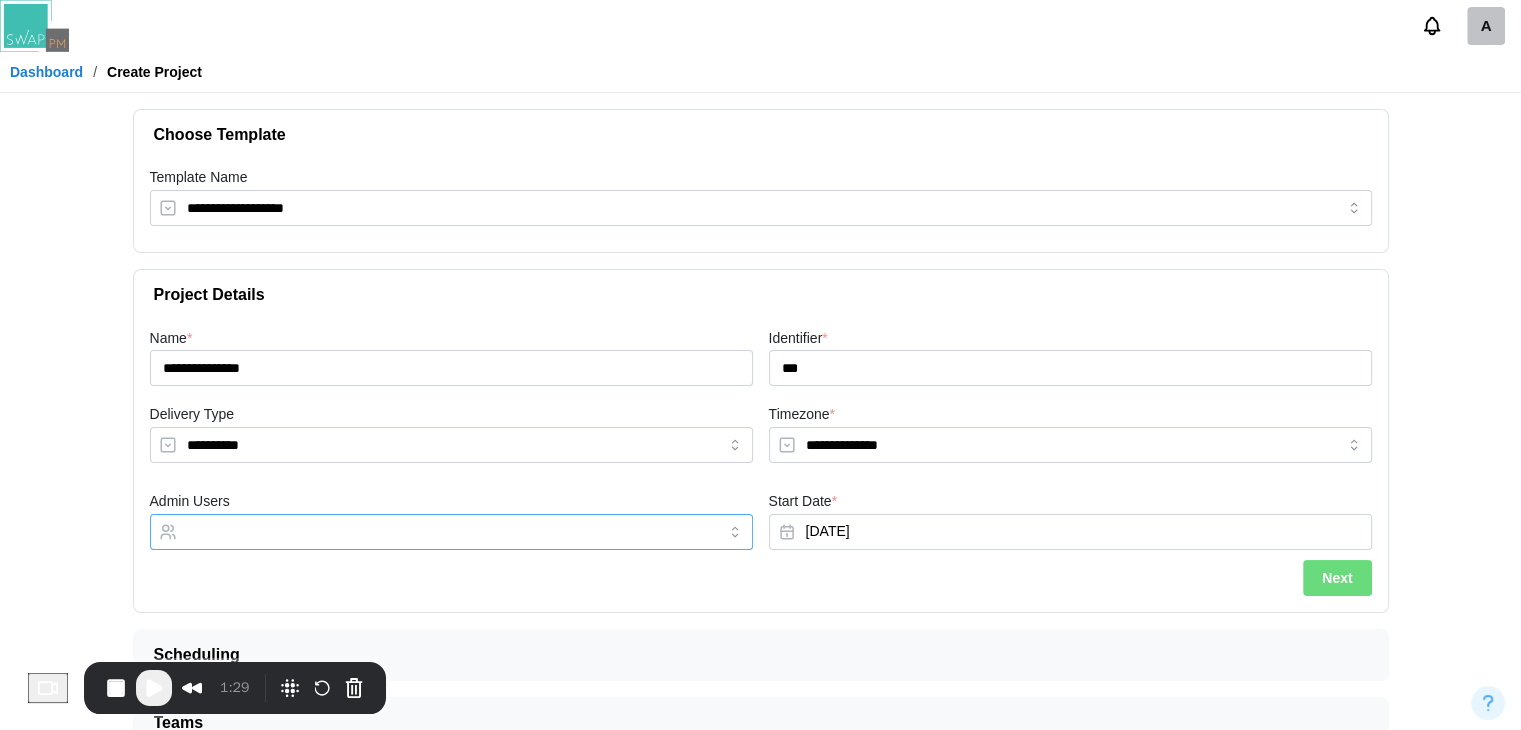 click on "Admin Users" at bounding box center (433, 532) 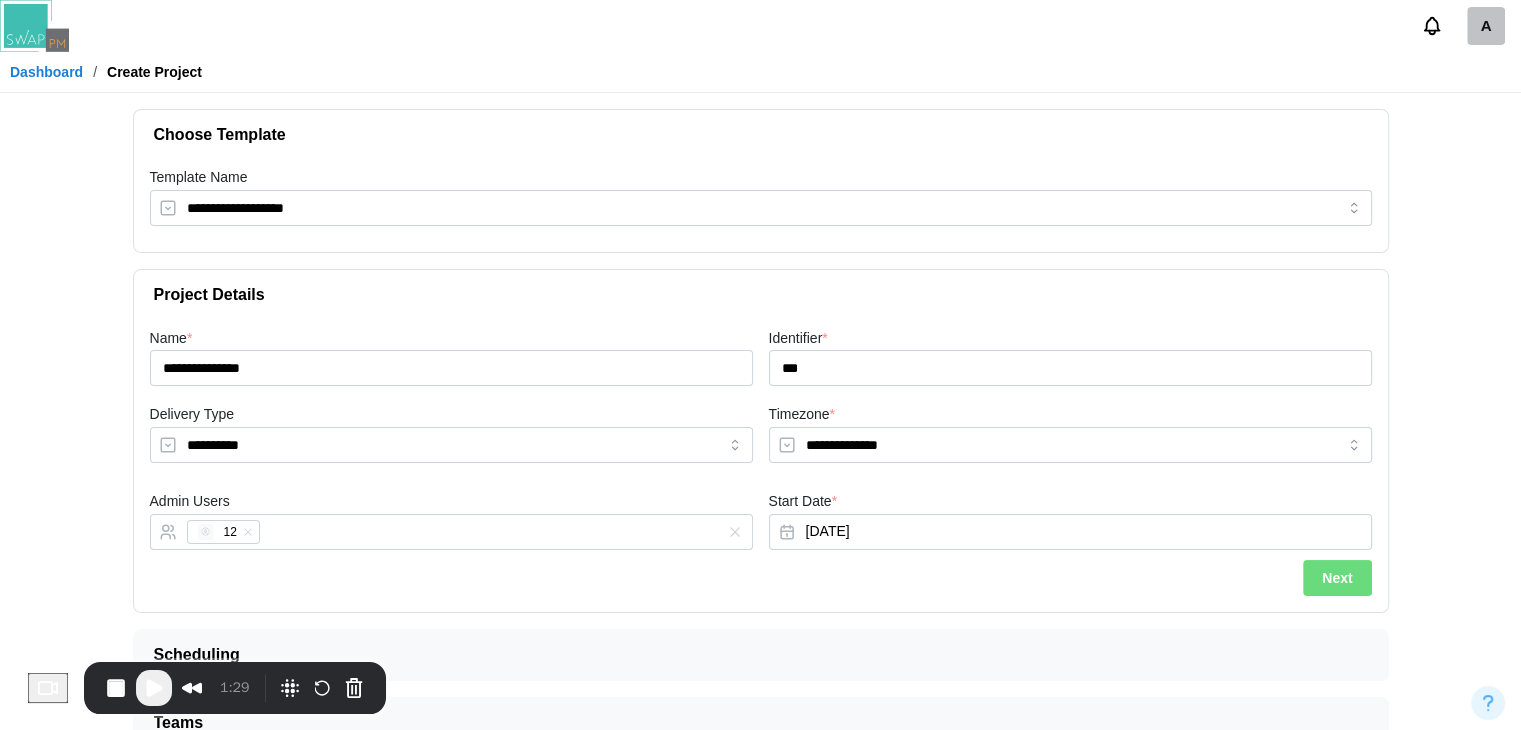 click on "Next" at bounding box center [1337, 578] 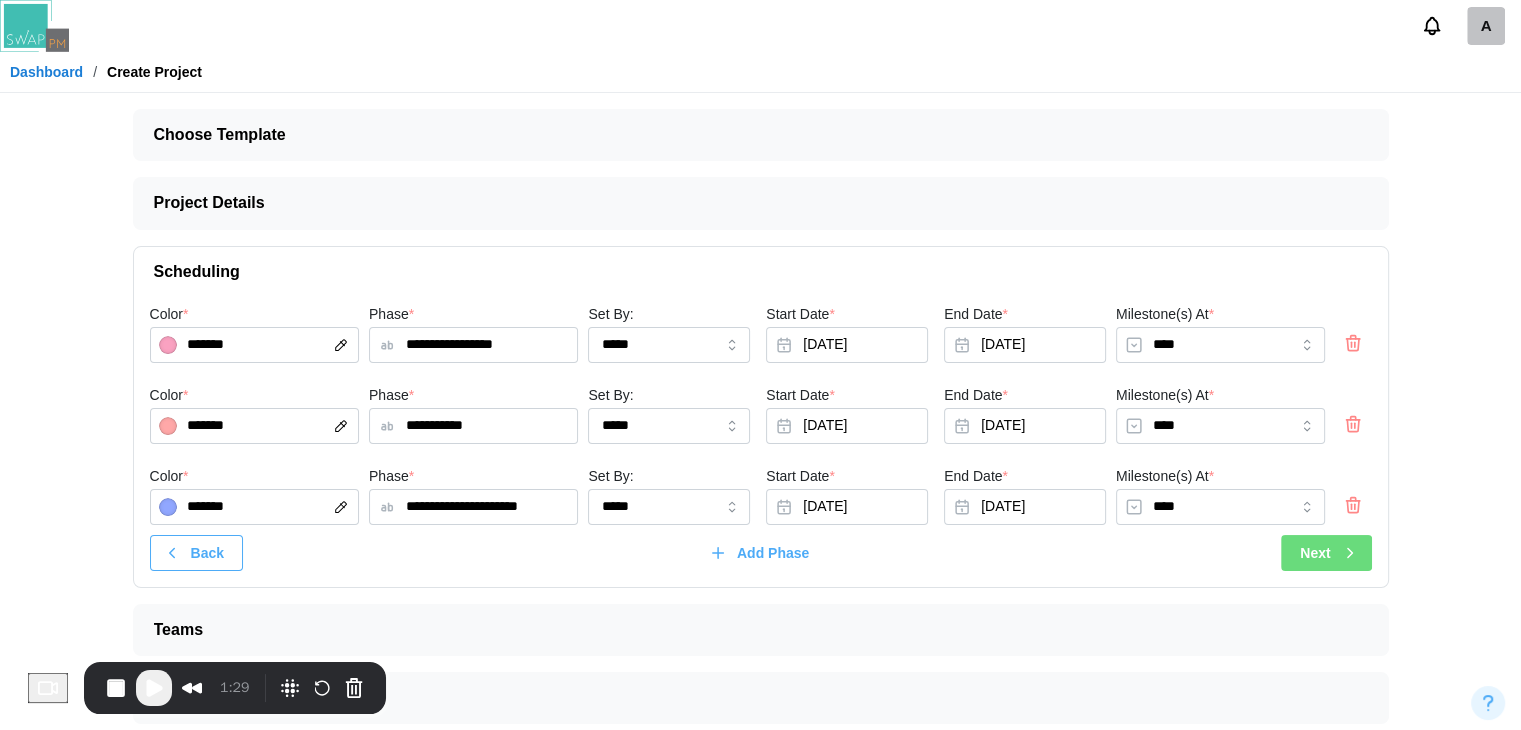 click on "Next" at bounding box center (1326, 553) 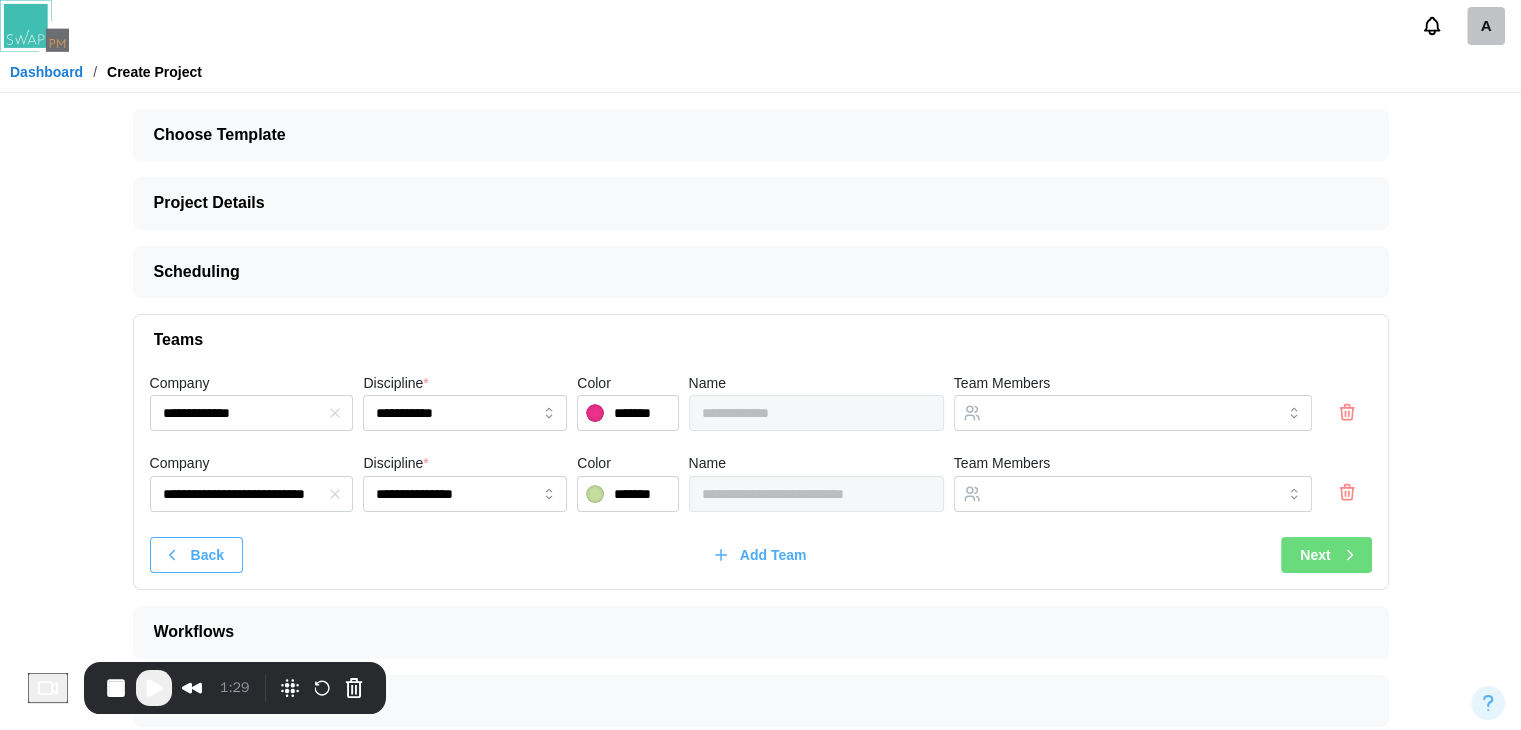 click on "Next" at bounding box center [1315, 555] 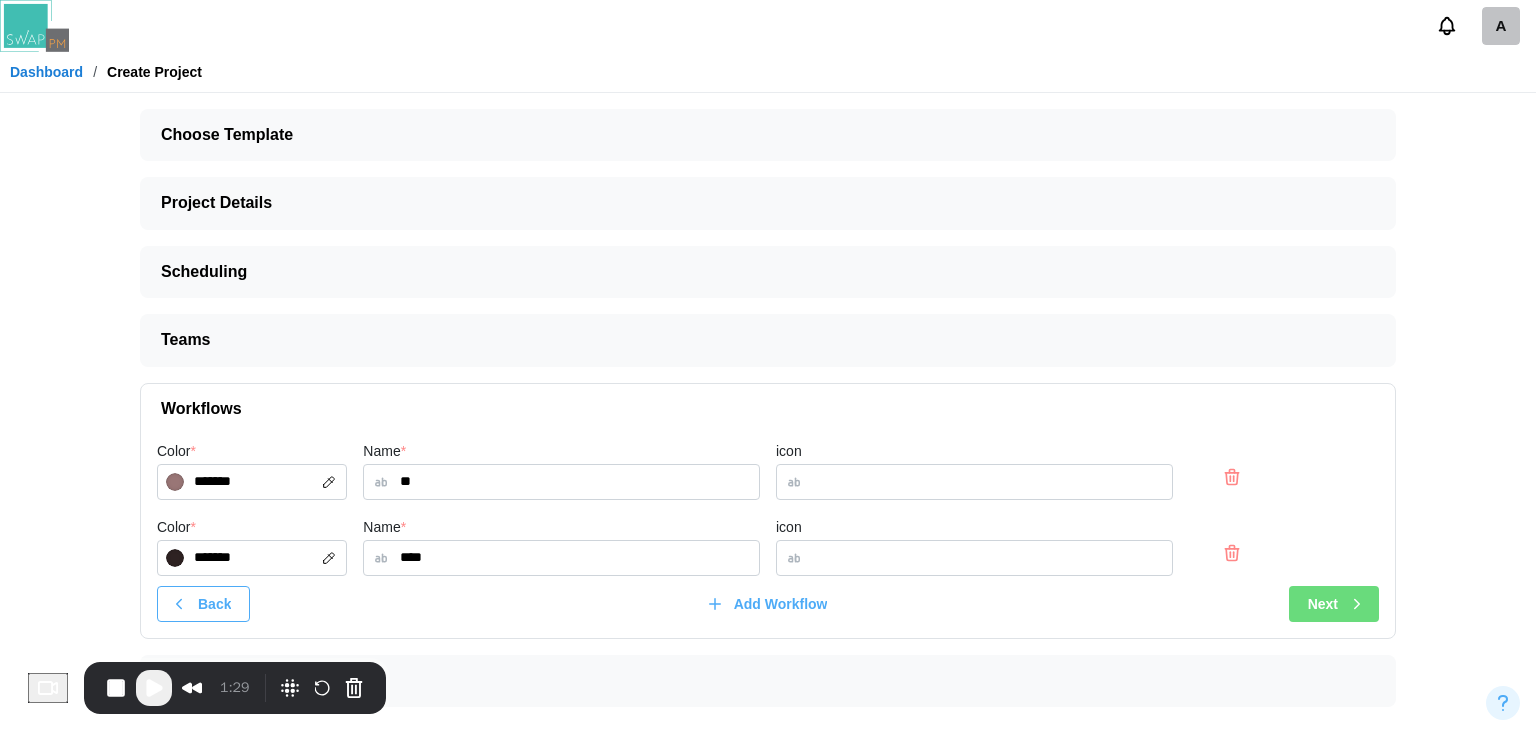 click on "Next" at bounding box center (1323, 604) 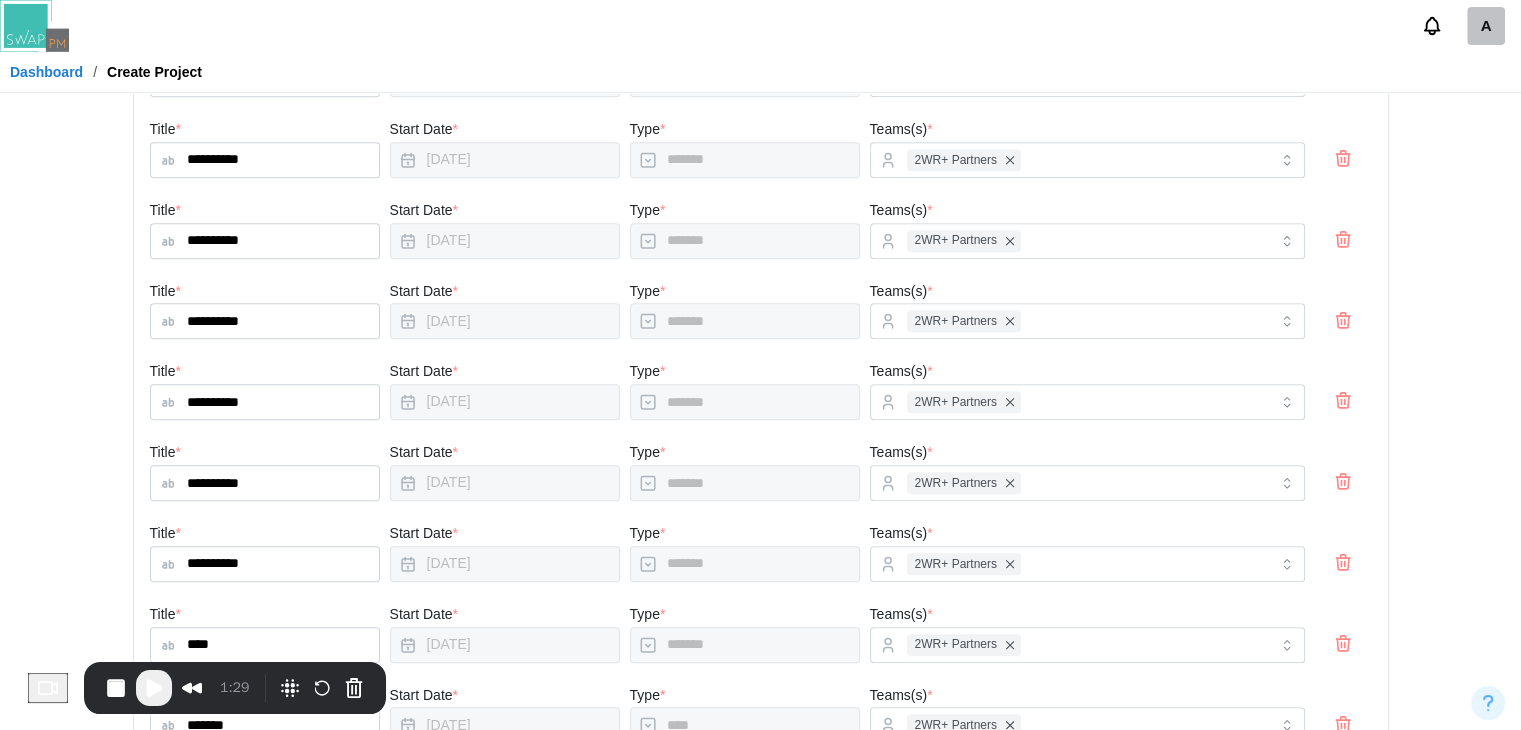 scroll, scrollTop: 2662, scrollLeft: 0, axis: vertical 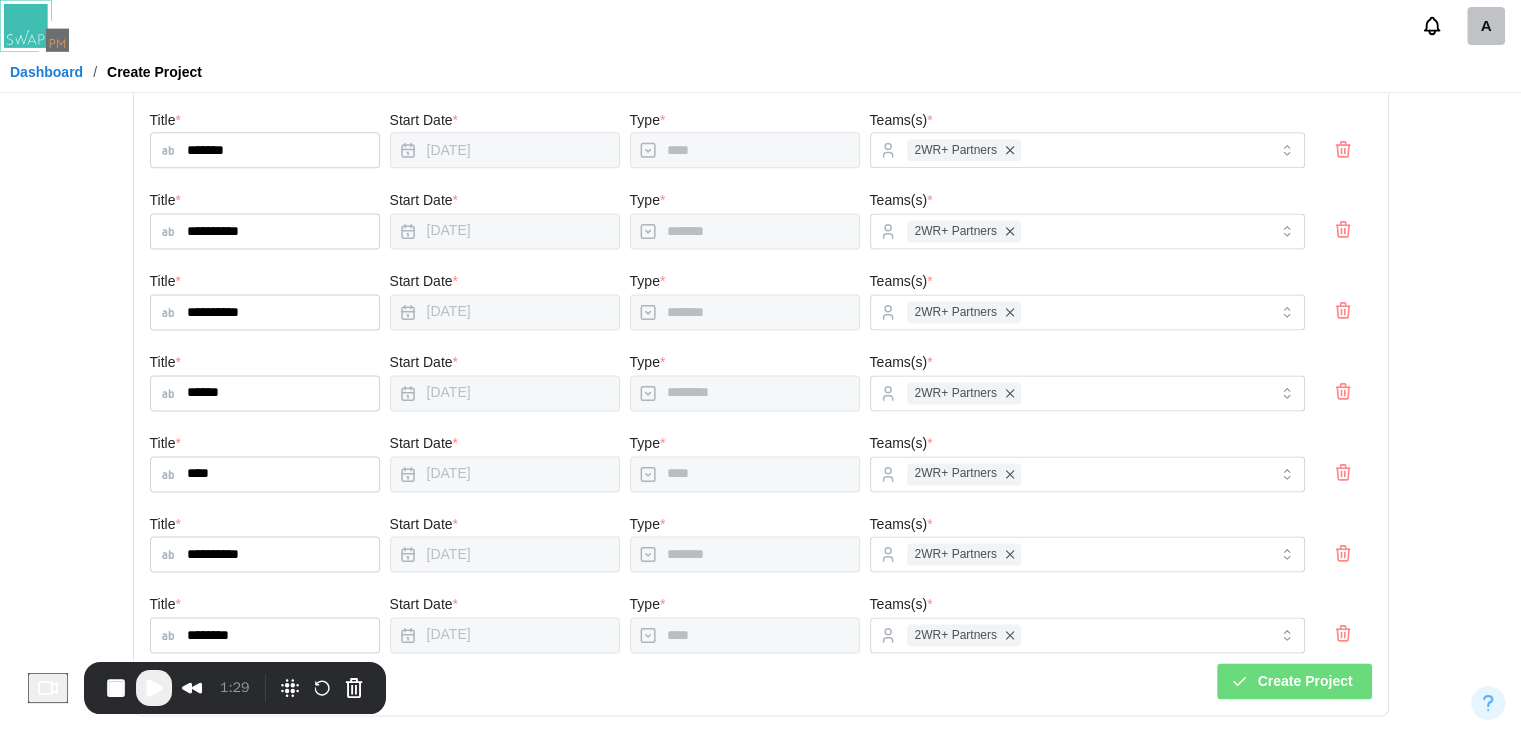 click on "Create Project" at bounding box center [1305, 681] 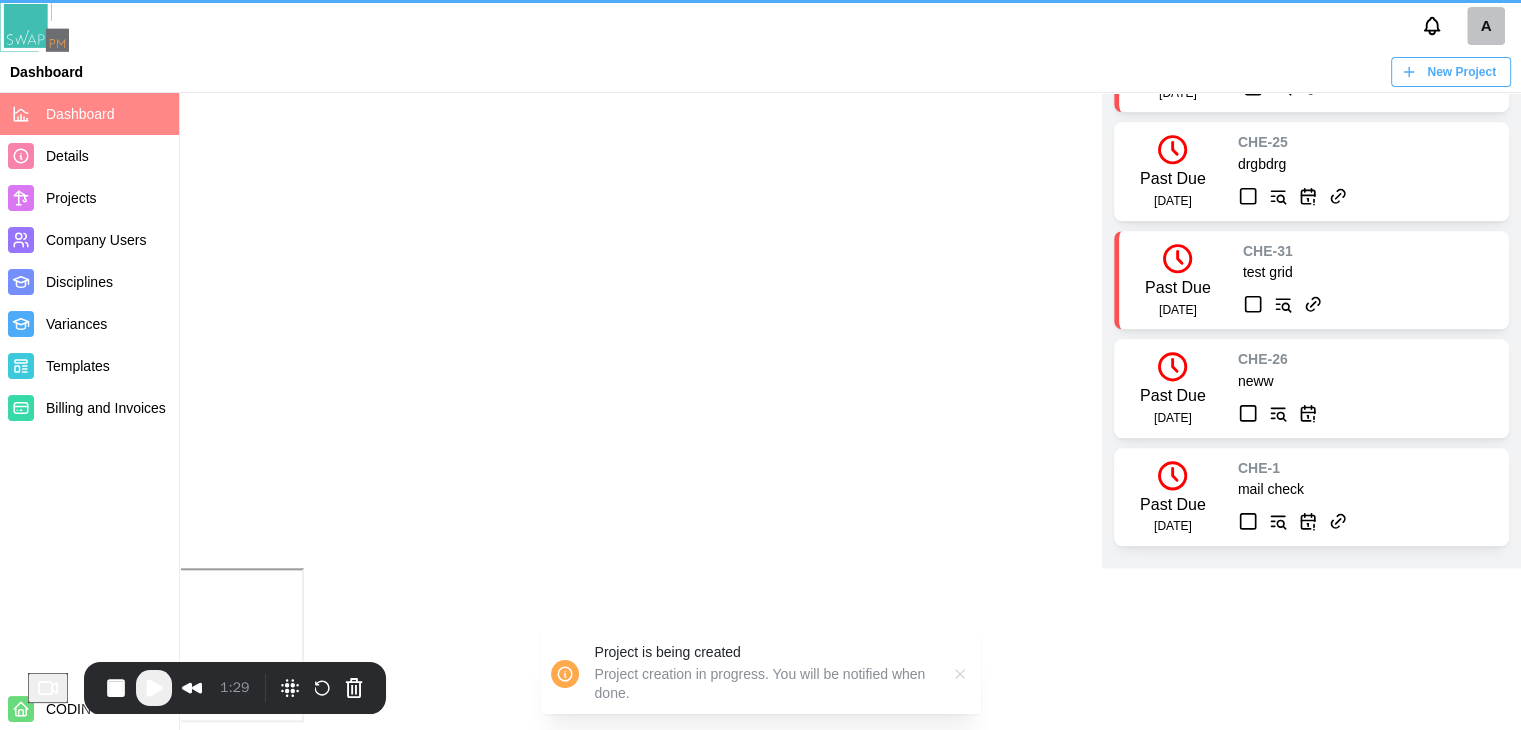 scroll, scrollTop: 0, scrollLeft: 0, axis: both 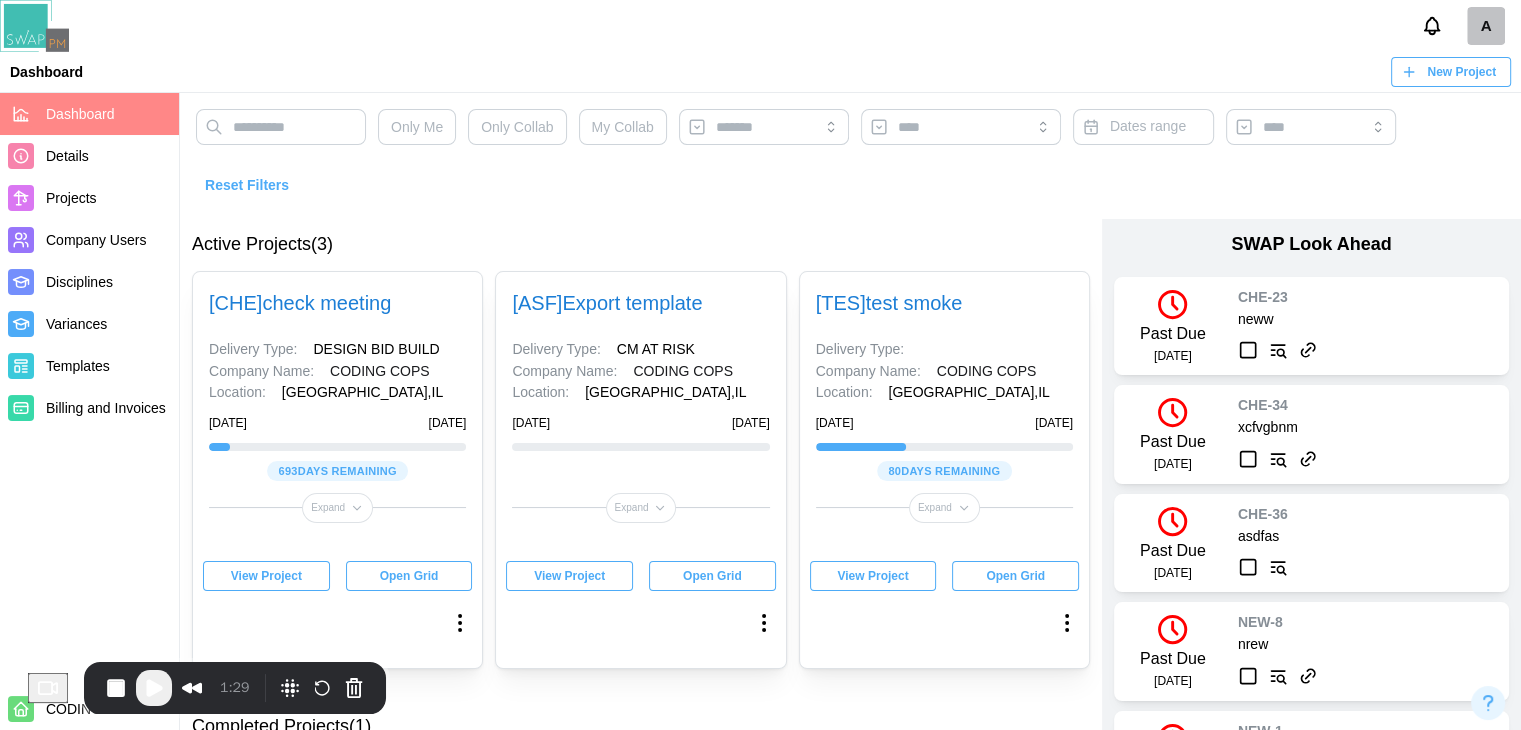 click on "Templates" at bounding box center (89, 366) 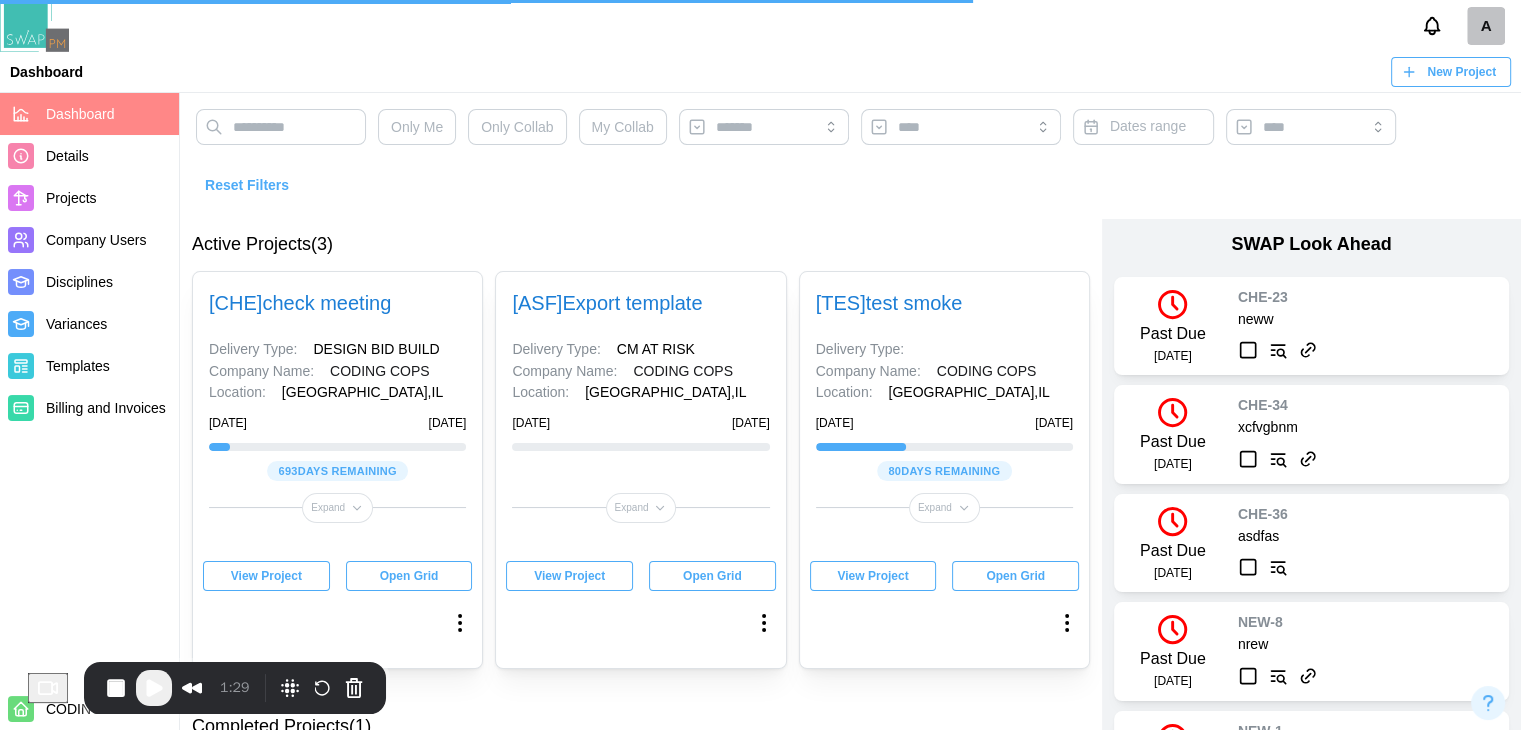 click on "Projects" at bounding box center (71, 198) 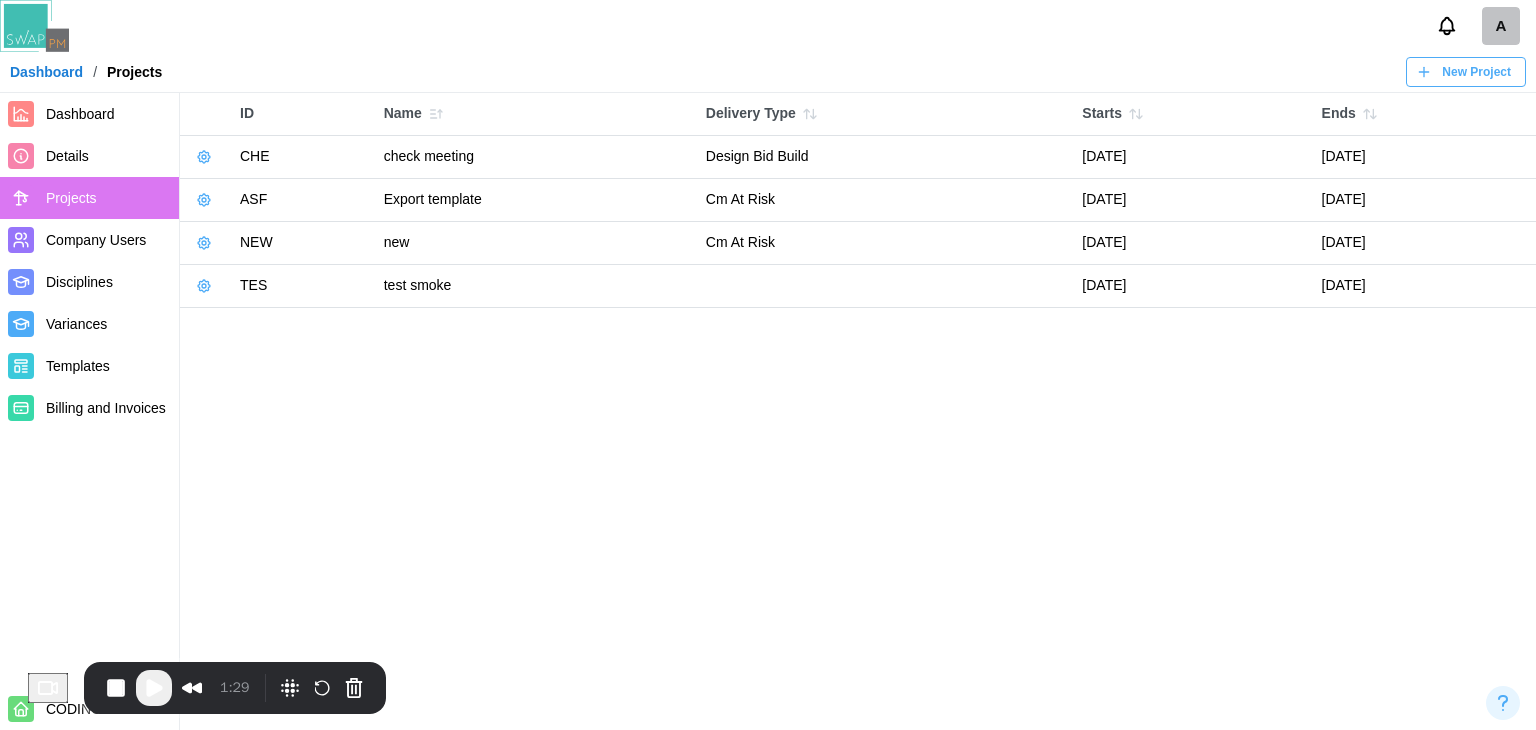 click 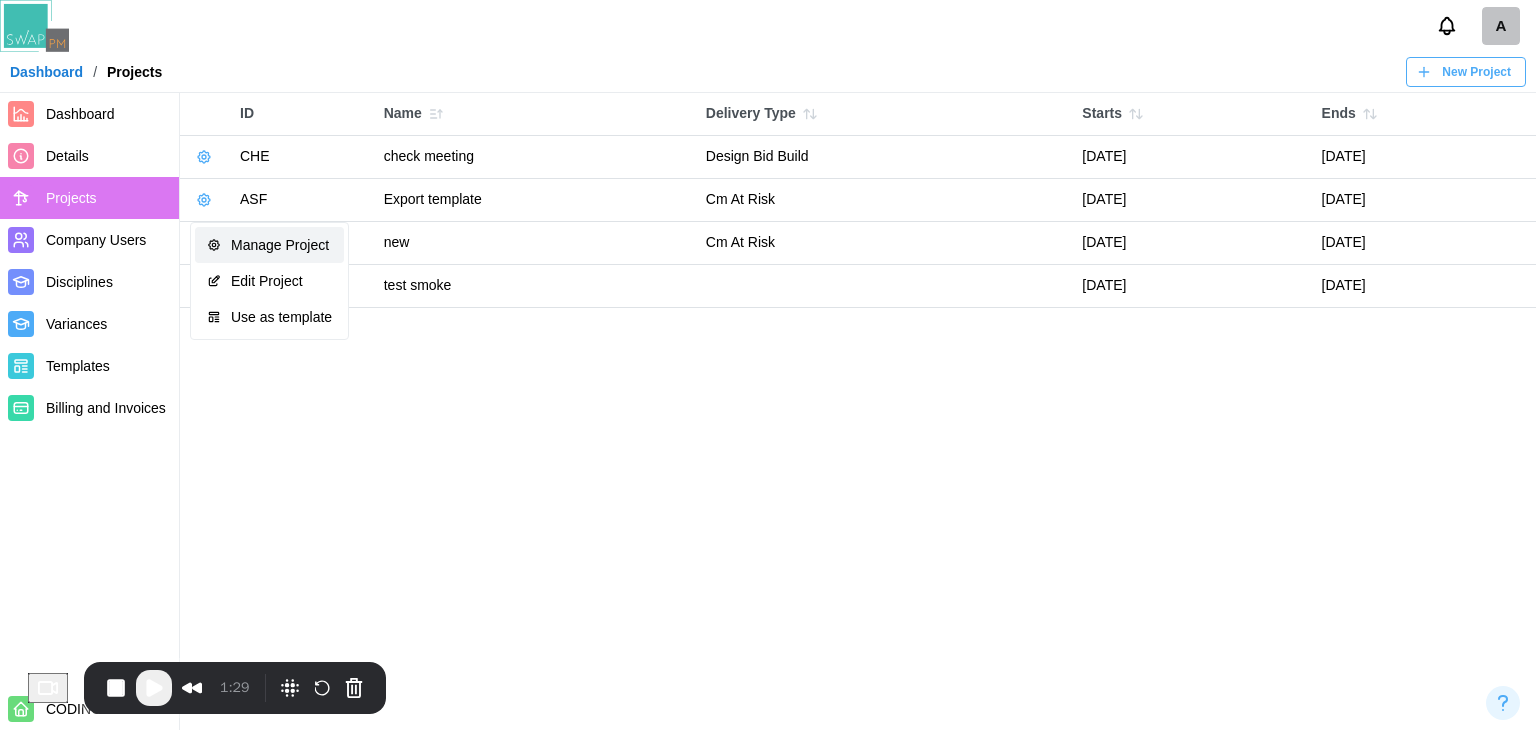 click on "Manage Project" at bounding box center [269, 245] 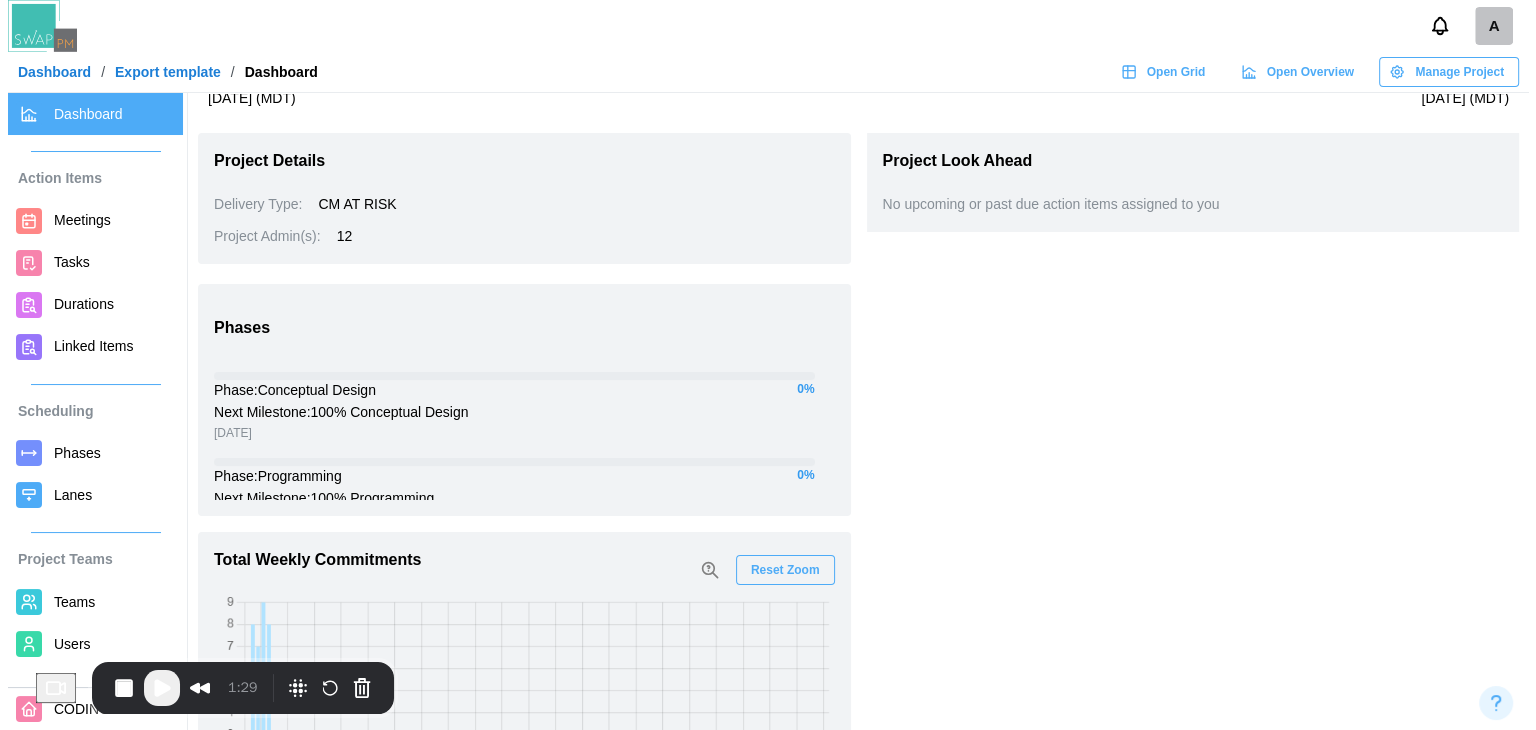 scroll, scrollTop: 433, scrollLeft: 0, axis: vertical 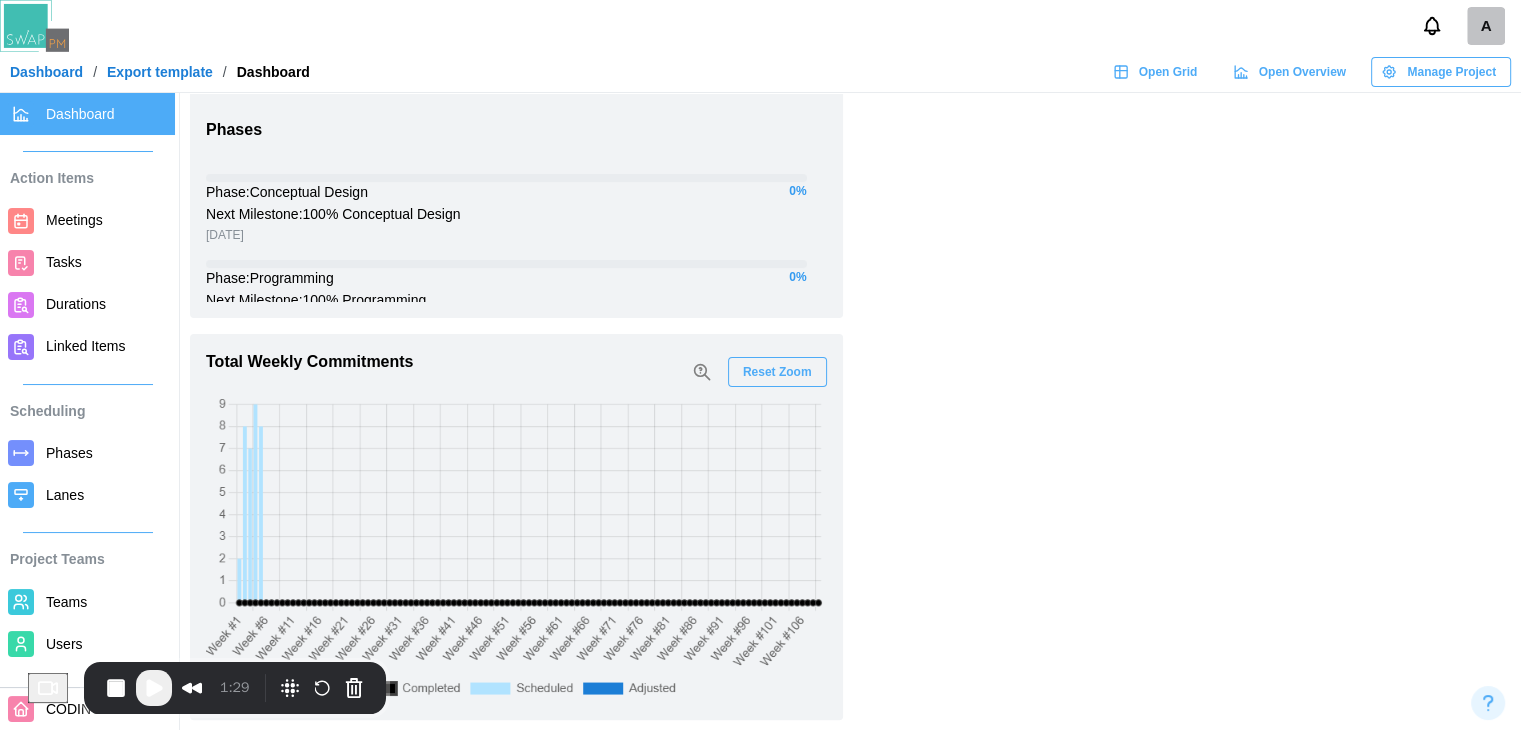 click on "Project Look Ahead No upcoming or past due action items assigned to you" at bounding box center [1185, 327] 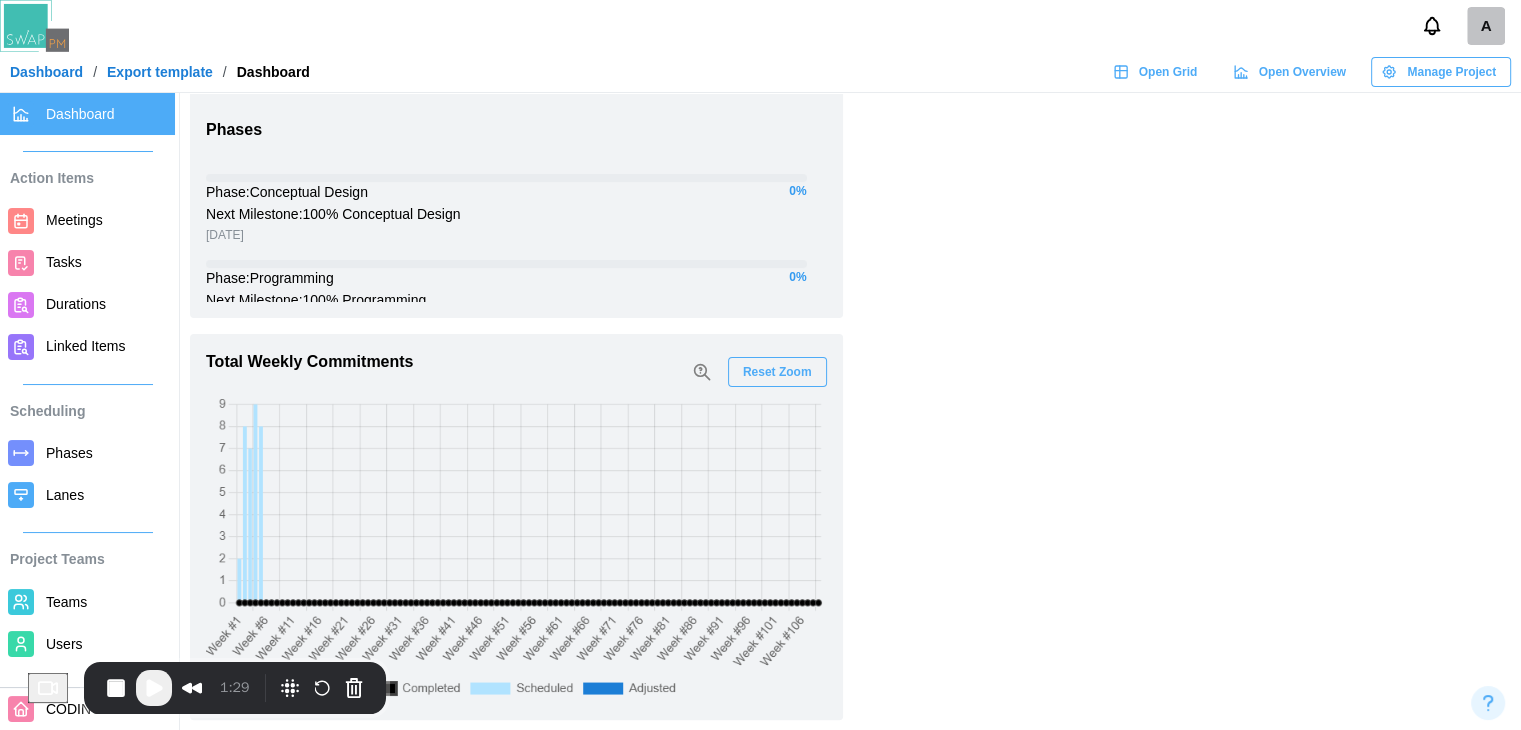 click on "Dashboard" at bounding box center [46, 72] 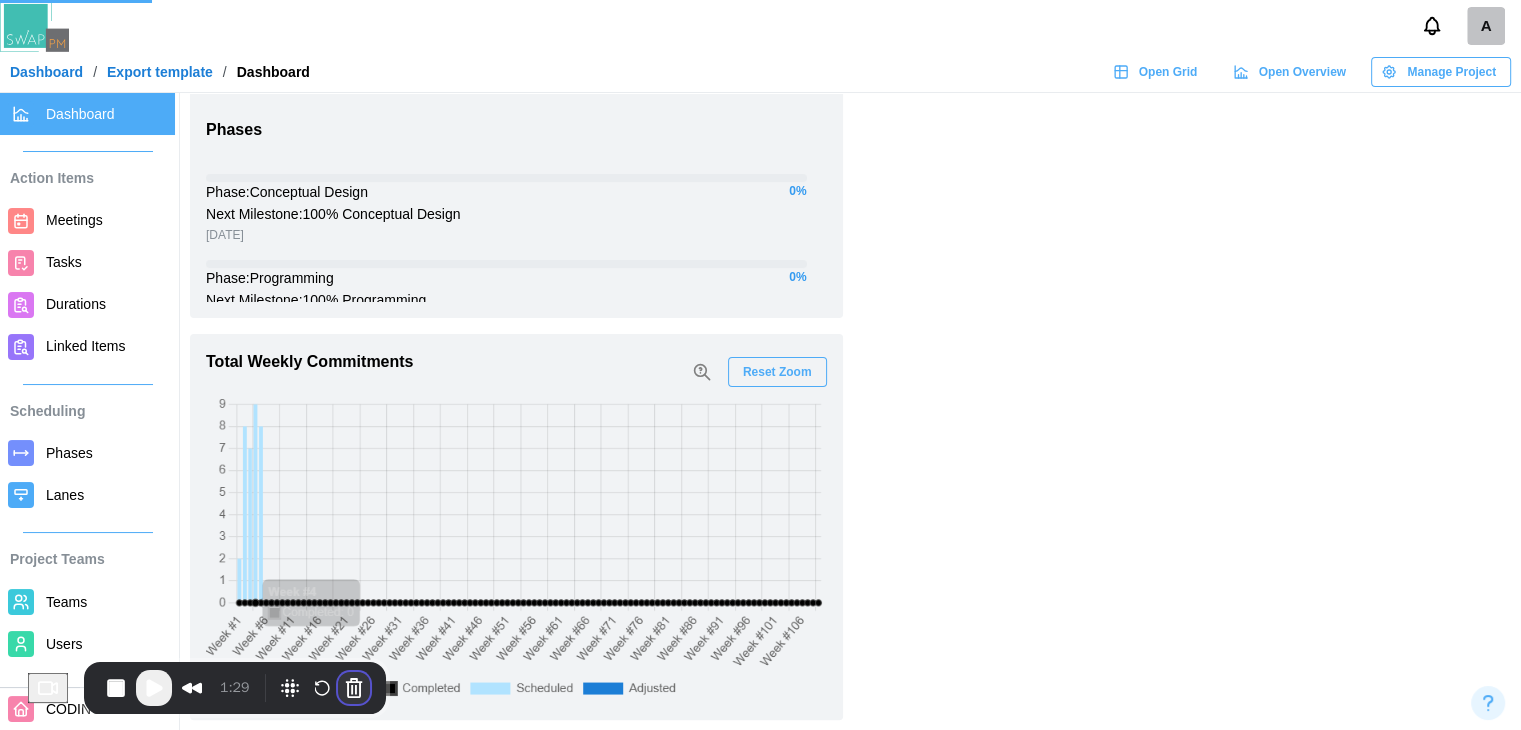 click at bounding box center [354, 688] 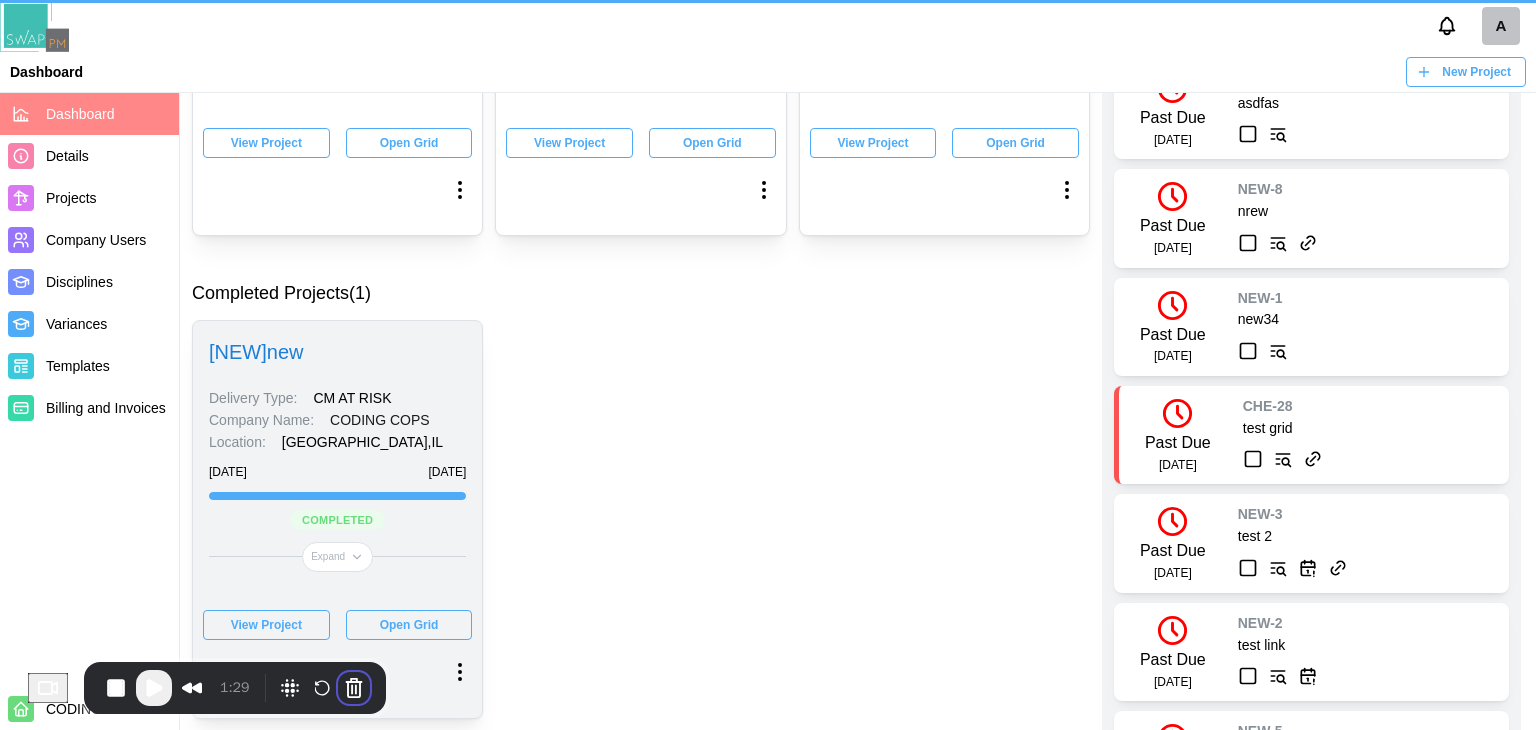 click on "Cancel recording" at bounding box center [599, 910] 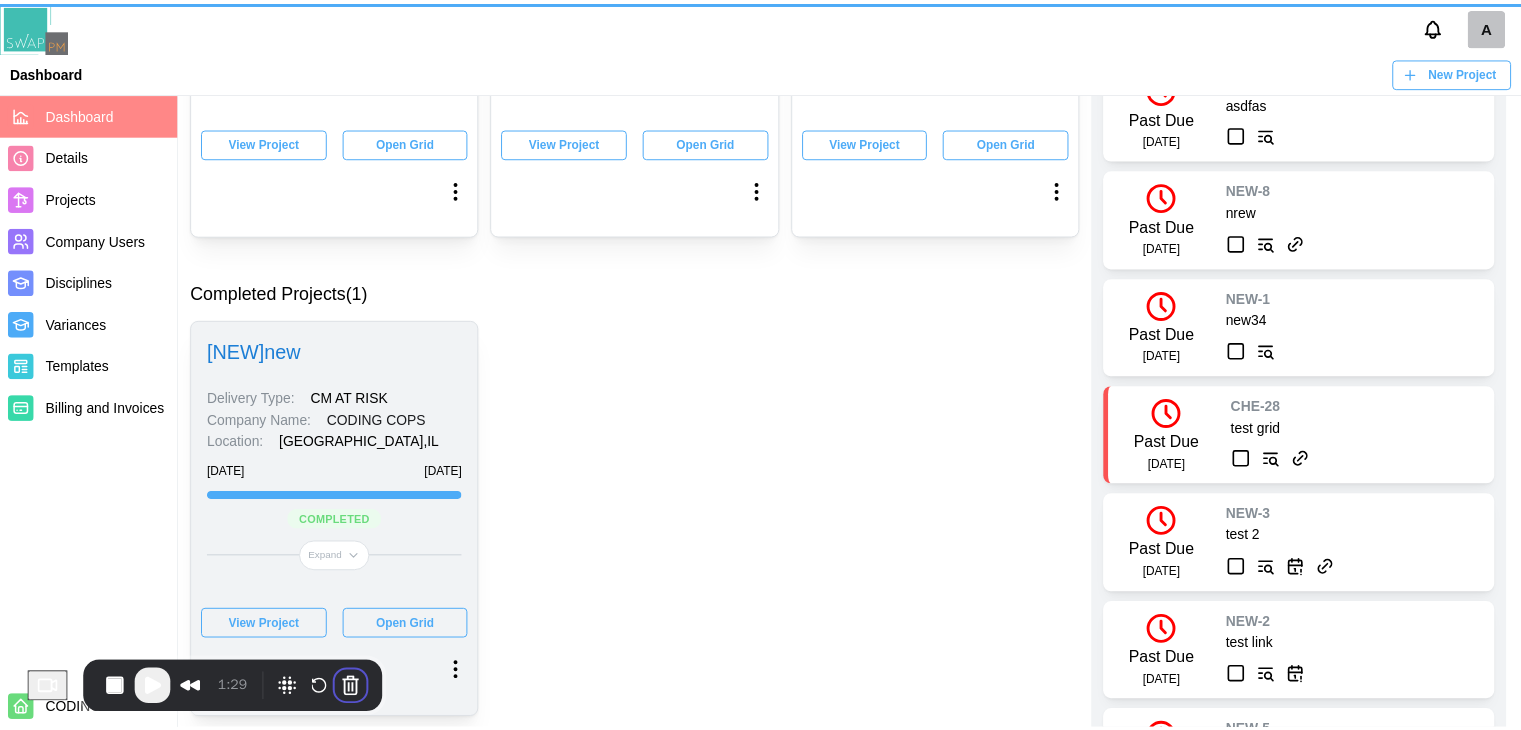 scroll, scrollTop: 0, scrollLeft: 0, axis: both 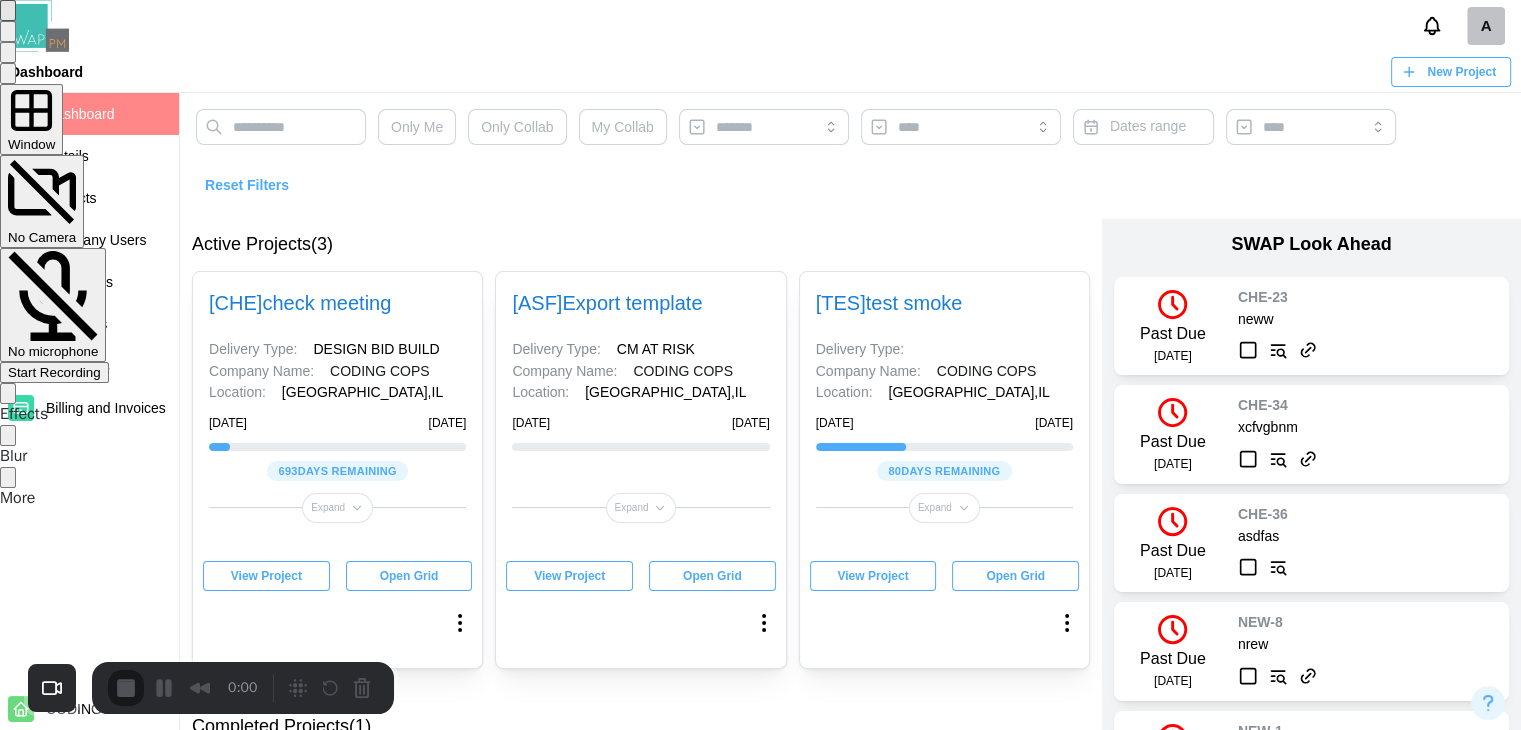 click on "Start Recording" at bounding box center [54, 372] 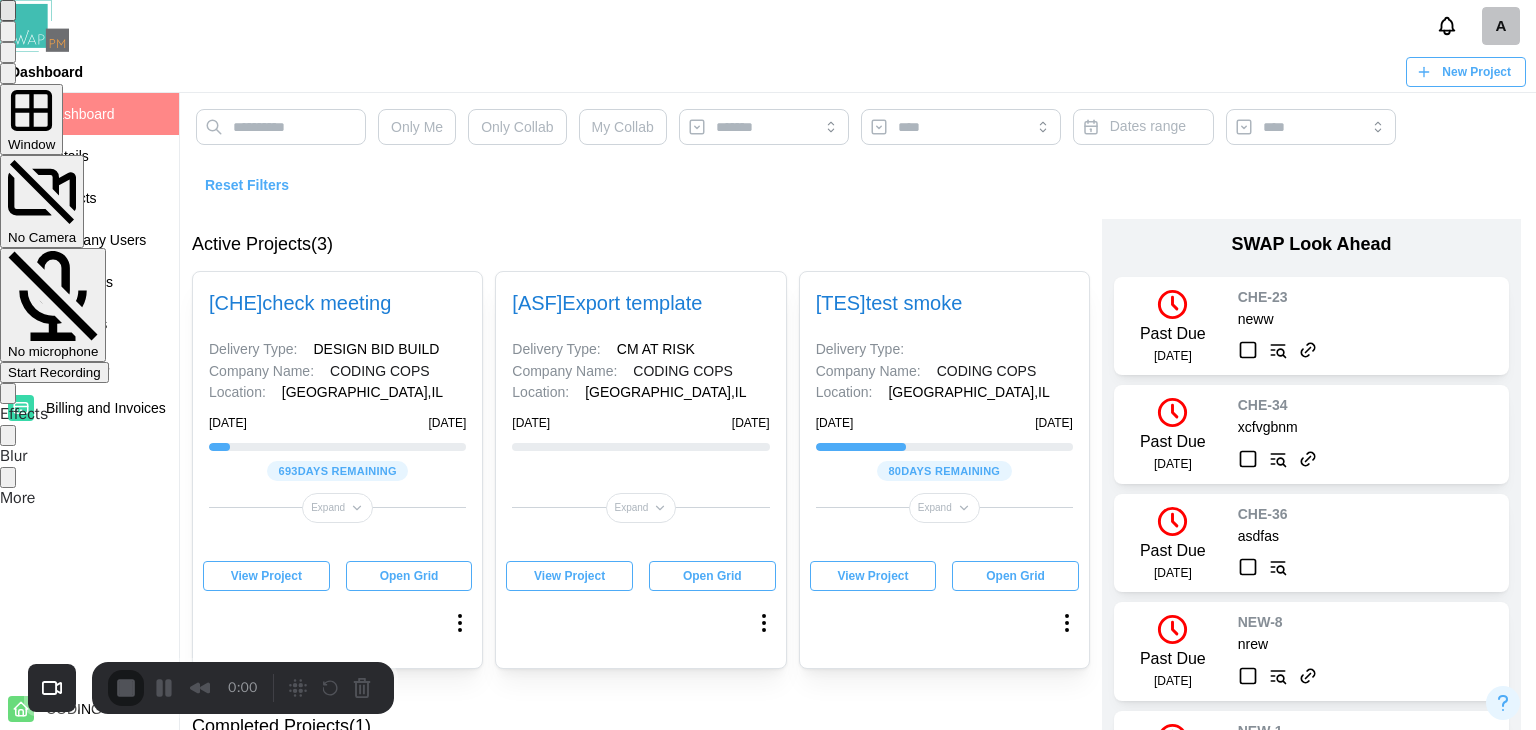 click on "Yes, proceed" at bounding box center (435, 1418) 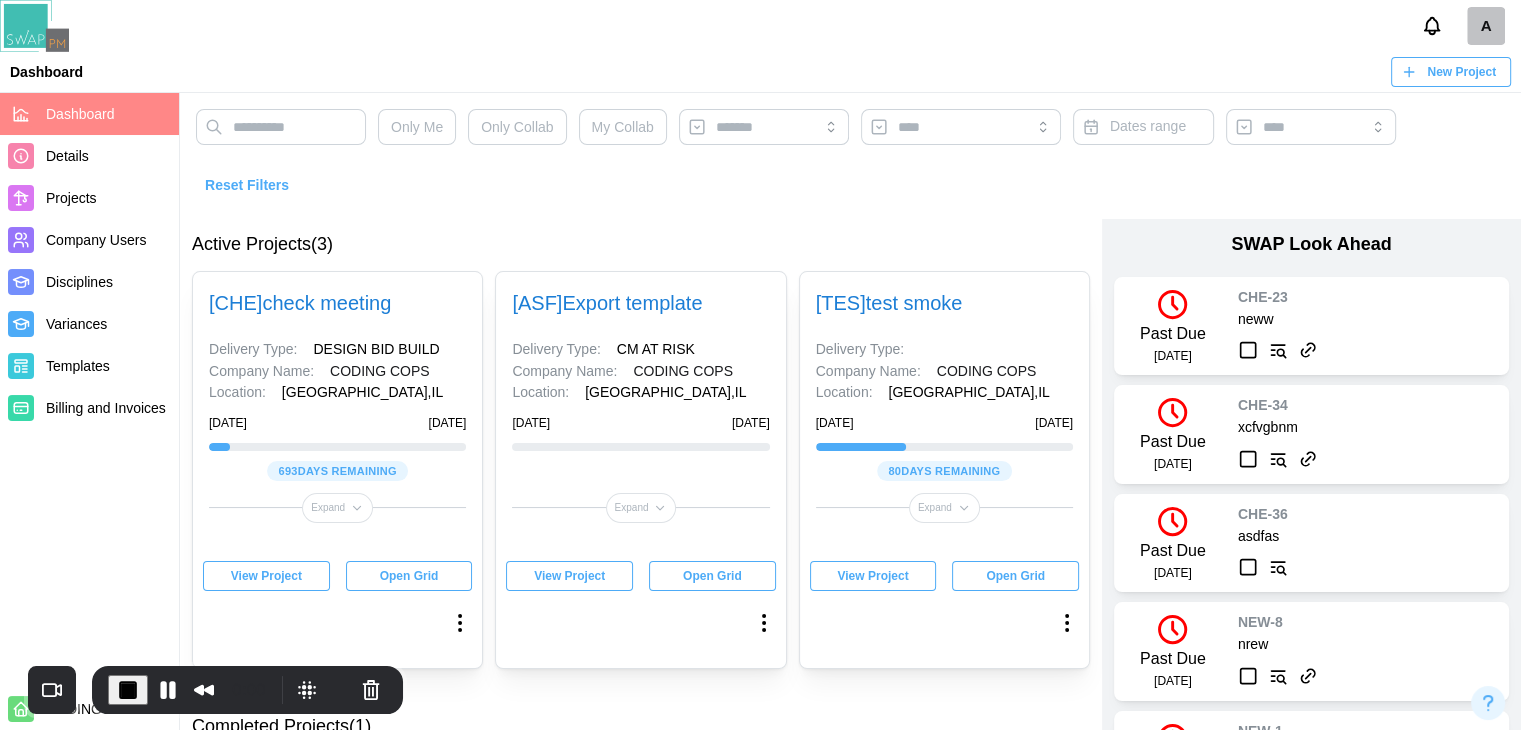 click 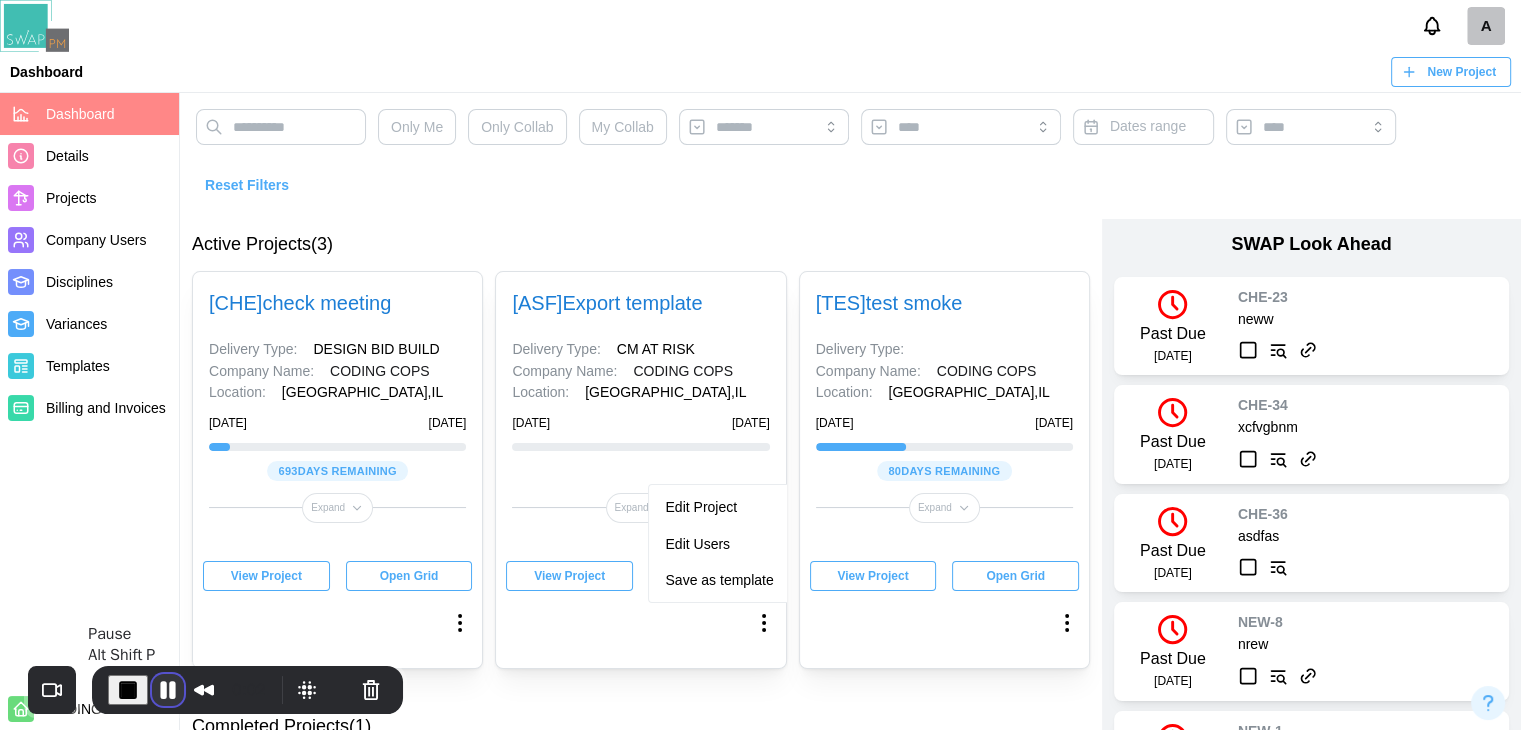 click at bounding box center [168, 690] 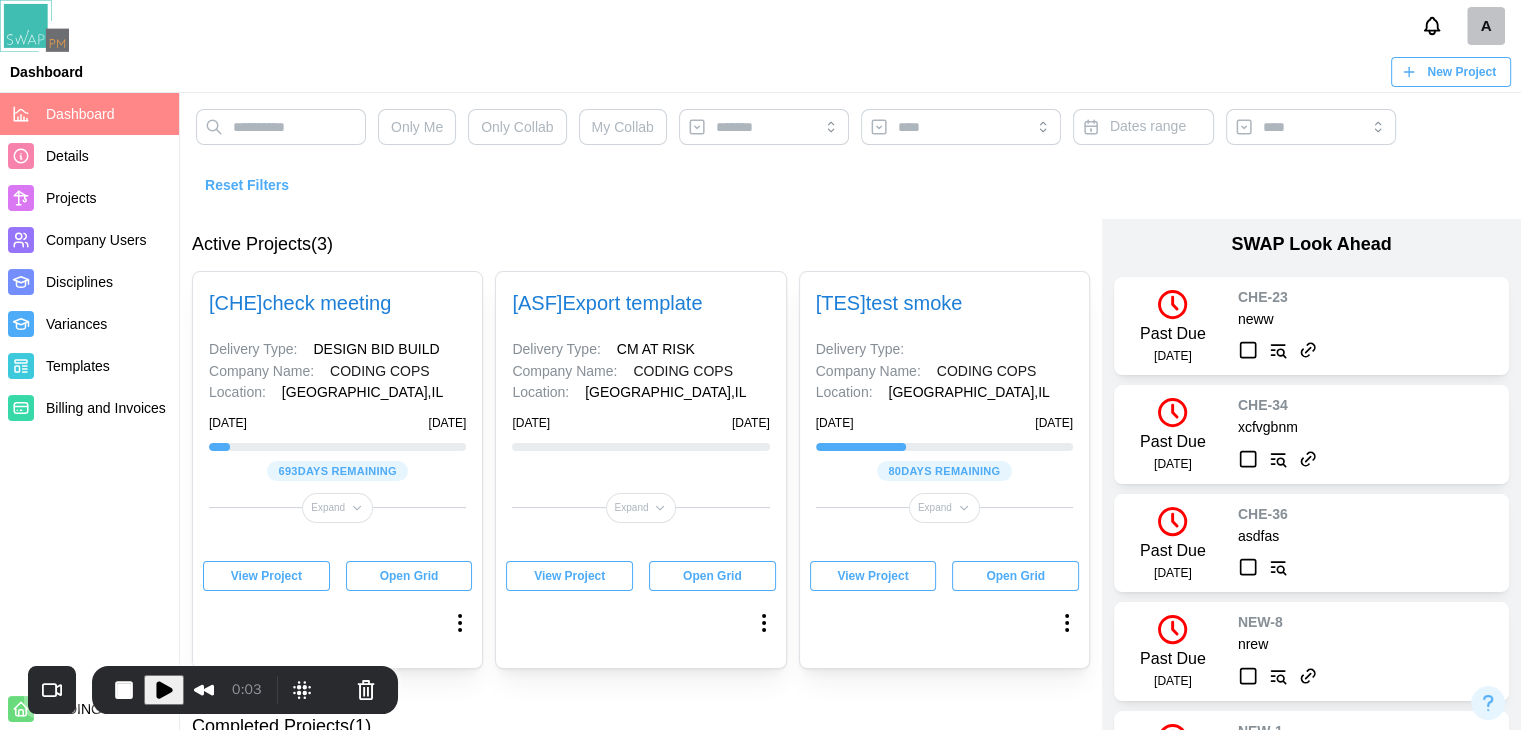 click 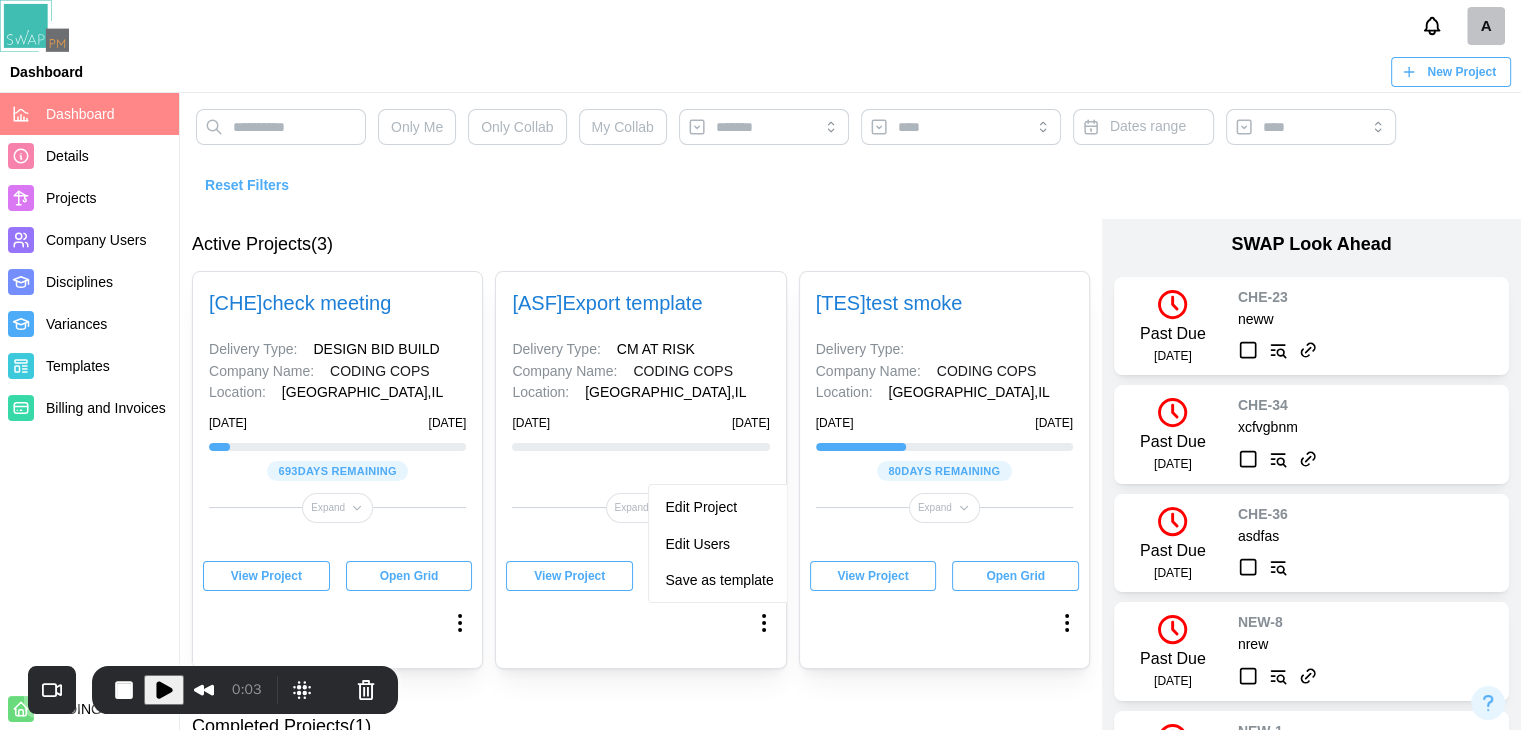click on "Templates" at bounding box center [78, 366] 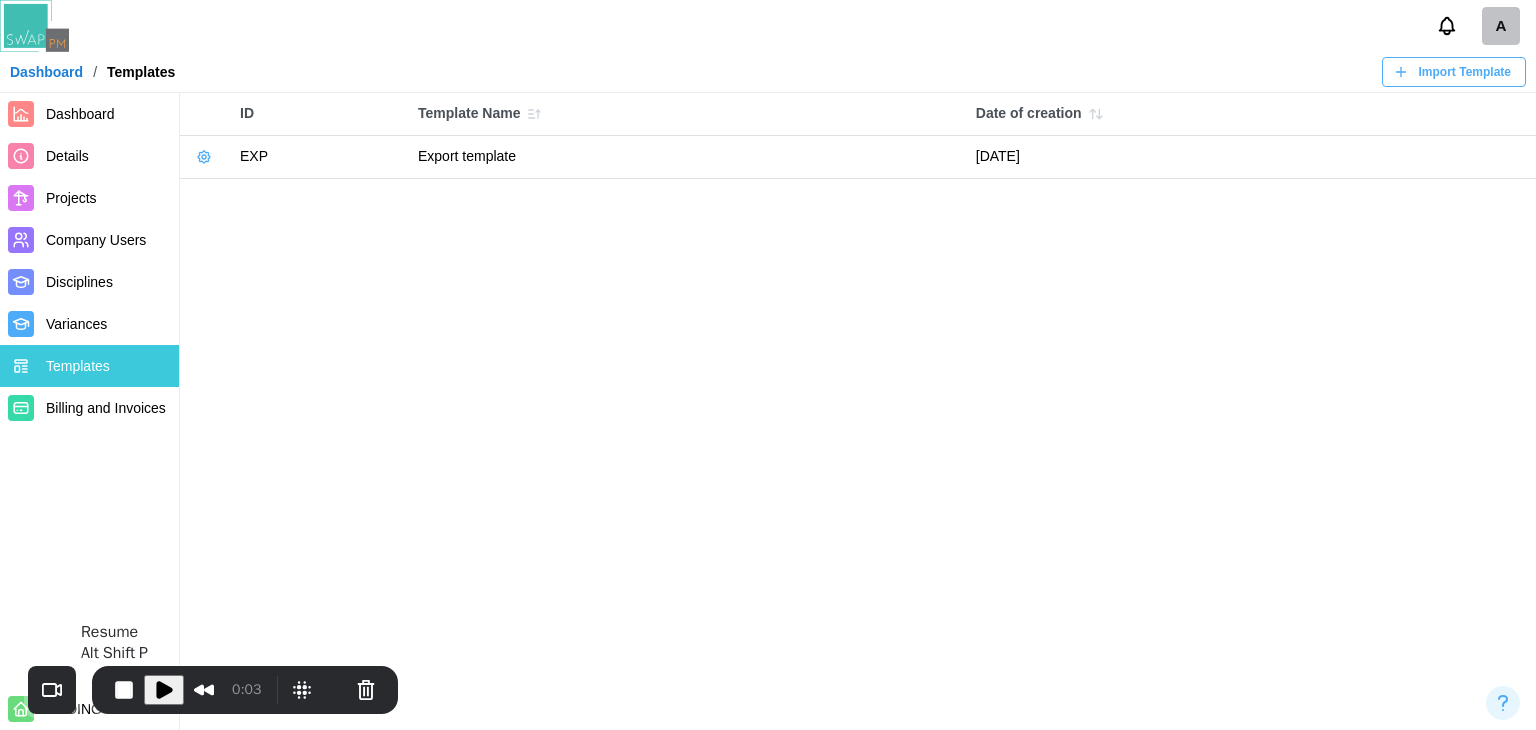 click at bounding box center (164, 690) 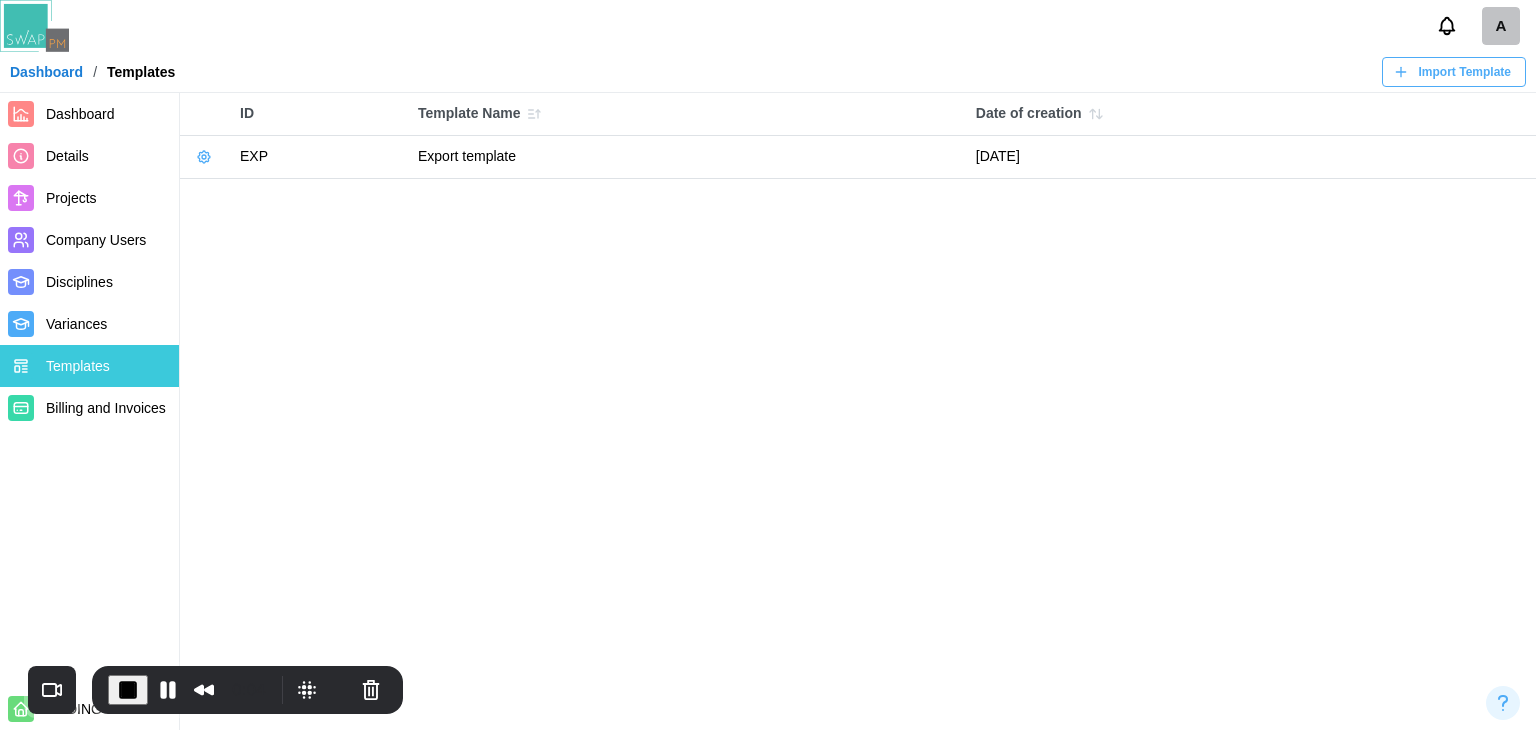click 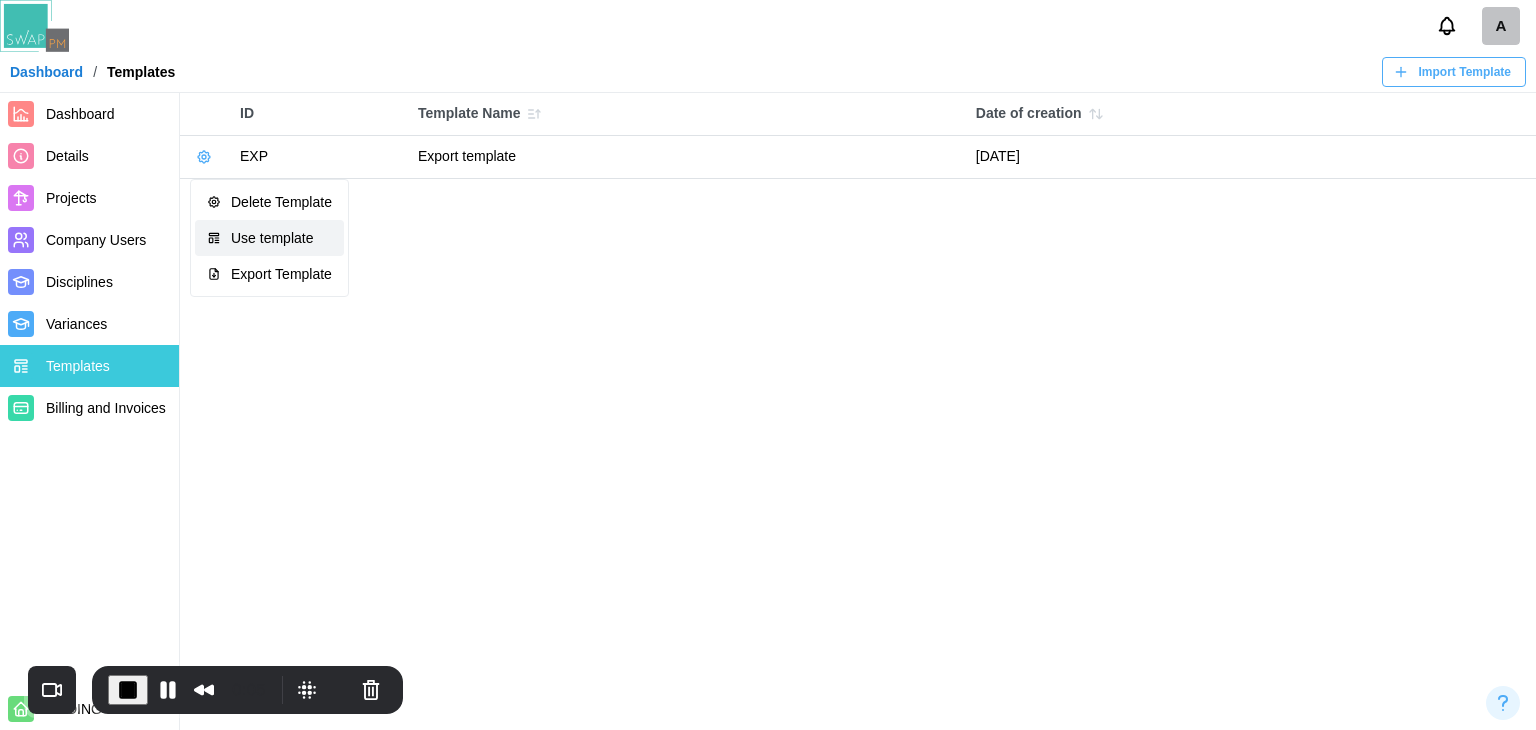 click on "Use template" at bounding box center [269, 238] 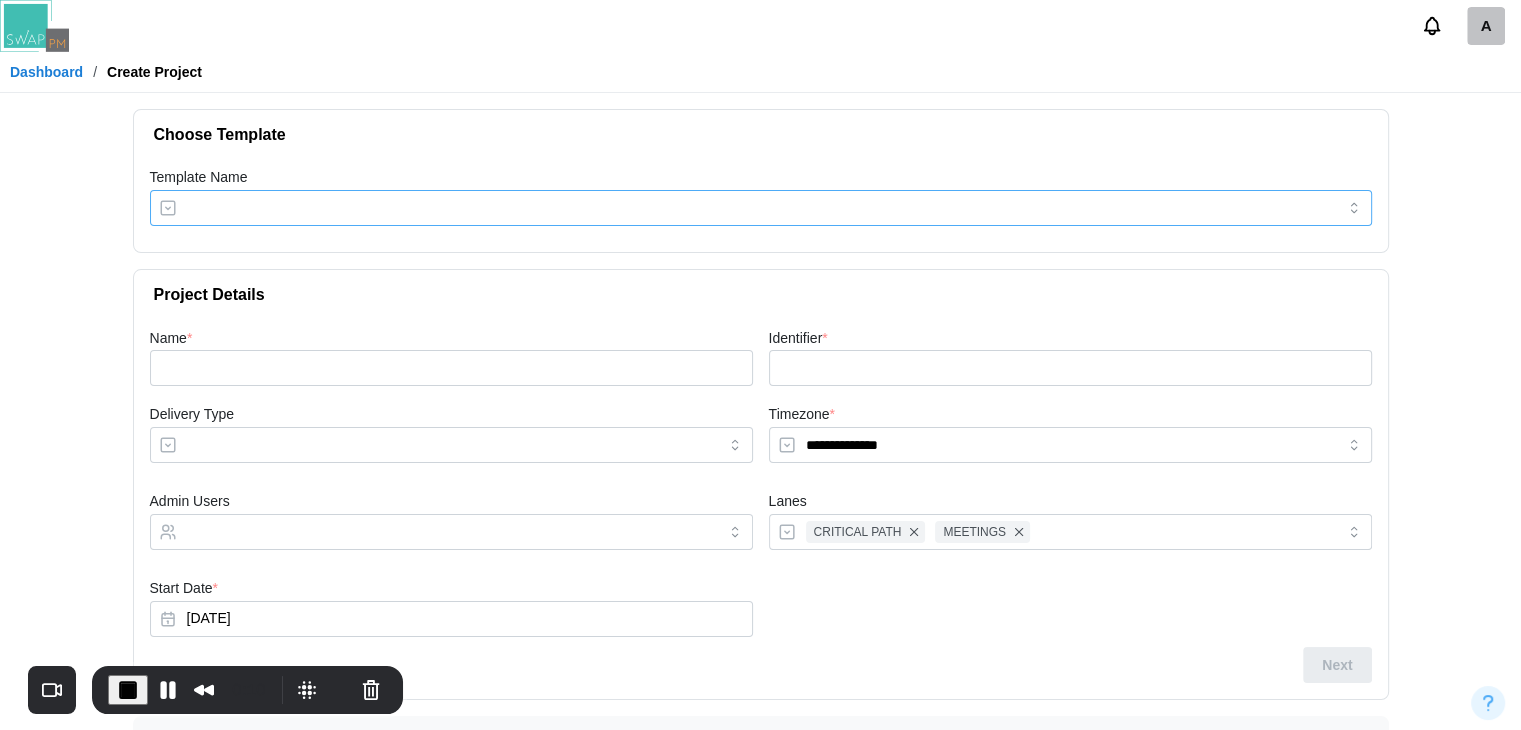 click on "Template Name" at bounding box center (761, 208) 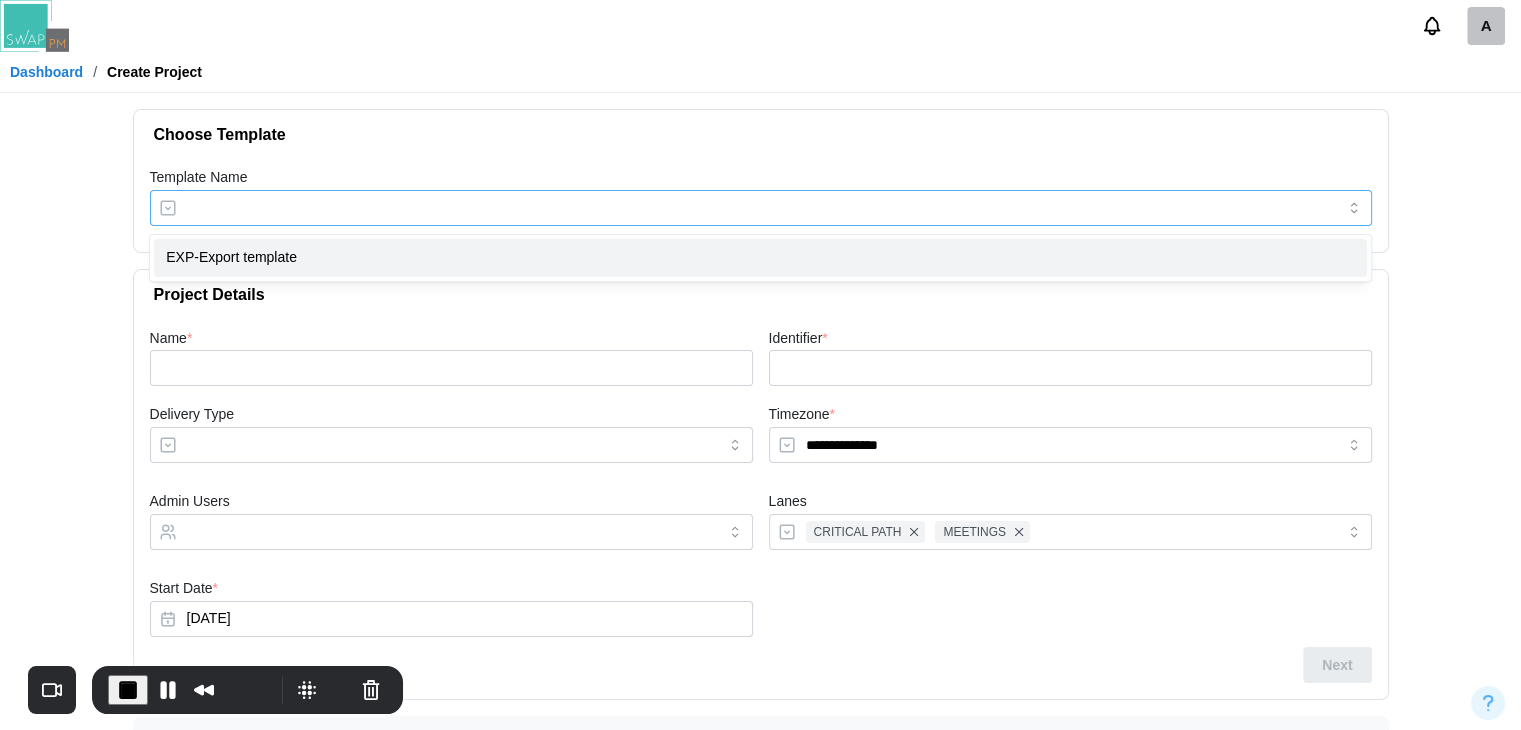 type on "**********" 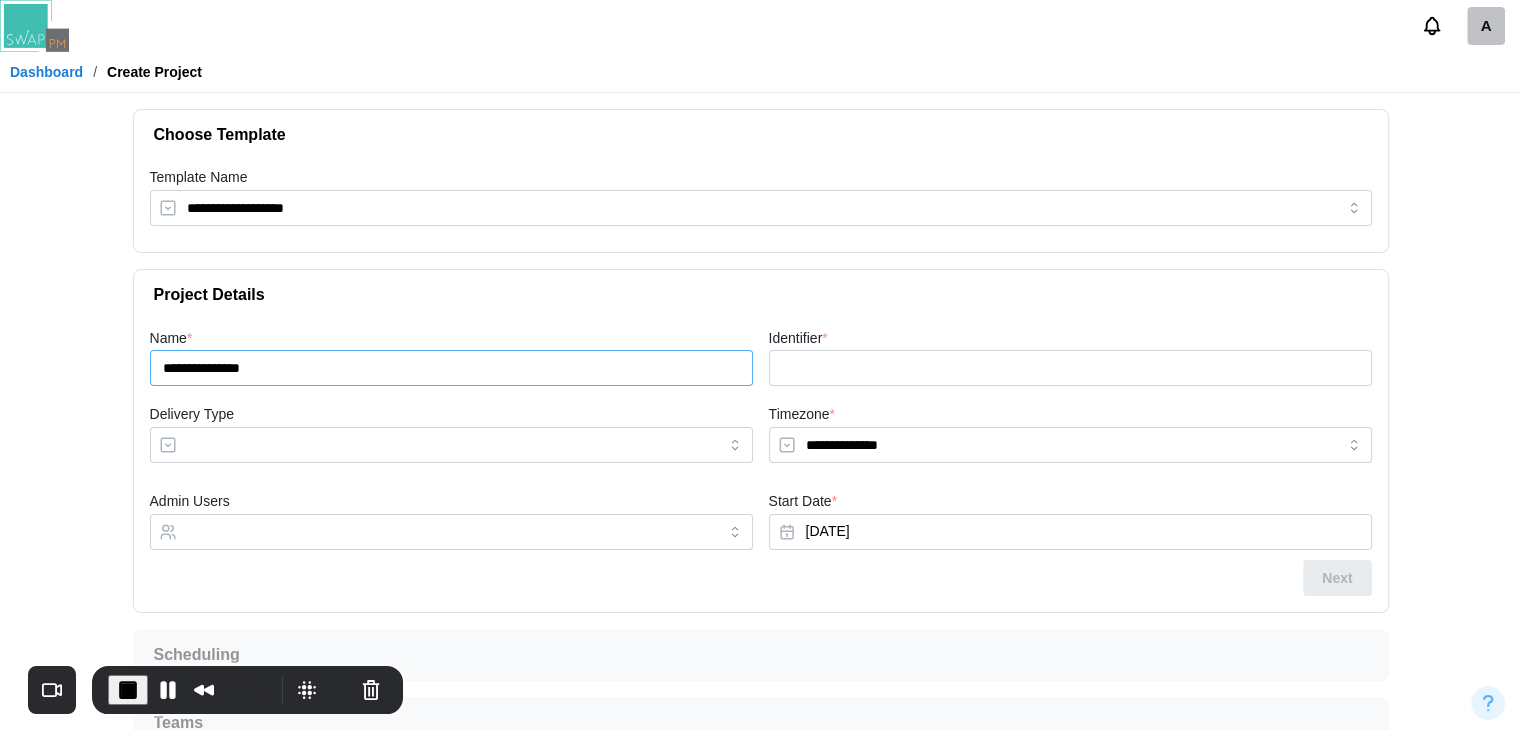 drag, startPoint x: 309, startPoint y: 371, endPoint x: 204, endPoint y: 366, distance: 105.11898 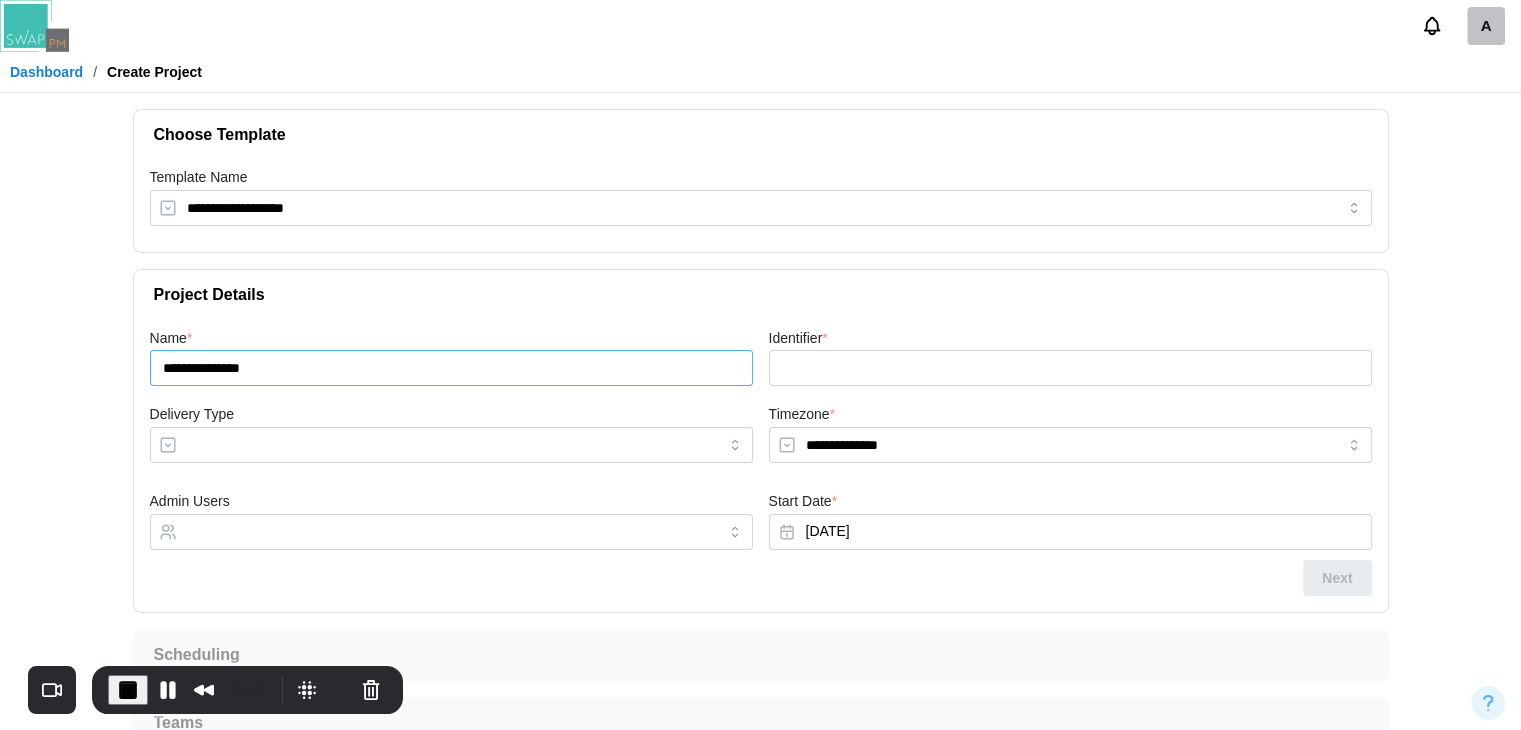 type on "******" 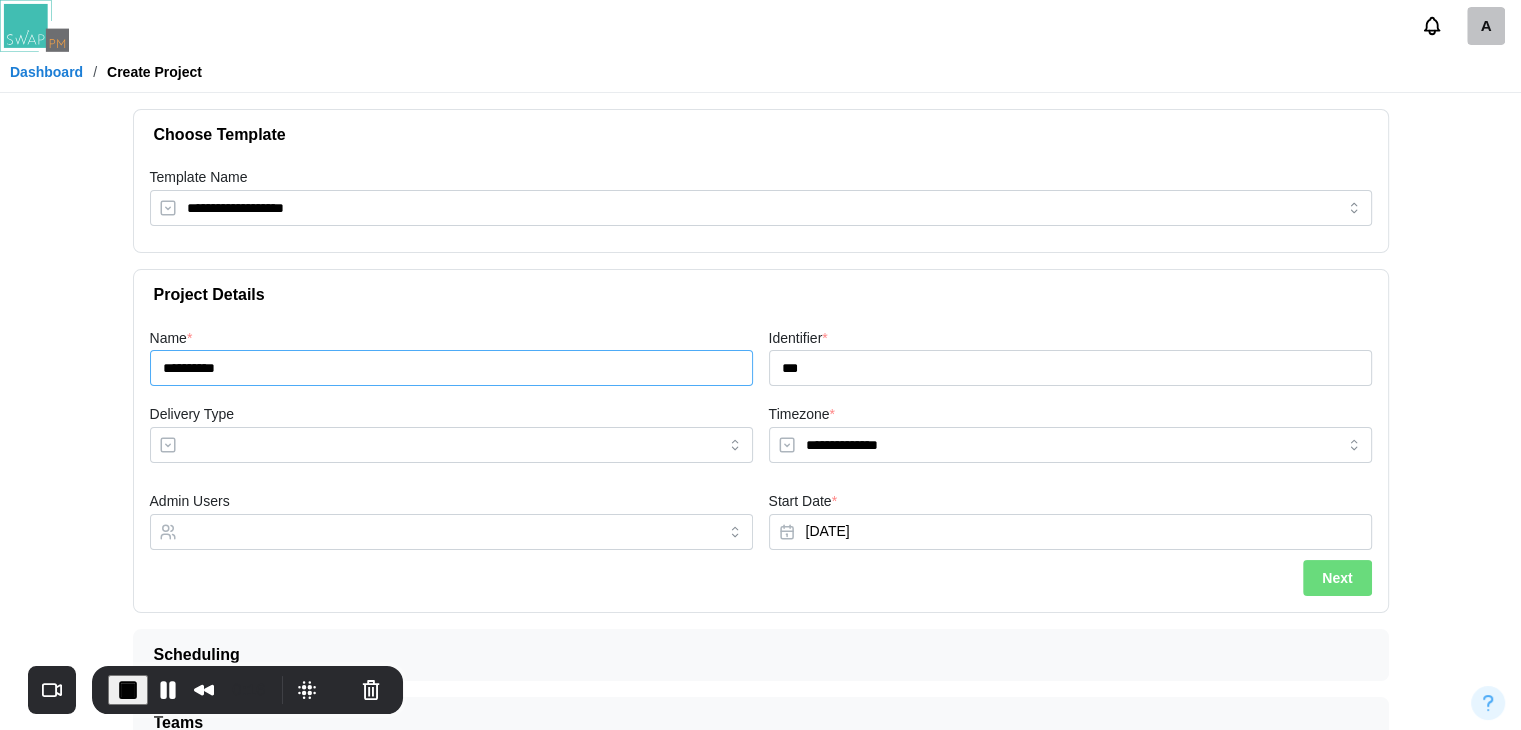 type on "**********" 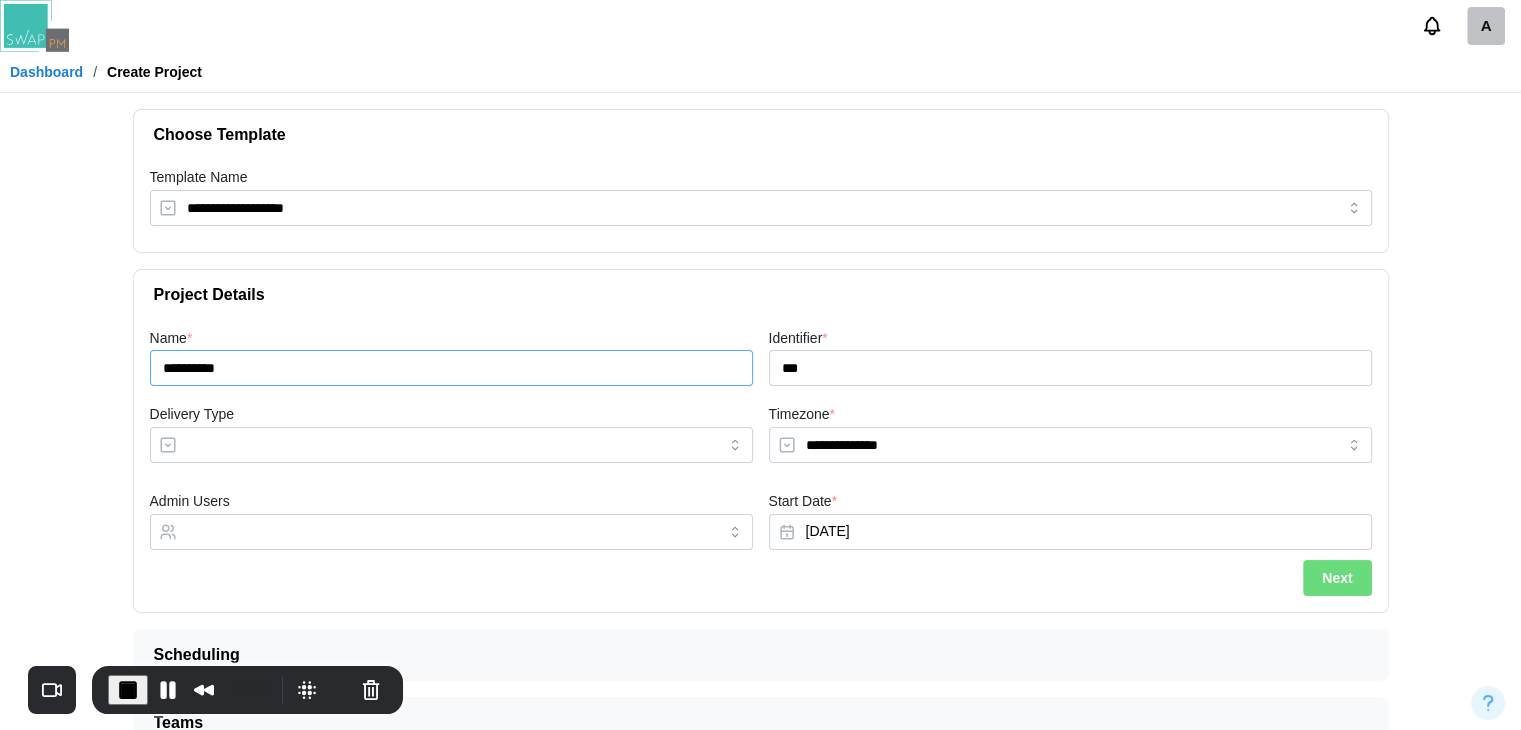 type on "***" 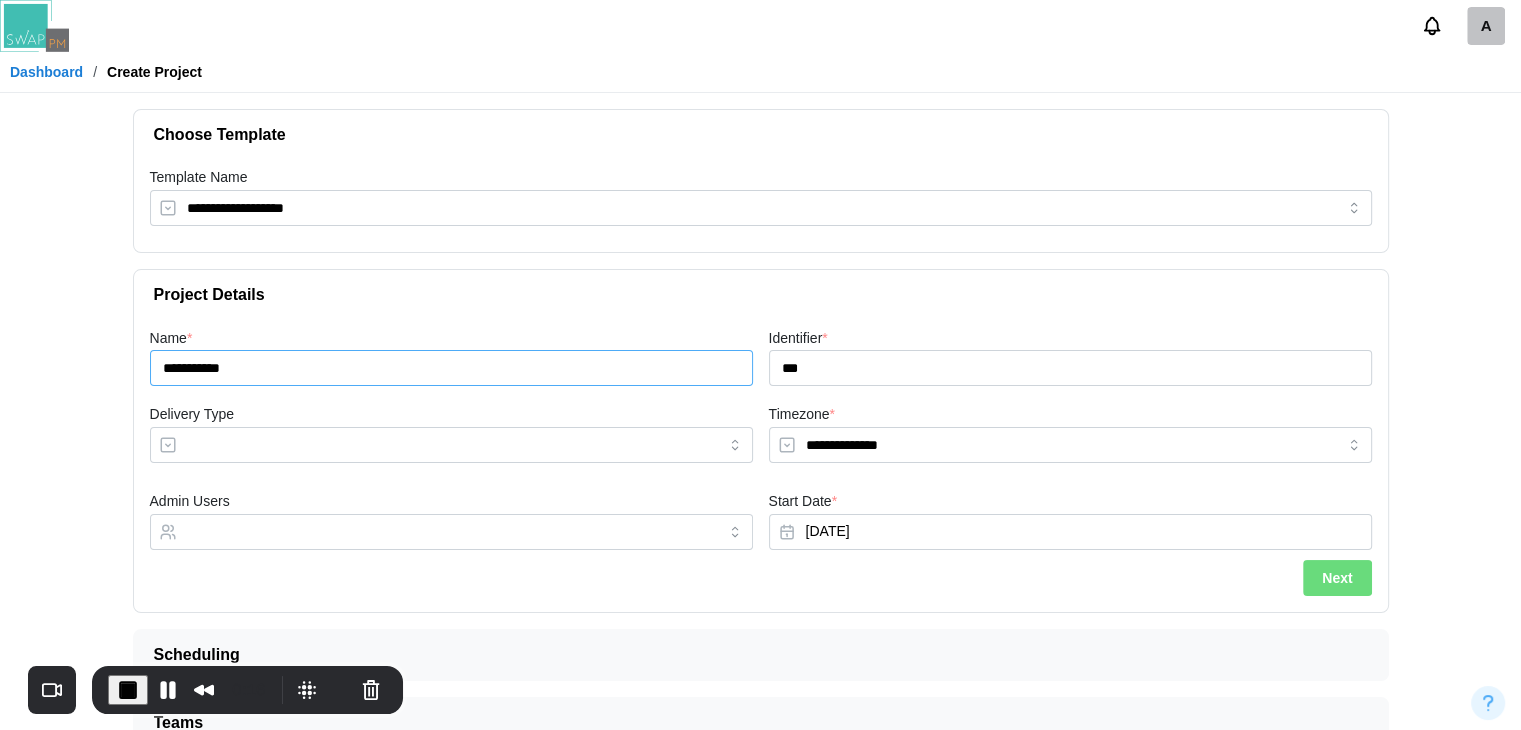 type on "**********" 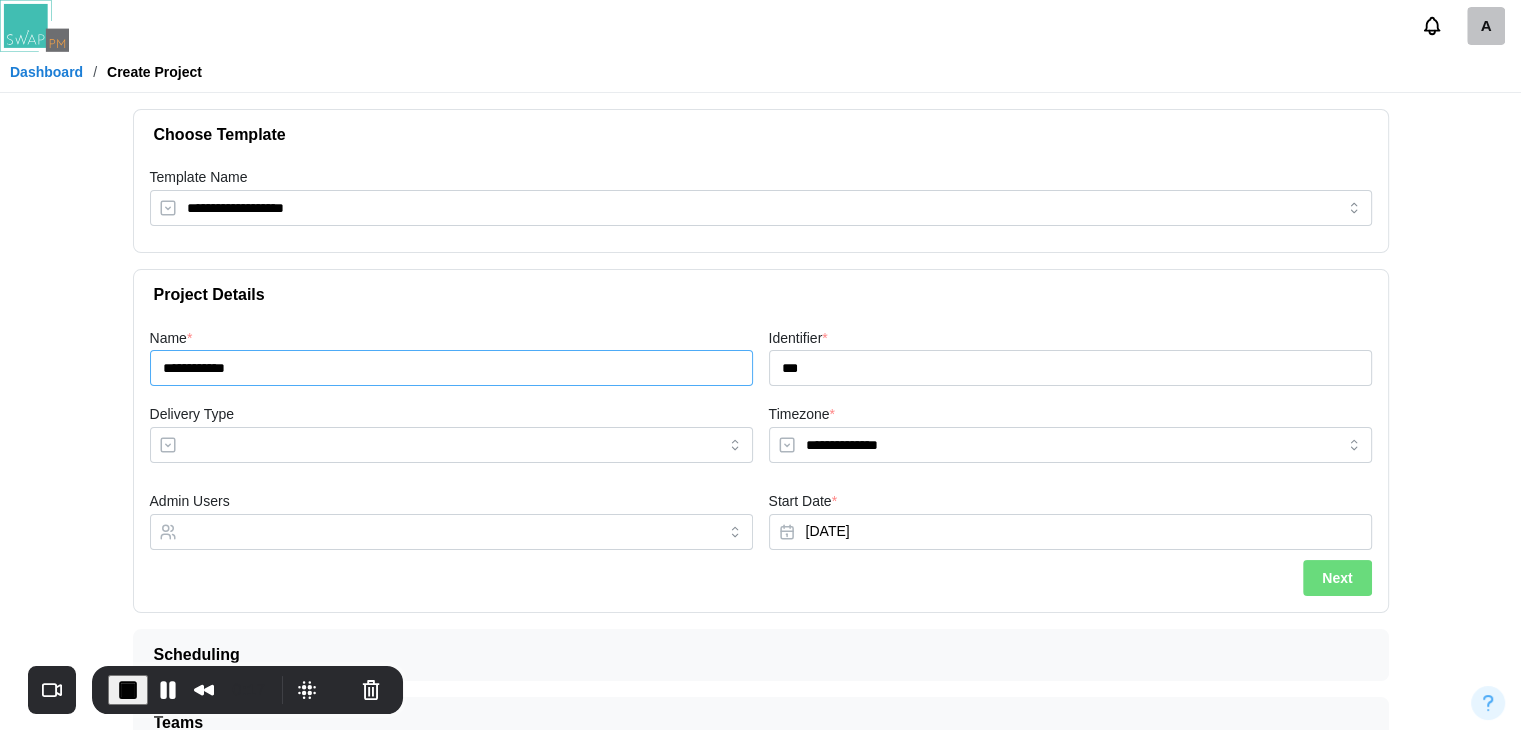type on "****" 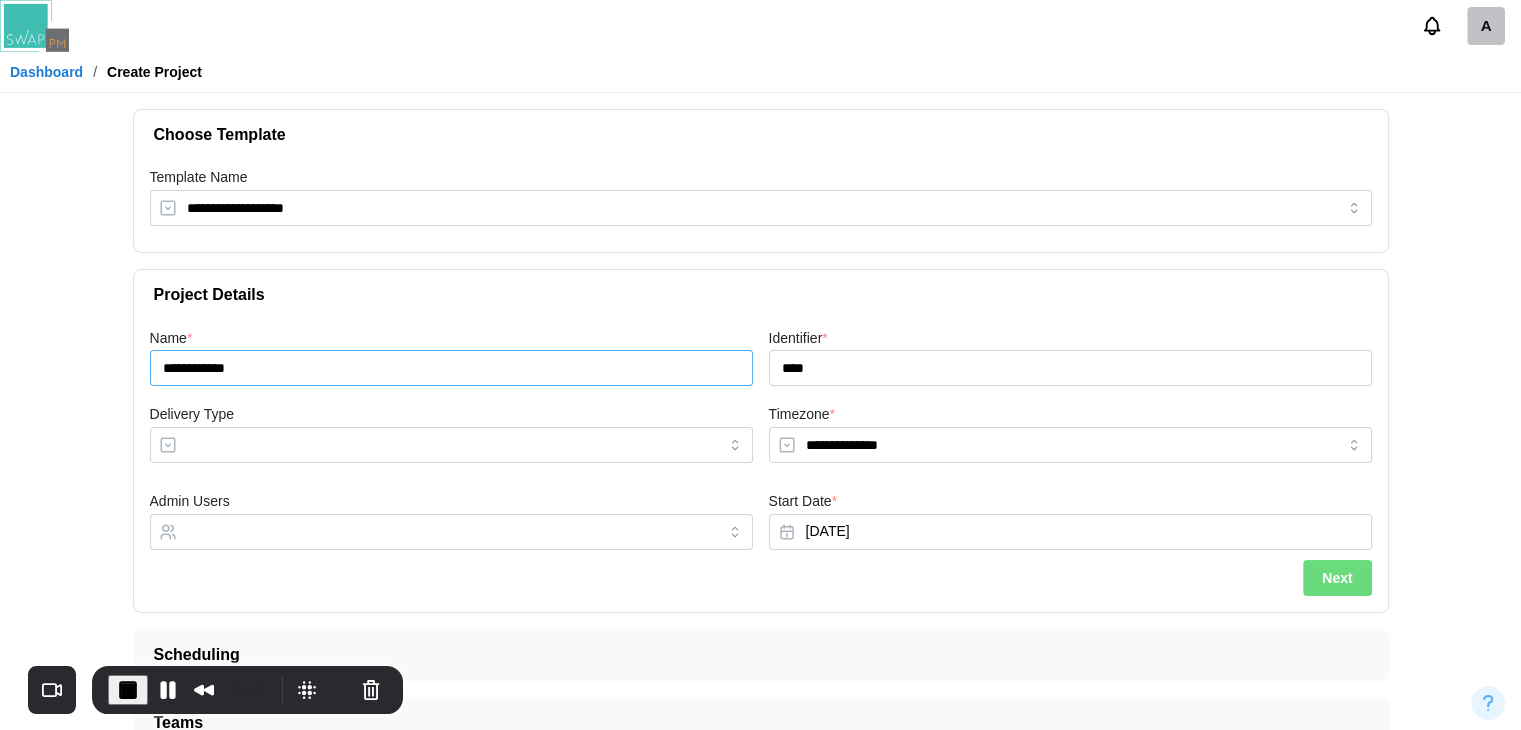 type on "**********" 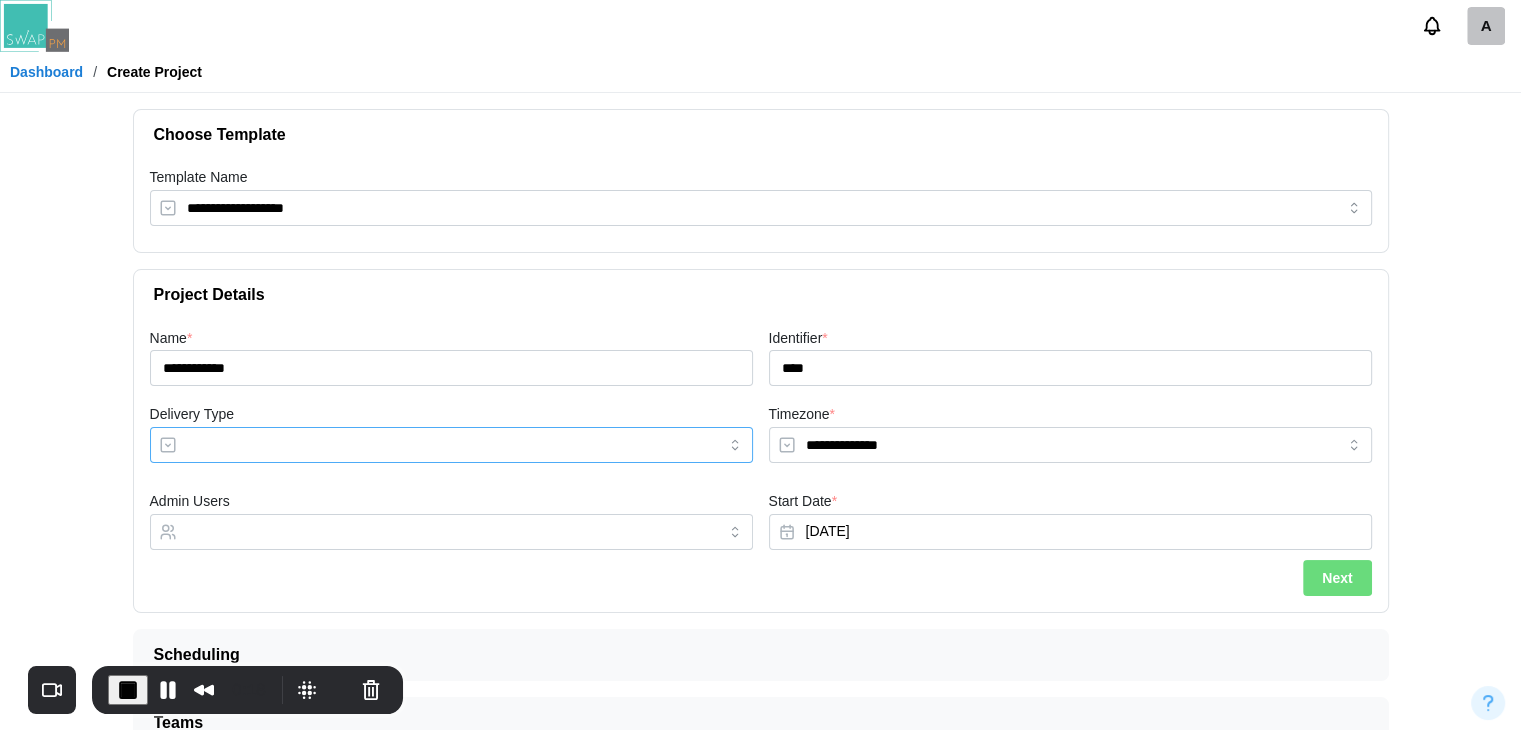 click on "Delivery Type" at bounding box center (451, 445) 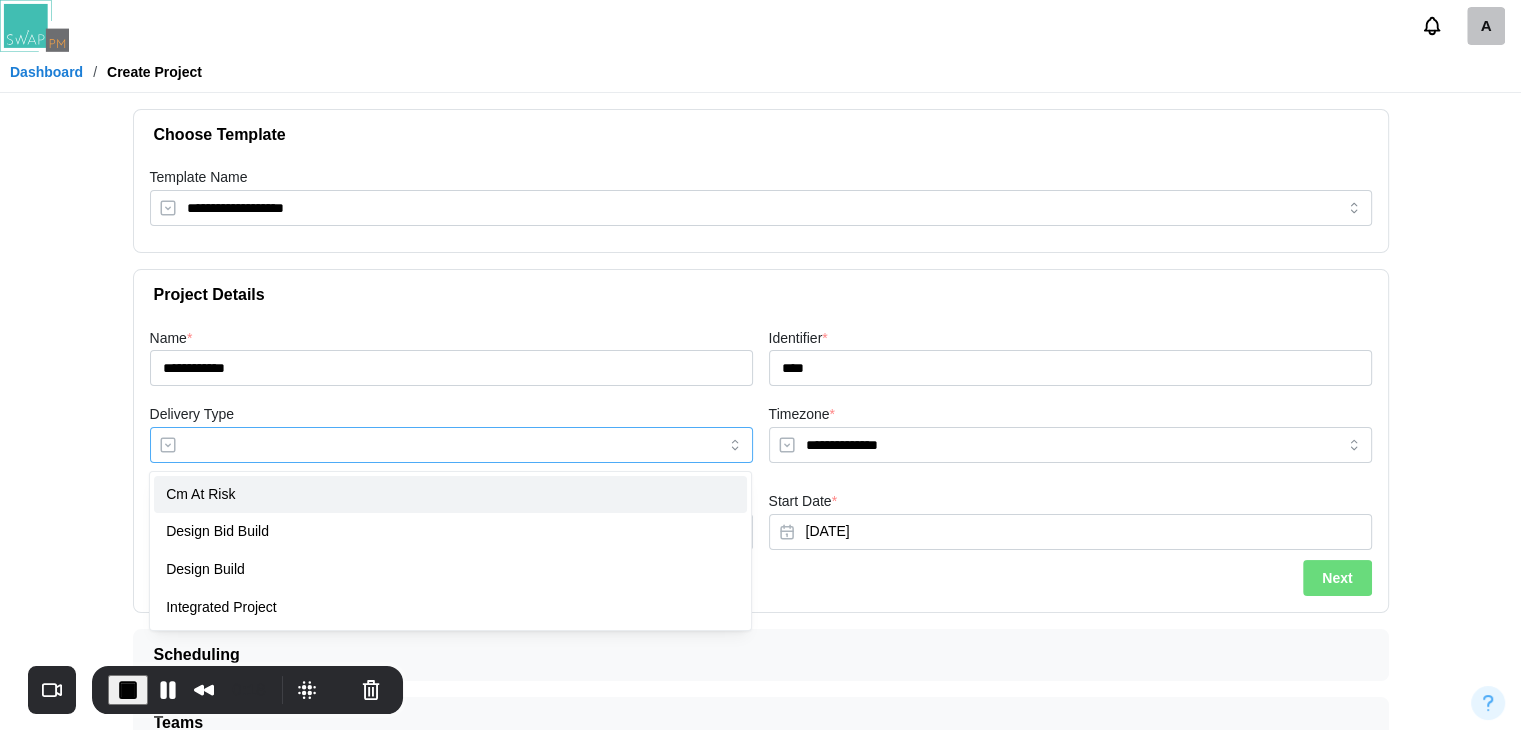 type on "**********" 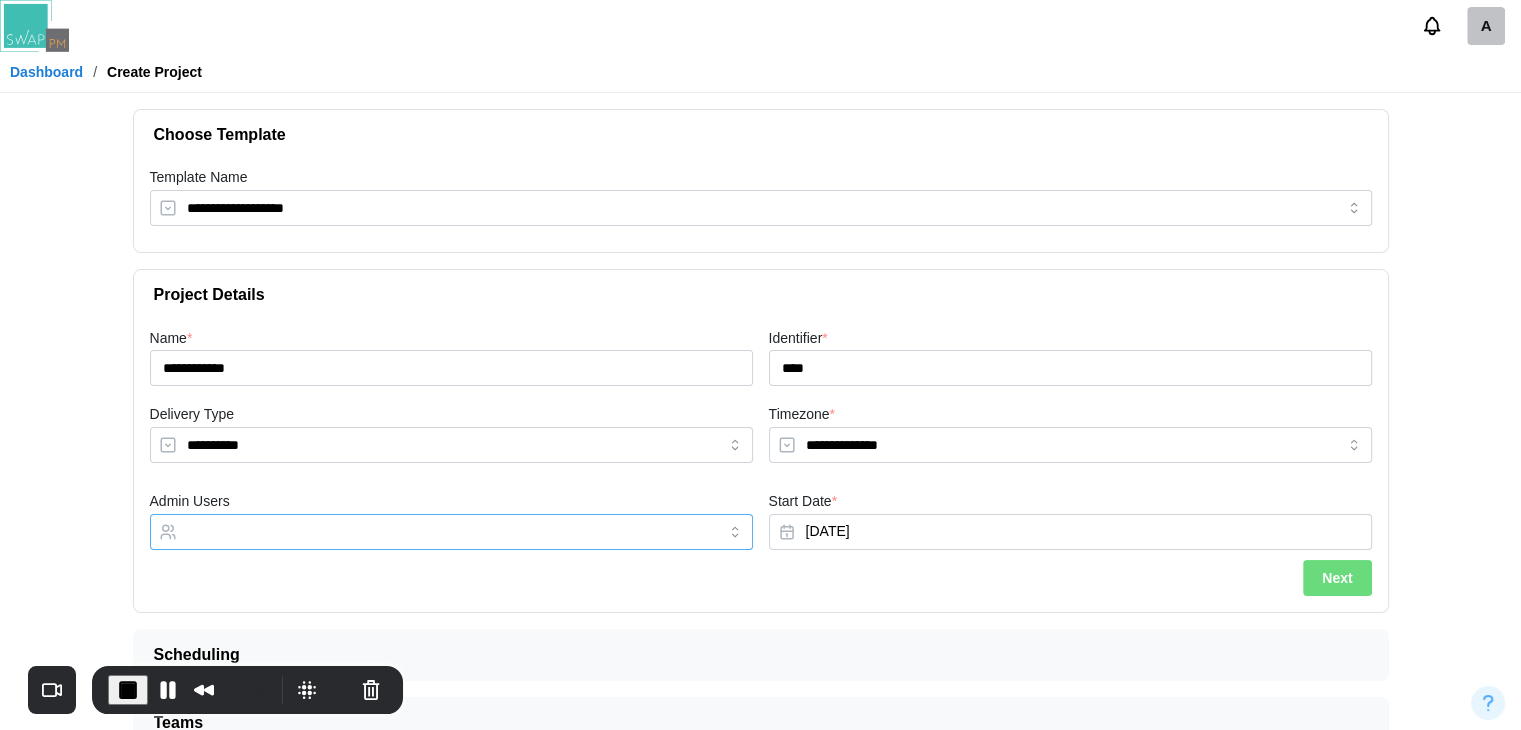 click on "Admin Users" at bounding box center [433, 532] 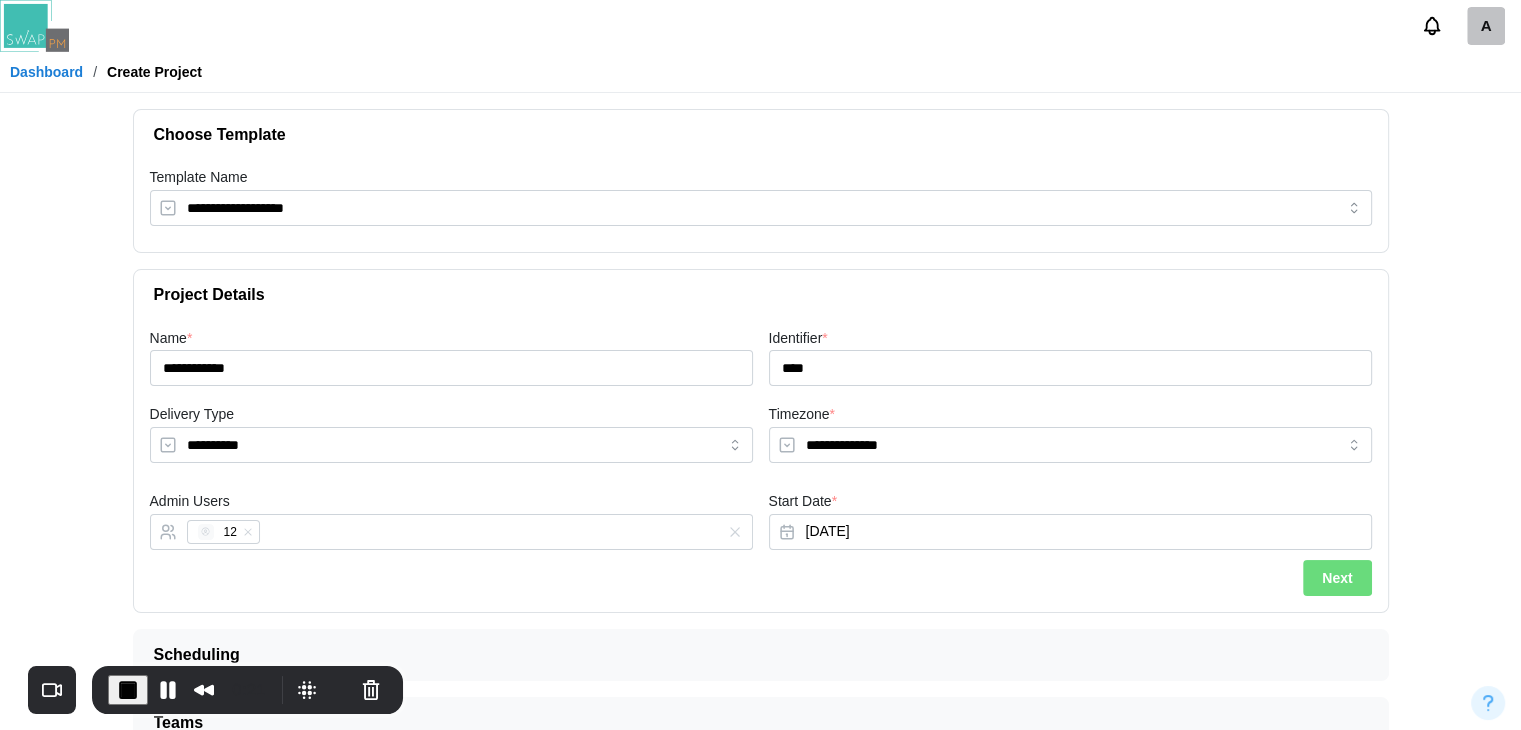 click on "Next" at bounding box center [1337, 578] 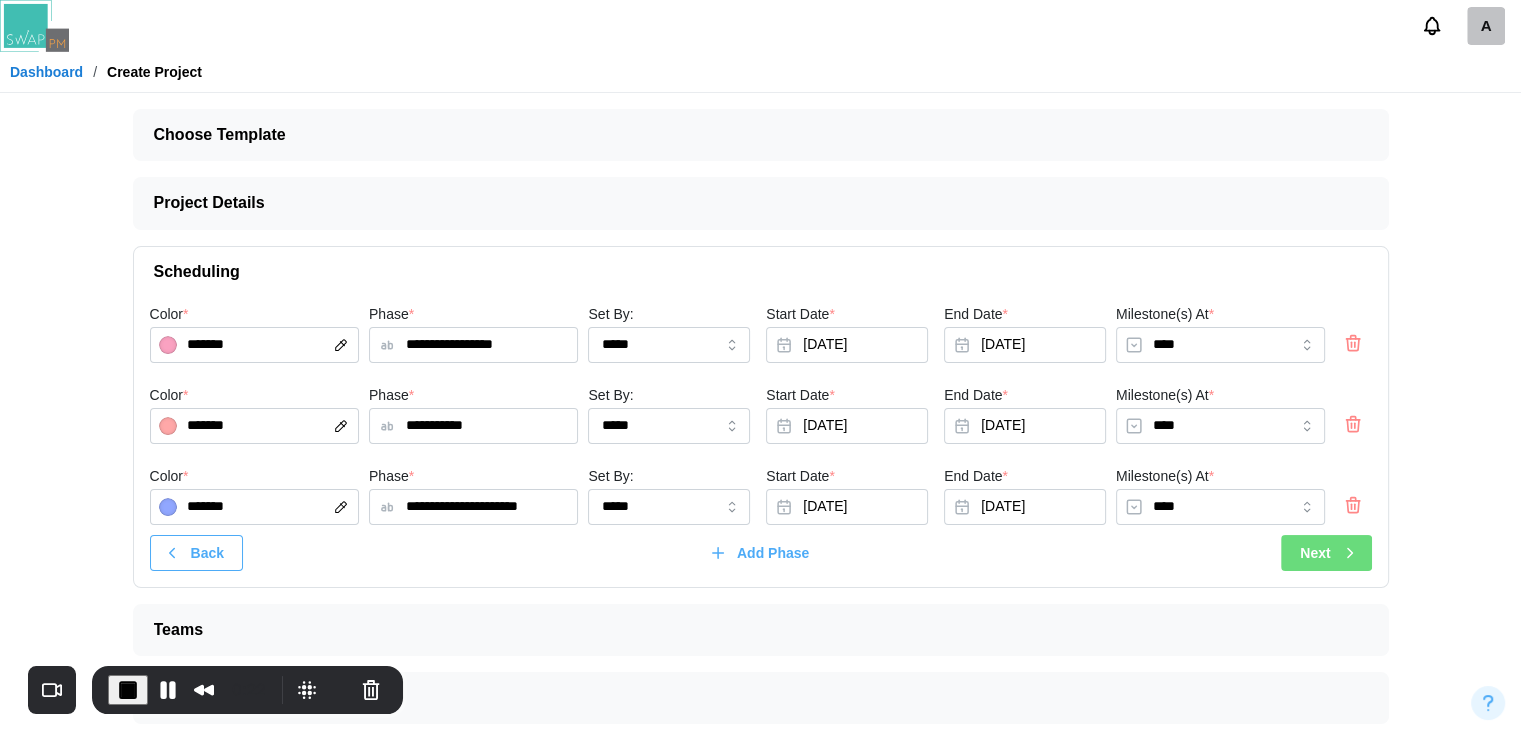 click on "Next" at bounding box center (1315, 553) 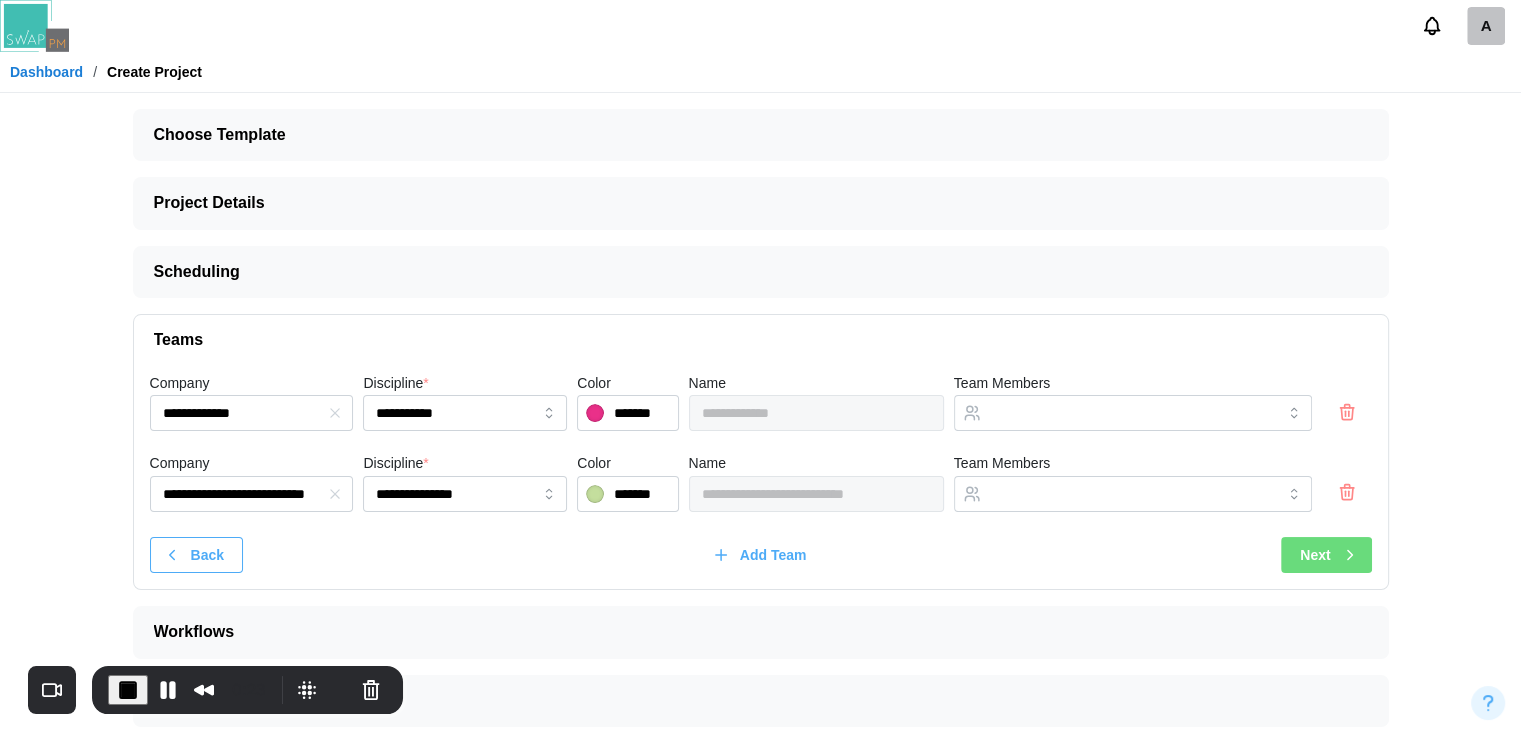 scroll, scrollTop: 11, scrollLeft: 0, axis: vertical 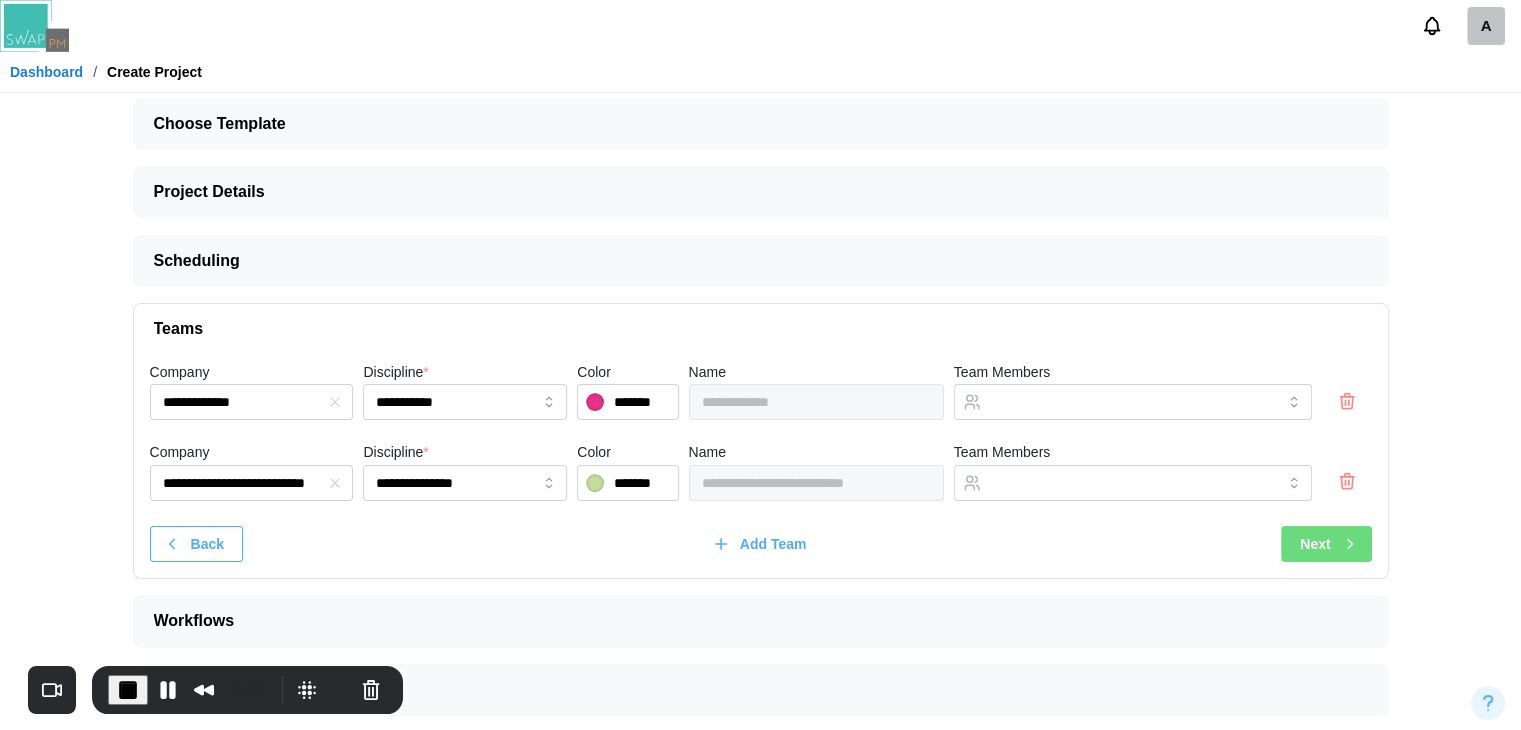 click on "Next" at bounding box center [1315, 544] 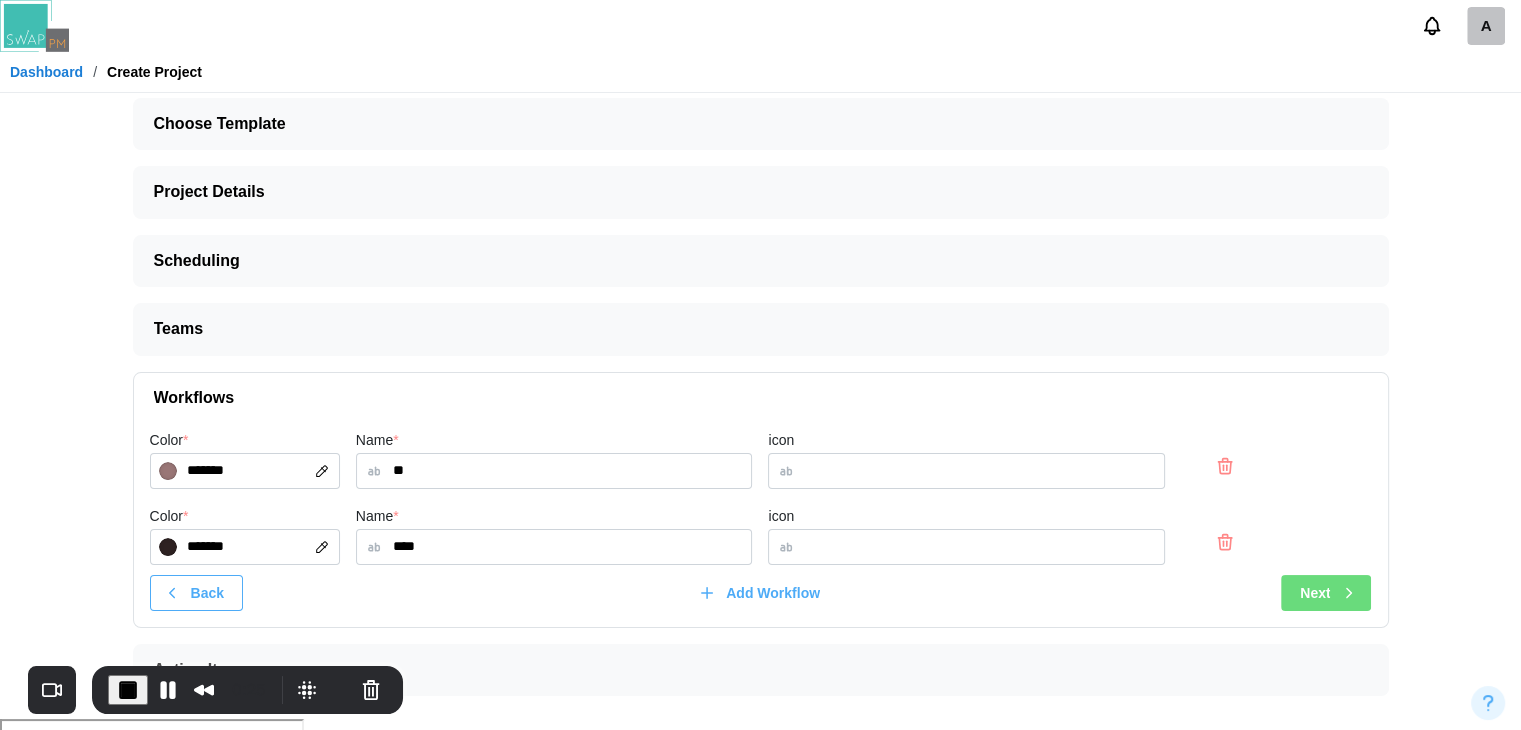 scroll, scrollTop: 0, scrollLeft: 0, axis: both 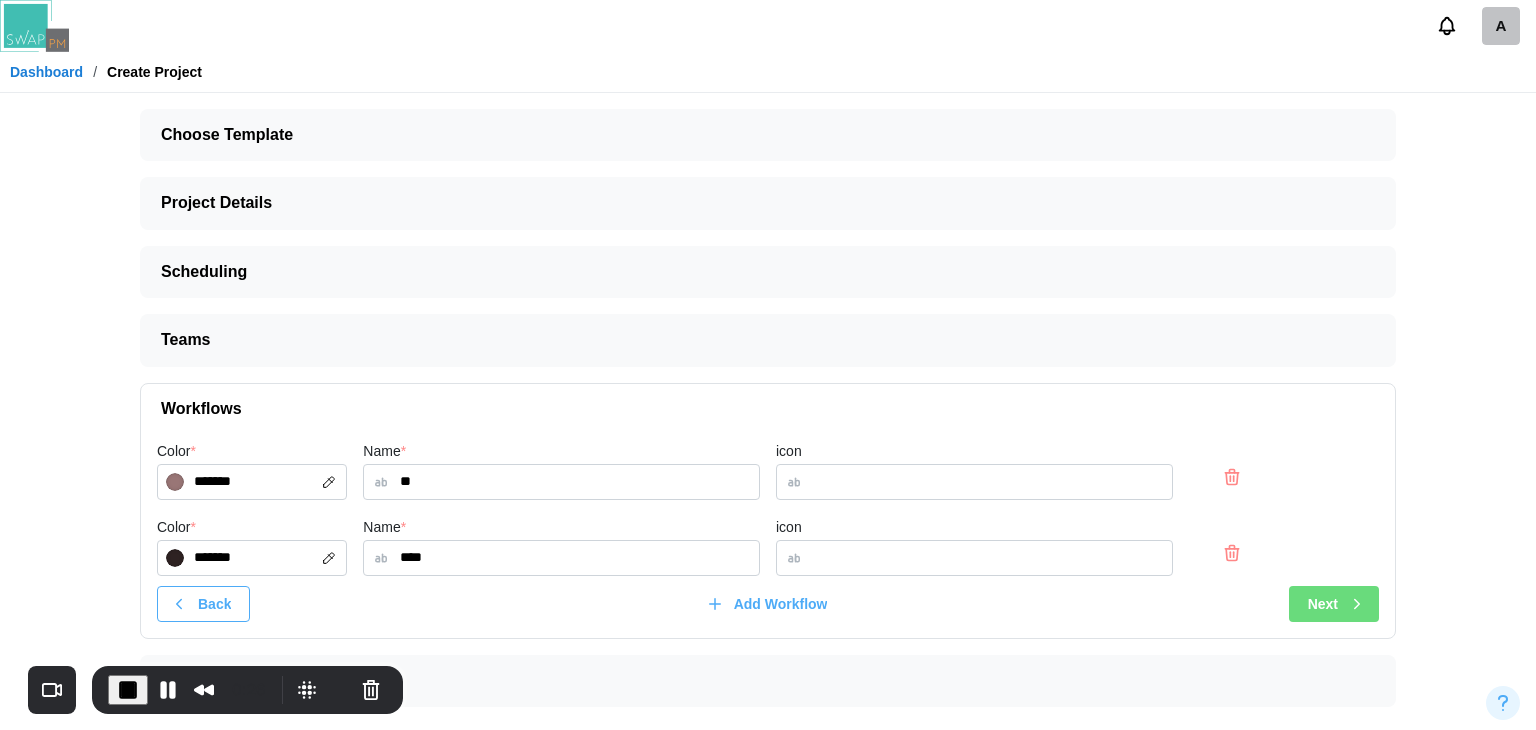 click on "Next" at bounding box center (1323, 604) 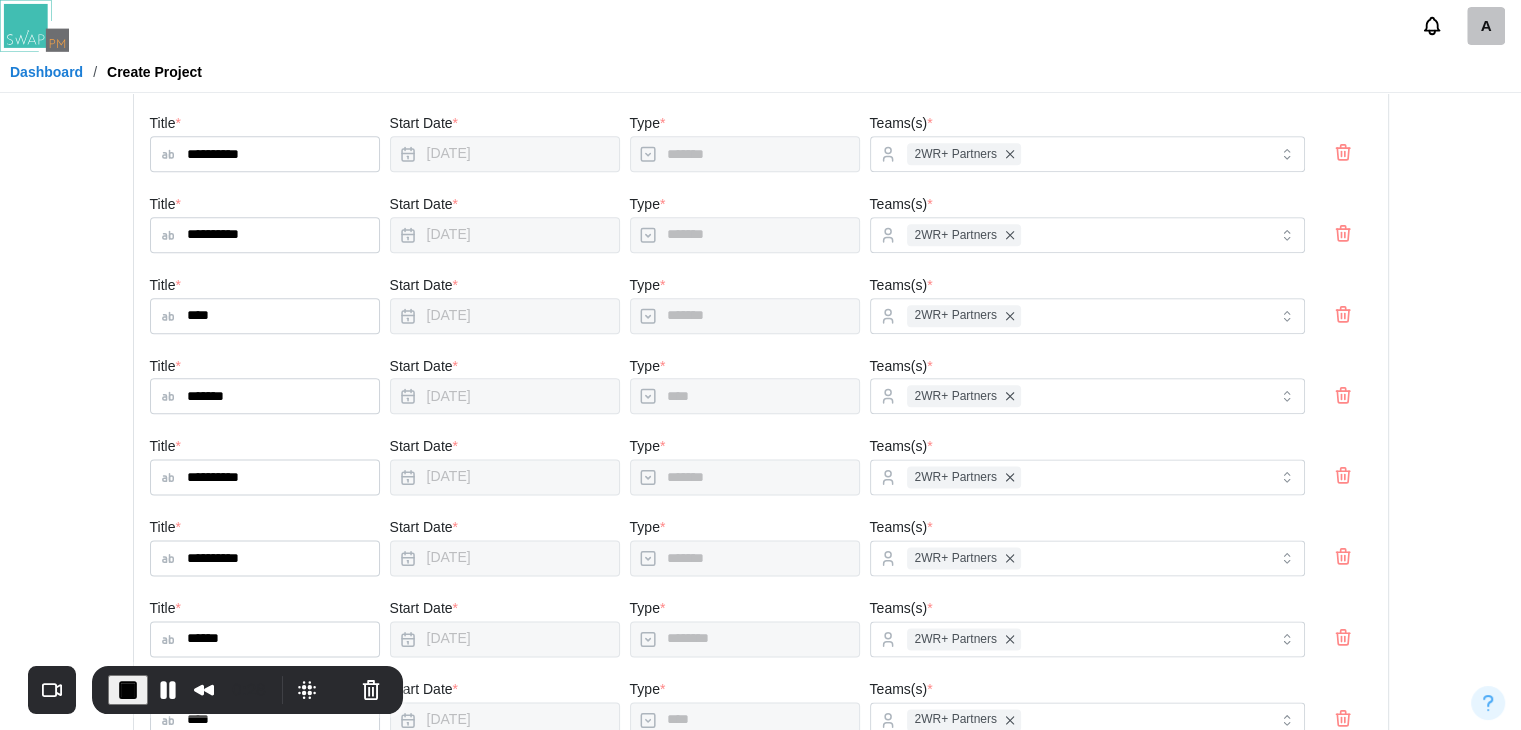 scroll, scrollTop: 2662, scrollLeft: 0, axis: vertical 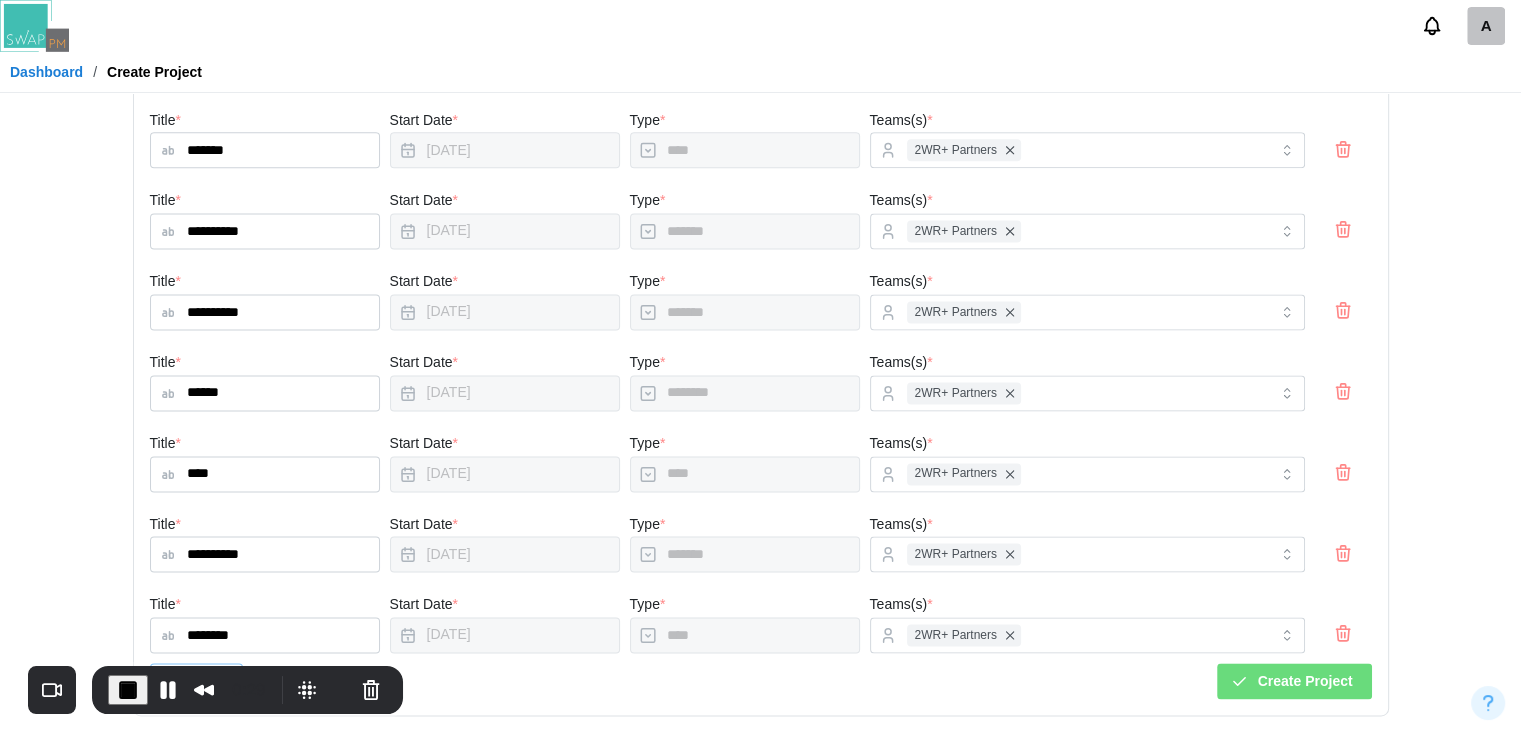click on "Create Project" at bounding box center [1291, 681] 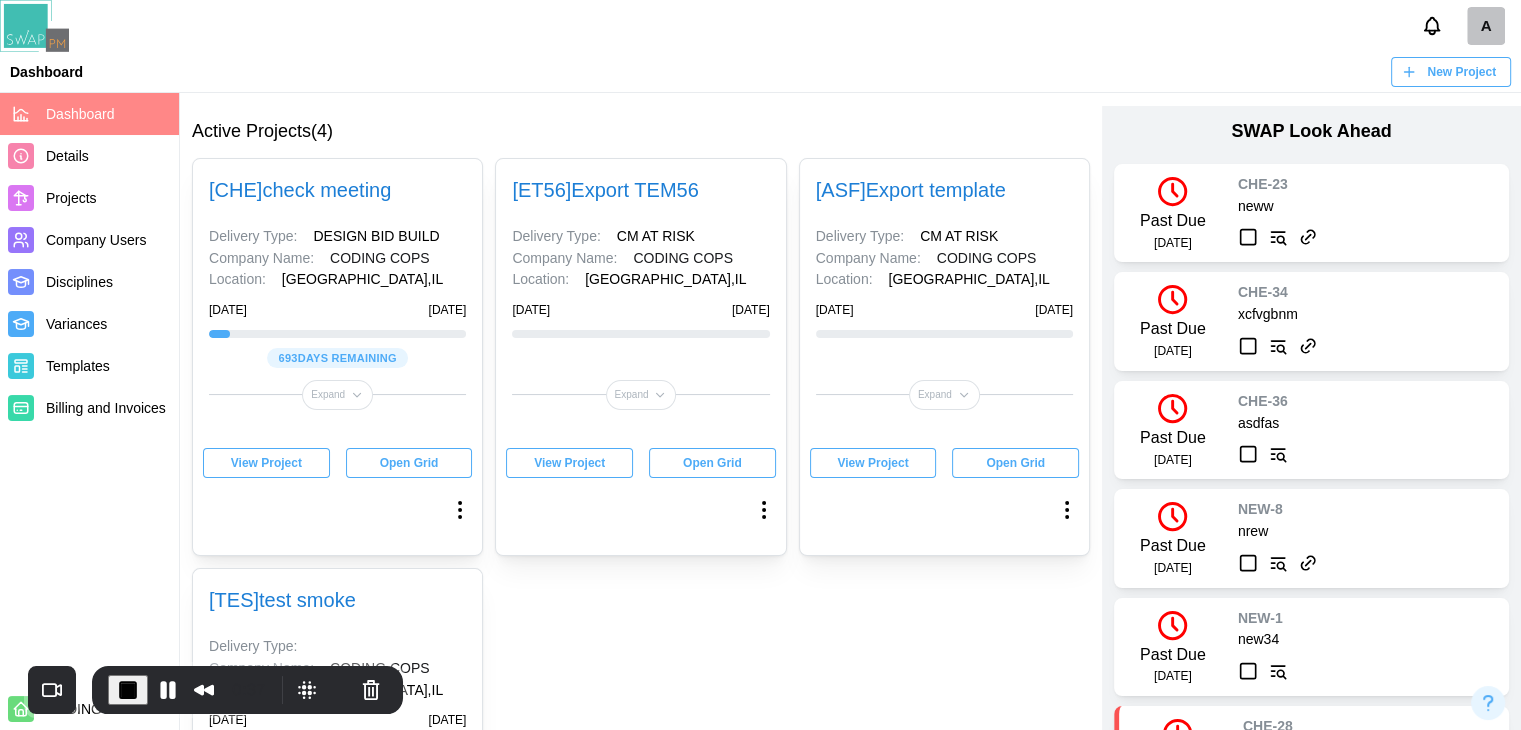 scroll, scrollTop: 200, scrollLeft: 0, axis: vertical 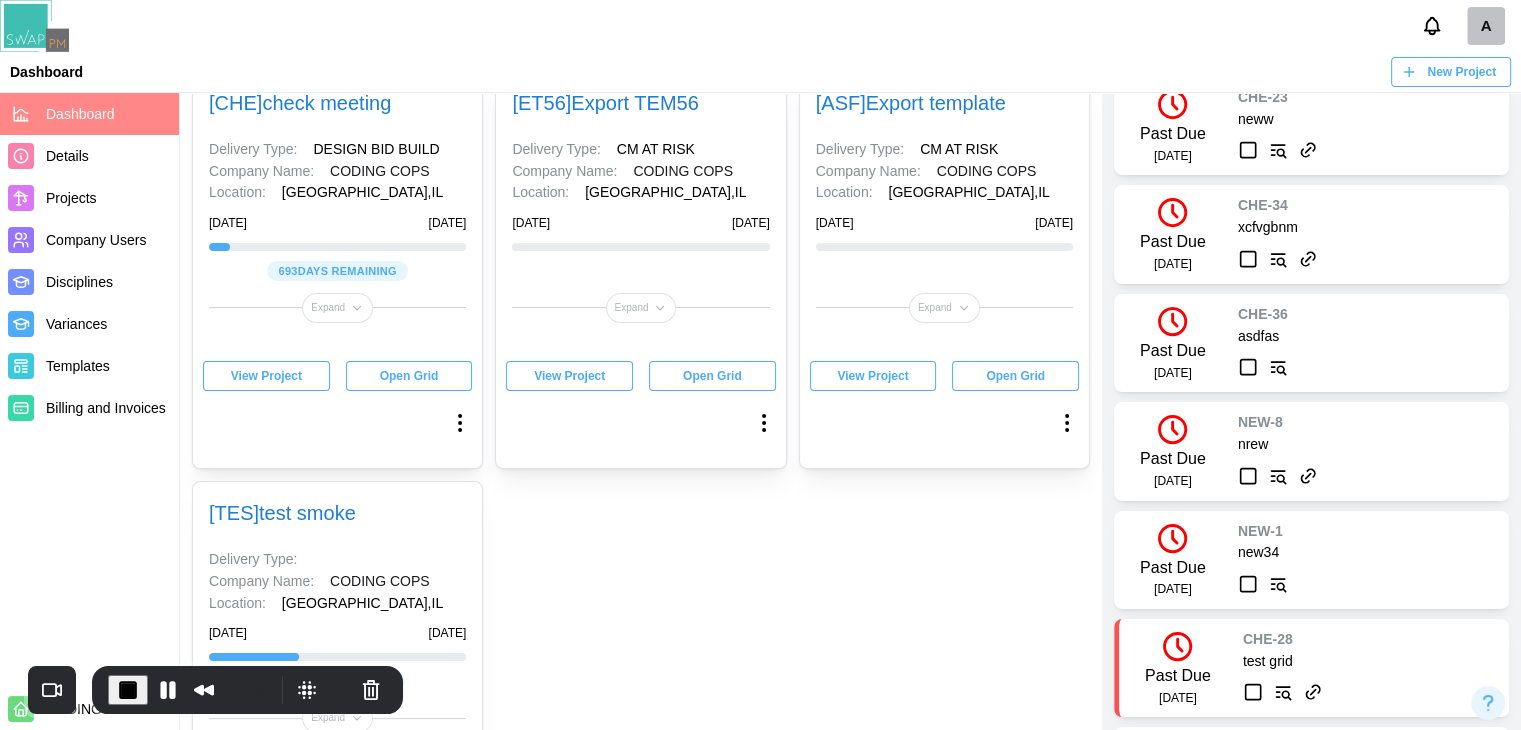click on "View Project" at bounding box center [569, 376] 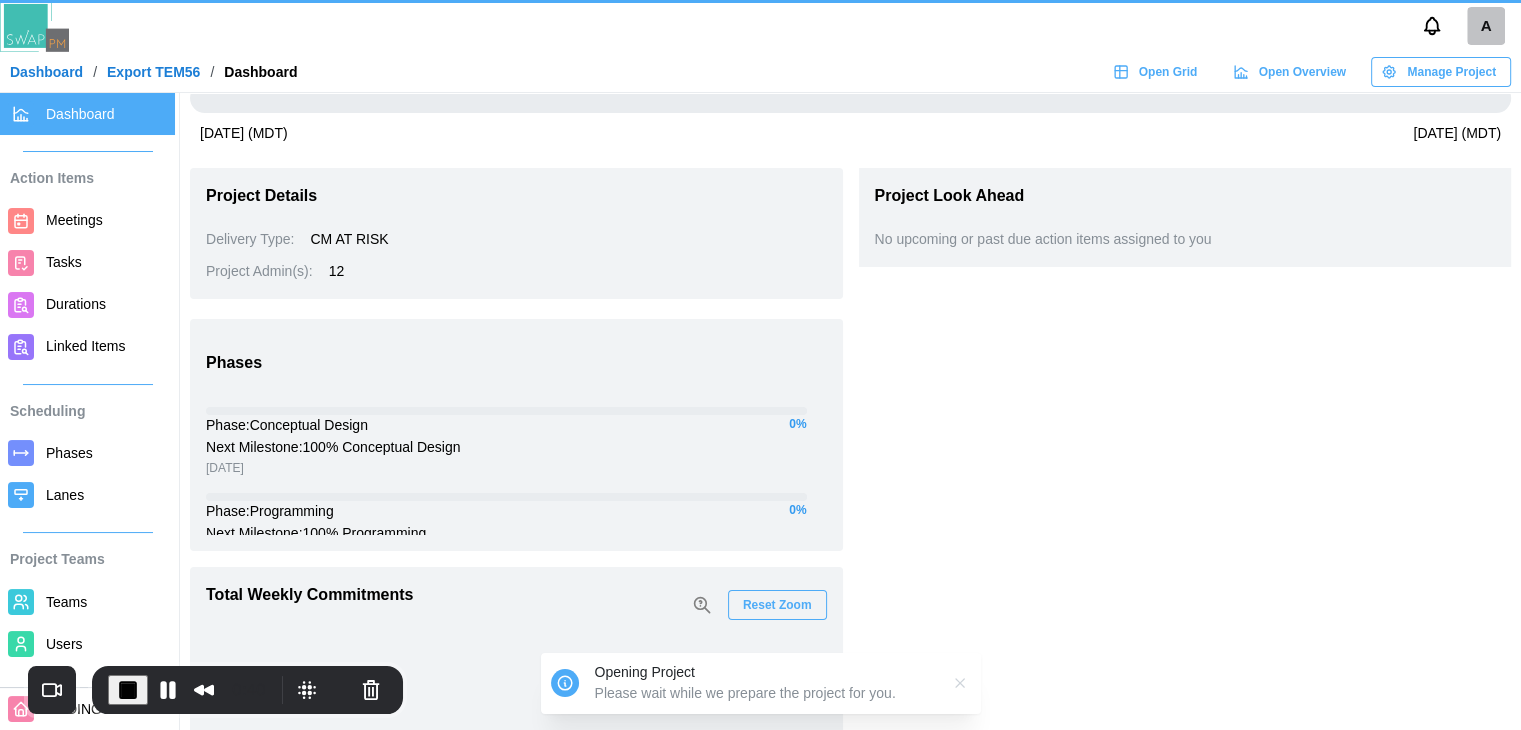 scroll, scrollTop: 0, scrollLeft: 0, axis: both 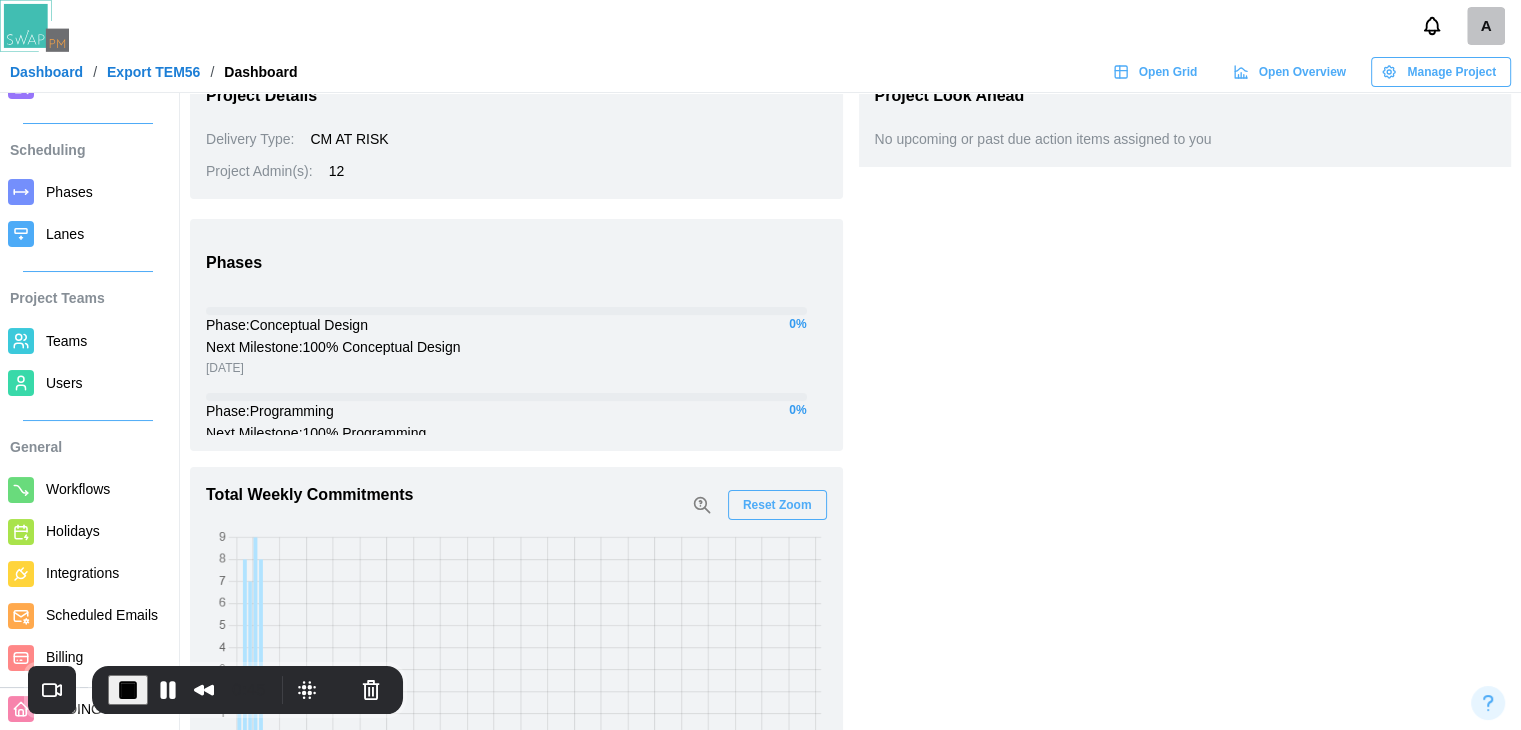 click on "Billing" at bounding box center (106, 657) 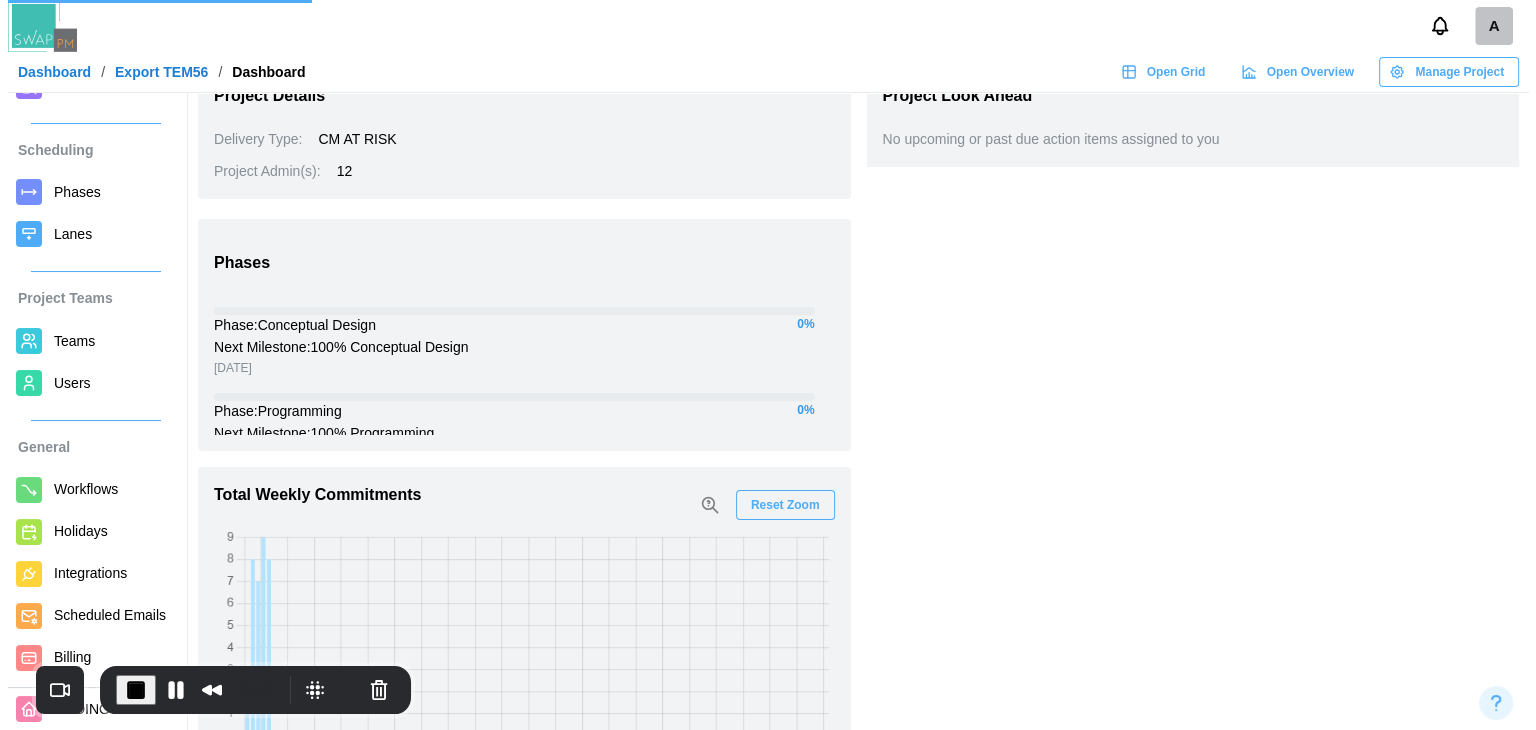 scroll, scrollTop: 0, scrollLeft: 0, axis: both 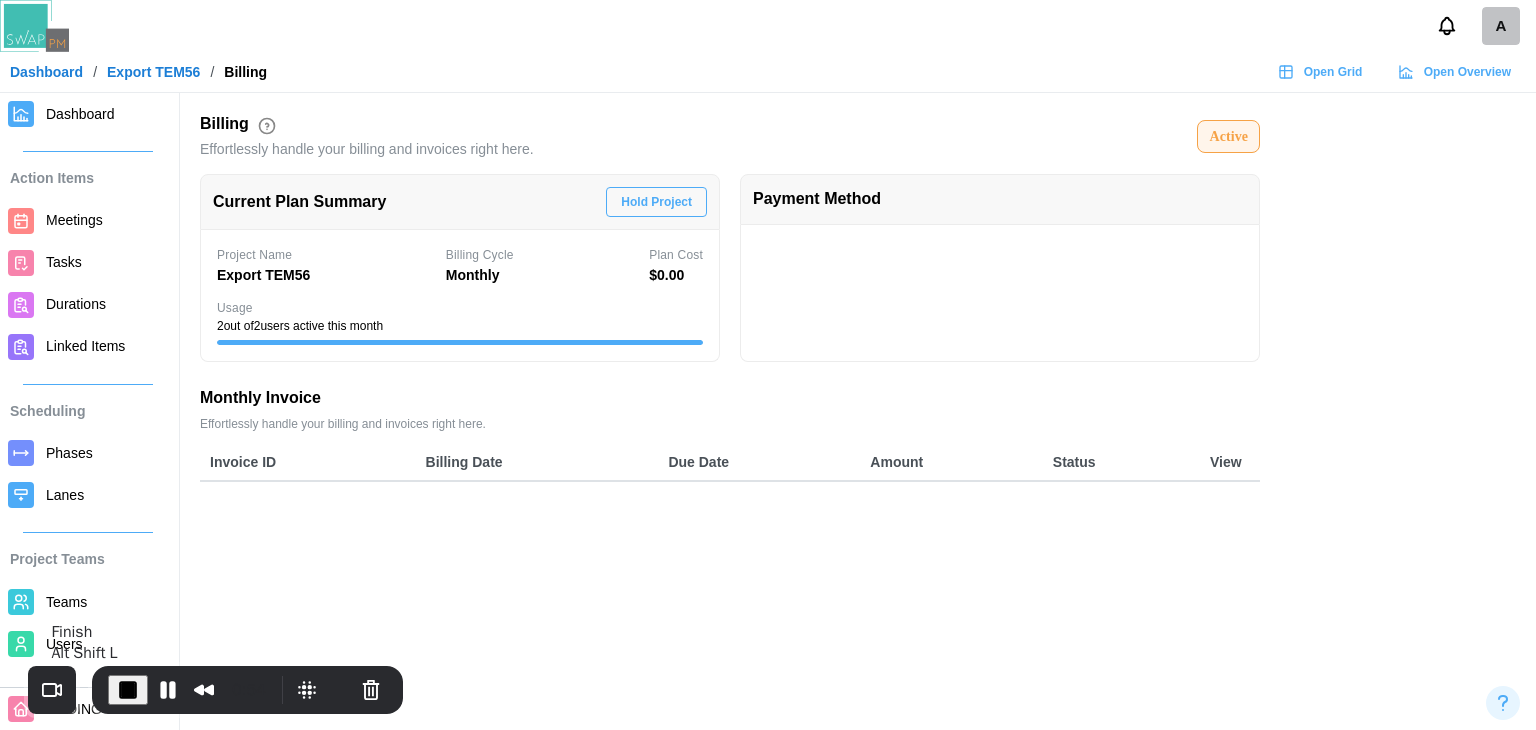 click at bounding box center (128, 690) 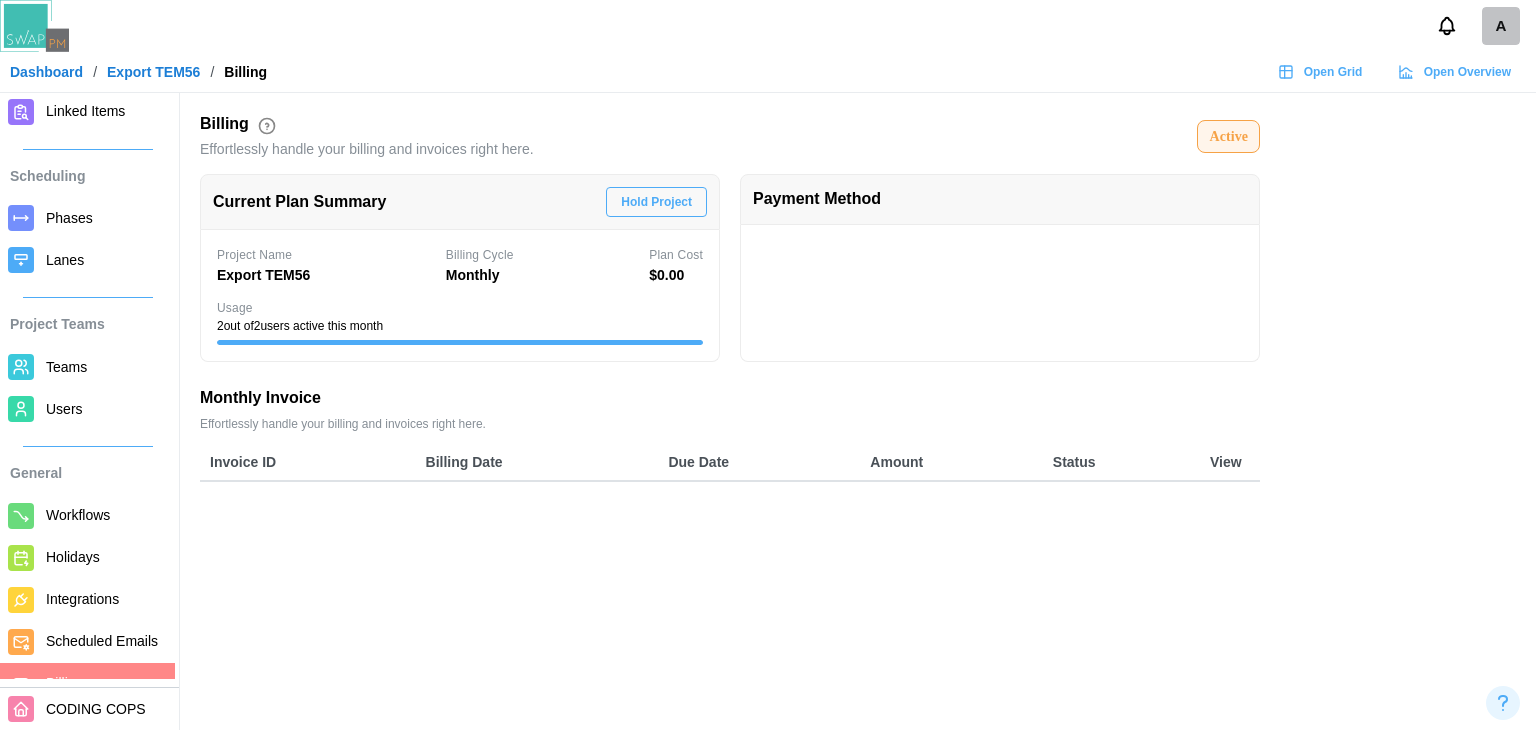 scroll, scrollTop: 283, scrollLeft: 0, axis: vertical 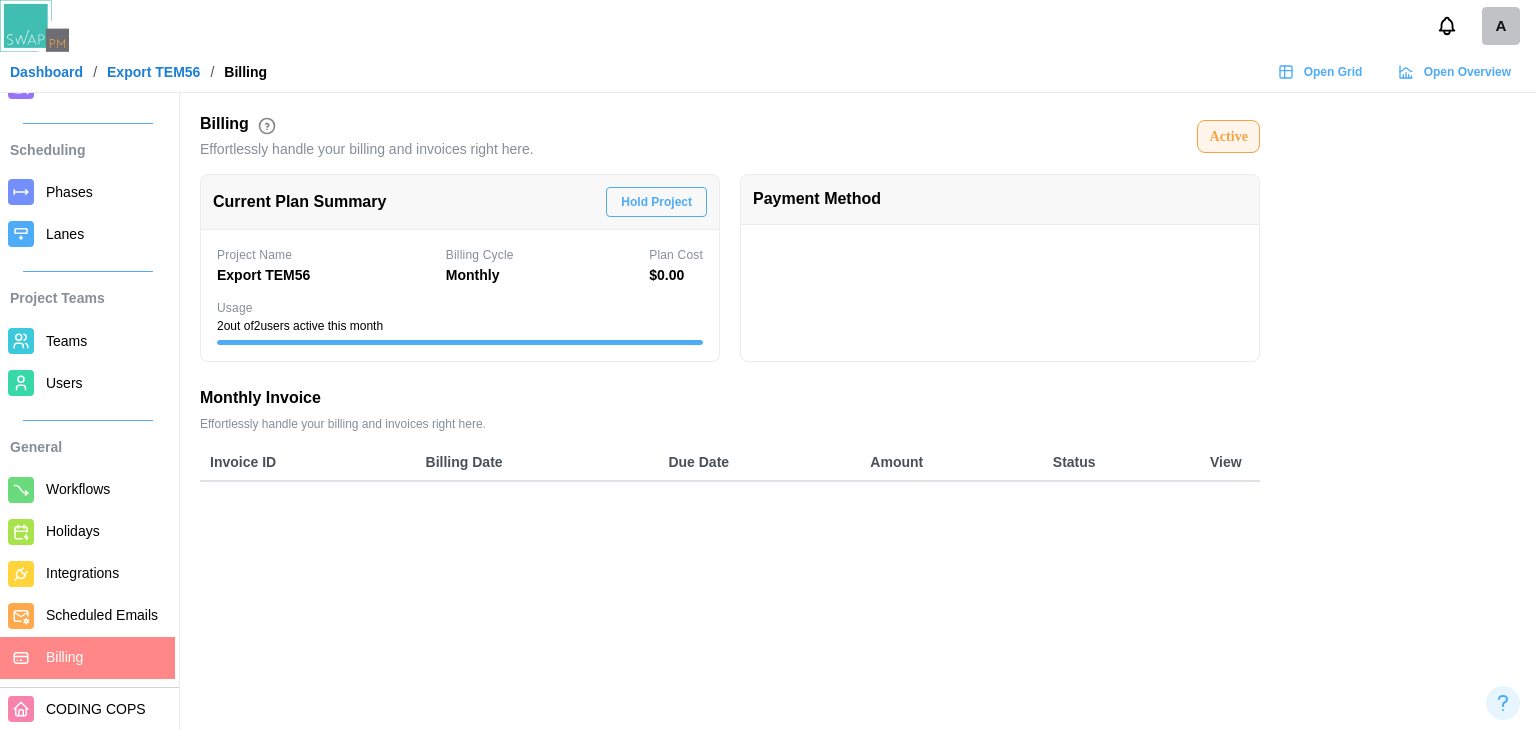click on "Scheduled Emails" at bounding box center [102, 615] 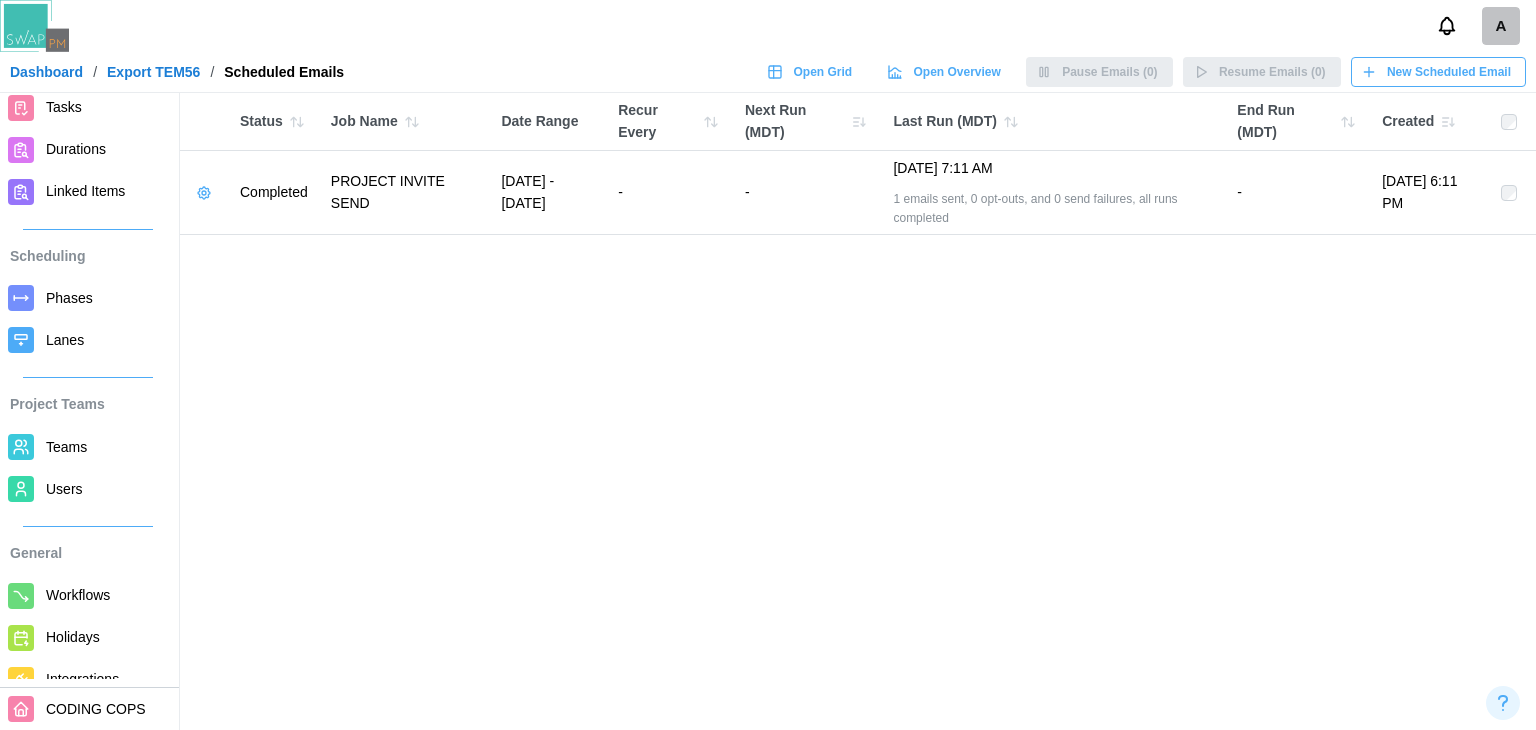scroll, scrollTop: 283, scrollLeft: 0, axis: vertical 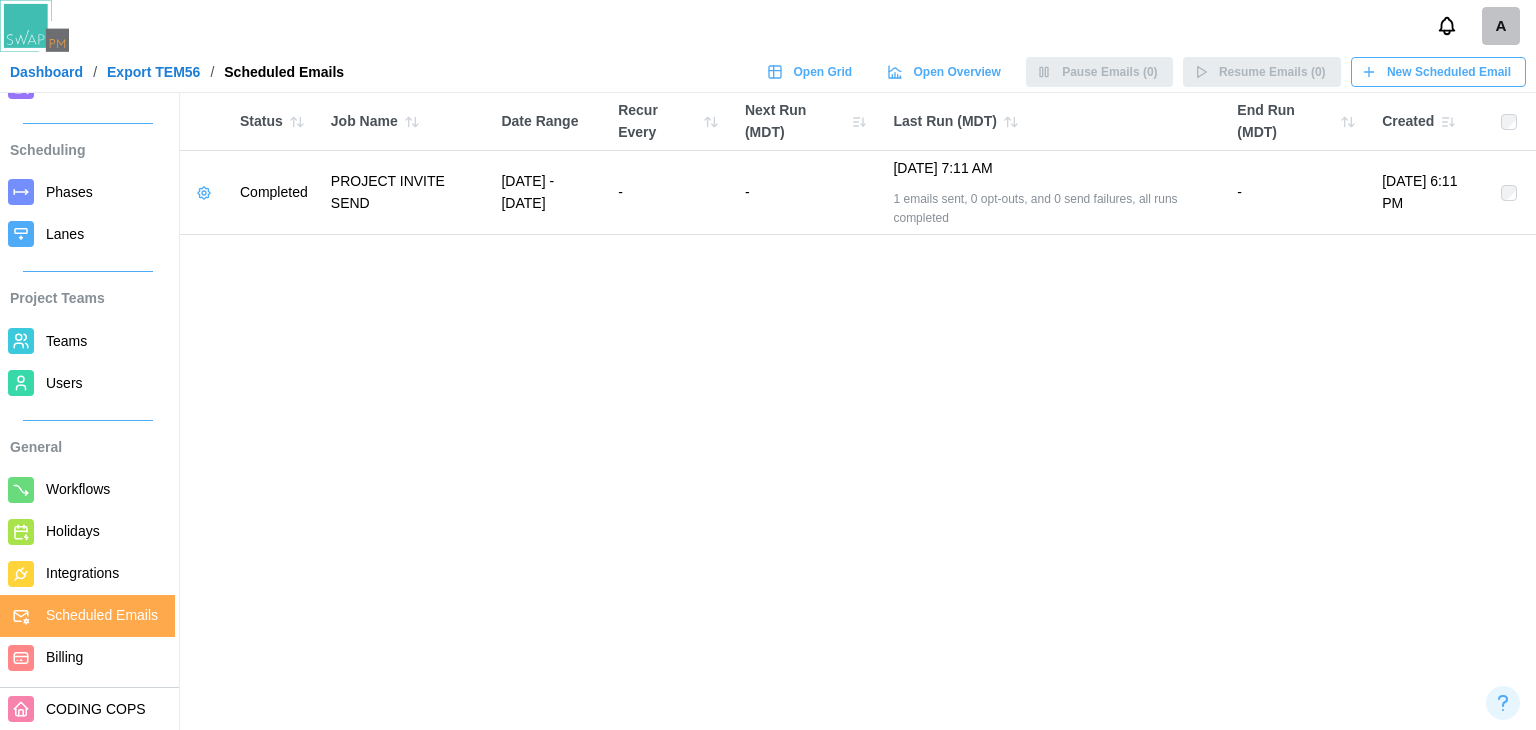 click on "Billing" at bounding box center [64, 657] 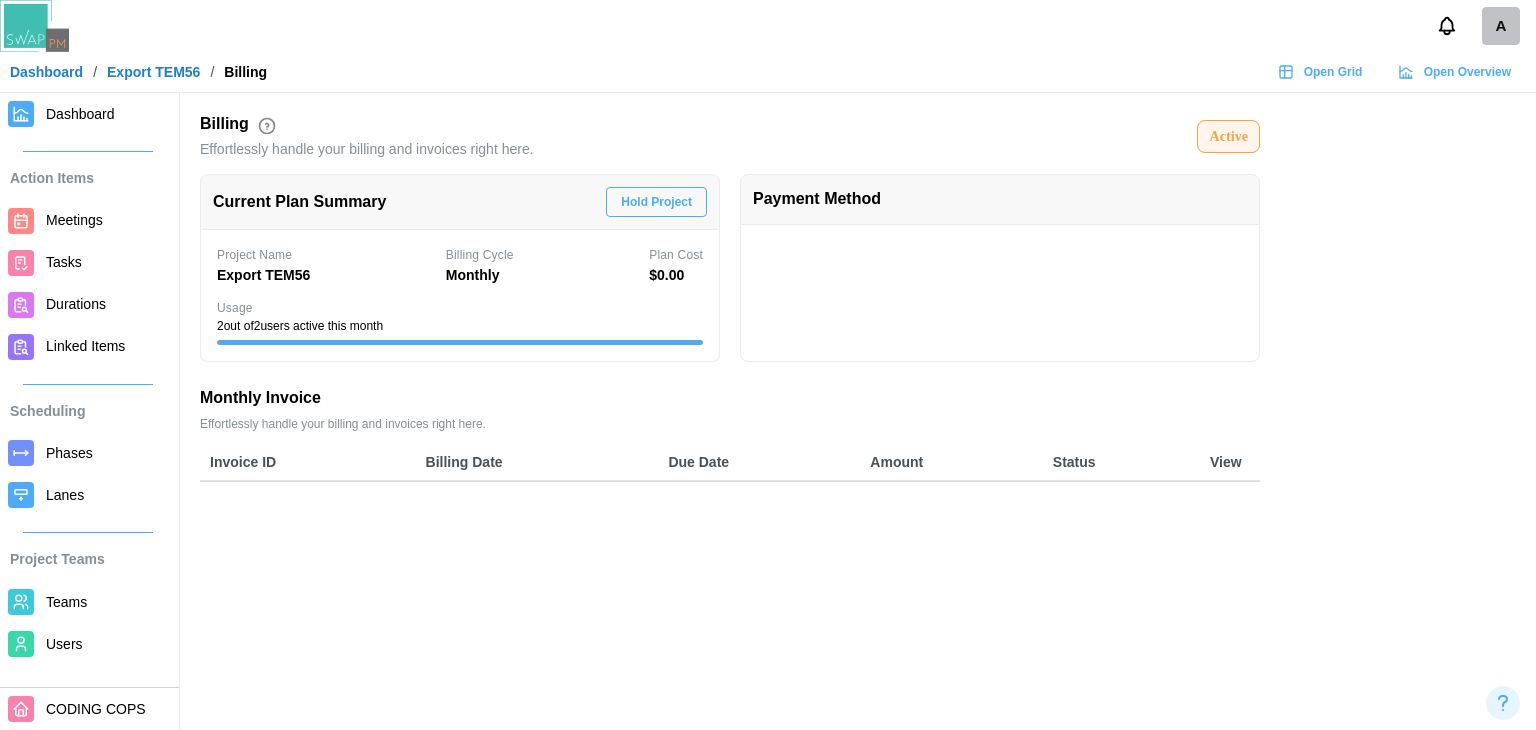 click on "Active" at bounding box center [1228, 137] 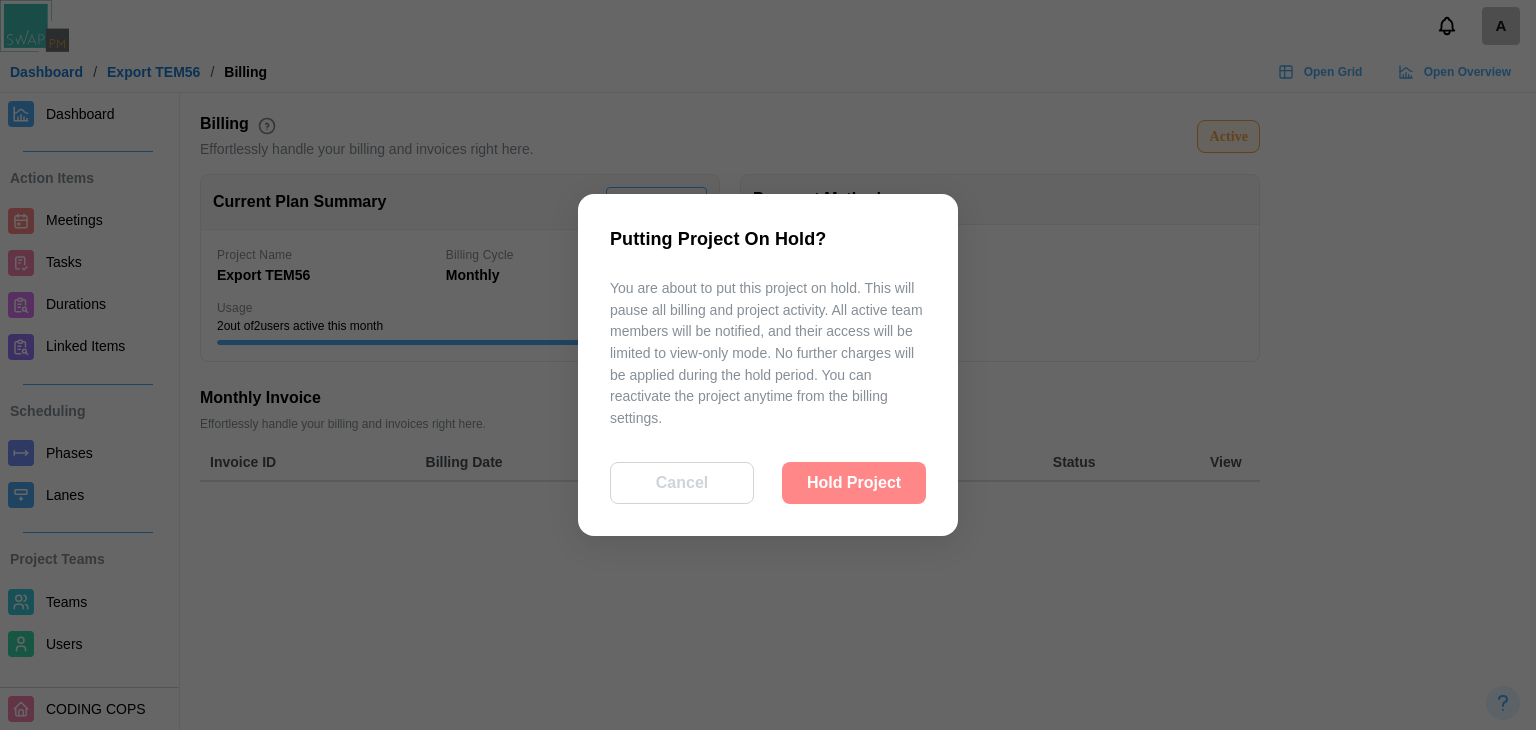 click on "Hold Project" at bounding box center (854, 483) 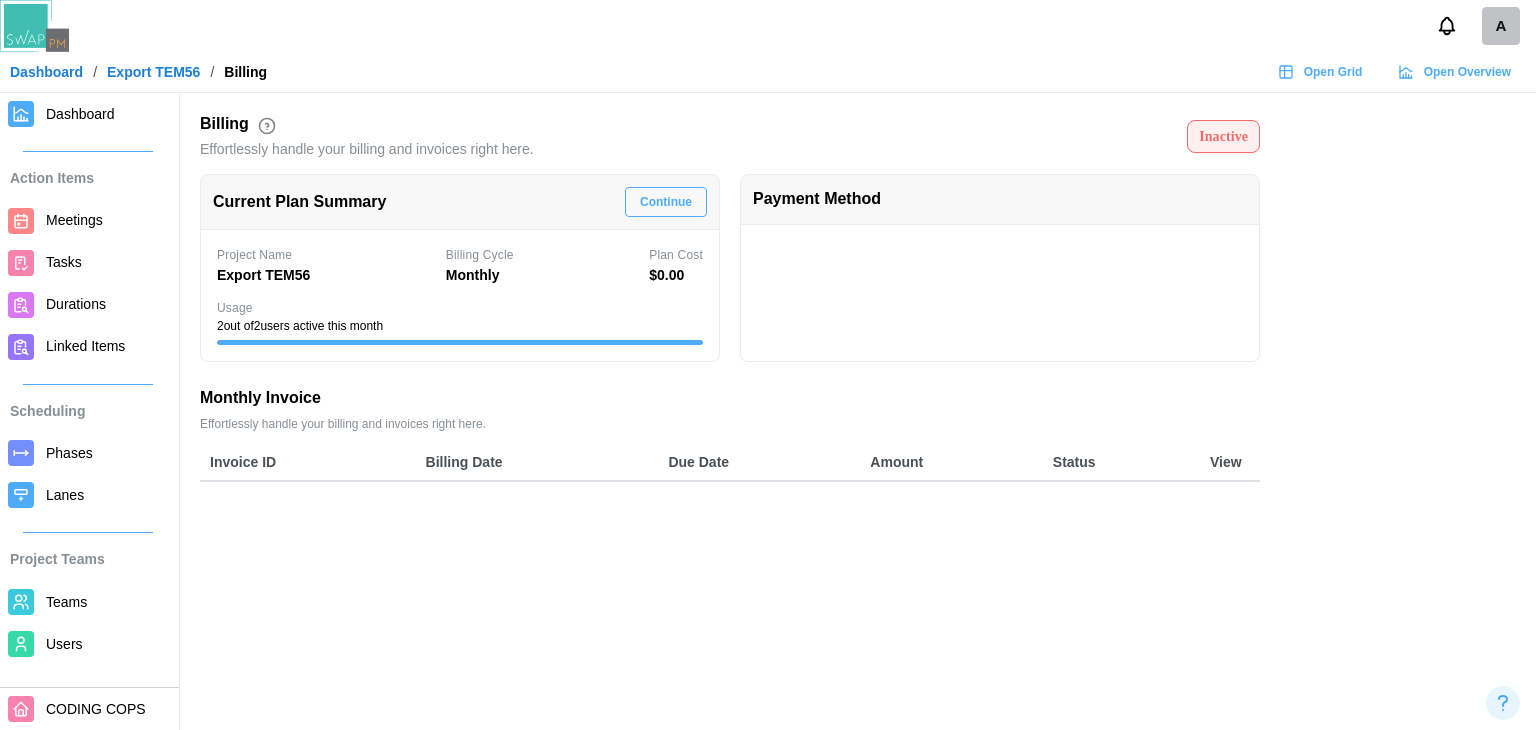 scroll, scrollTop: 283, scrollLeft: 0, axis: vertical 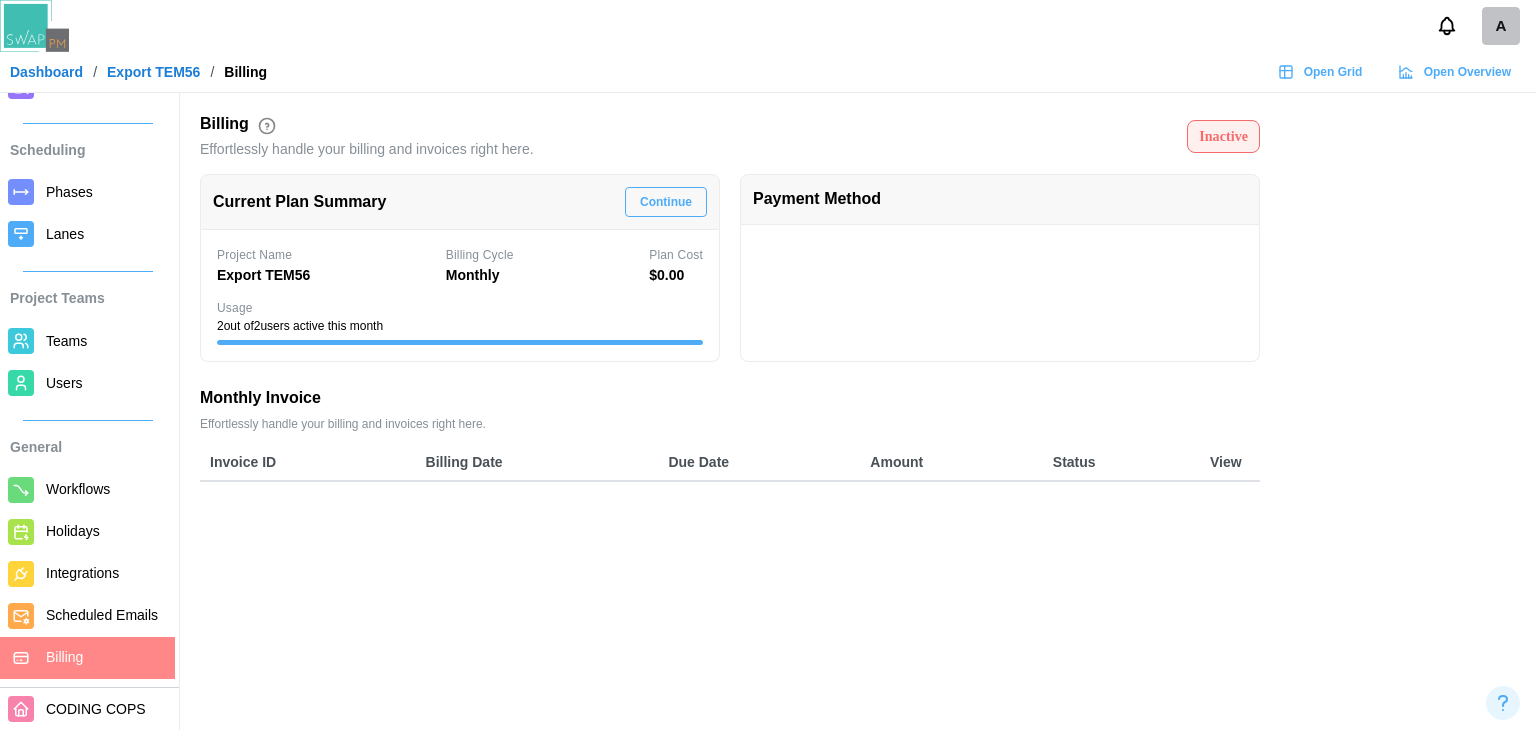 click on "Scheduled Emails" at bounding box center (102, 615) 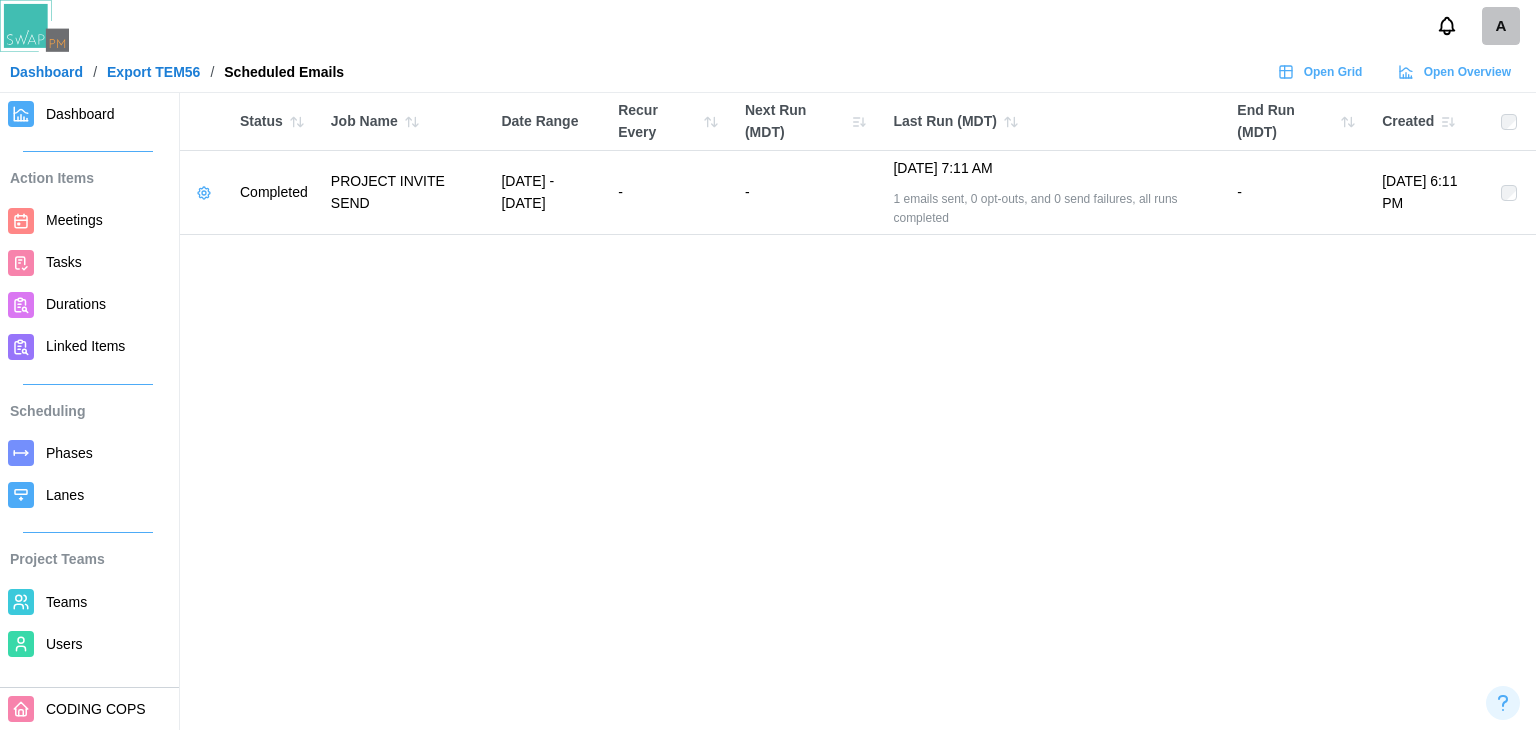 click on "Tasks" at bounding box center [106, 262] 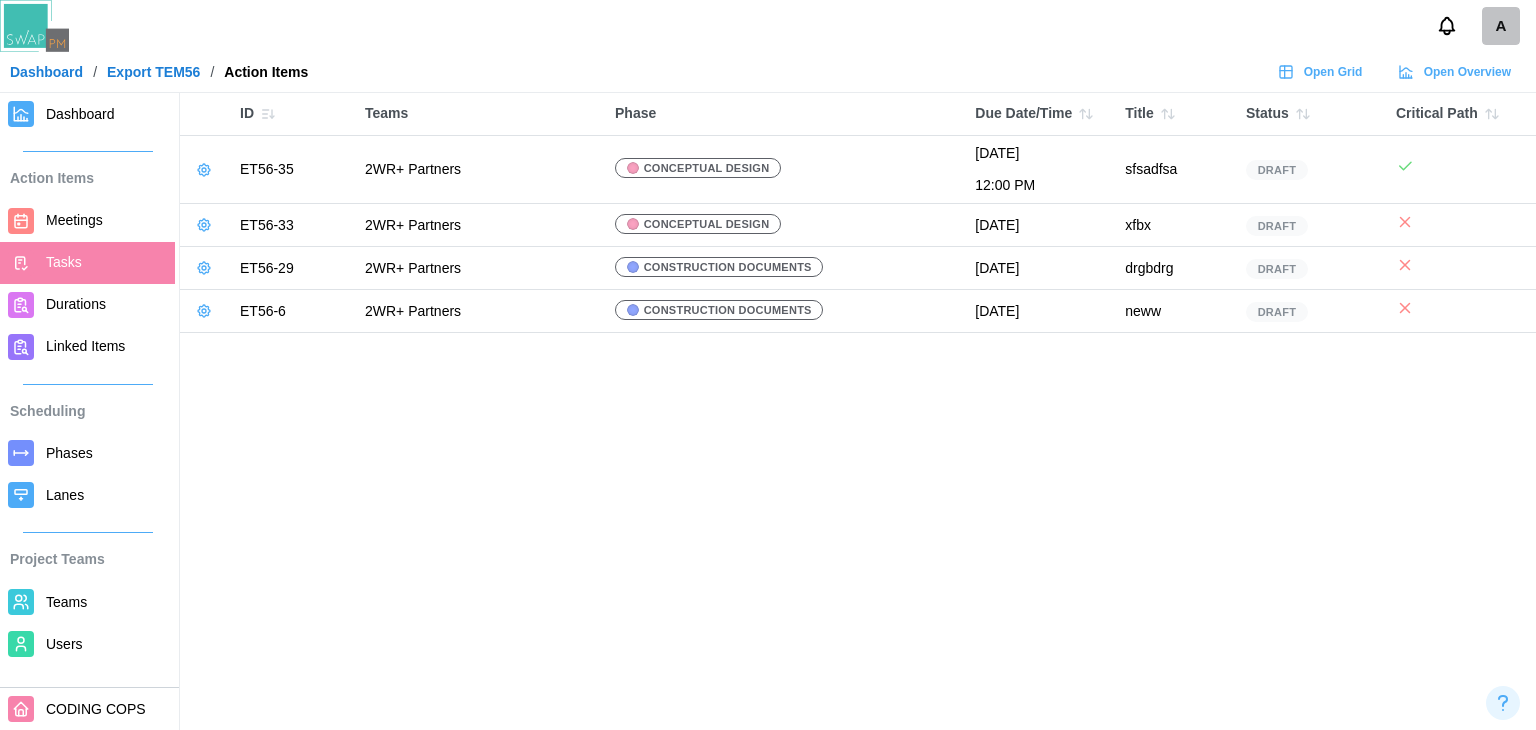 click 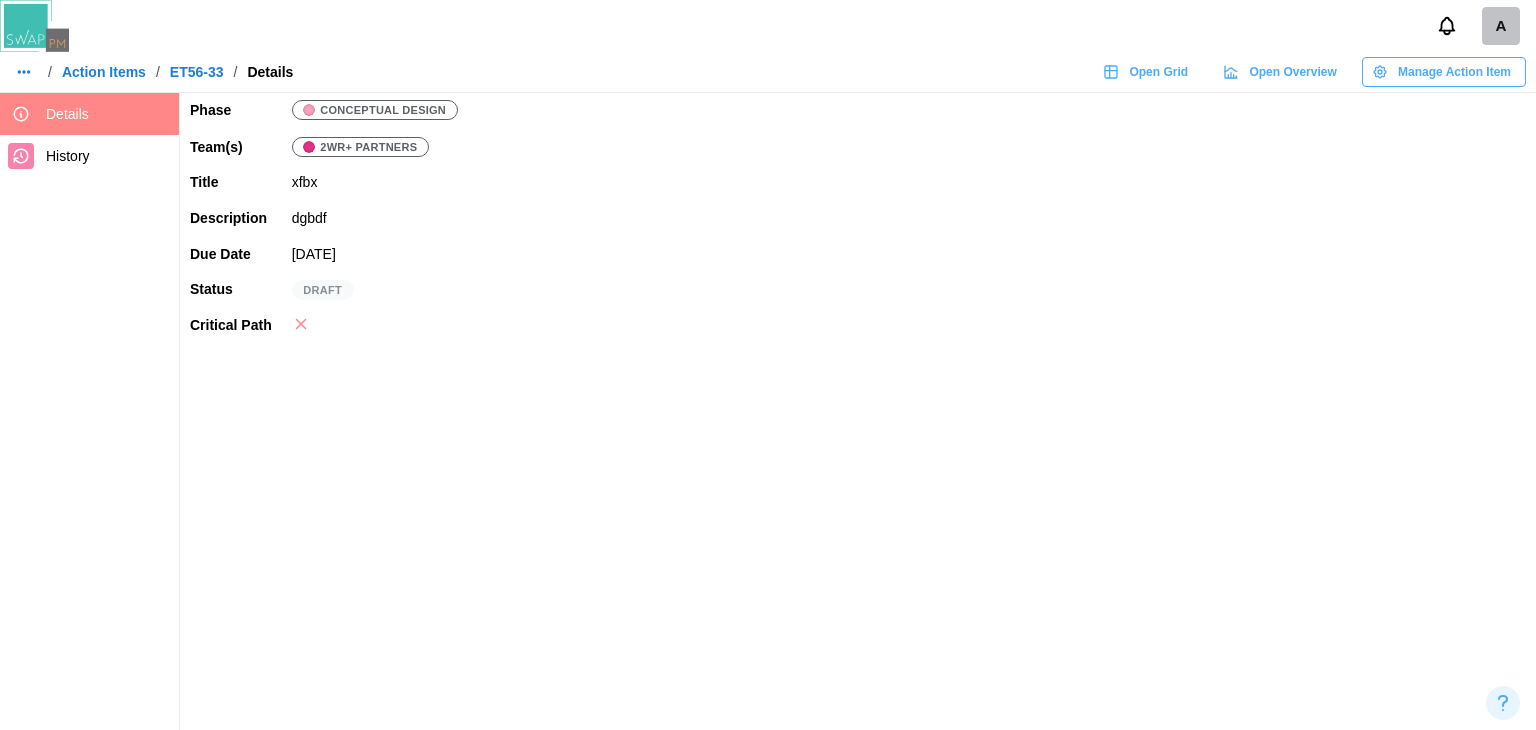 click on "Action Items" at bounding box center [104, 72] 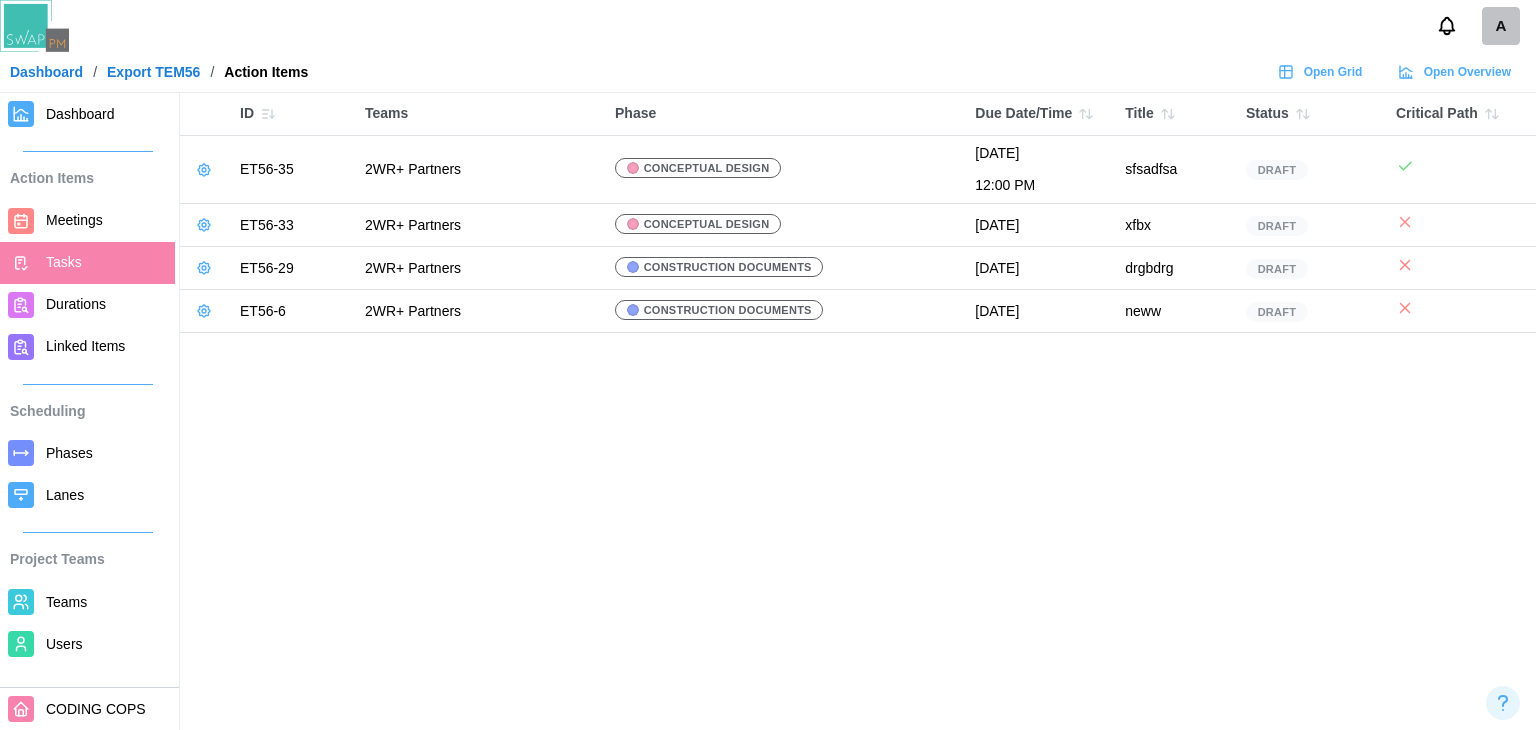 click on "ID Teams Phase Due Date/Time Title Status Critical Path ET56-35 2WR+ Partners Conceptual Design August 22, 2025 12:00 PM sfsadfsa Draft ET56-33 2WR+ Partners Conceptual Design July 22, 2025 xfbx Draft ET56-29 2WR+ Partners Construction Documents July 29, 2025 drgbdrg Draft ET56-6 2WR+ Partners Construction Documents July 29, 2025 neww Draft" at bounding box center (768, 365) 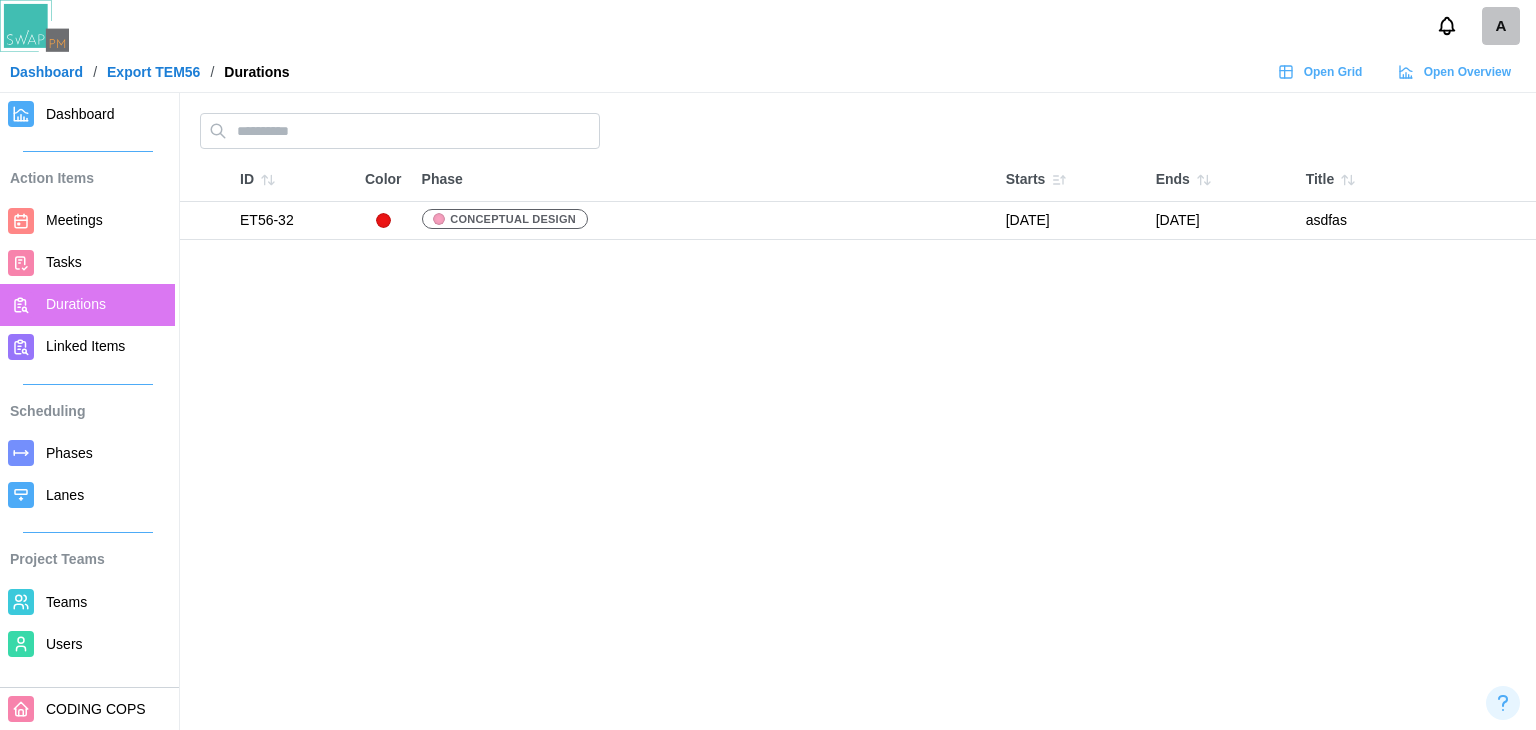 click on "Tasks" at bounding box center [87, 263] 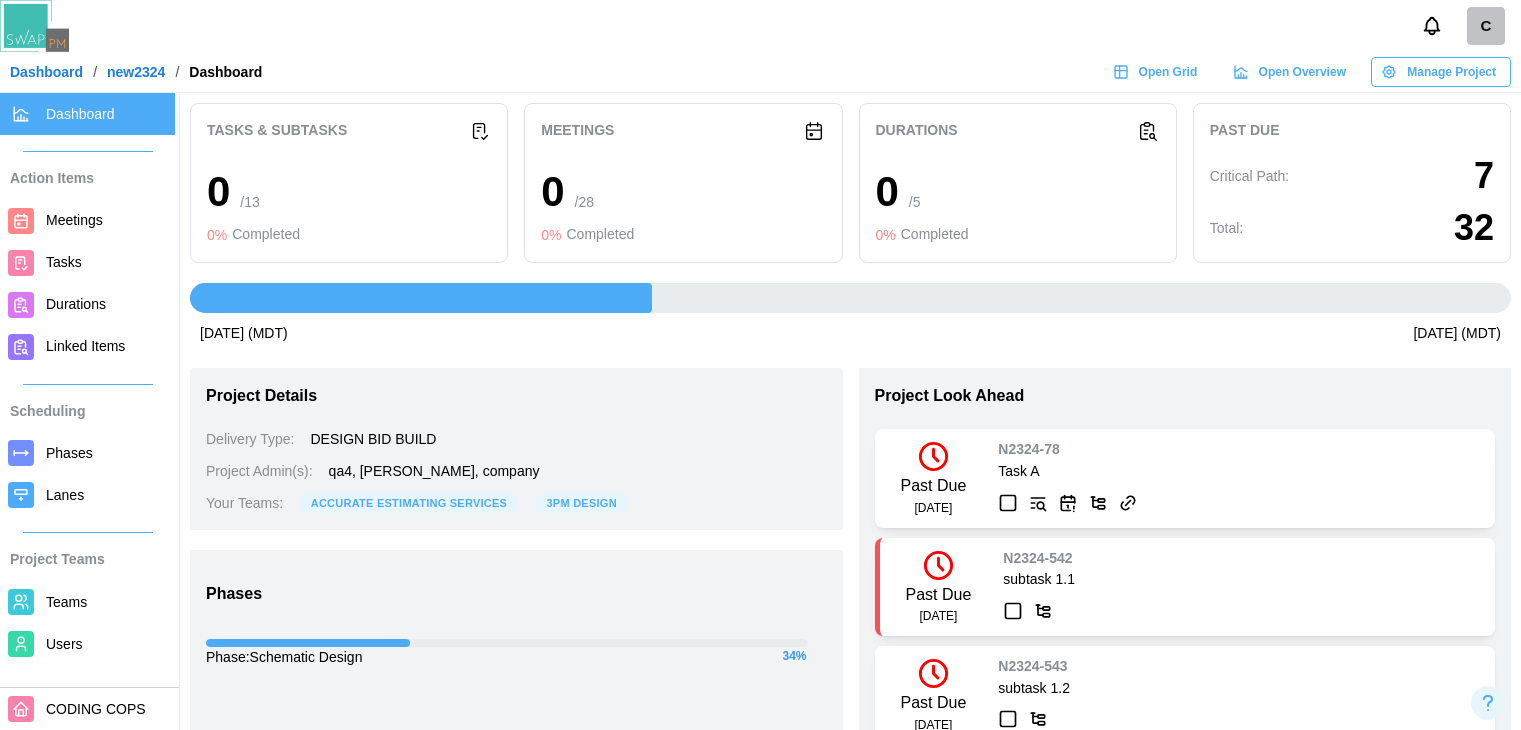 click on "Dashboard" at bounding box center [46, 72] 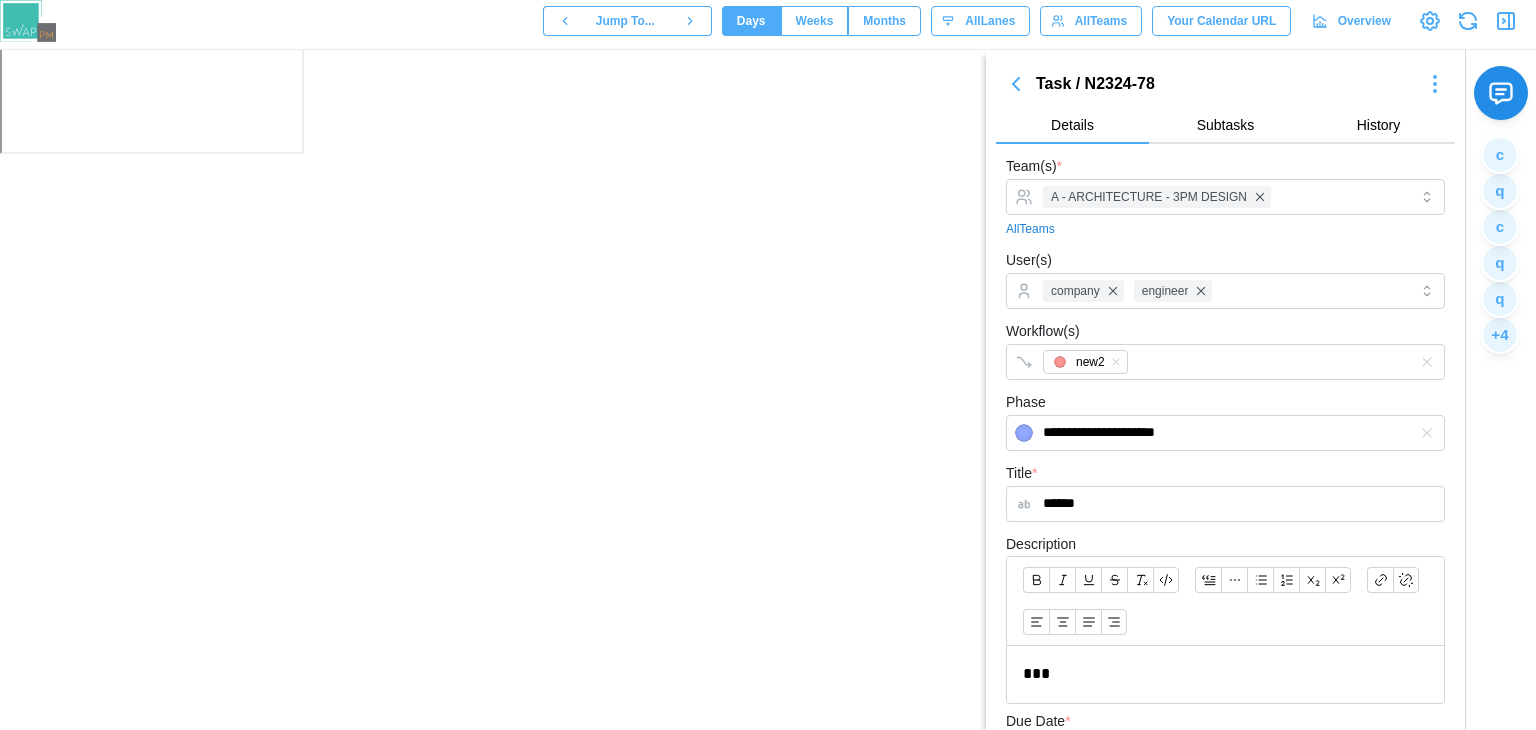 scroll, scrollTop: 0, scrollLeft: 0, axis: both 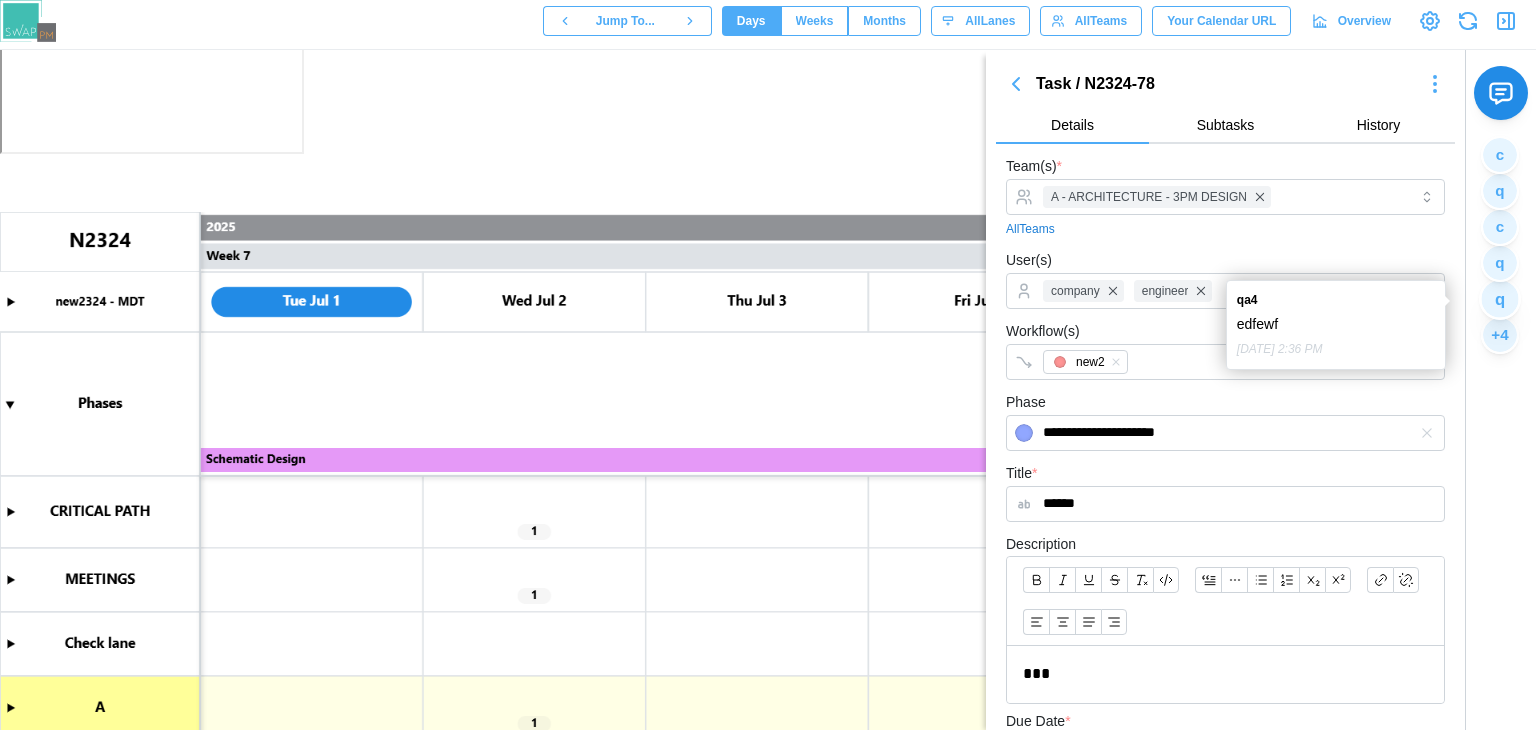 click on "q" at bounding box center [1499, 298] 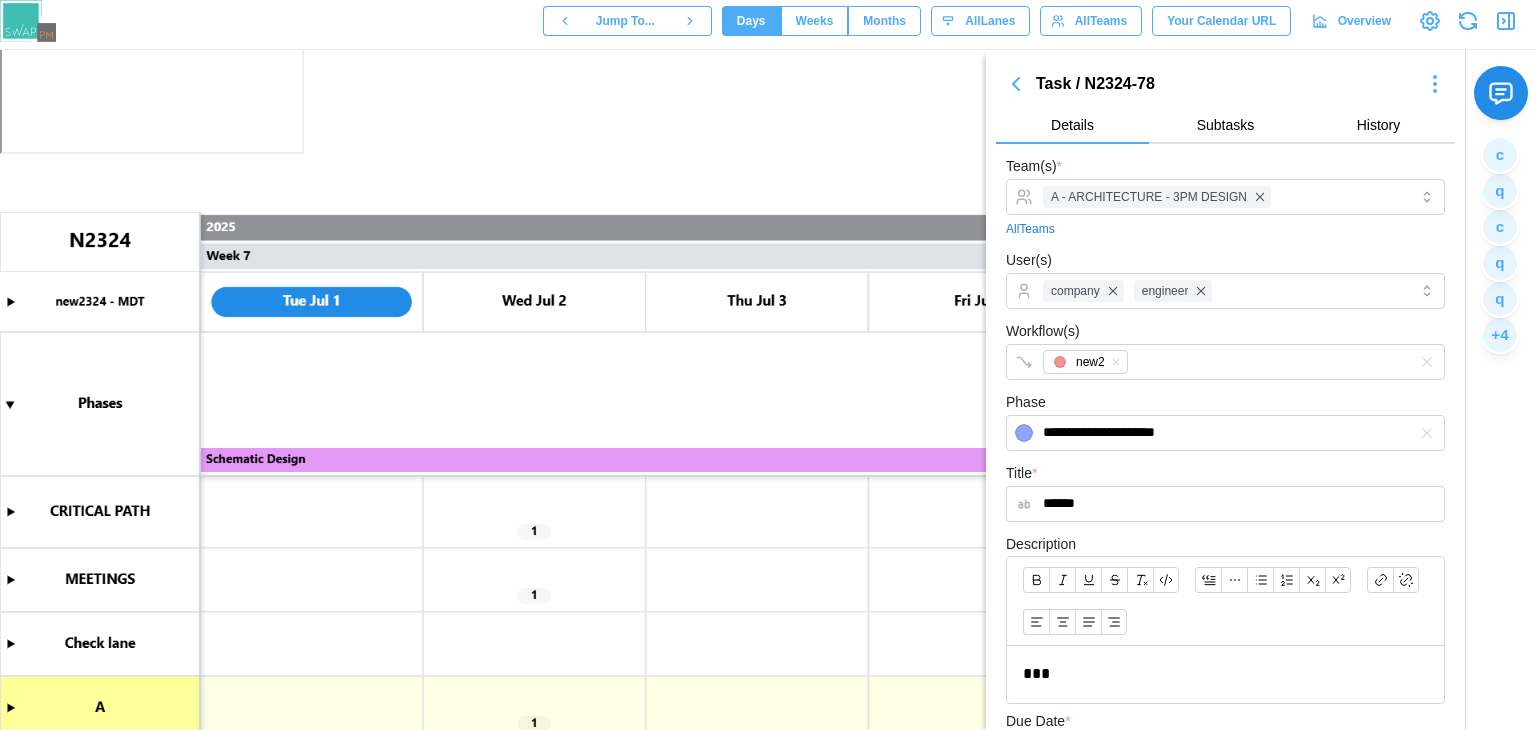 click at bounding box center (768, 552) 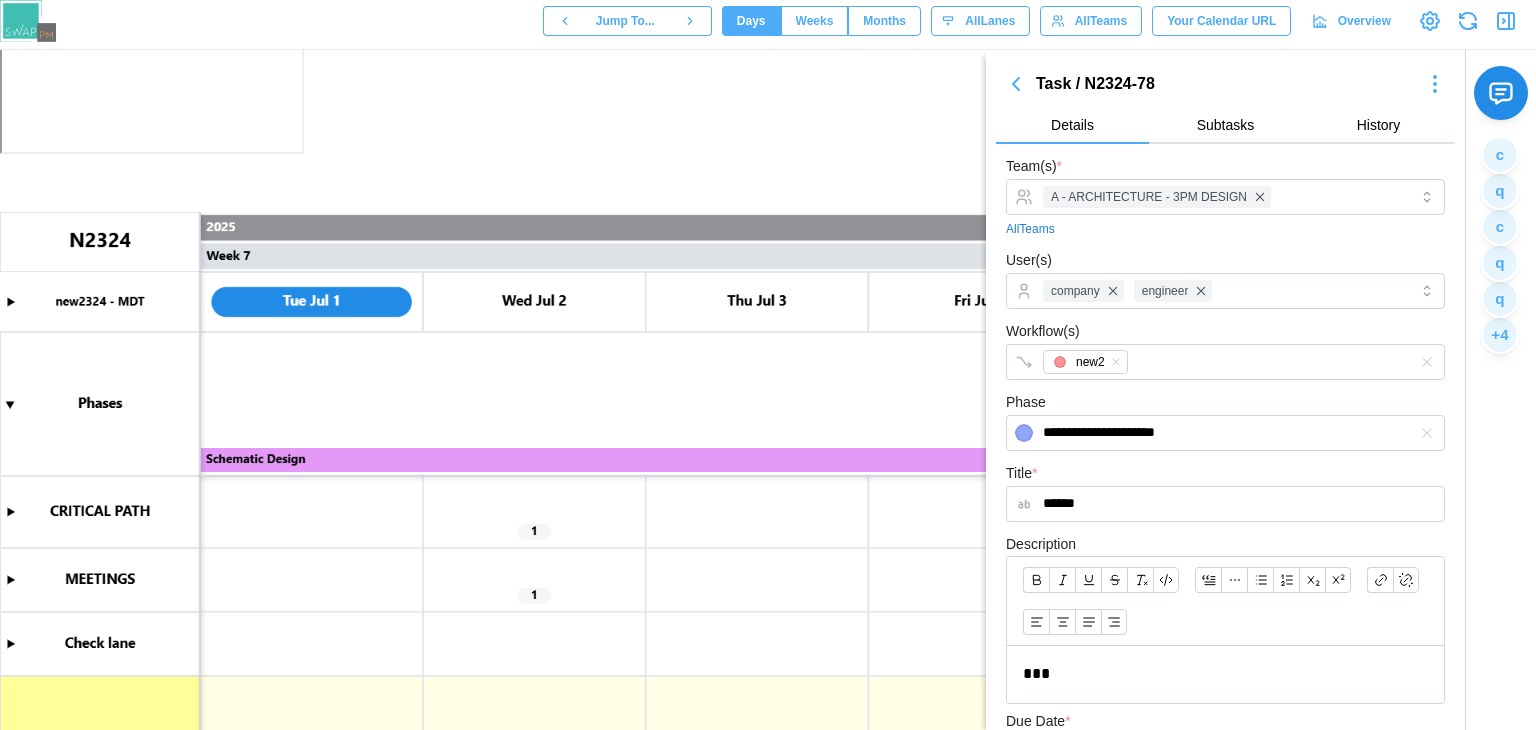 scroll, scrollTop: 200, scrollLeft: 0, axis: vertical 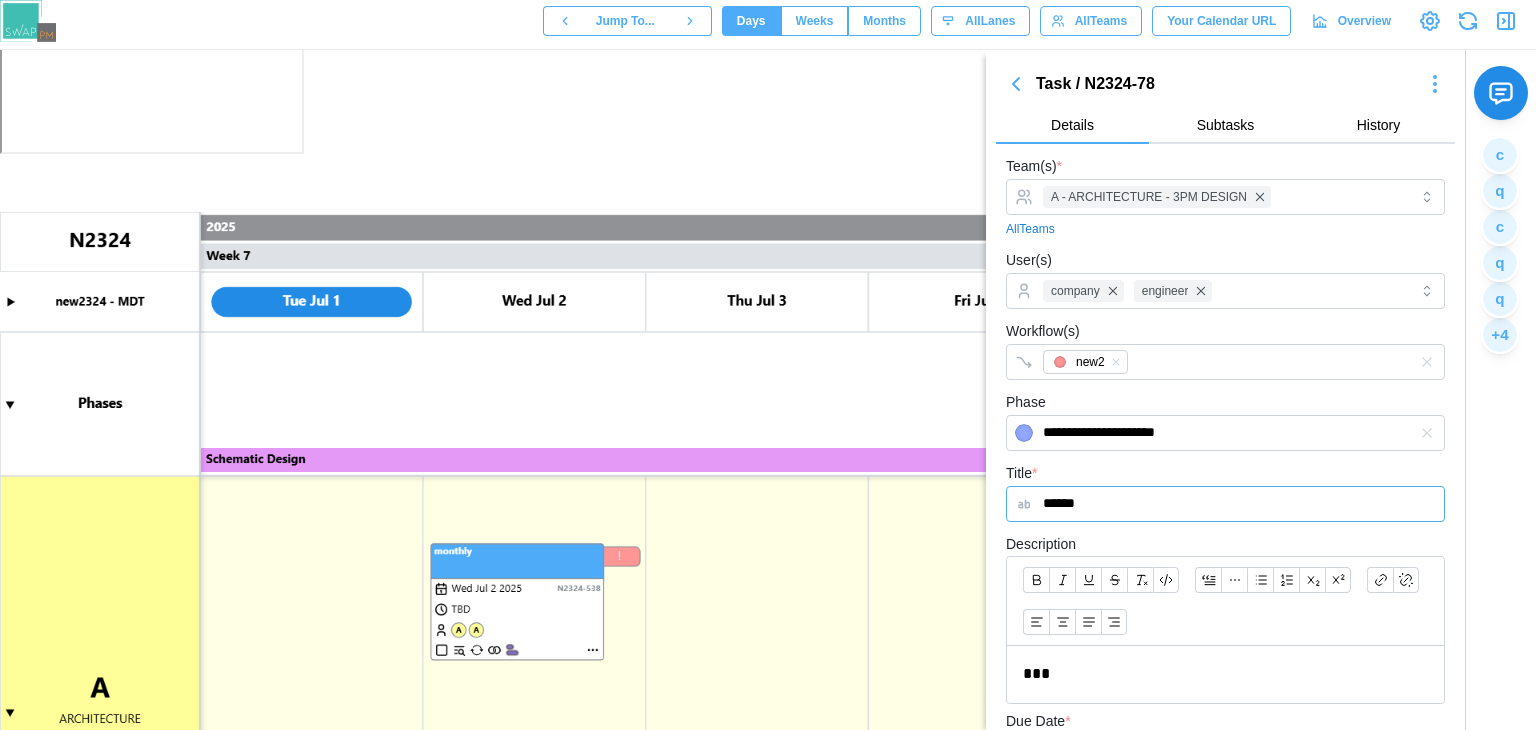 click on "******" at bounding box center (1225, 504) 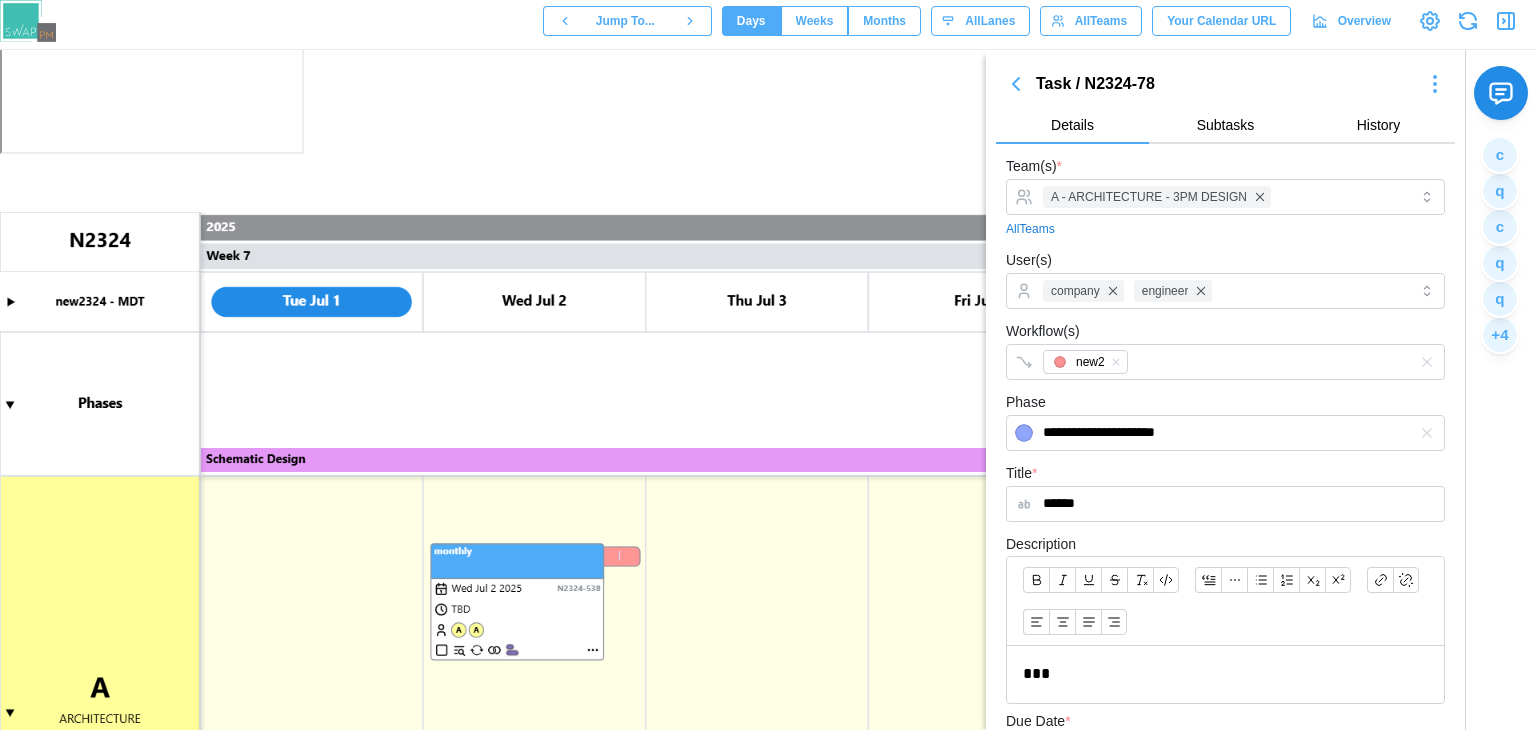 click on "Title  * ******" at bounding box center [1225, 491] 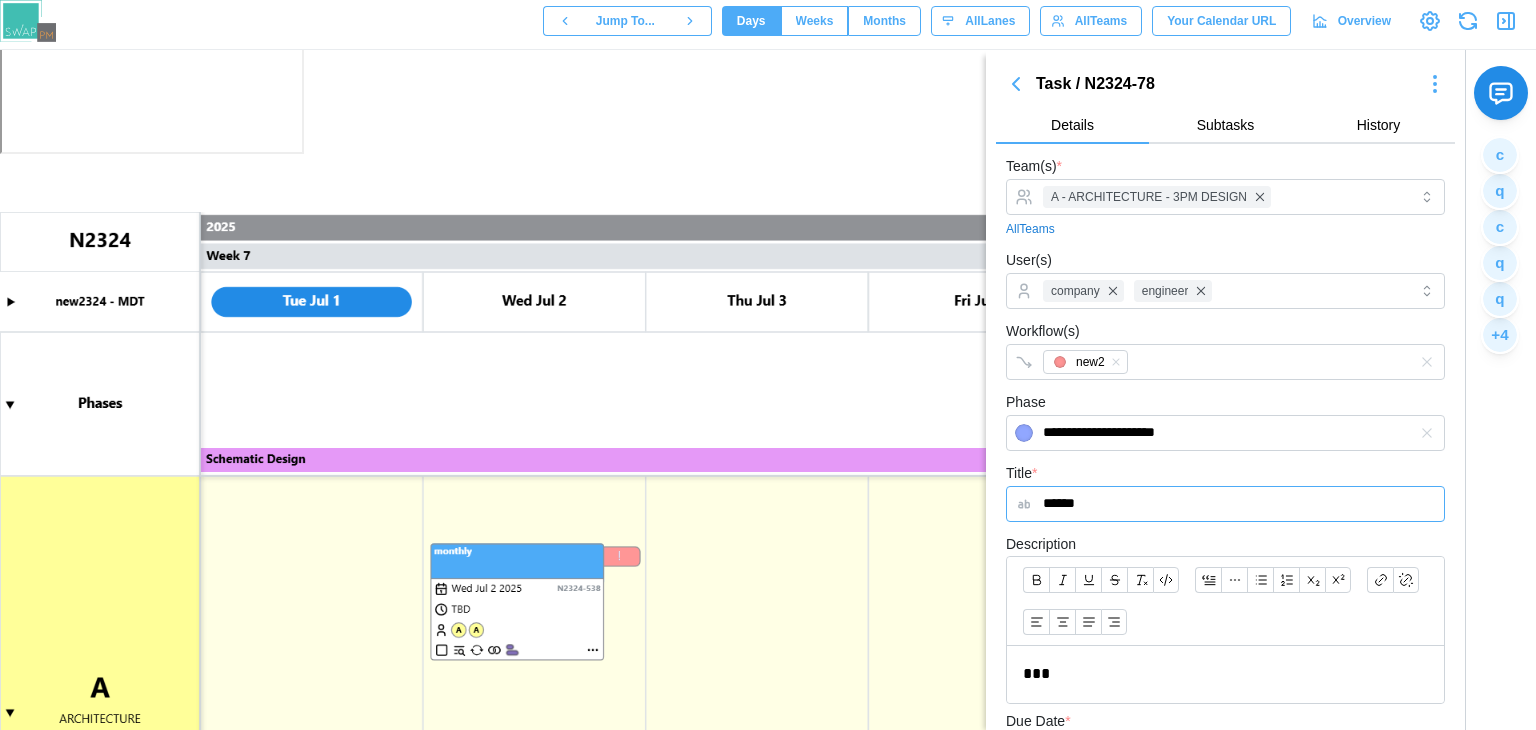 click on "******" at bounding box center (1225, 504) 